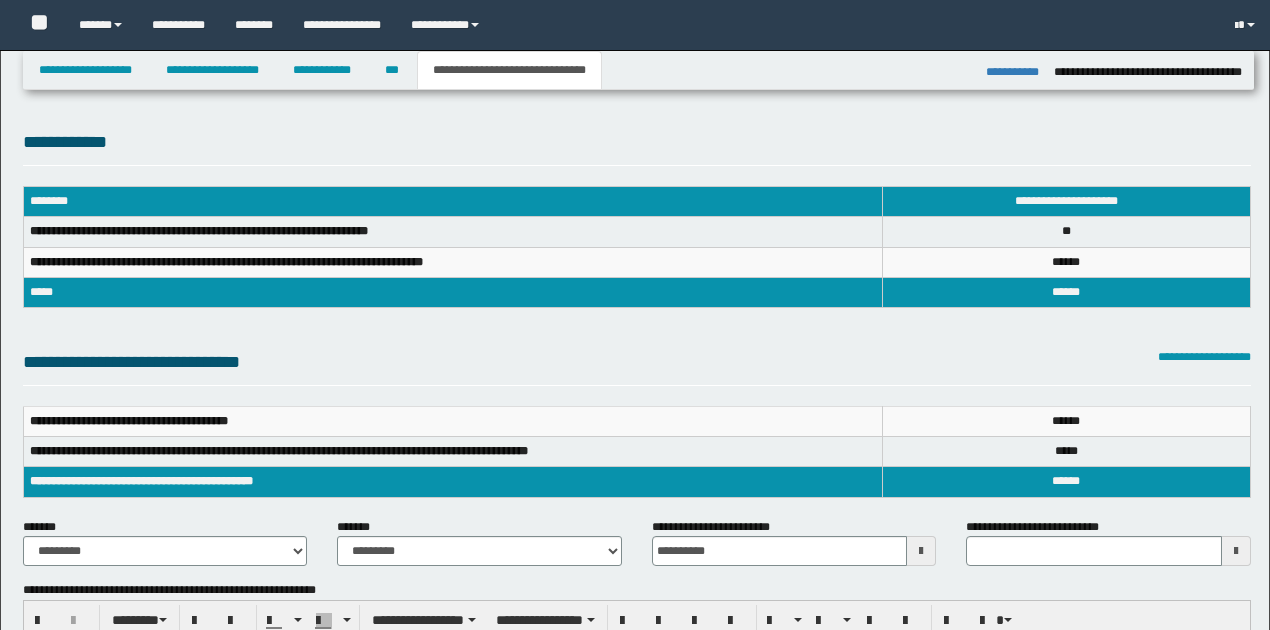 select on "*" 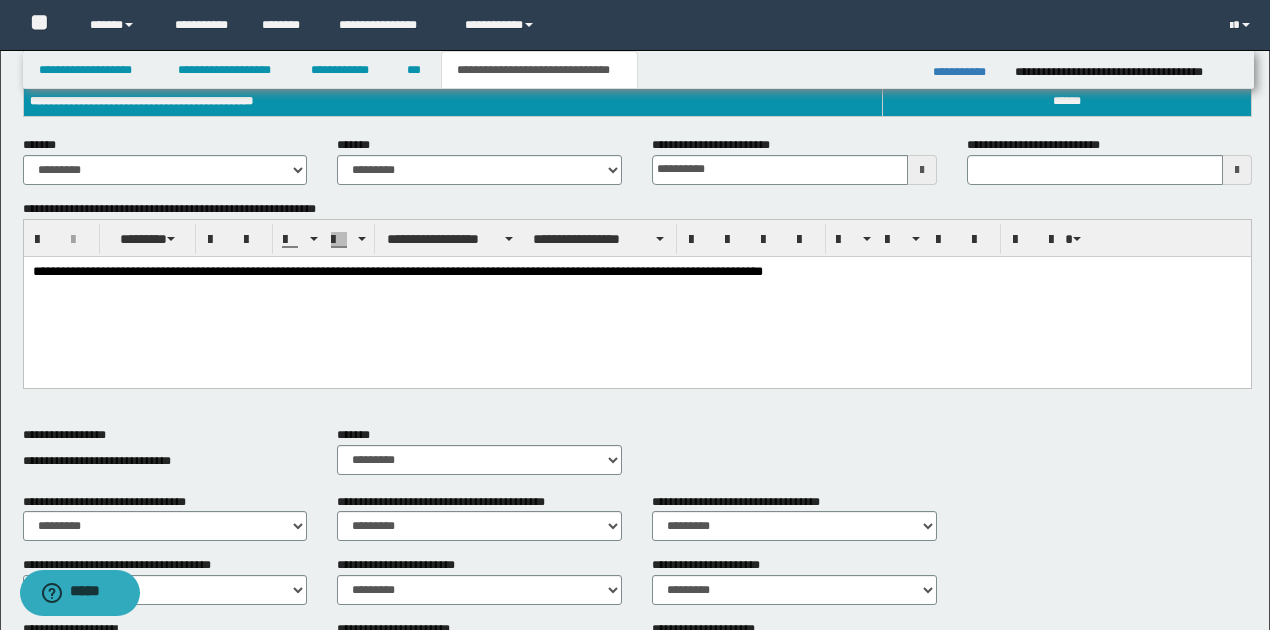 scroll, scrollTop: 0, scrollLeft: 0, axis: both 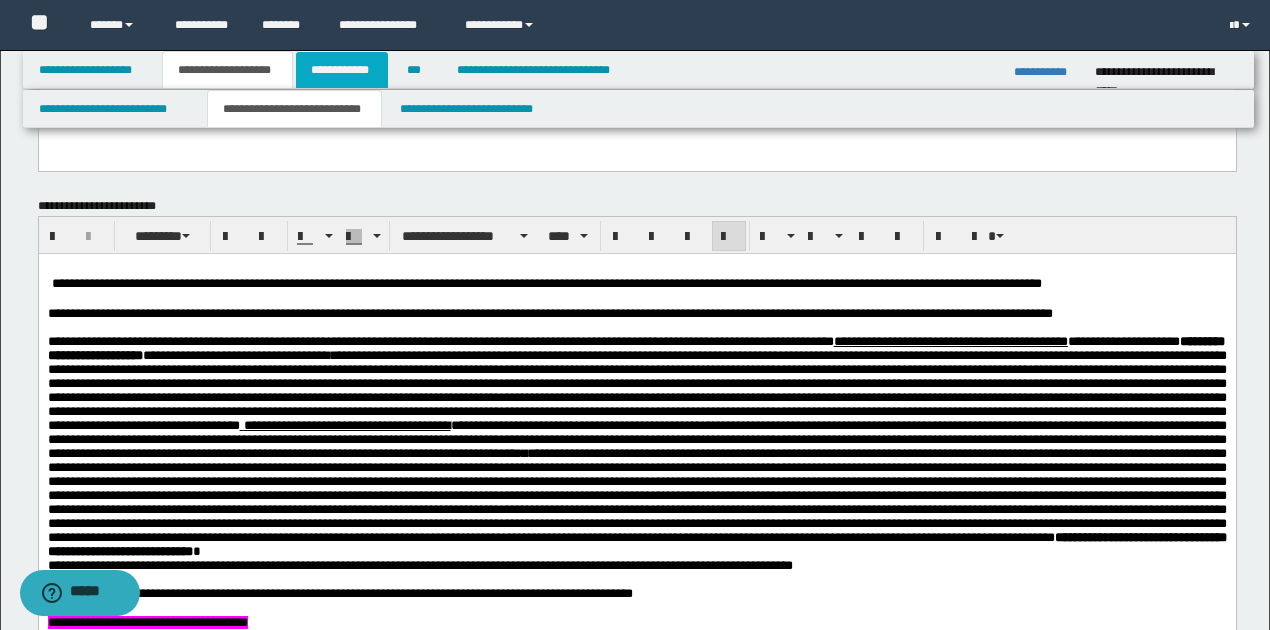click on "**********" at bounding box center [342, 70] 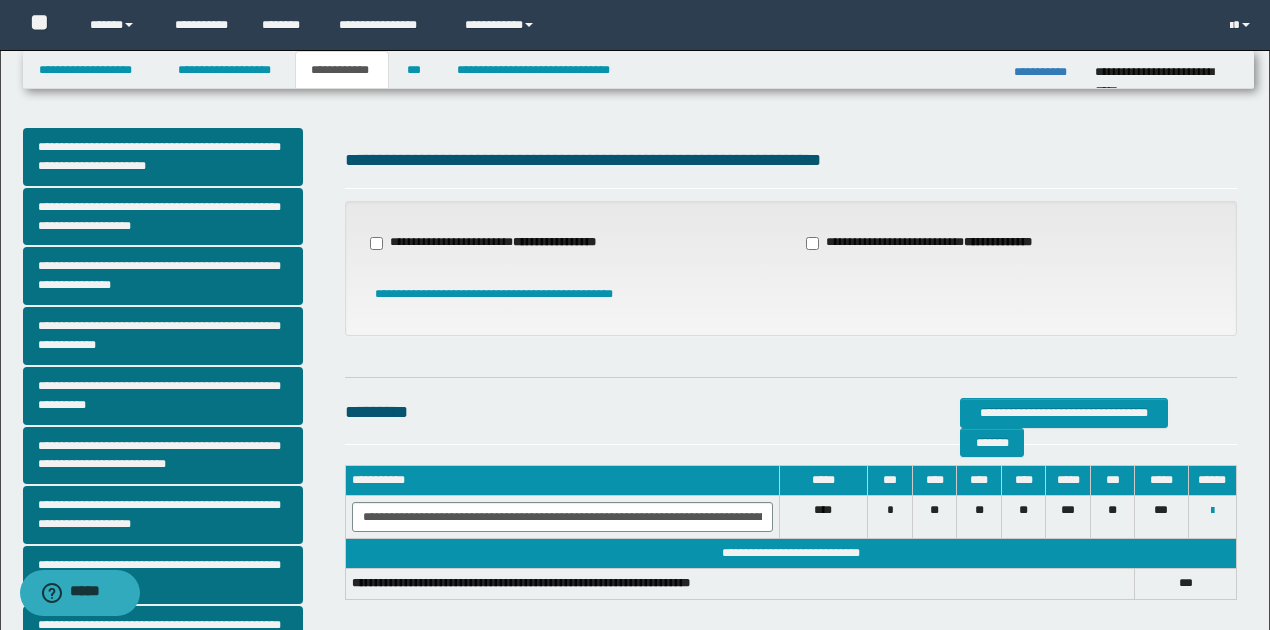 scroll, scrollTop: 0, scrollLeft: 0, axis: both 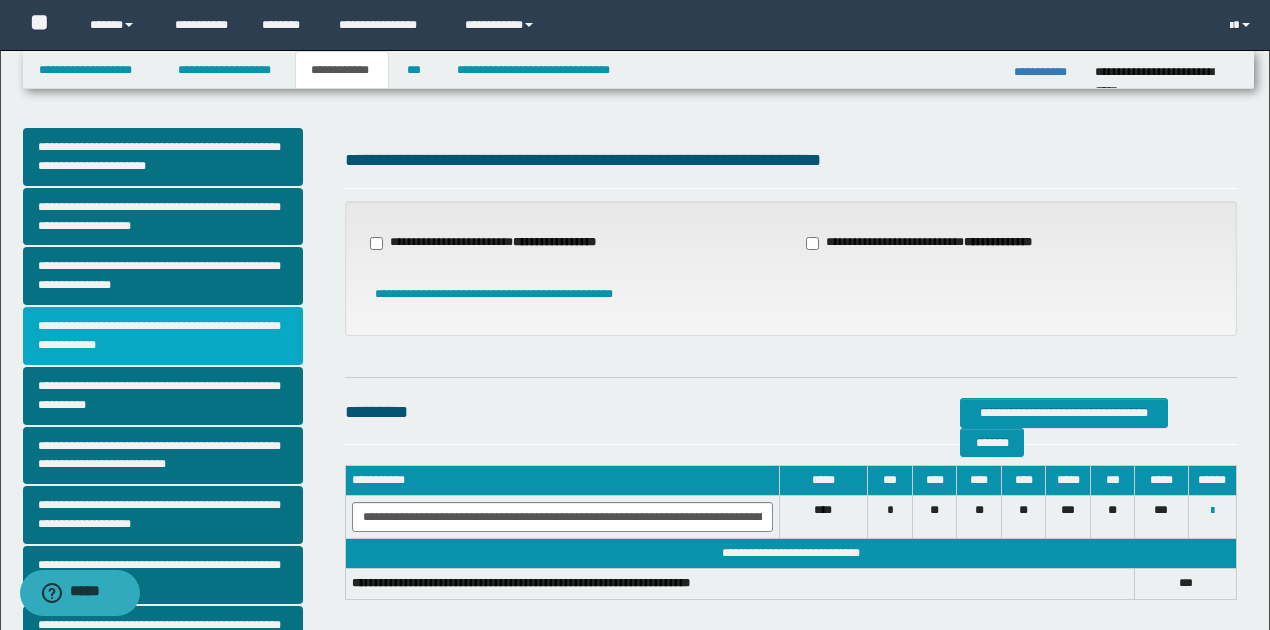 click on "**********" at bounding box center (163, 336) 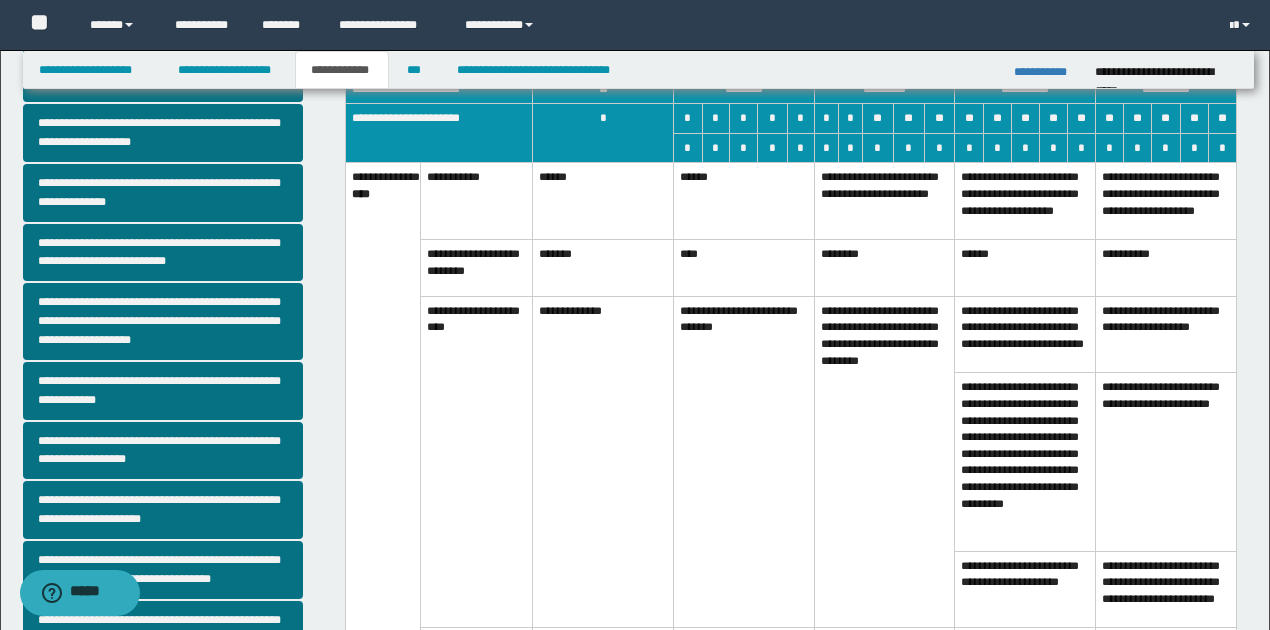 scroll, scrollTop: 400, scrollLeft: 0, axis: vertical 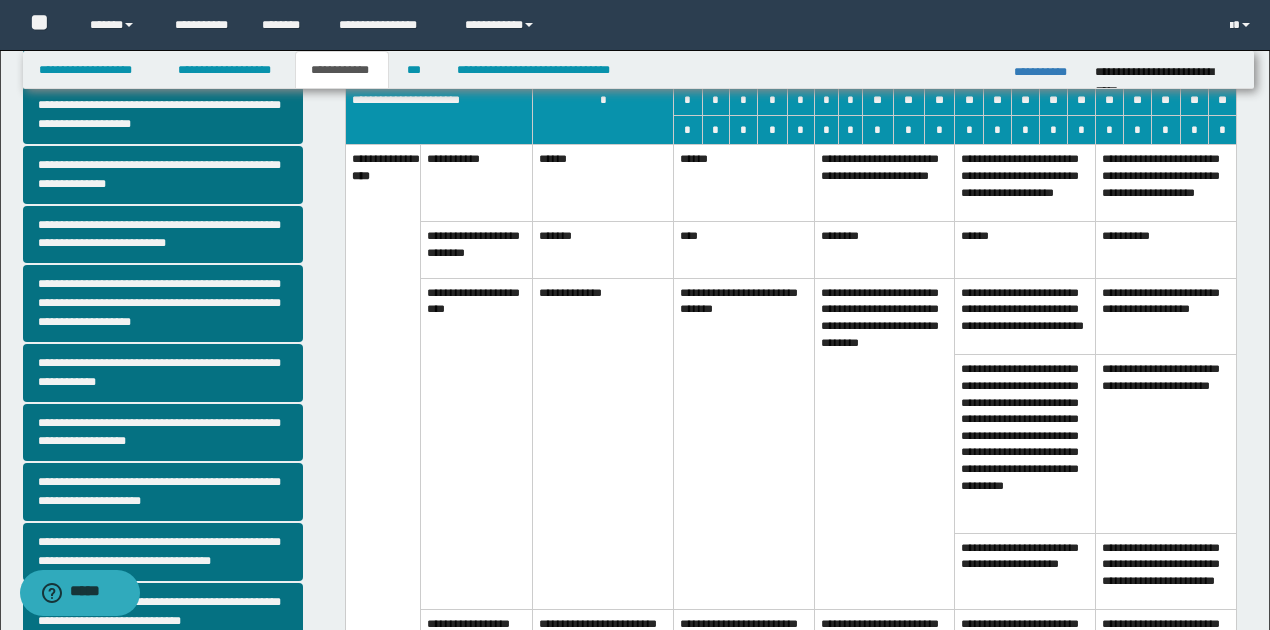 click on "****" at bounding box center (744, 250) 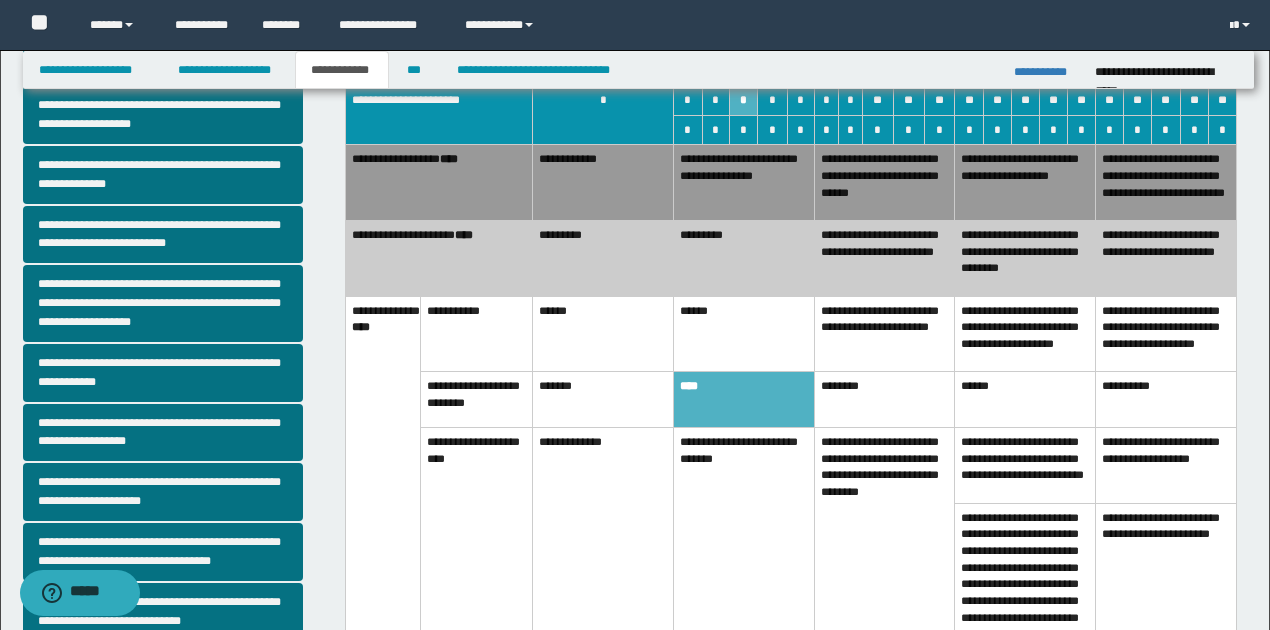 click on "*********" at bounding box center [744, 259] 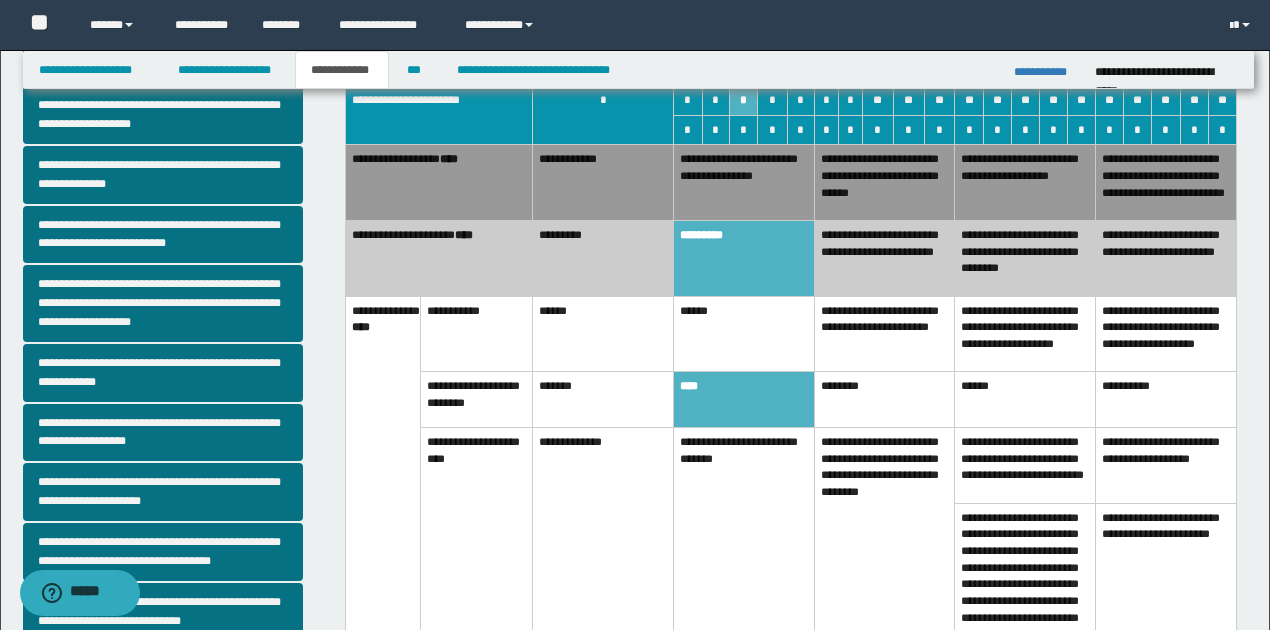 click on "**********" at bounding box center [884, 183] 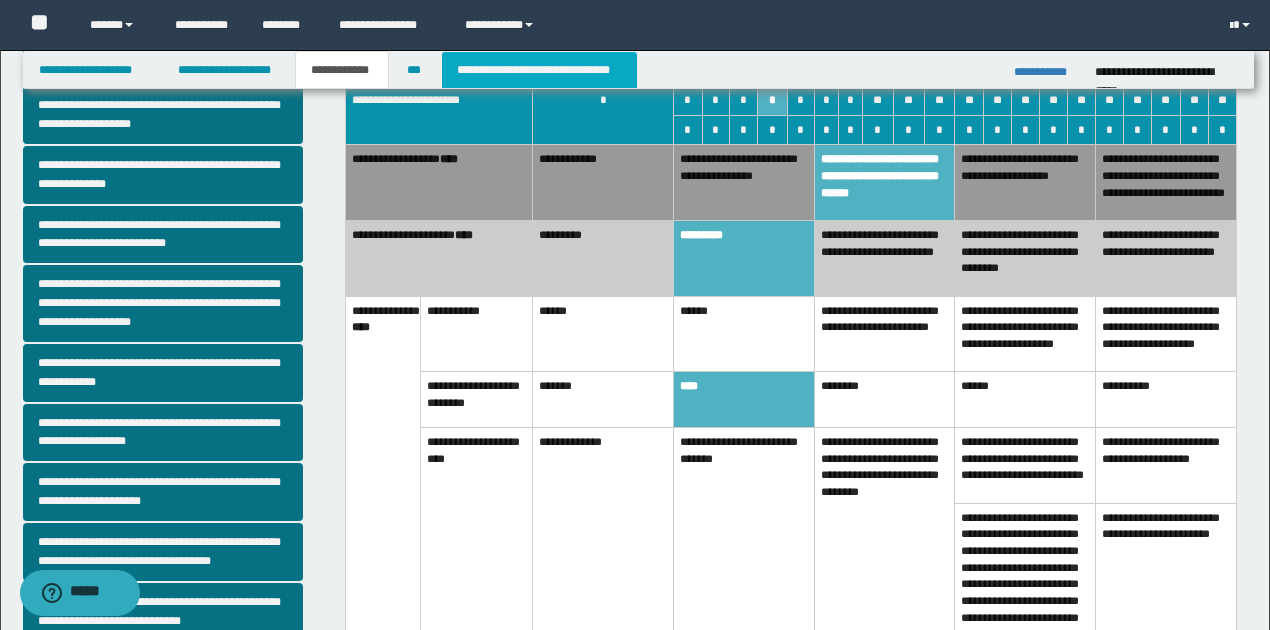 click on "**********" at bounding box center [539, 70] 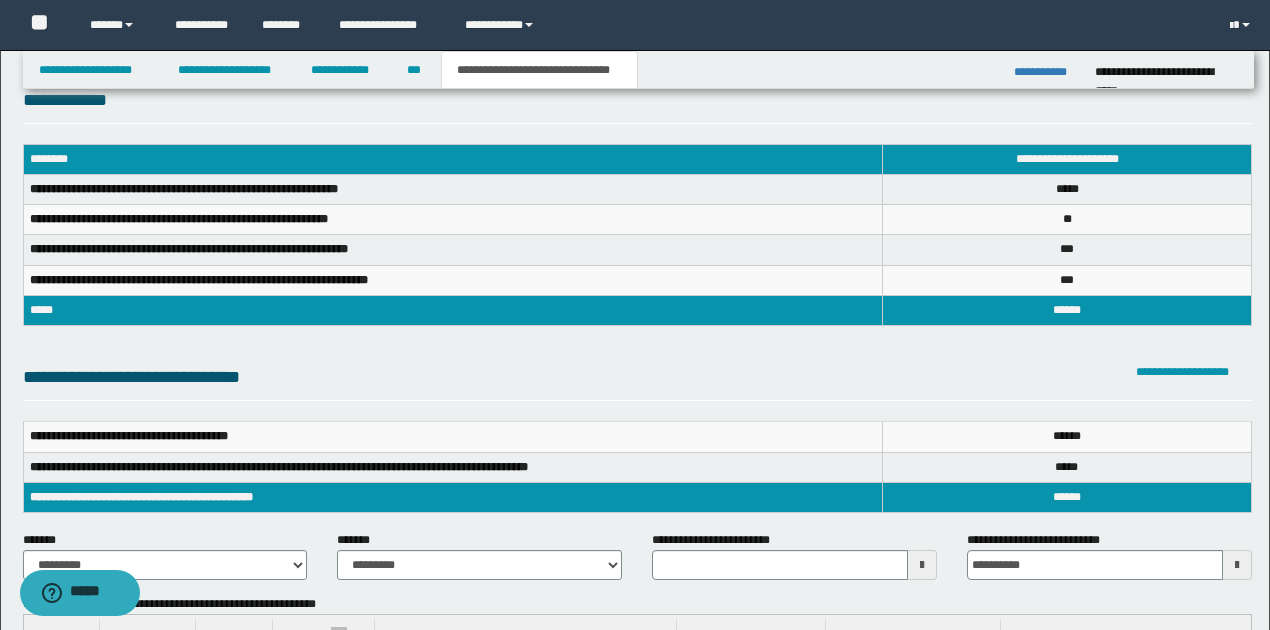 scroll, scrollTop: 66, scrollLeft: 0, axis: vertical 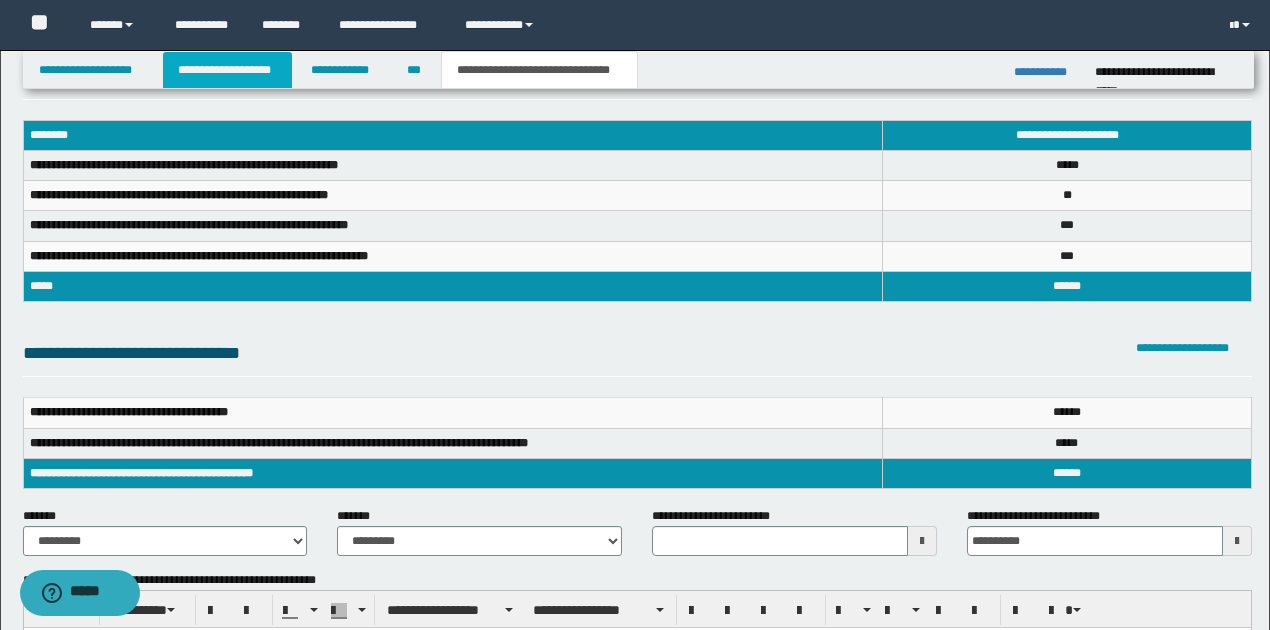 click on "**********" at bounding box center [227, 70] 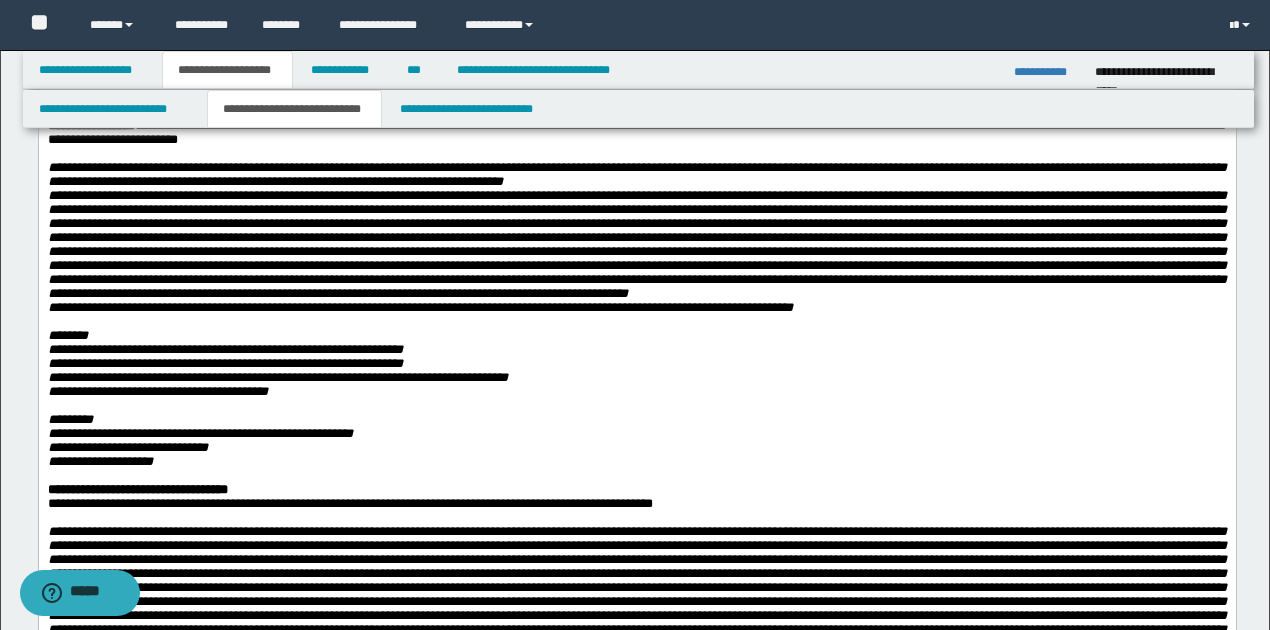 scroll, scrollTop: 164, scrollLeft: 0, axis: vertical 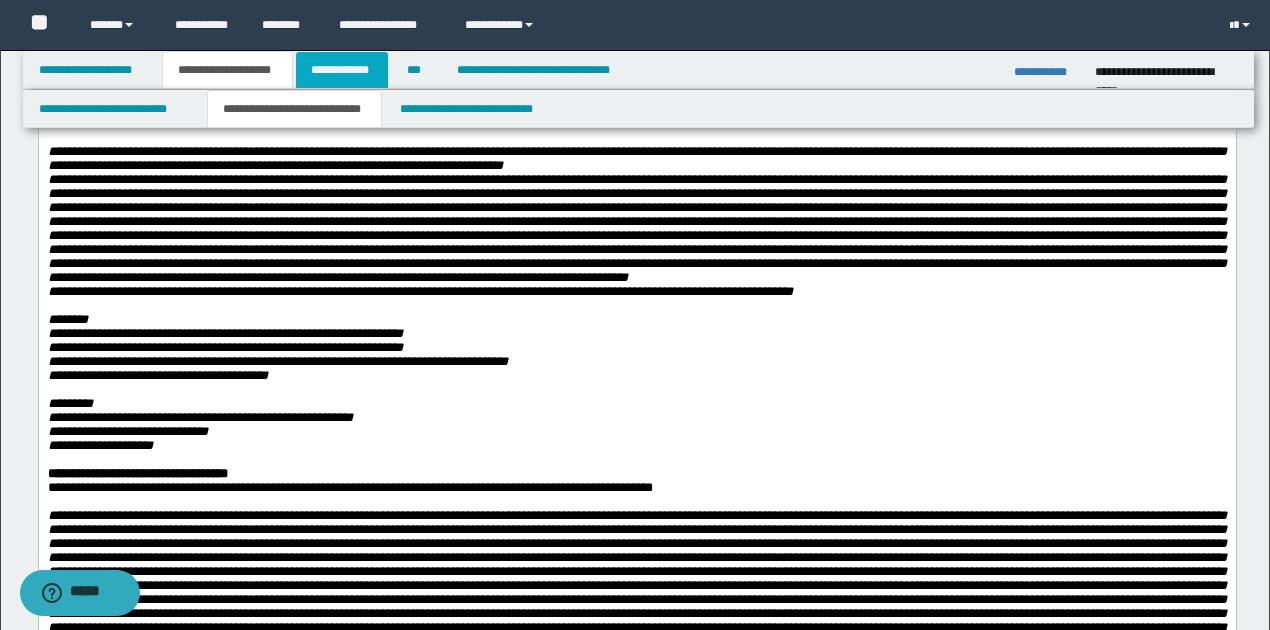 click on "**********" at bounding box center (342, 70) 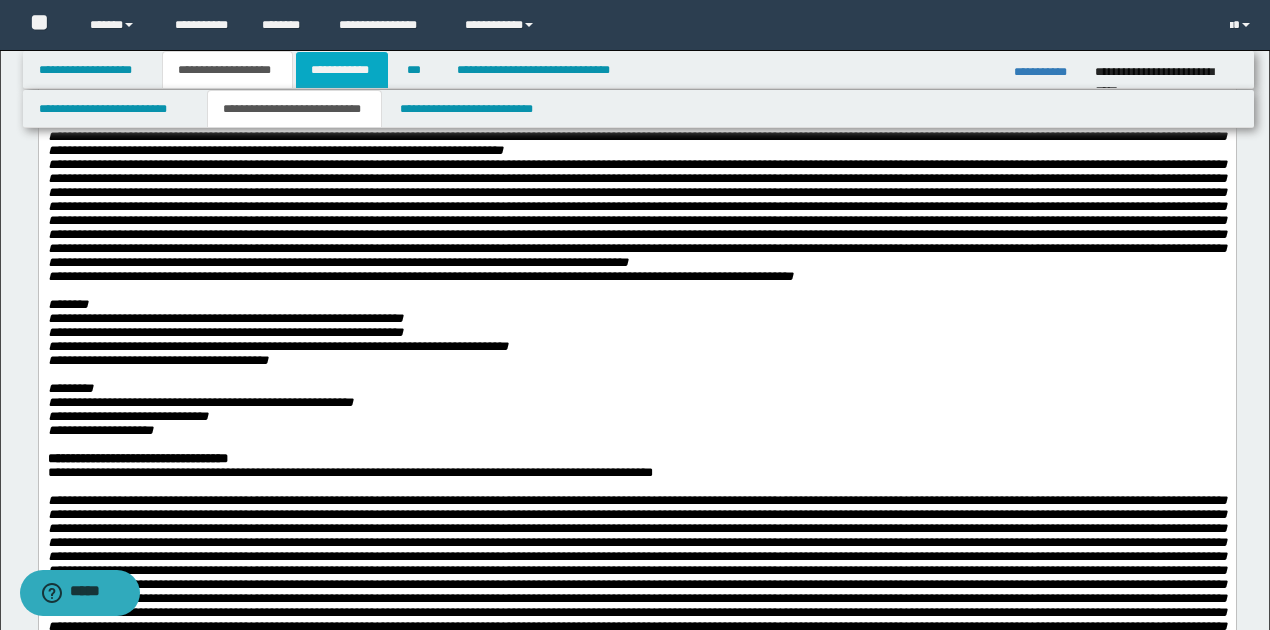 scroll, scrollTop: 133, scrollLeft: 0, axis: vertical 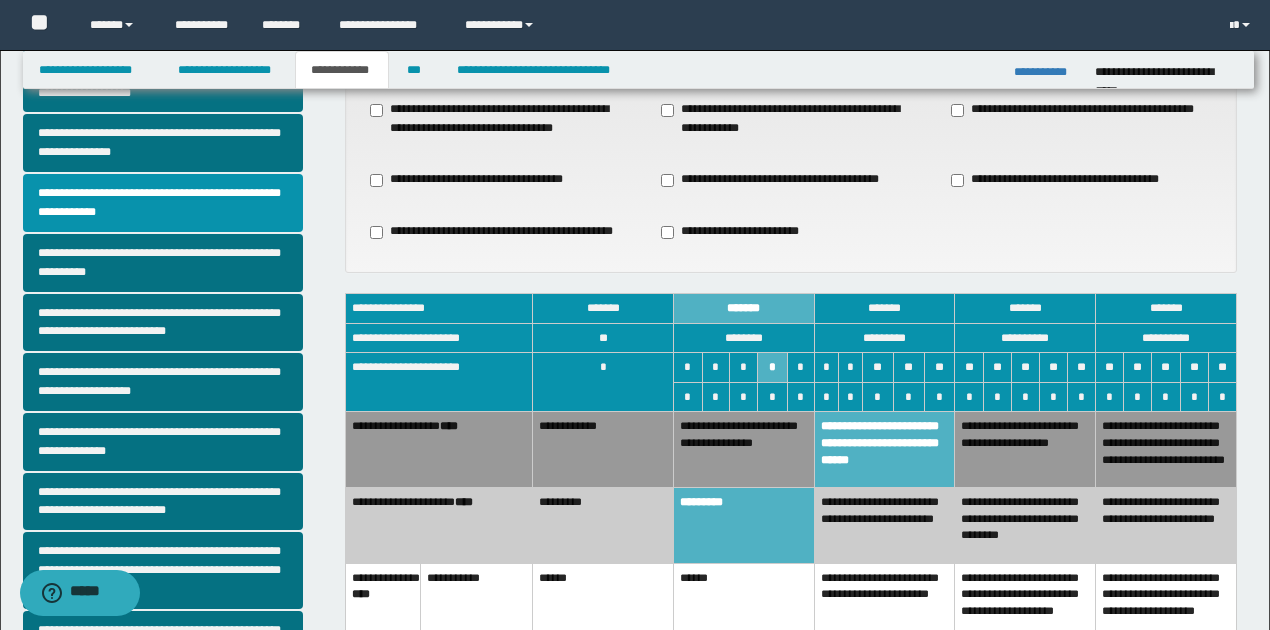click on "**********" at bounding box center [884, 450] 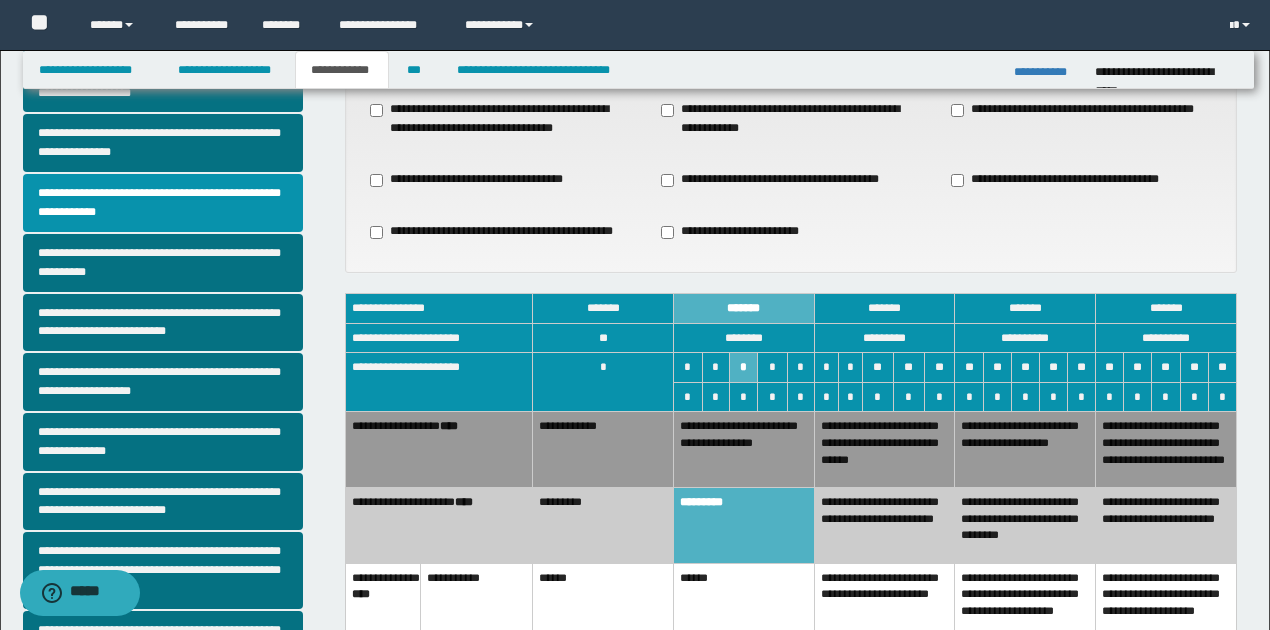 click on "*********" at bounding box center (744, 526) 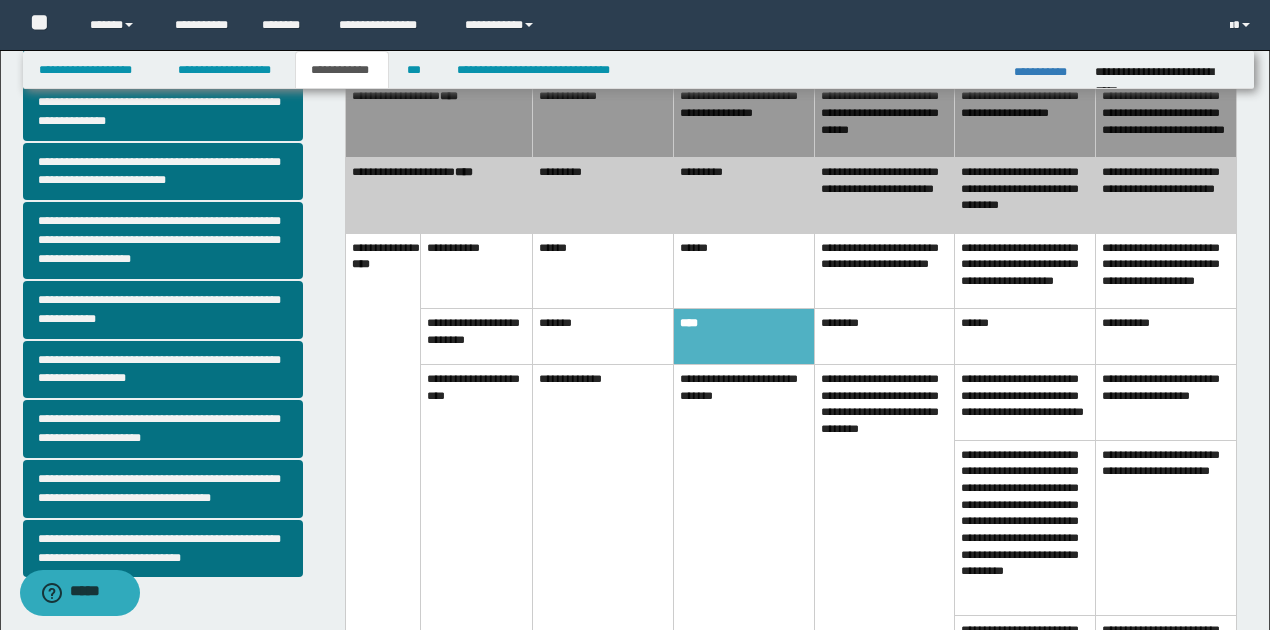scroll, scrollTop: 466, scrollLeft: 0, axis: vertical 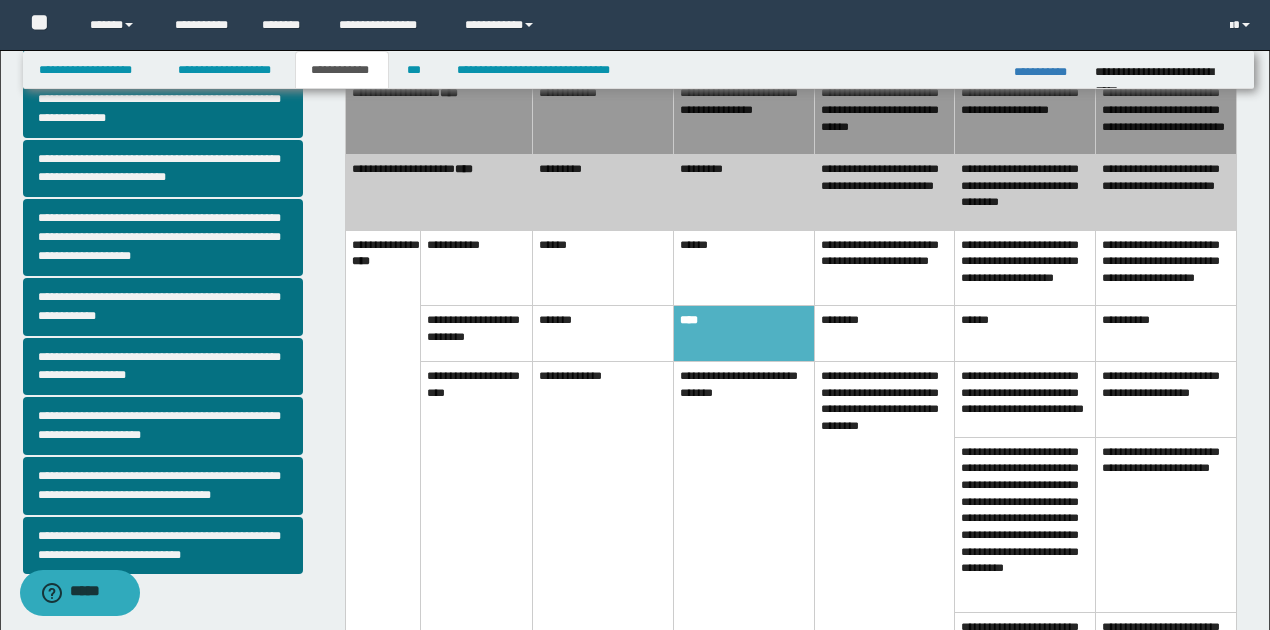 click on "****" at bounding box center [744, 334] 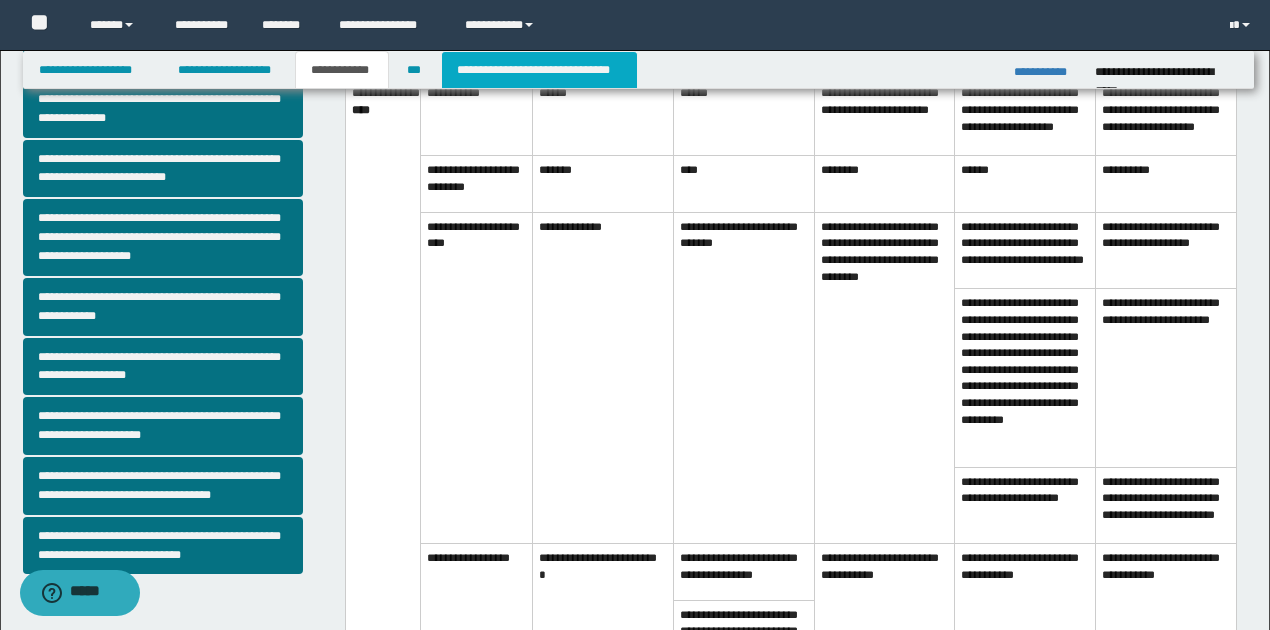 click on "**********" at bounding box center (539, 70) 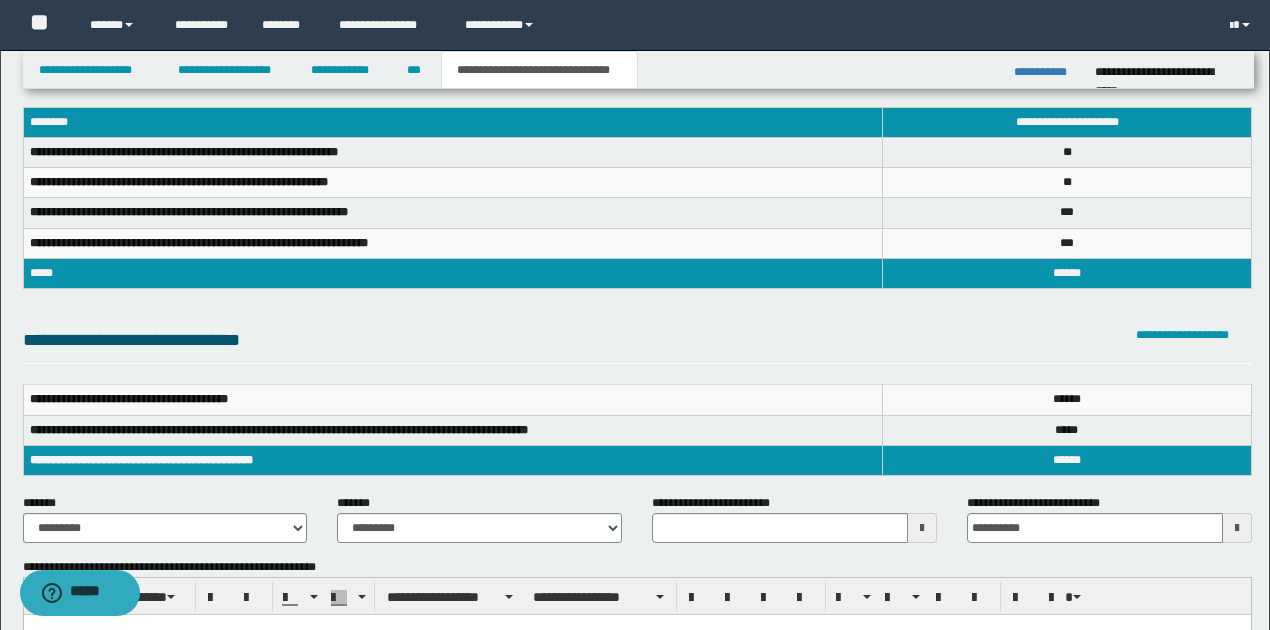 scroll, scrollTop: 0, scrollLeft: 0, axis: both 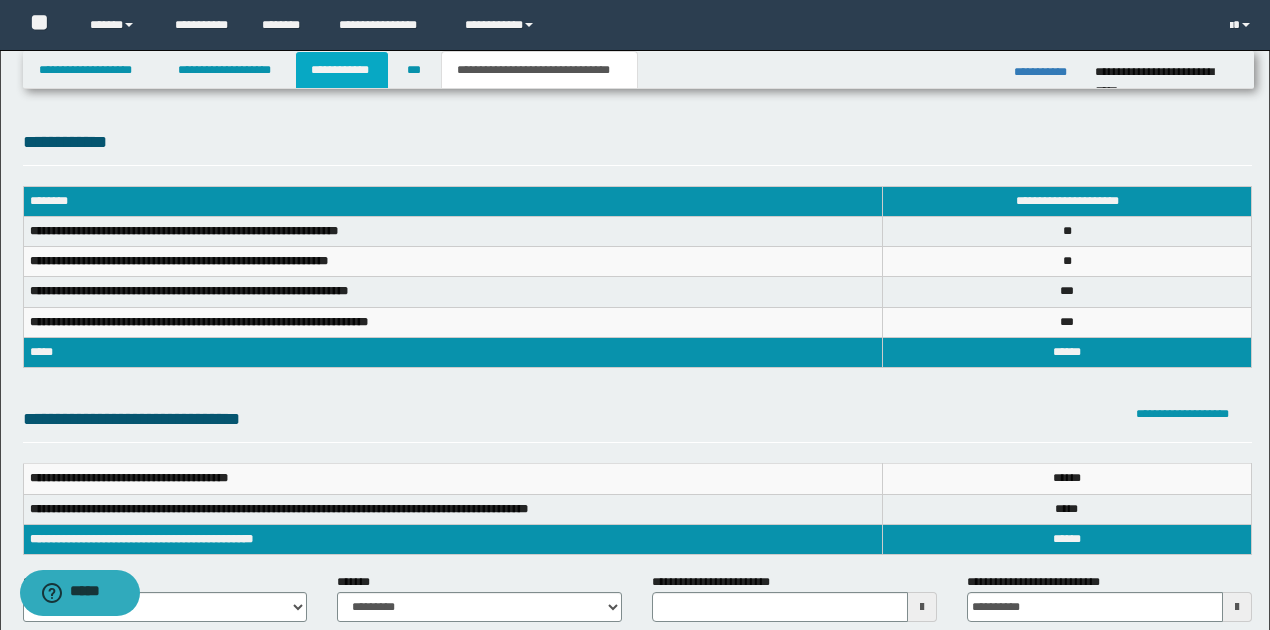 click on "**********" at bounding box center (342, 70) 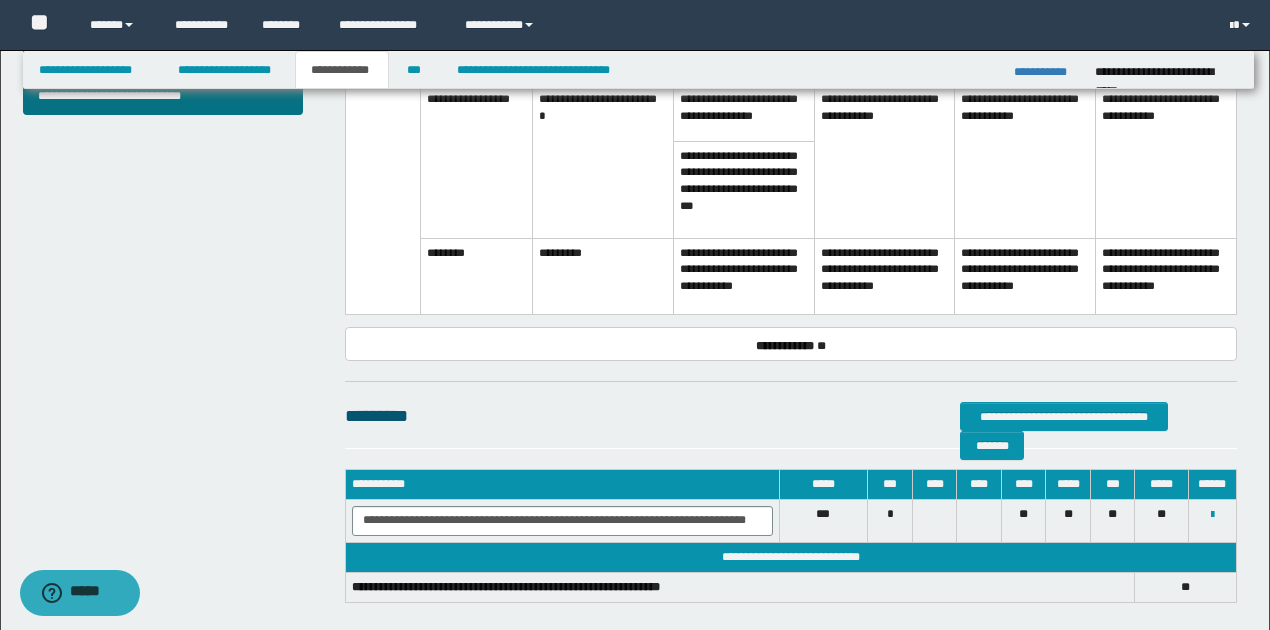 scroll, scrollTop: 933, scrollLeft: 0, axis: vertical 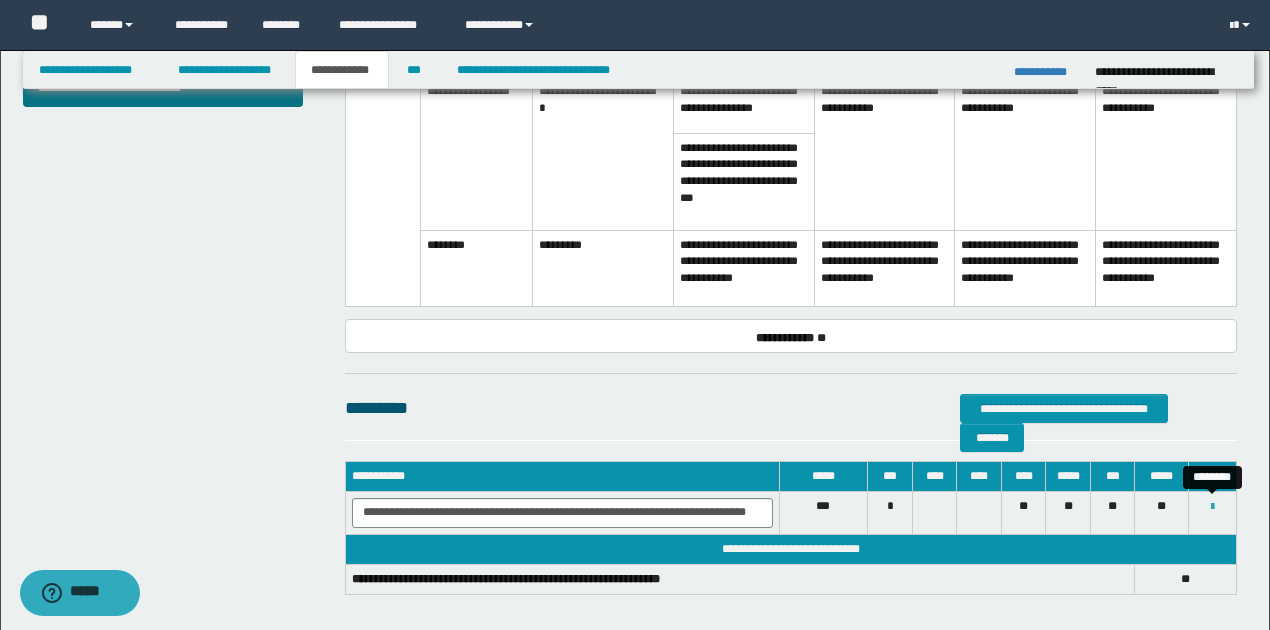 click at bounding box center (1212, 507) 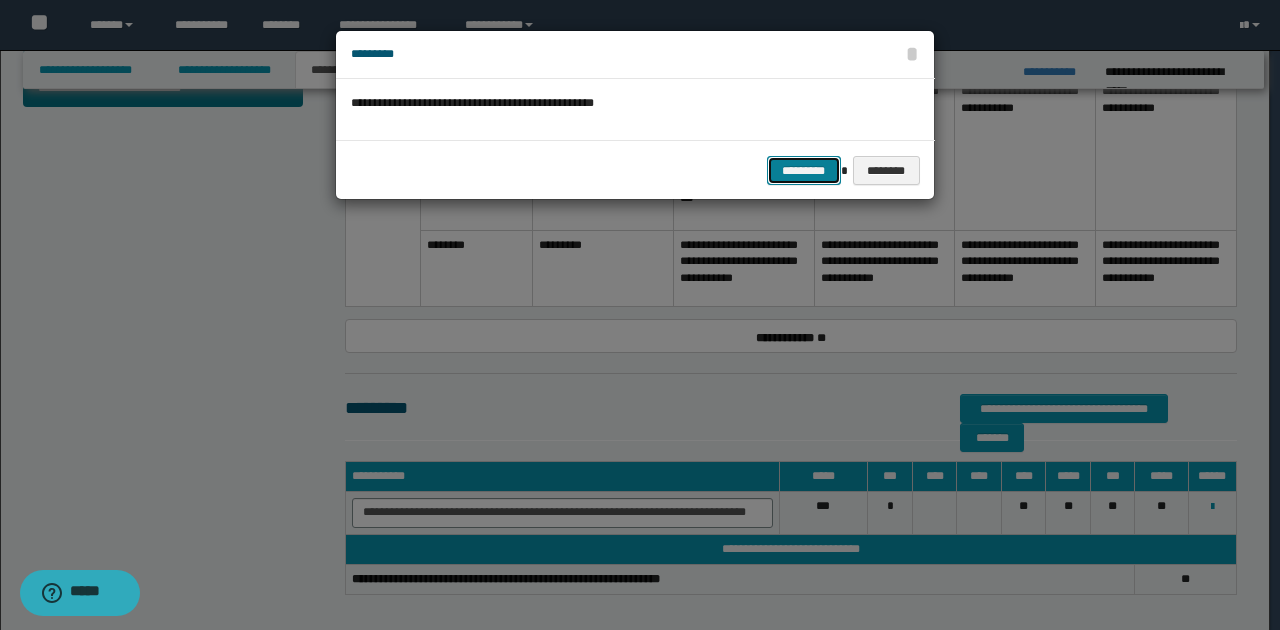 click on "*********" at bounding box center [804, 170] 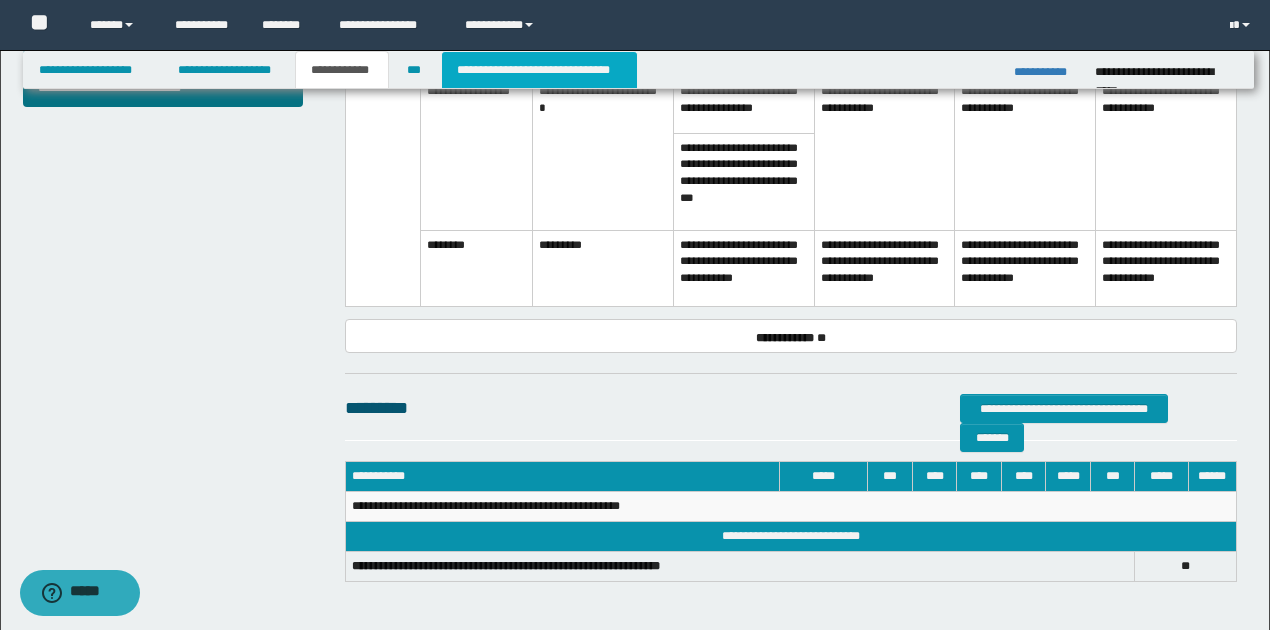 click on "**********" at bounding box center [539, 70] 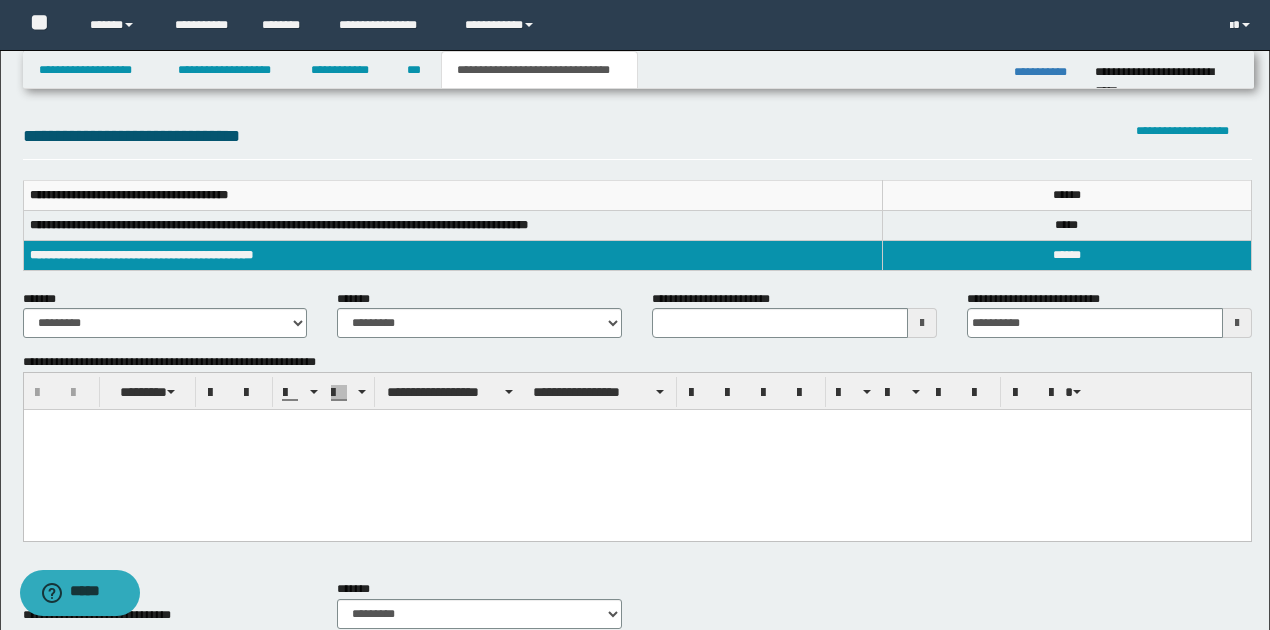 scroll, scrollTop: 120, scrollLeft: 0, axis: vertical 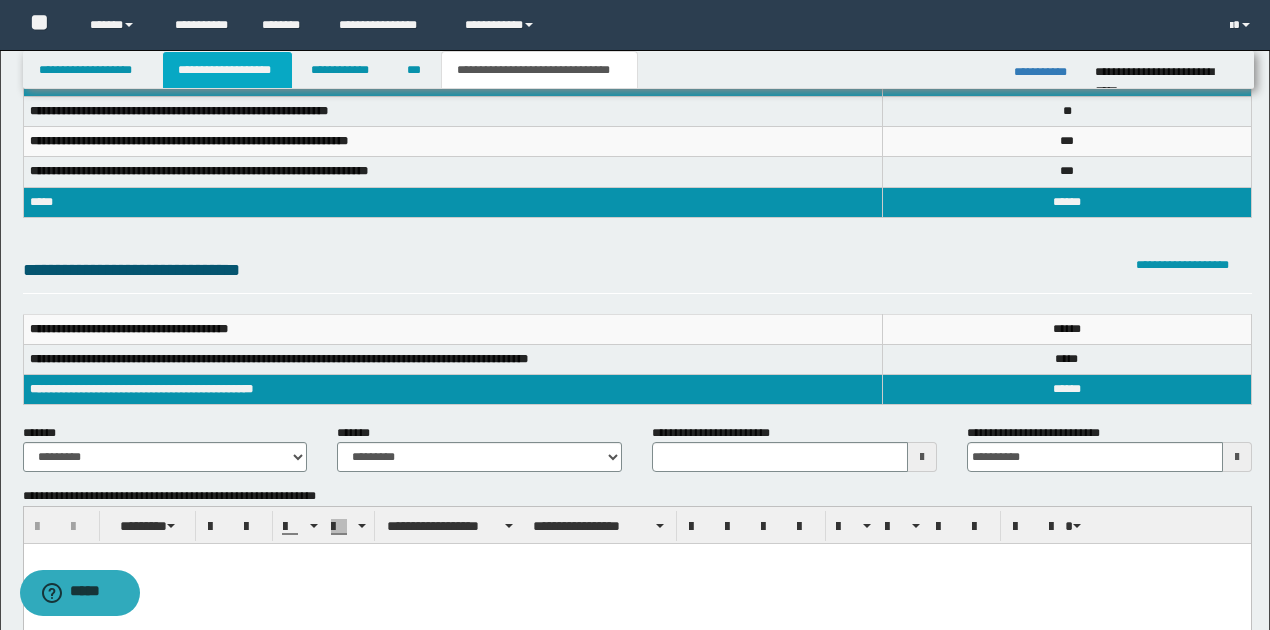 click on "**********" at bounding box center [227, 70] 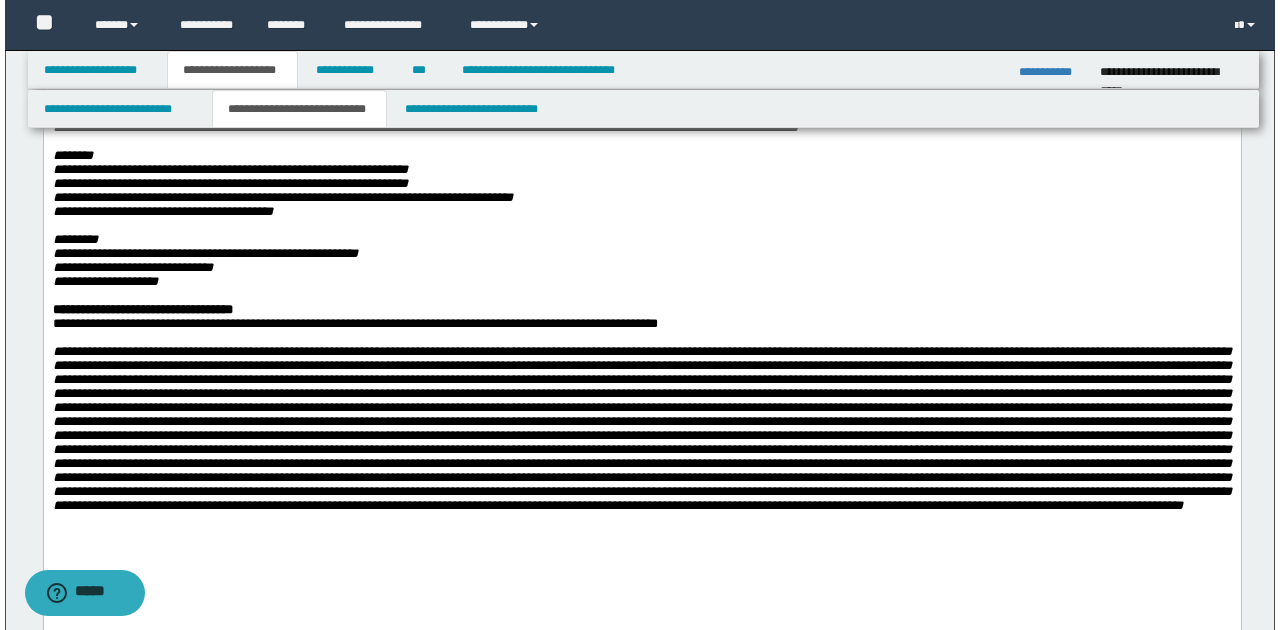 scroll, scrollTop: 484, scrollLeft: 0, axis: vertical 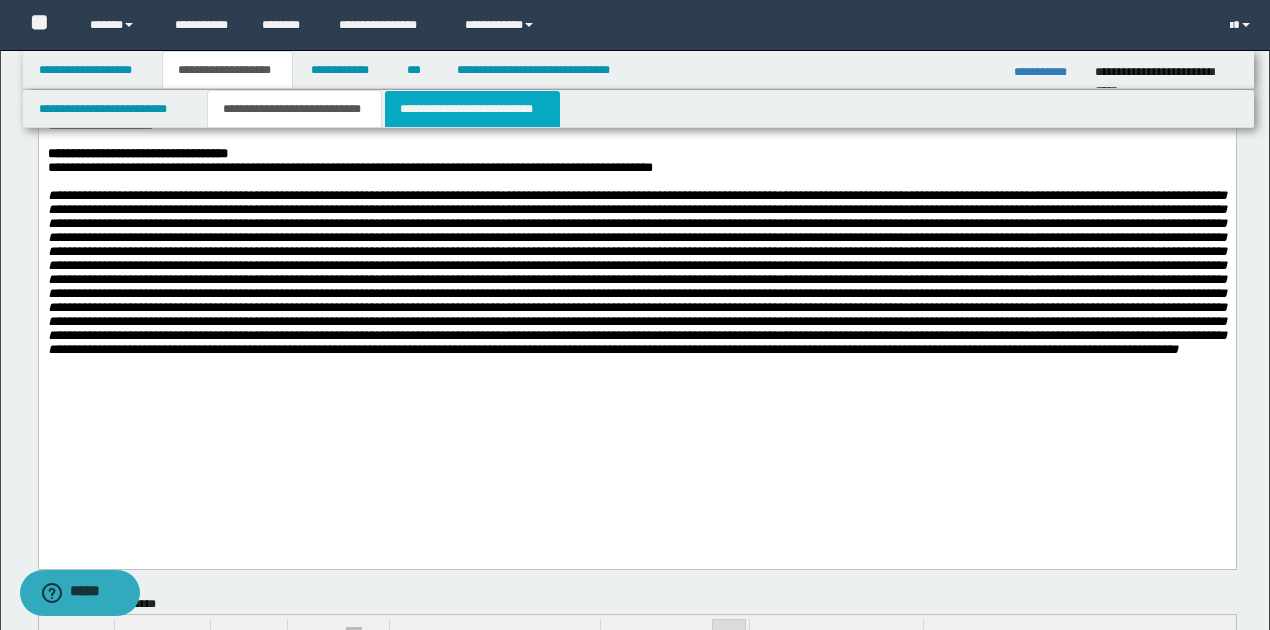 click on "**********" at bounding box center [472, 109] 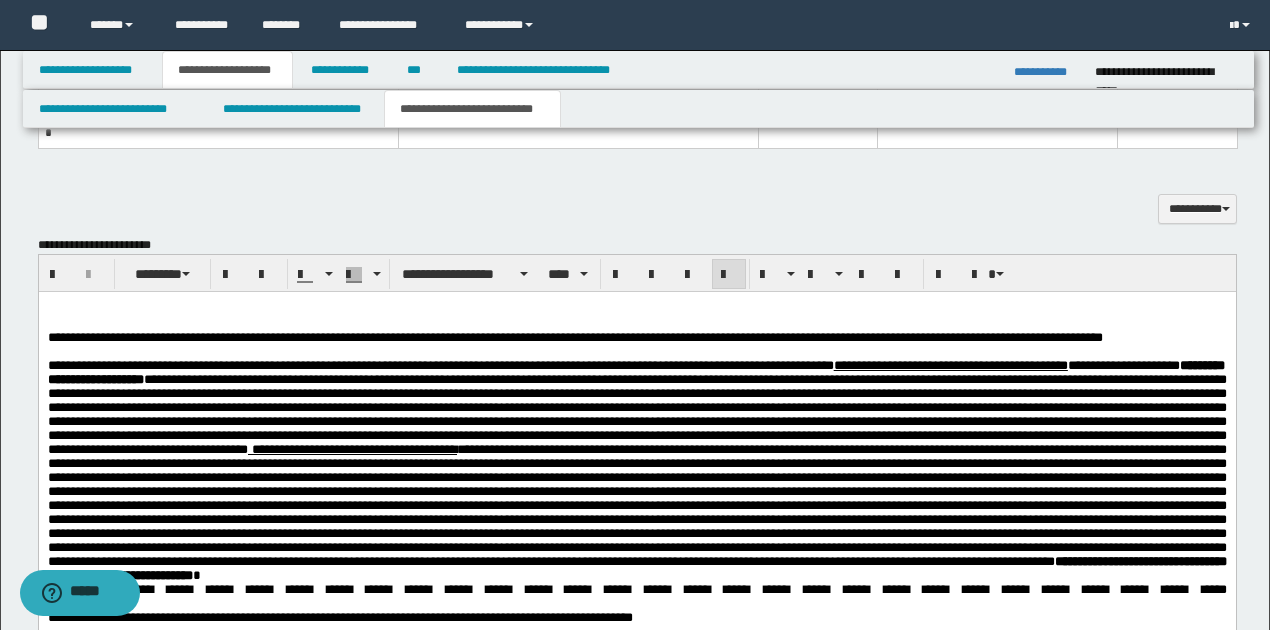 scroll, scrollTop: 1418, scrollLeft: 0, axis: vertical 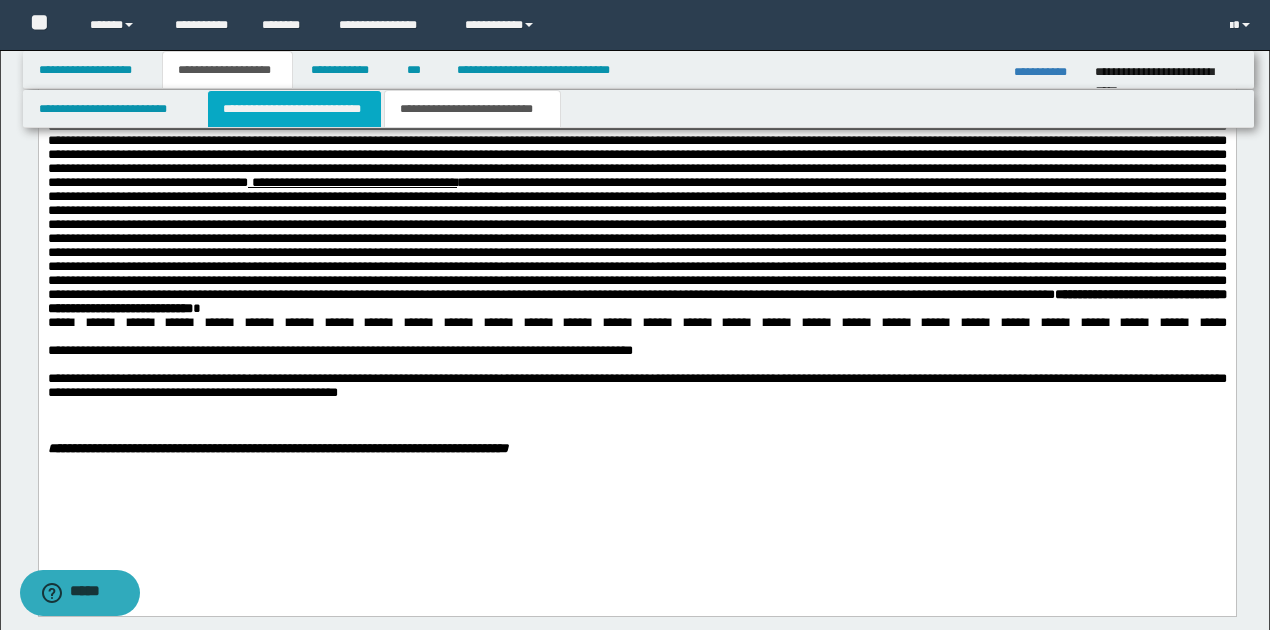 click on "**********" at bounding box center [294, 109] 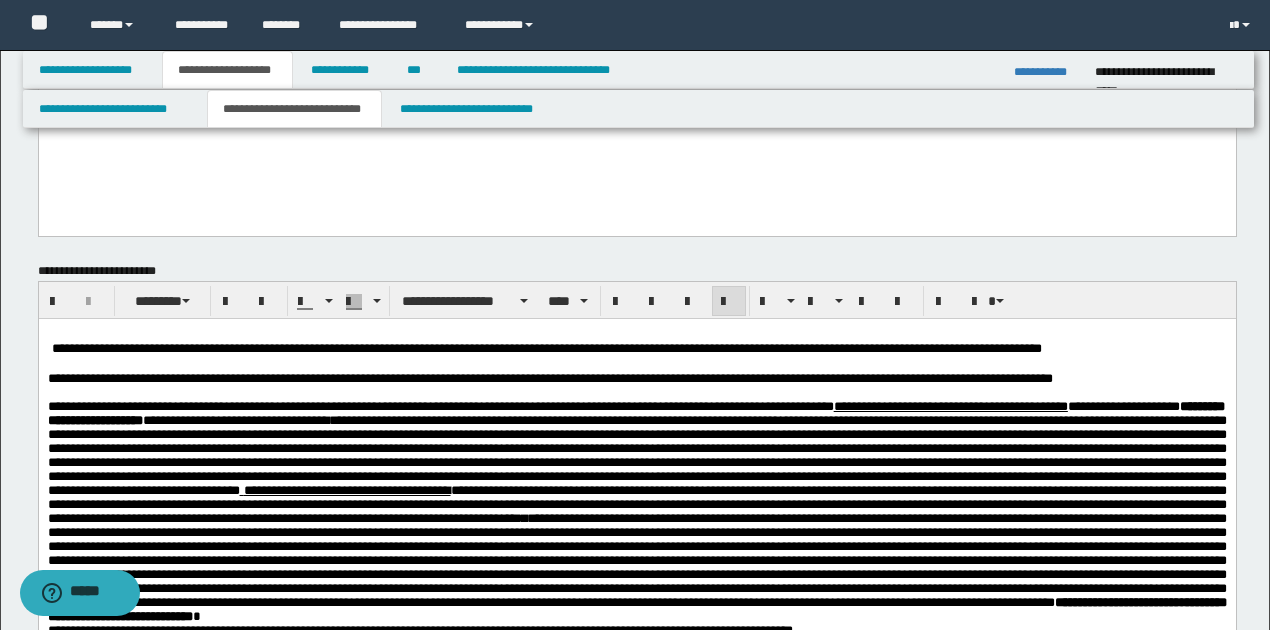 scroll, scrollTop: 818, scrollLeft: 0, axis: vertical 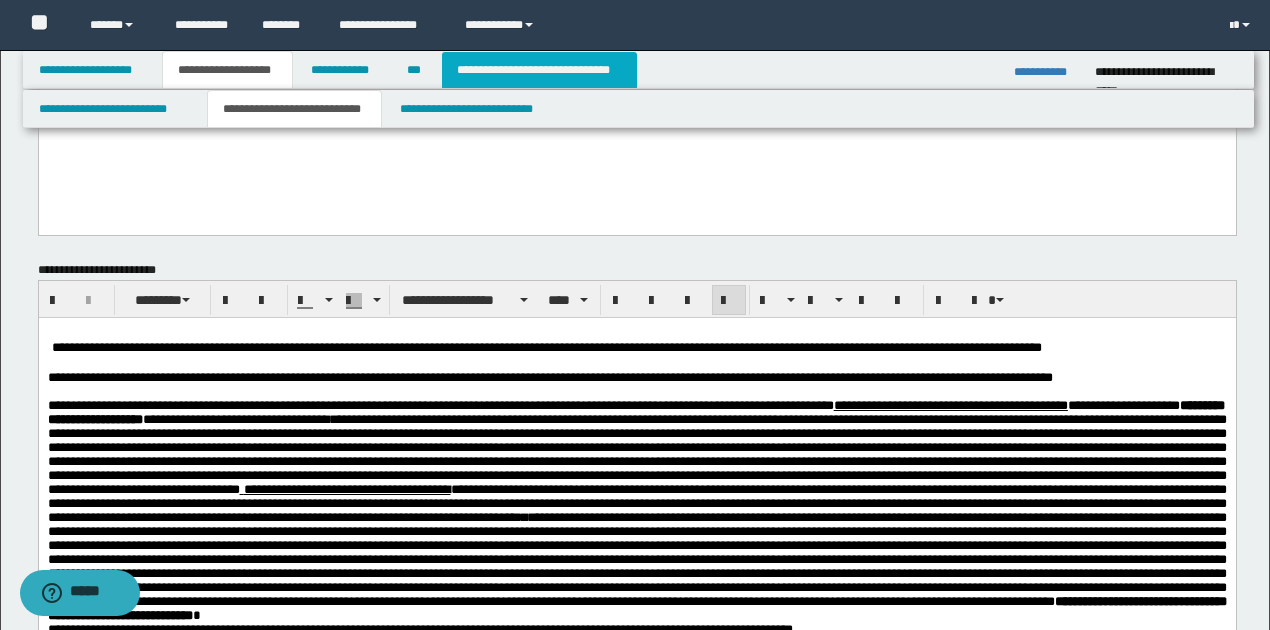click on "**********" at bounding box center [539, 70] 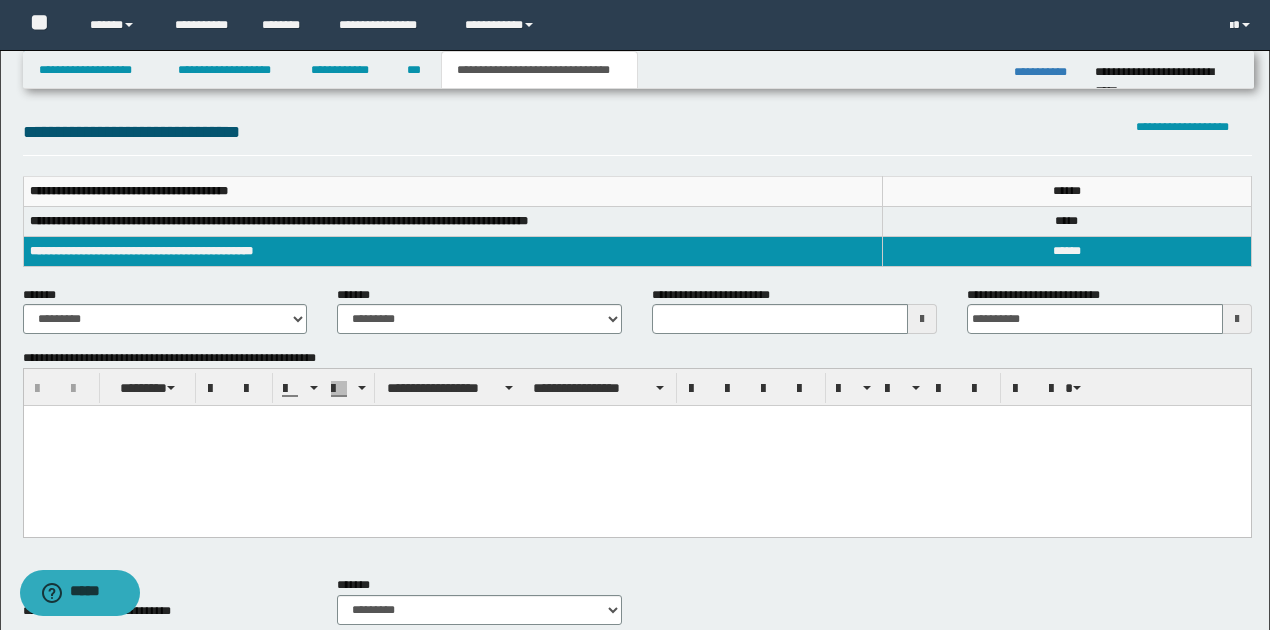 scroll, scrollTop: 254, scrollLeft: 0, axis: vertical 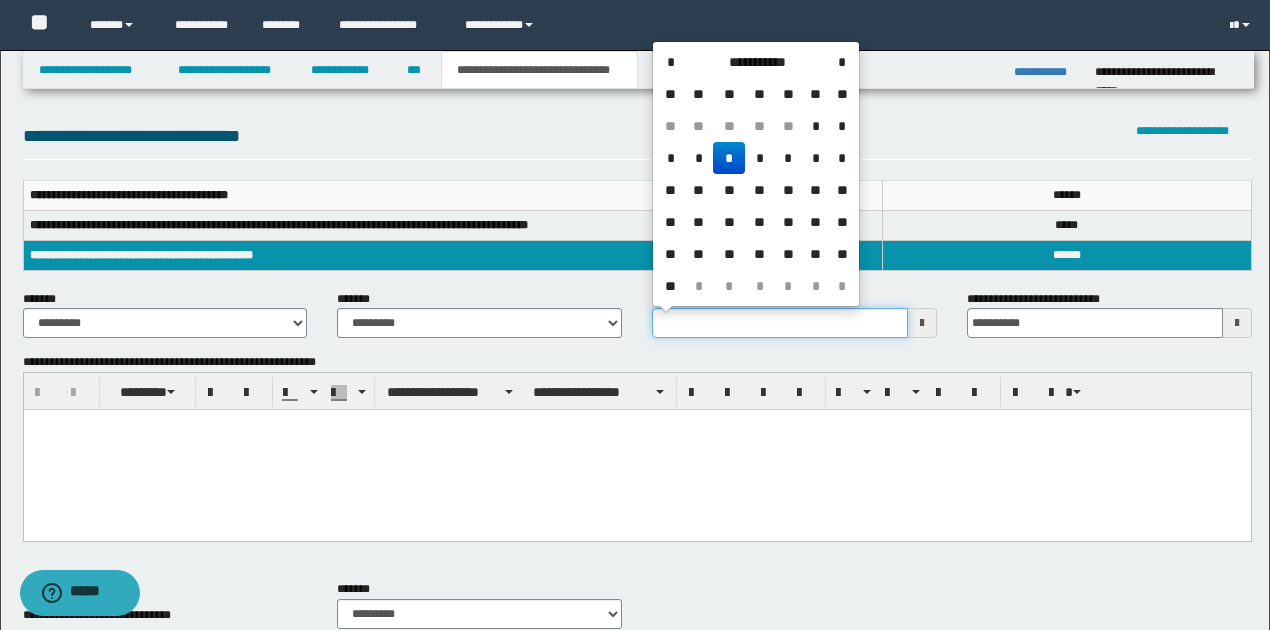 click on "**********" at bounding box center [780, 323] 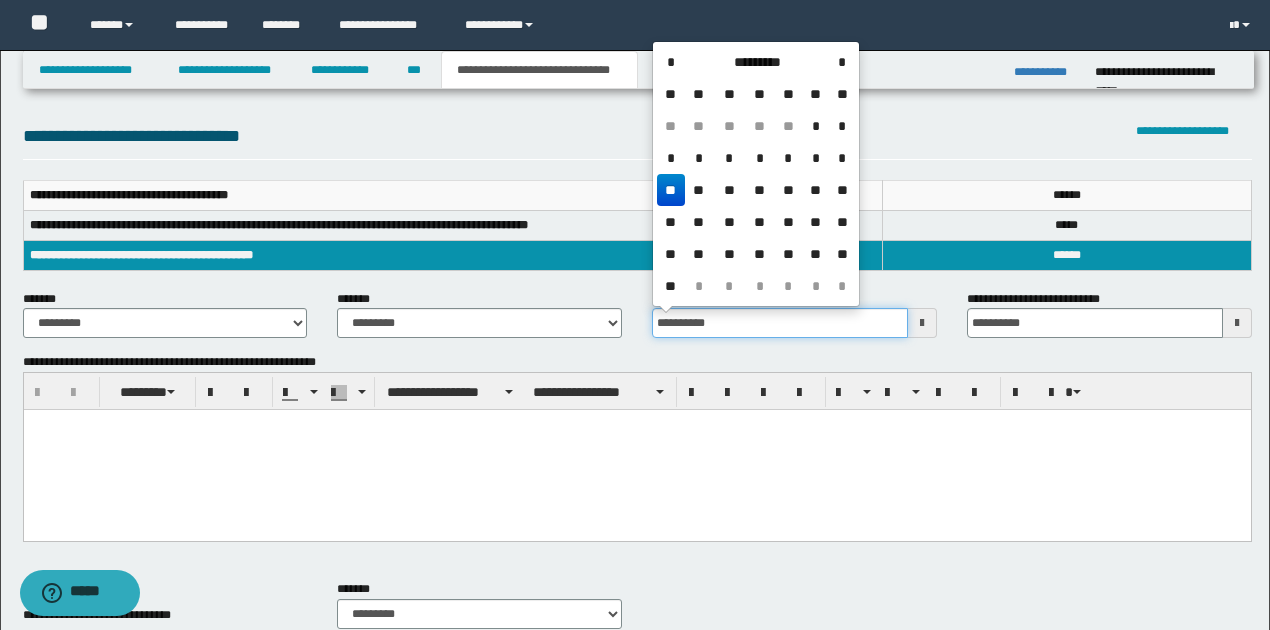 type on "**********" 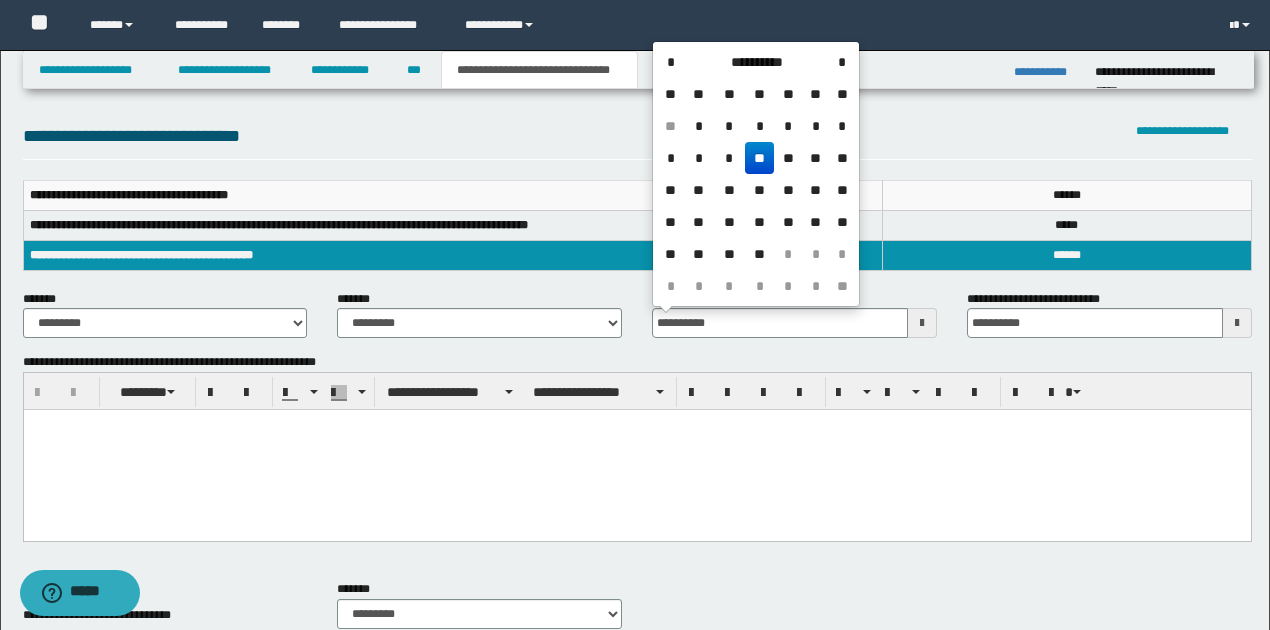 click on "**" at bounding box center [759, 158] 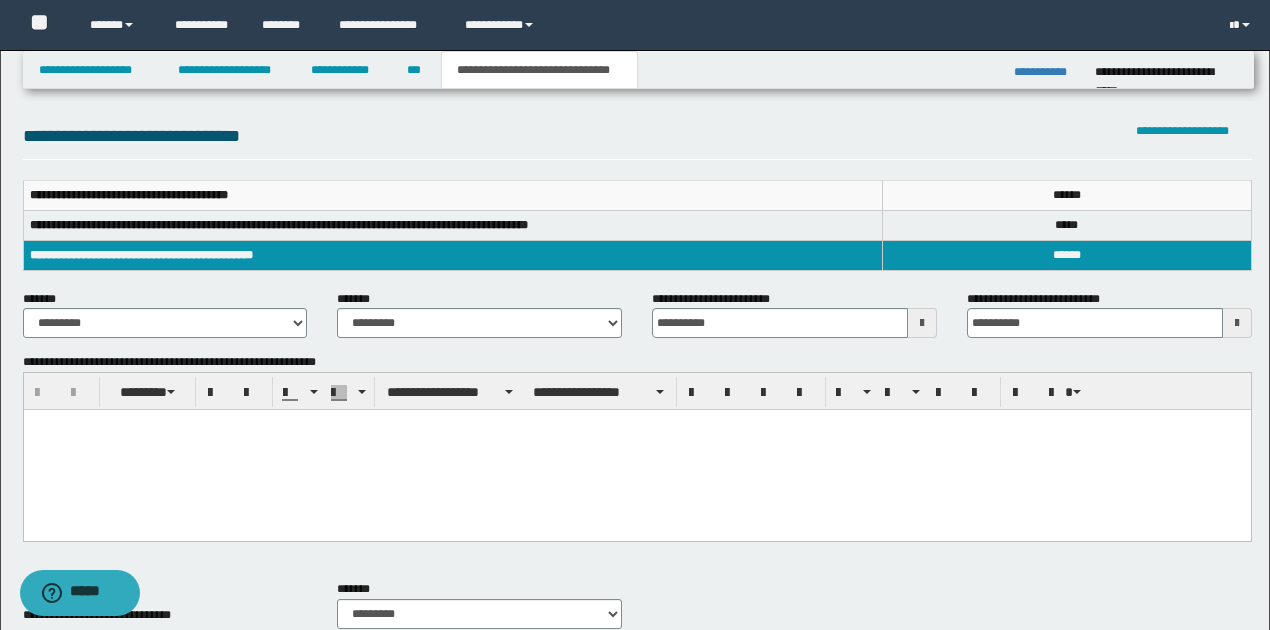 click at bounding box center (636, 450) 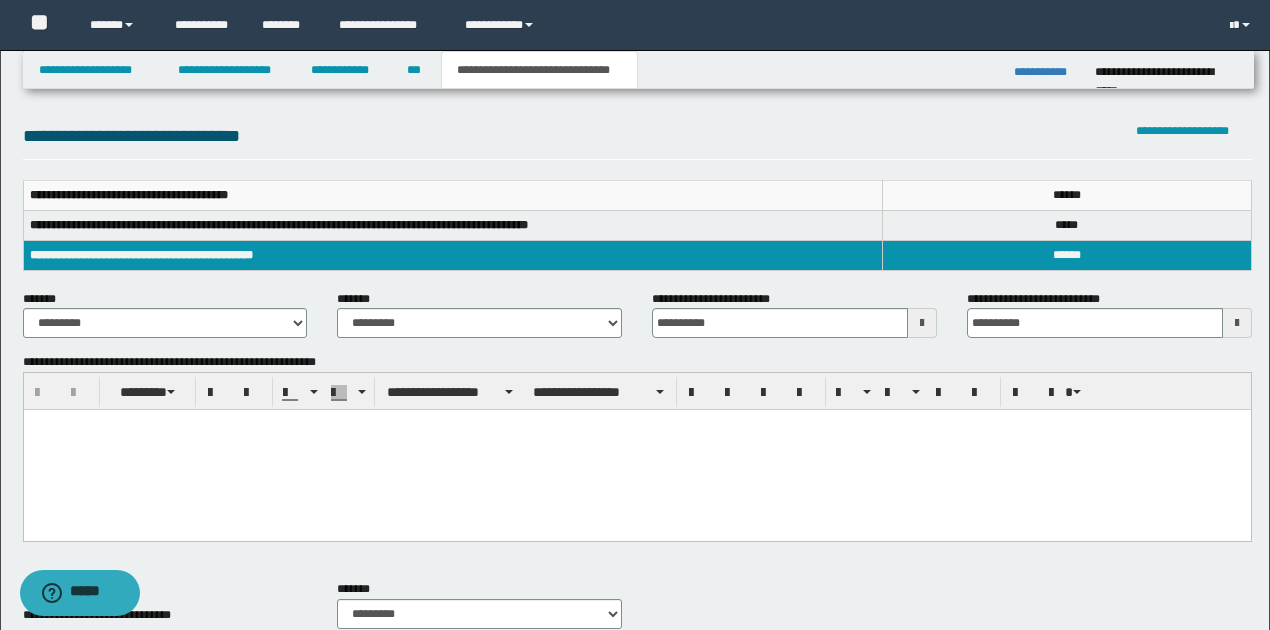 type 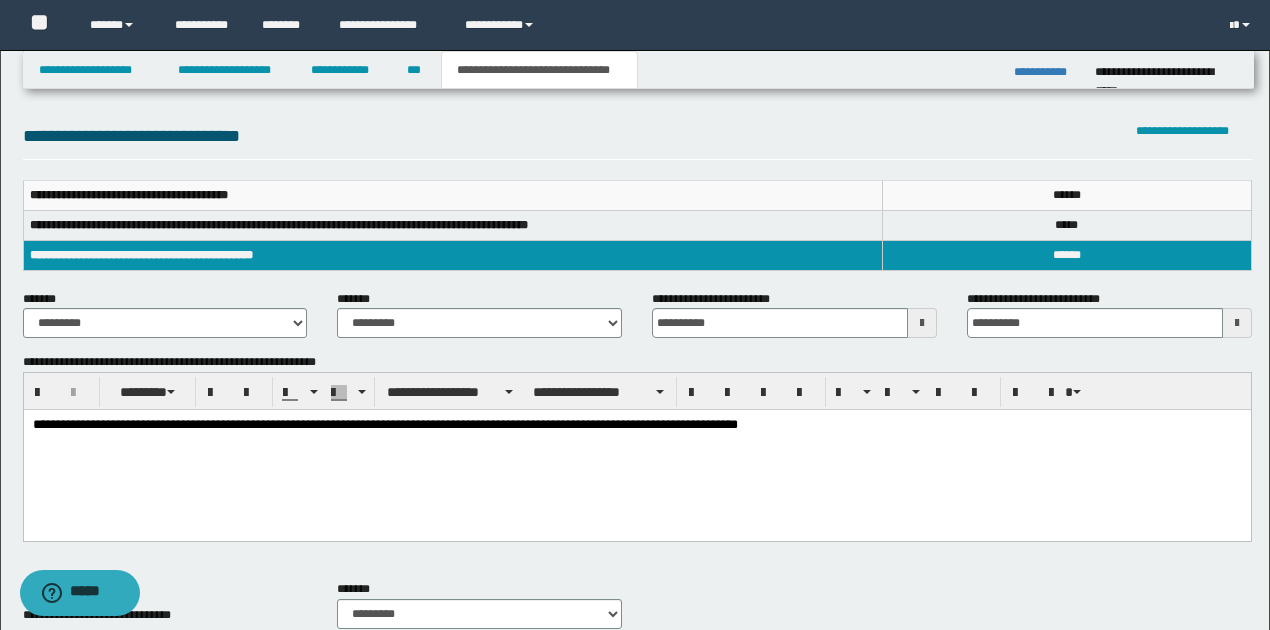 click on "**********" at bounding box center [637, 425] 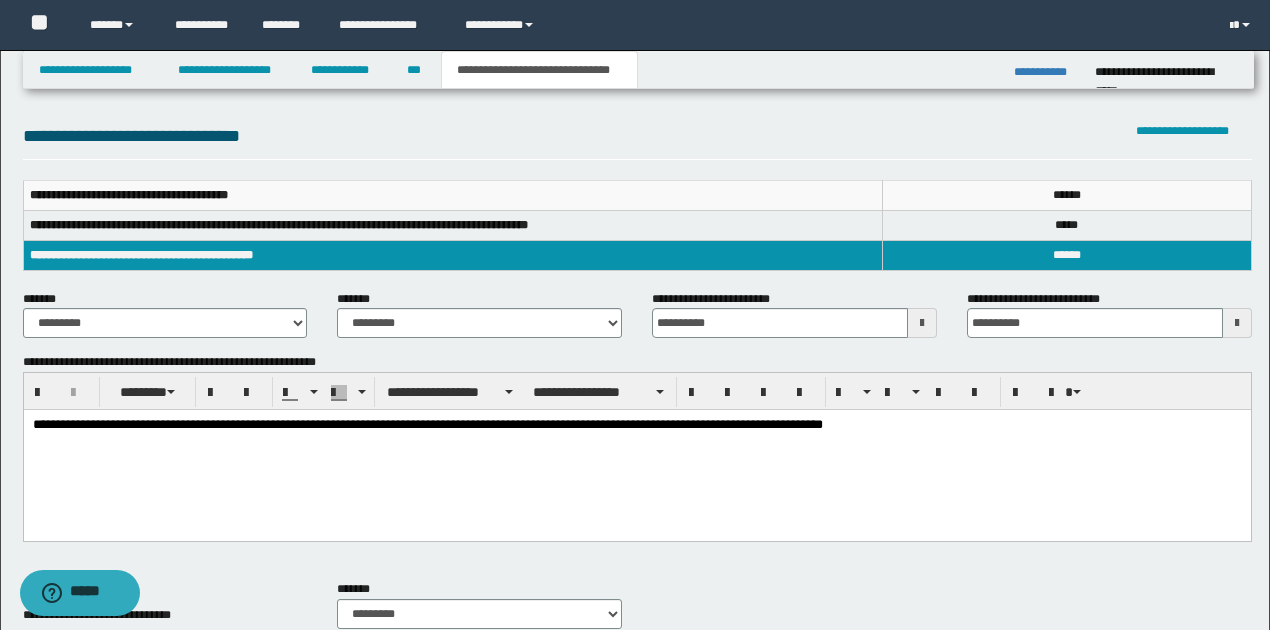 click on "**********" at bounding box center (637, 425) 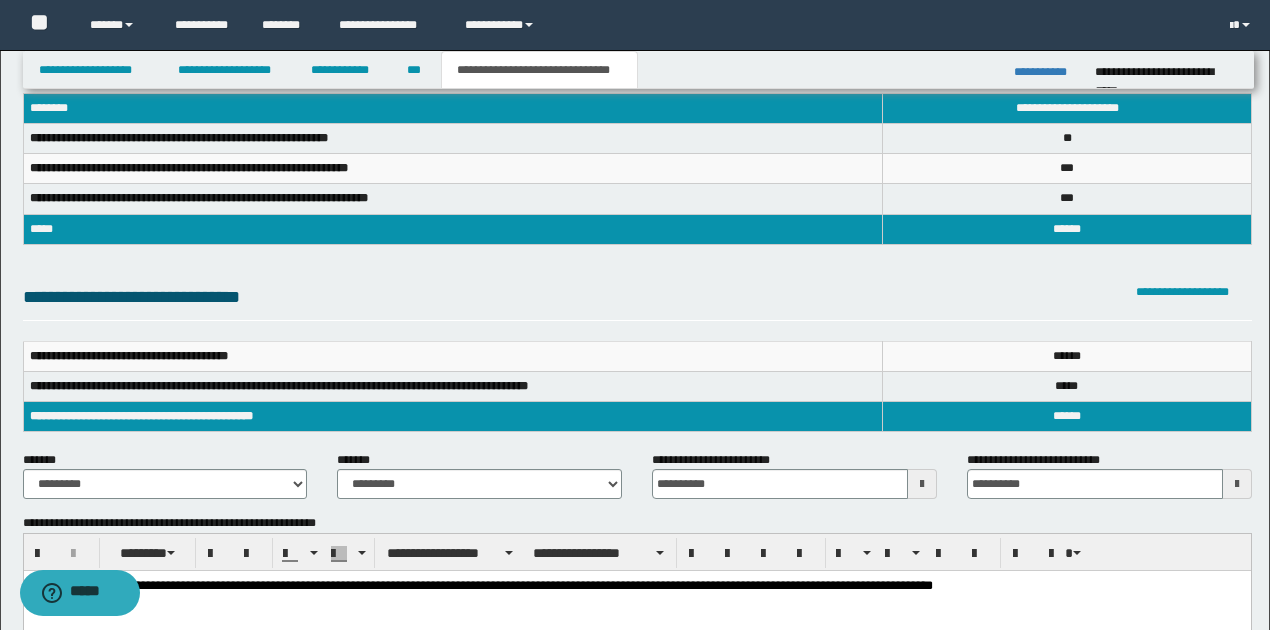 scroll, scrollTop: 266, scrollLeft: 0, axis: vertical 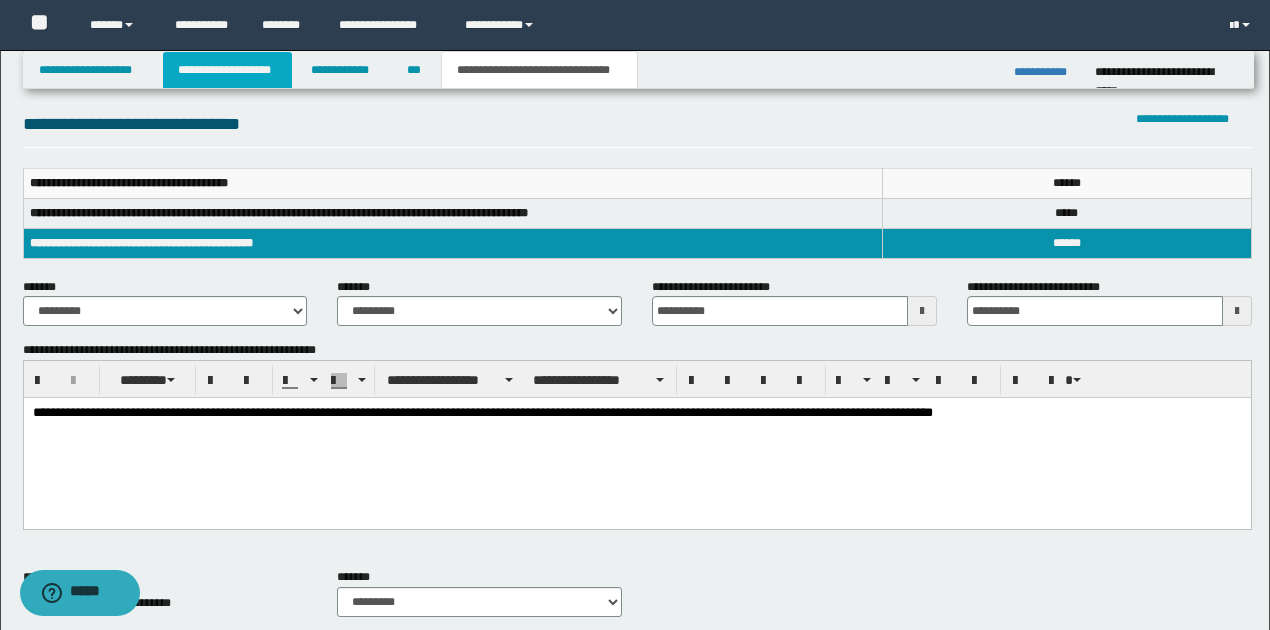 click on "**********" at bounding box center (227, 70) 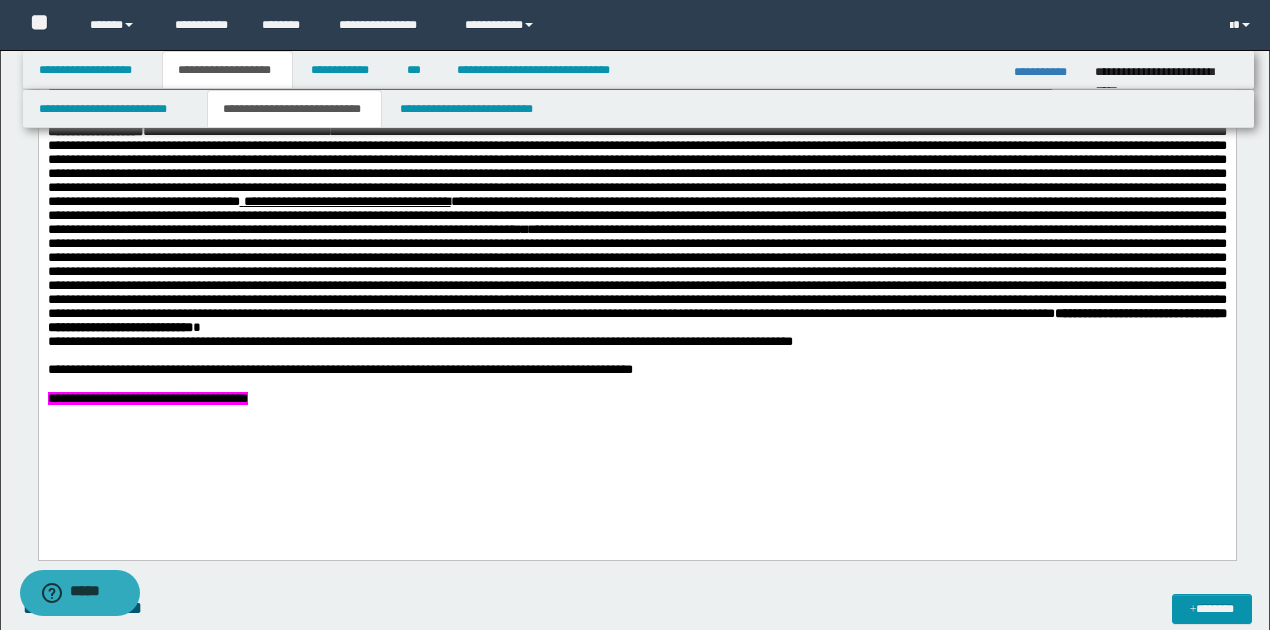 scroll, scrollTop: 1097, scrollLeft: 0, axis: vertical 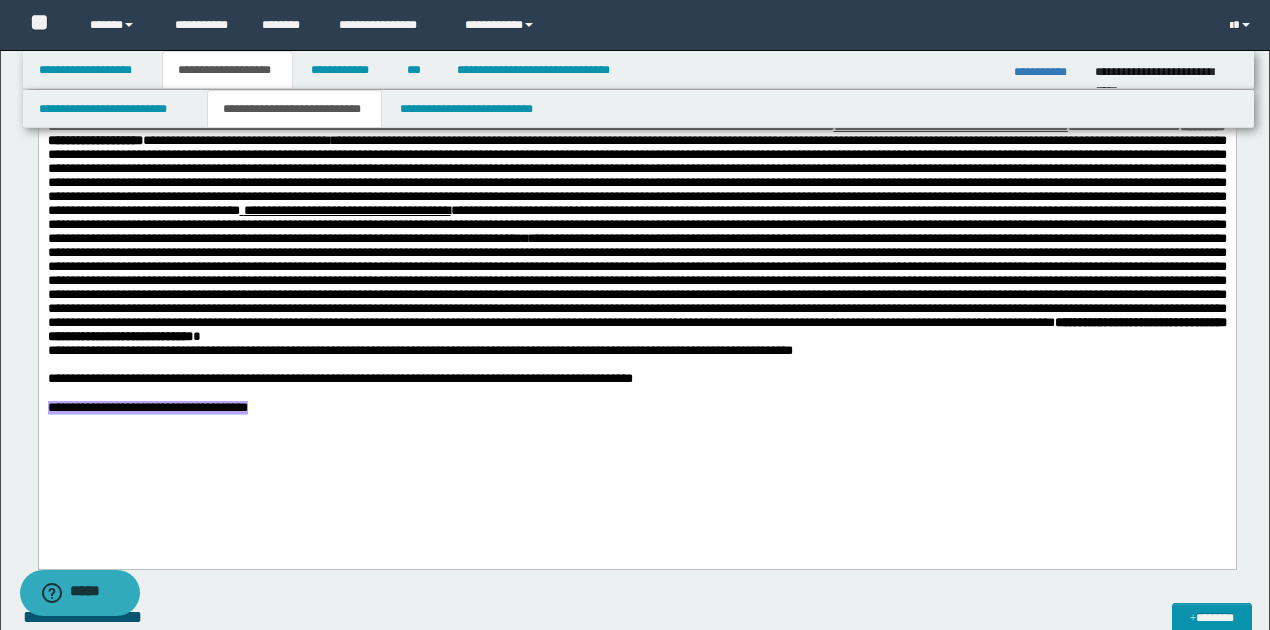 drag, startPoint x: 46, startPoint y: 455, endPoint x: 344, endPoint y: 454, distance: 298.00168 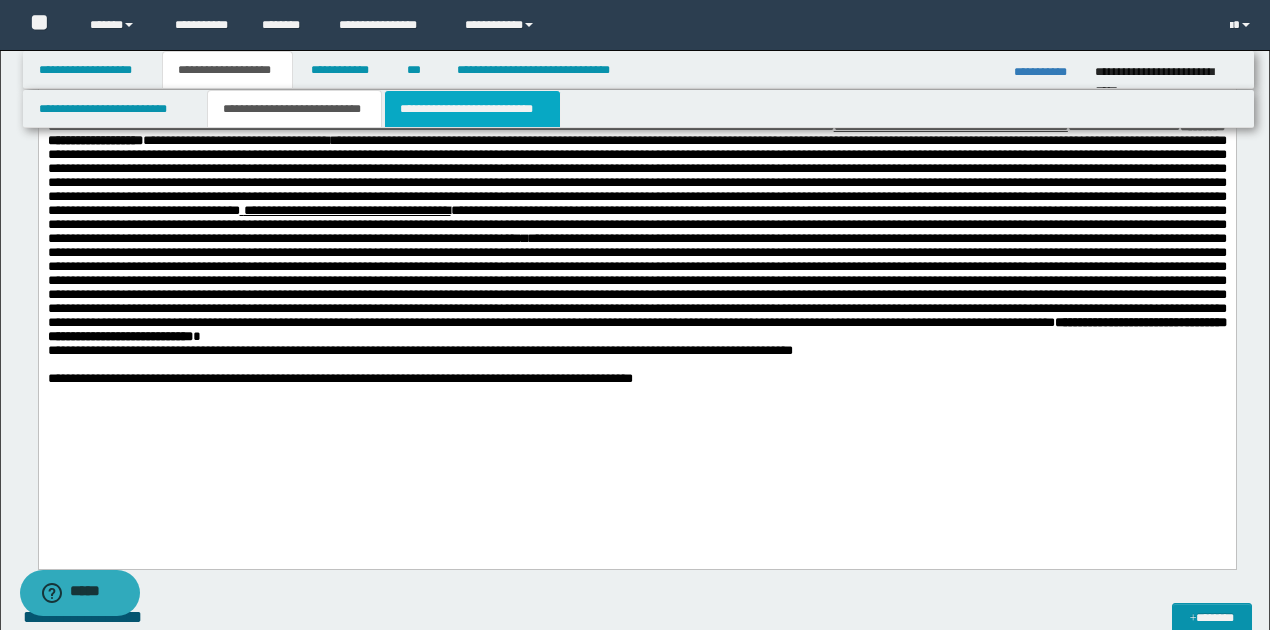 click on "**********" at bounding box center (472, 109) 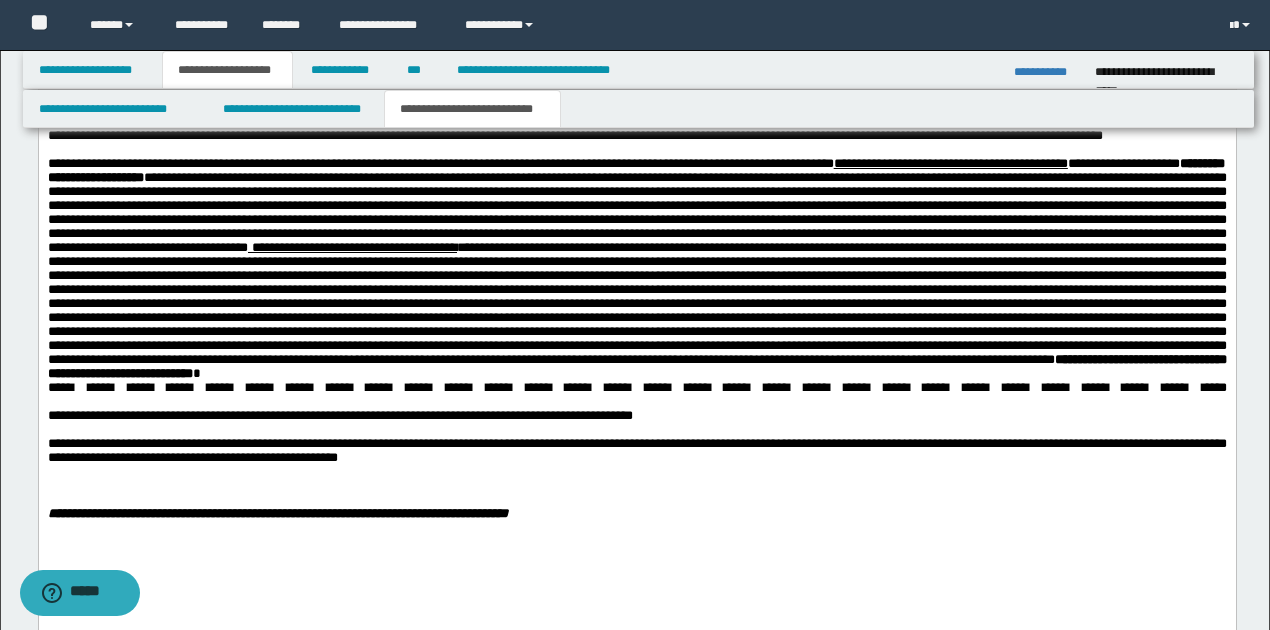 scroll, scrollTop: 1430, scrollLeft: 0, axis: vertical 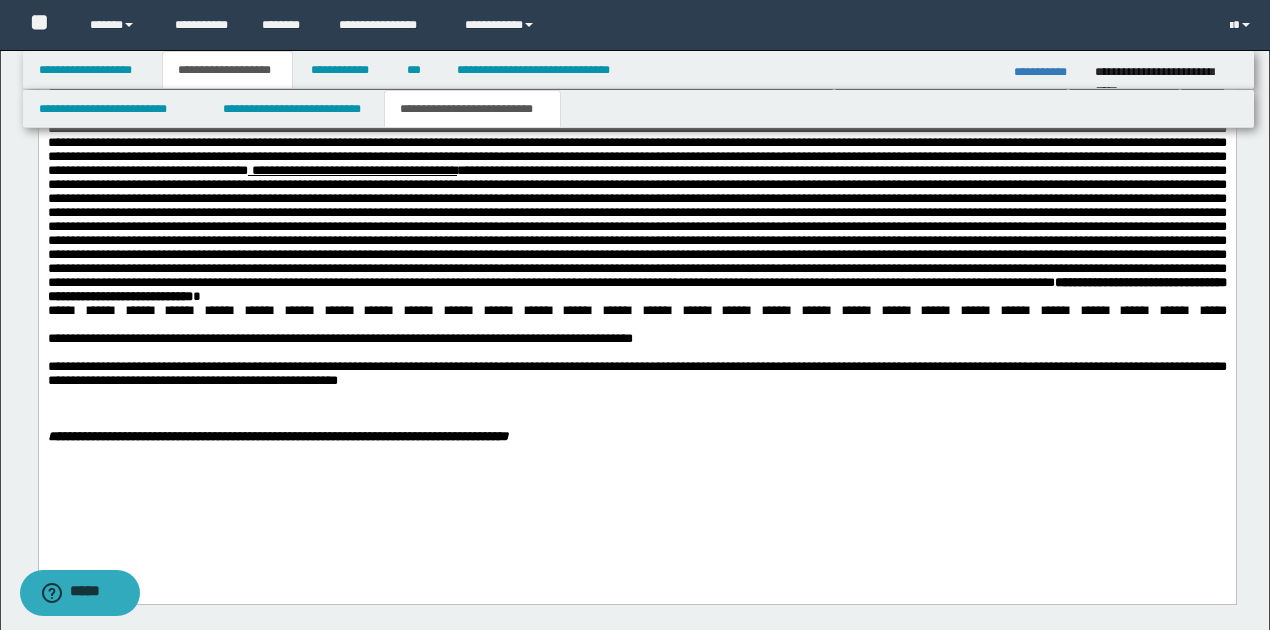 click on "**********" at bounding box center (636, 339) 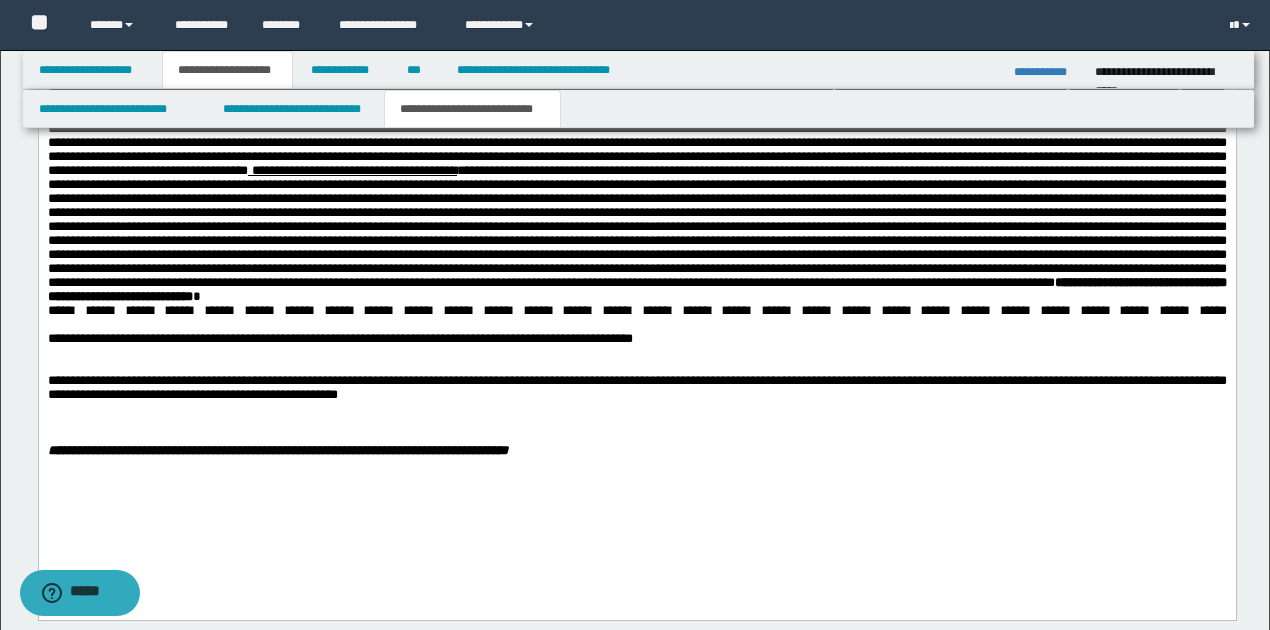 type 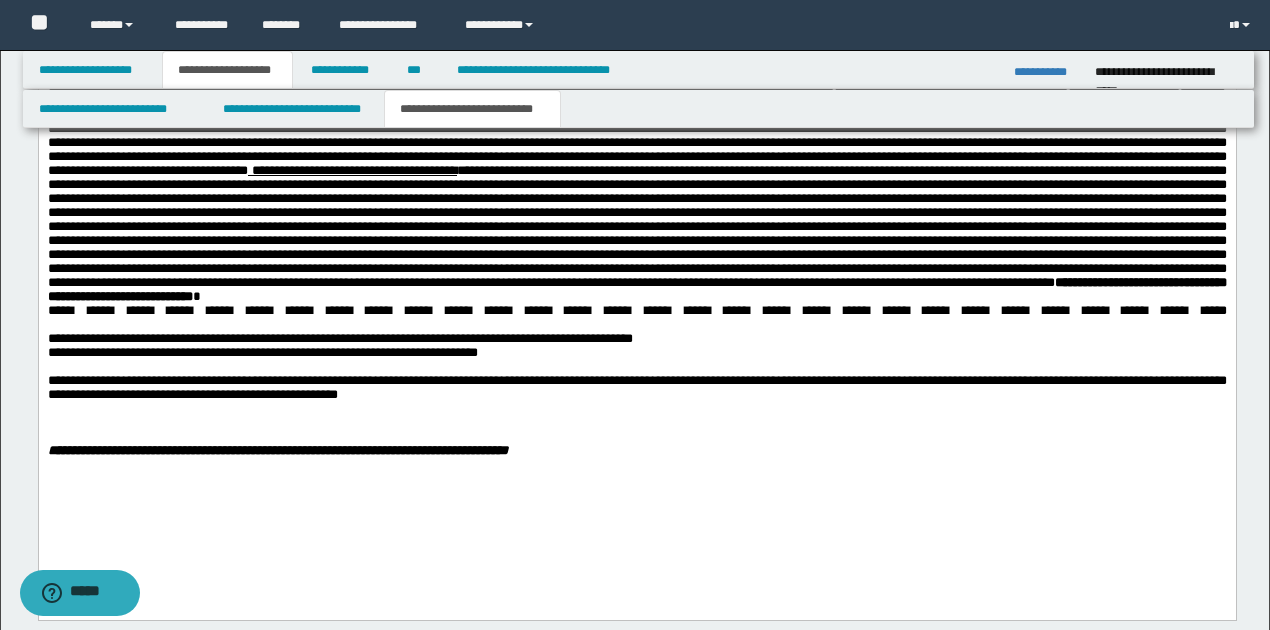 scroll, scrollTop: 1497, scrollLeft: 0, axis: vertical 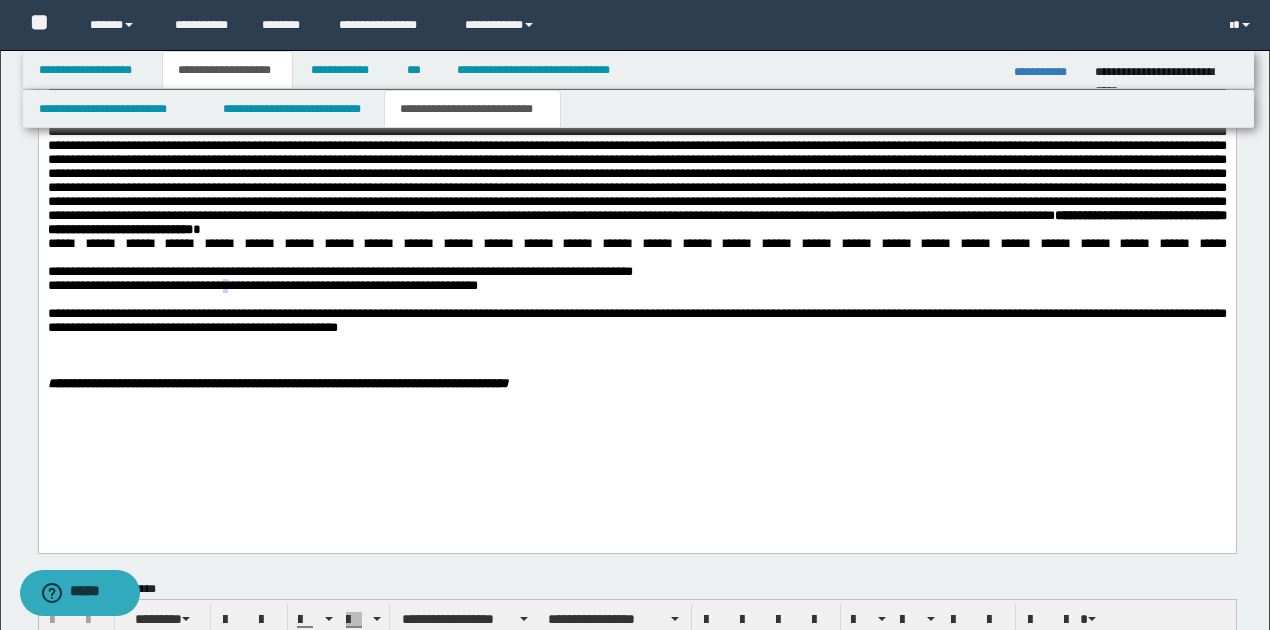 click on "**********" at bounding box center (262, 286) 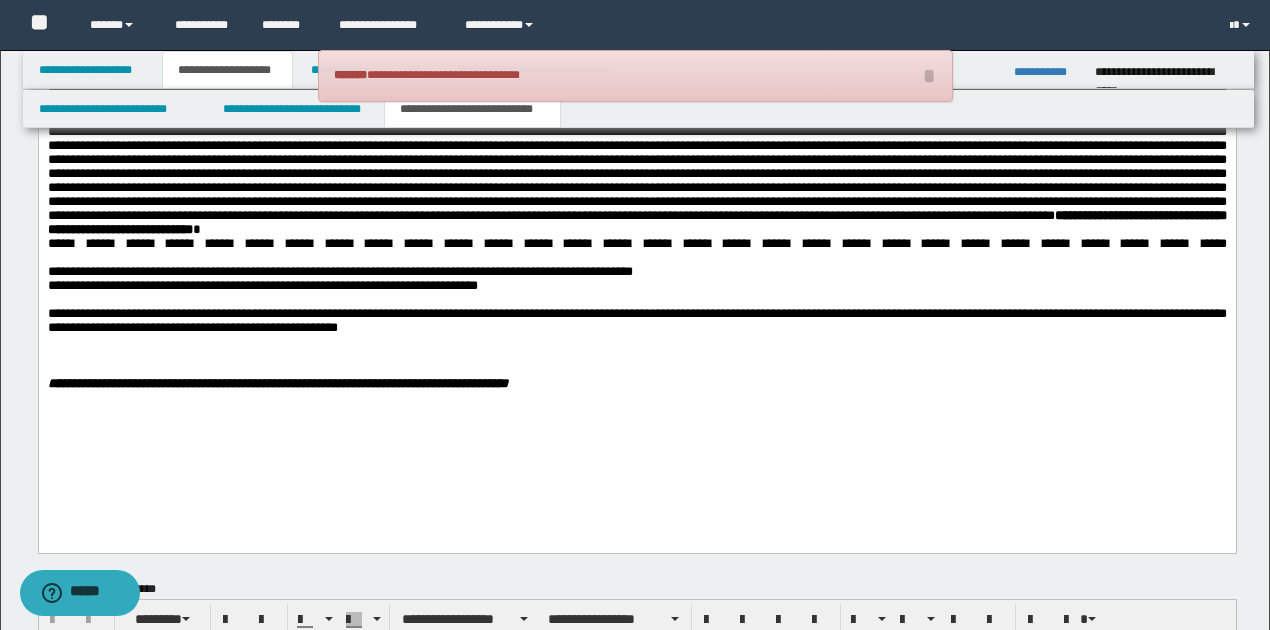 click on "**********" at bounding box center (636, 287) 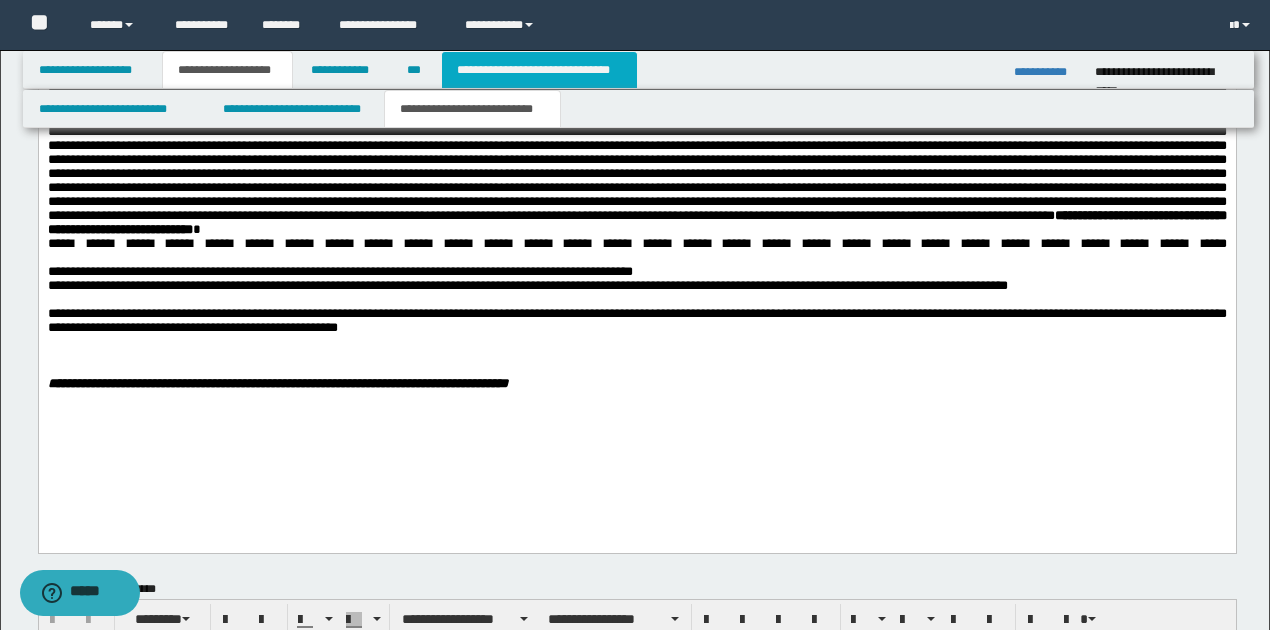 click on "**********" at bounding box center [539, 70] 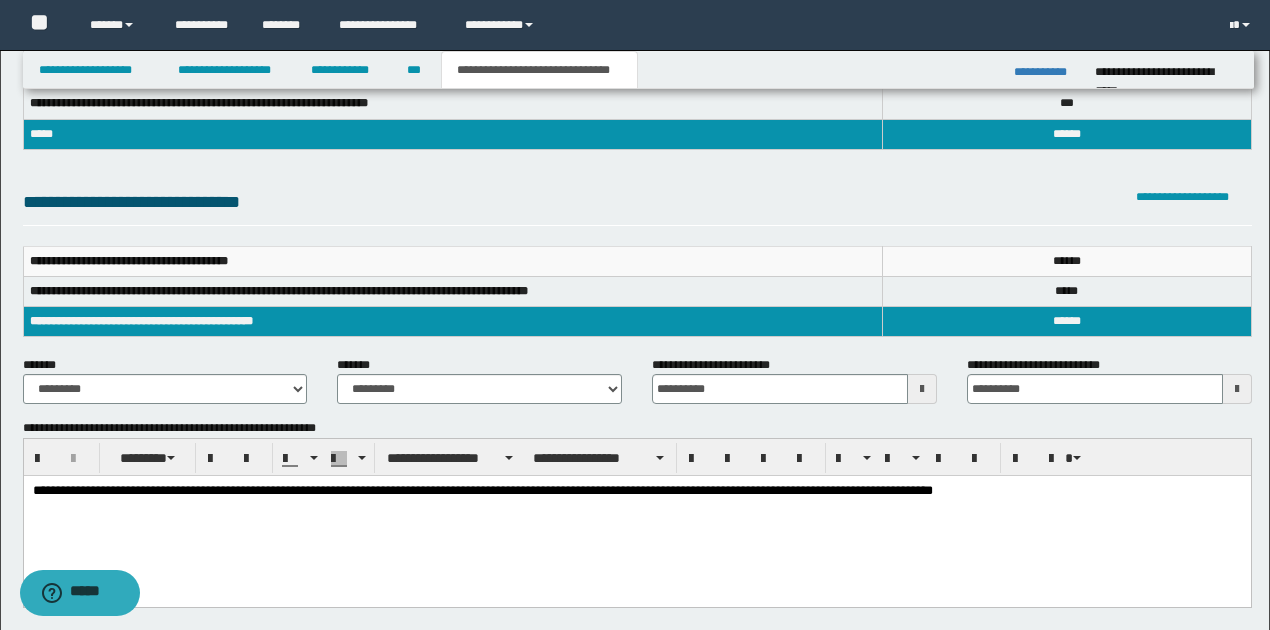 scroll, scrollTop: 187, scrollLeft: 0, axis: vertical 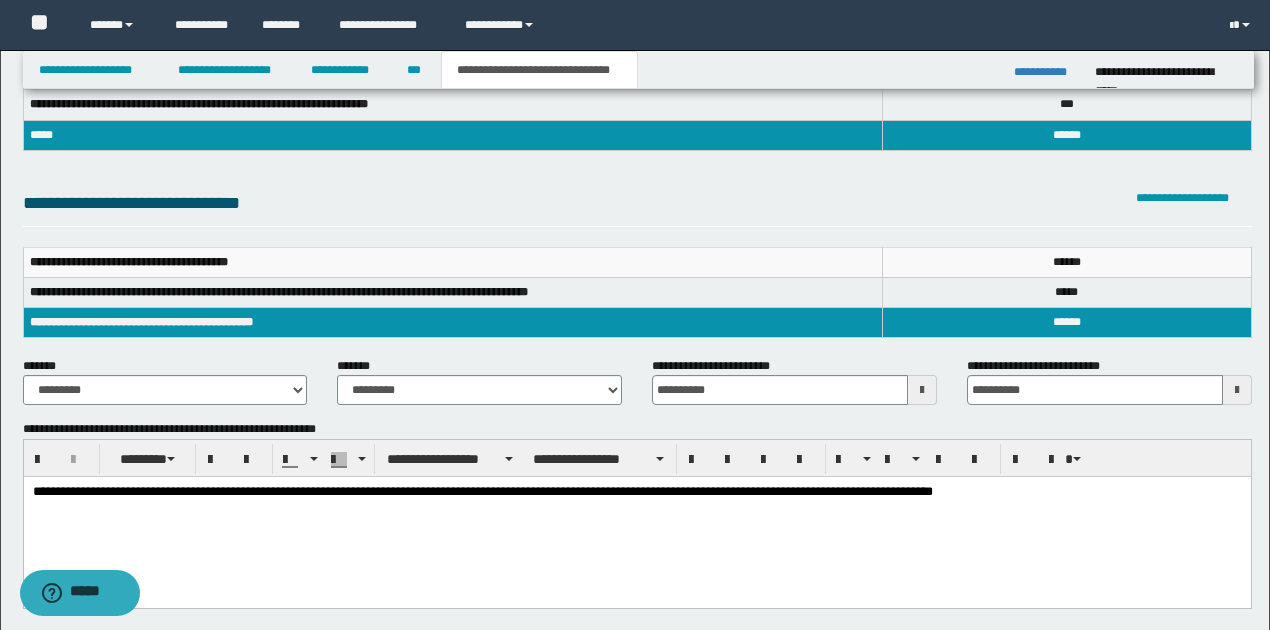 click on "**********" at bounding box center (637, 492) 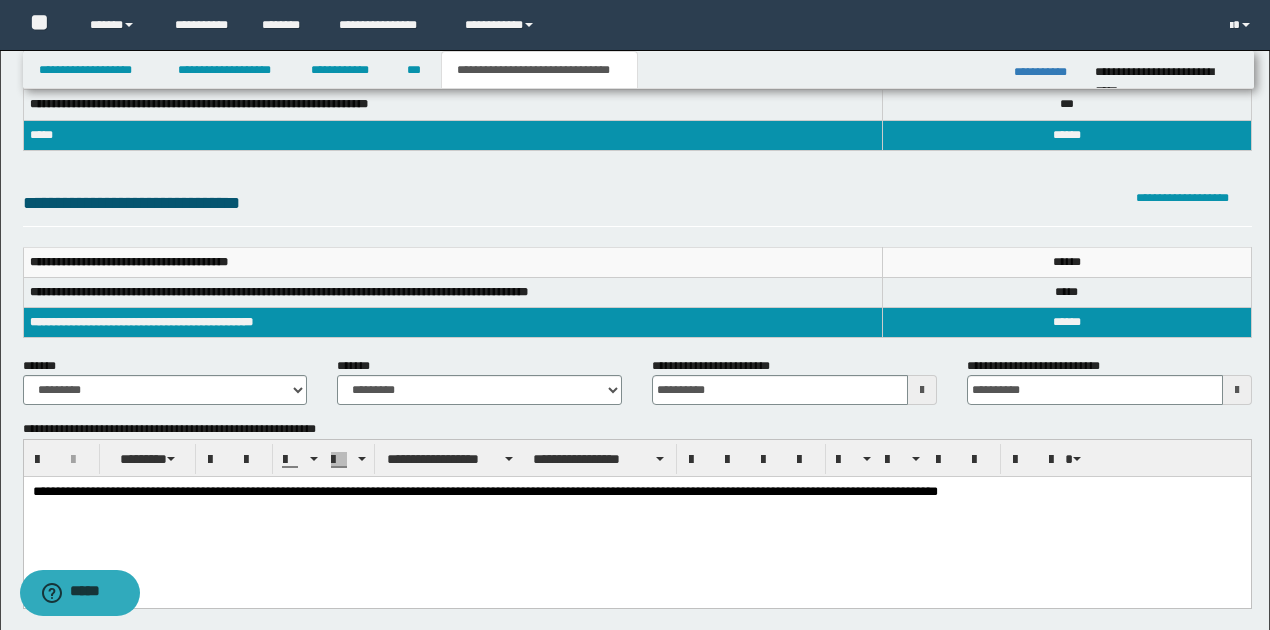 click on "**********" at bounding box center [637, 492] 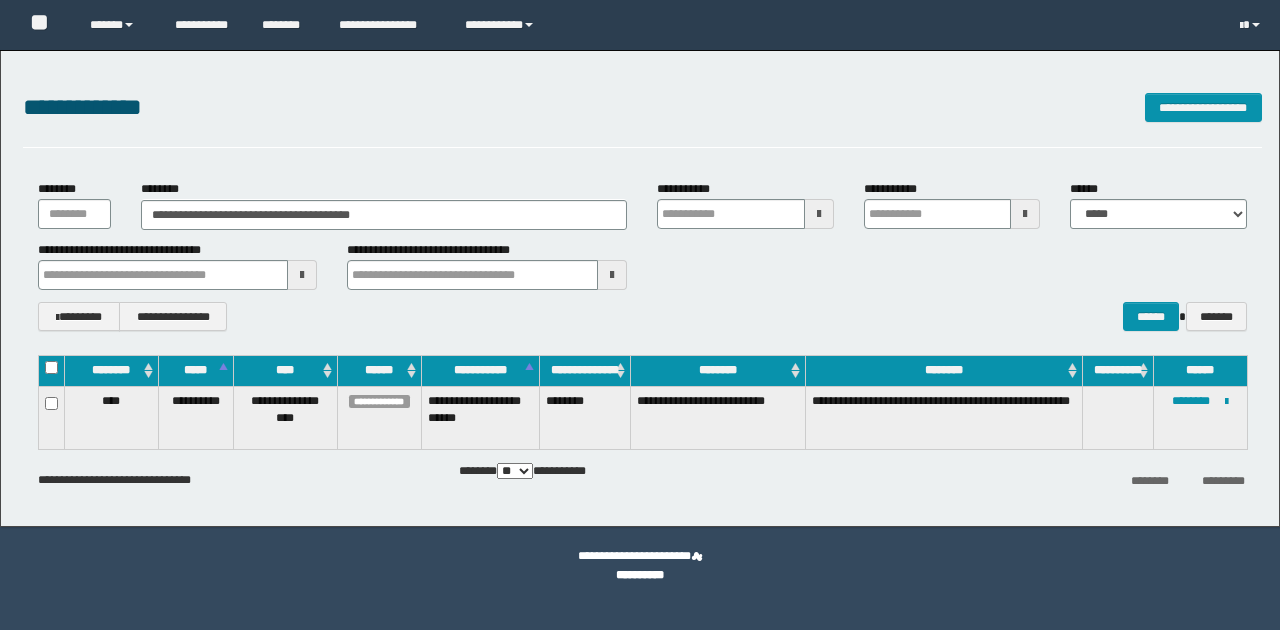 scroll, scrollTop: 0, scrollLeft: 0, axis: both 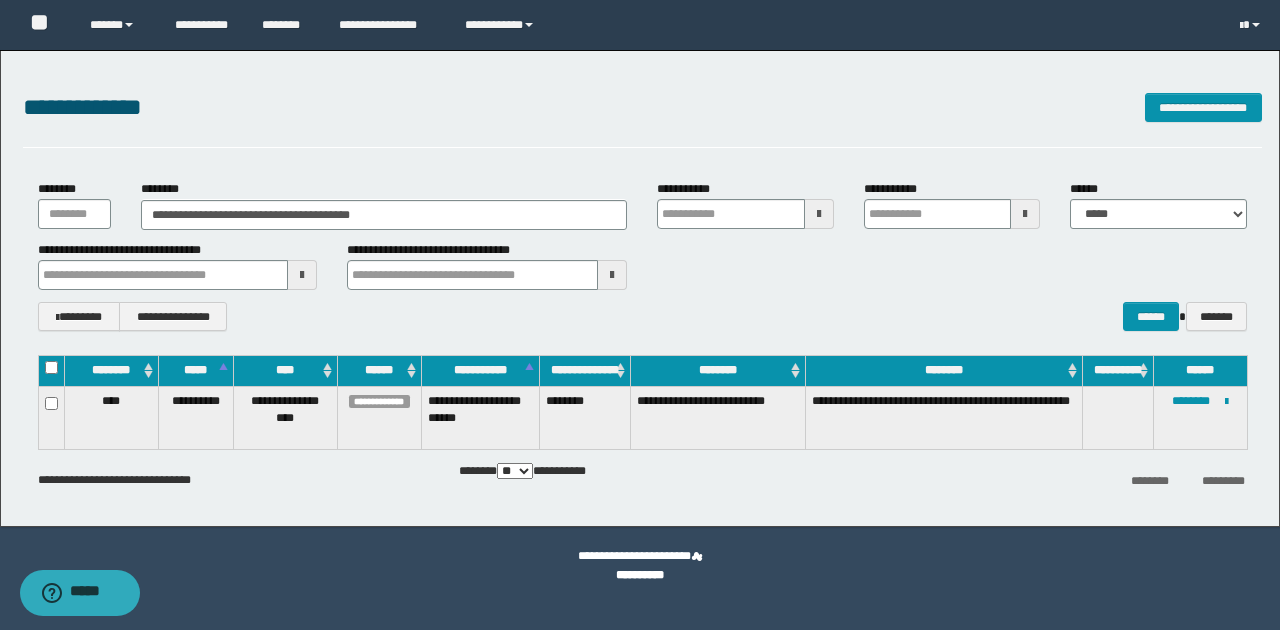 click on "**********" at bounding box center [642, 255] 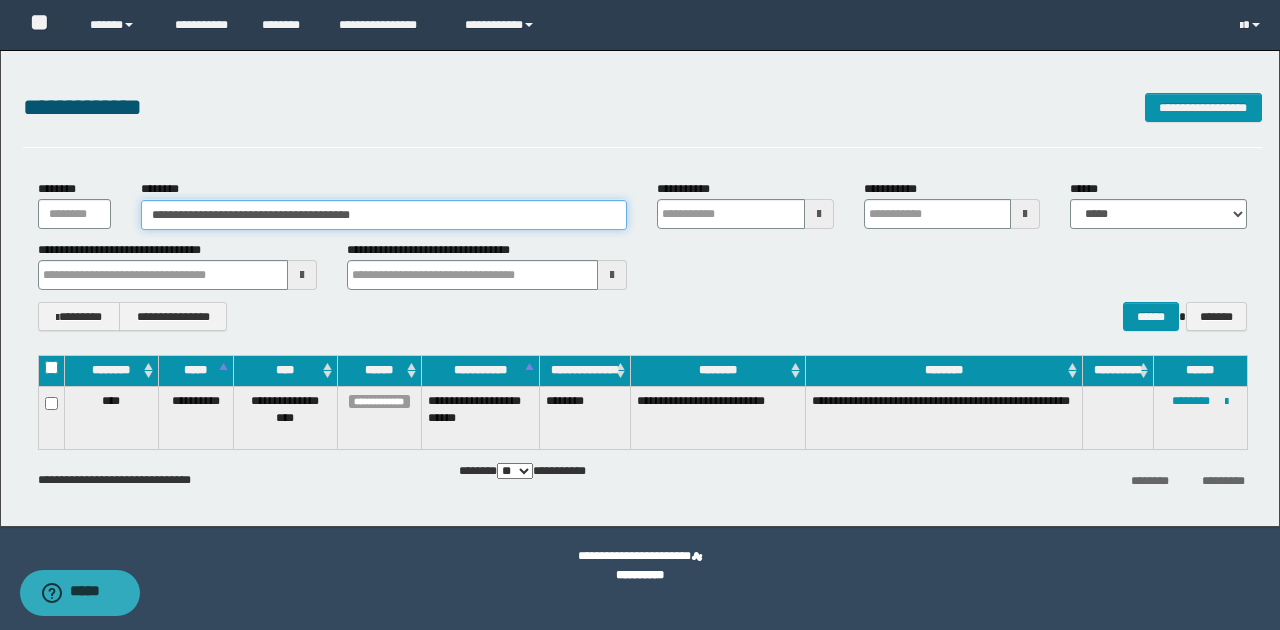 drag, startPoint x: 150, startPoint y: 214, endPoint x: 406, endPoint y: 211, distance: 256.01758 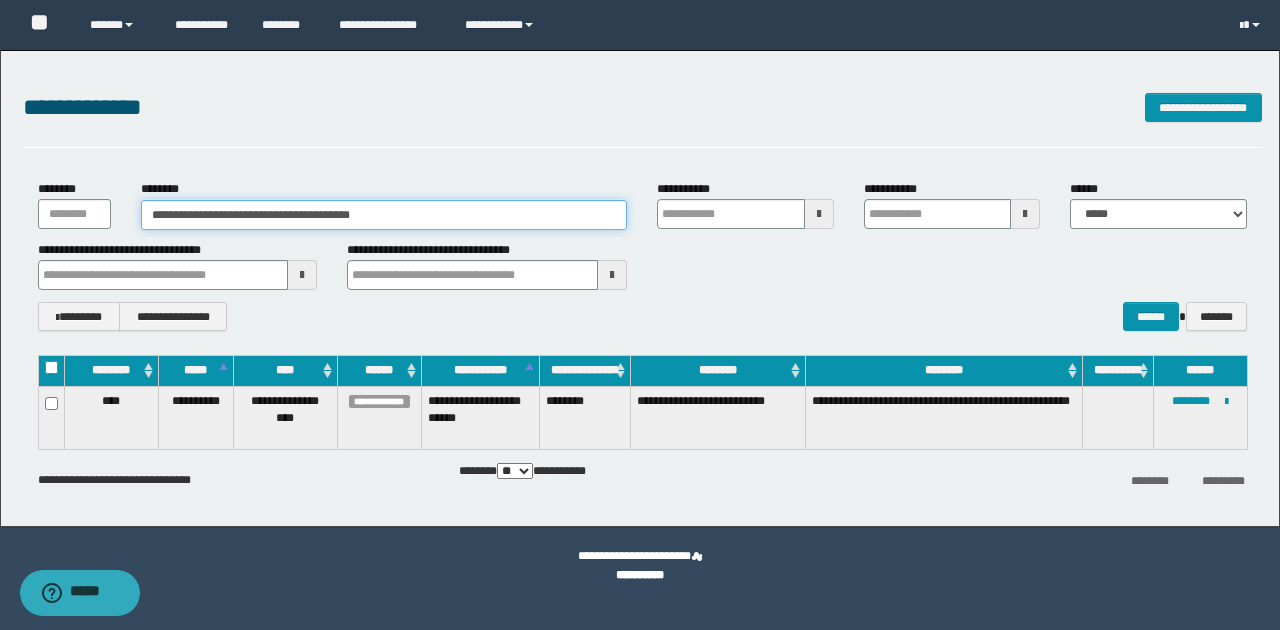 paste 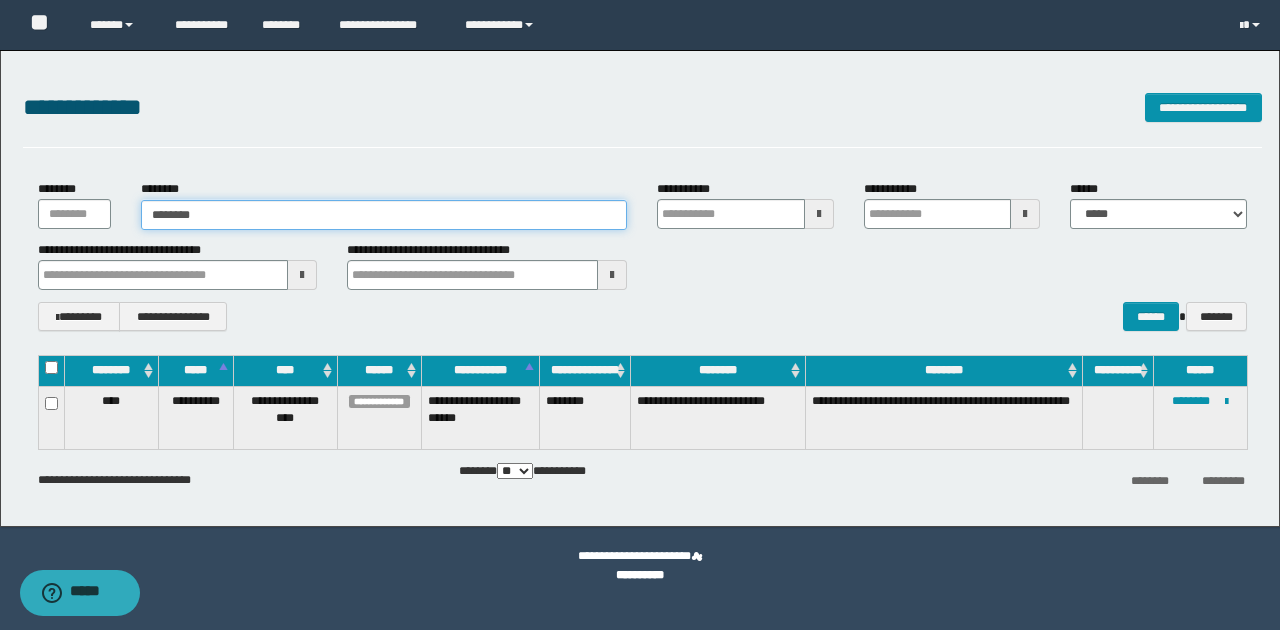 type on "********" 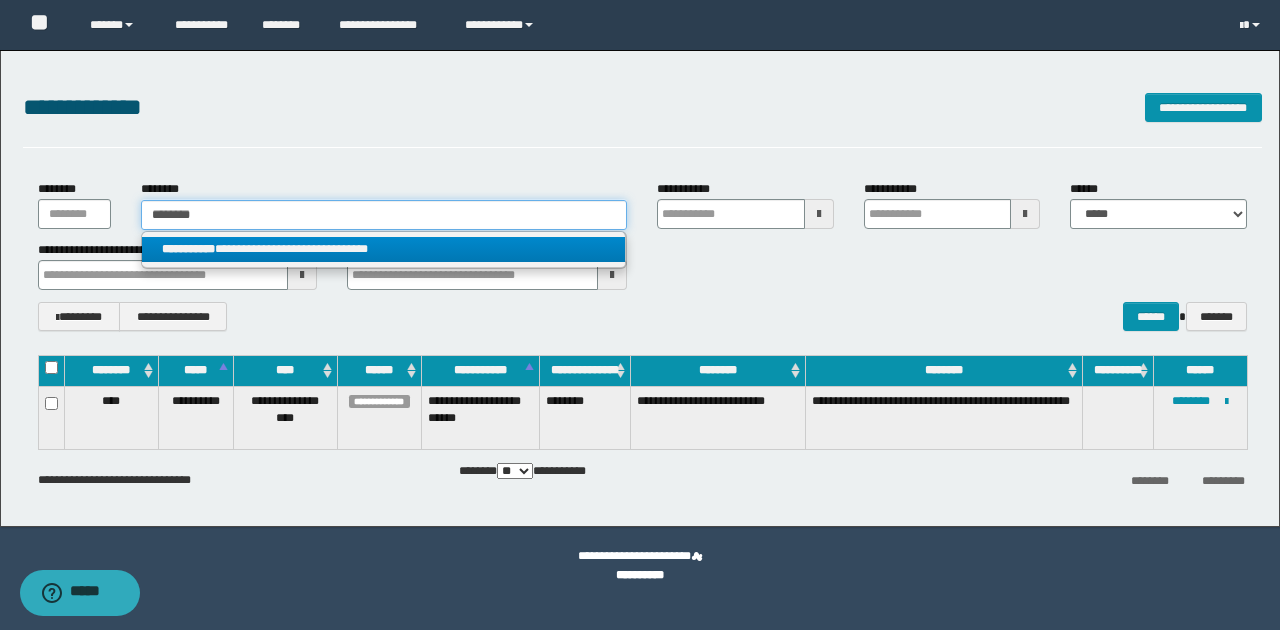 type on "********" 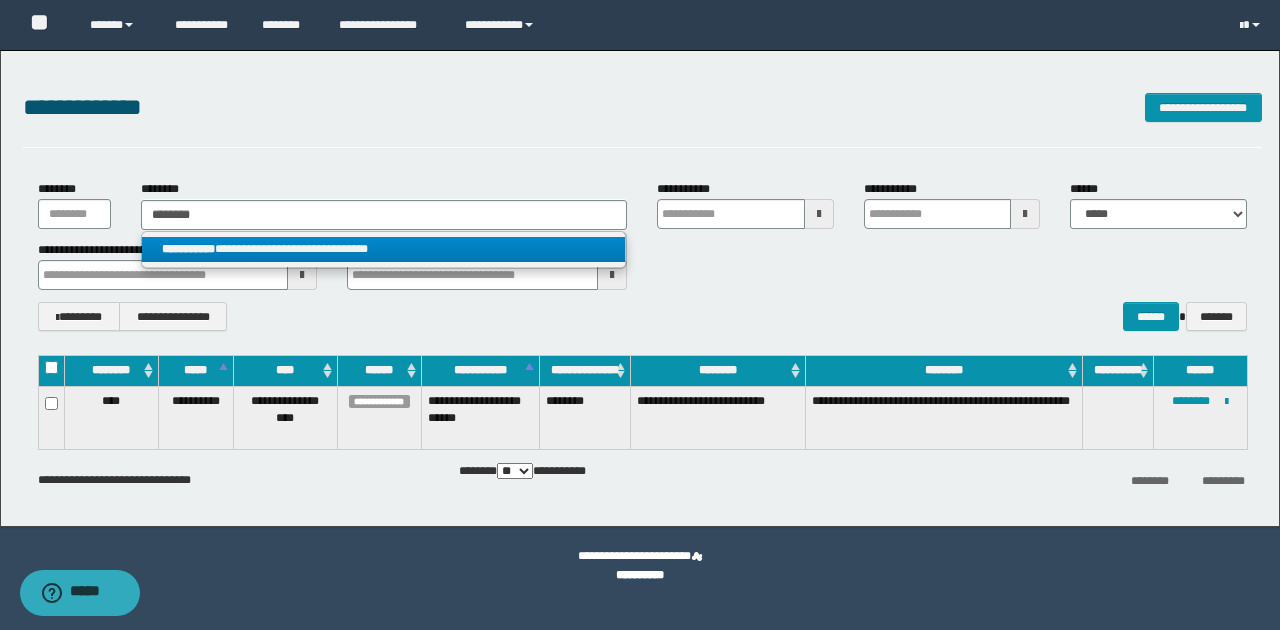 click on "**********" at bounding box center [384, 249] 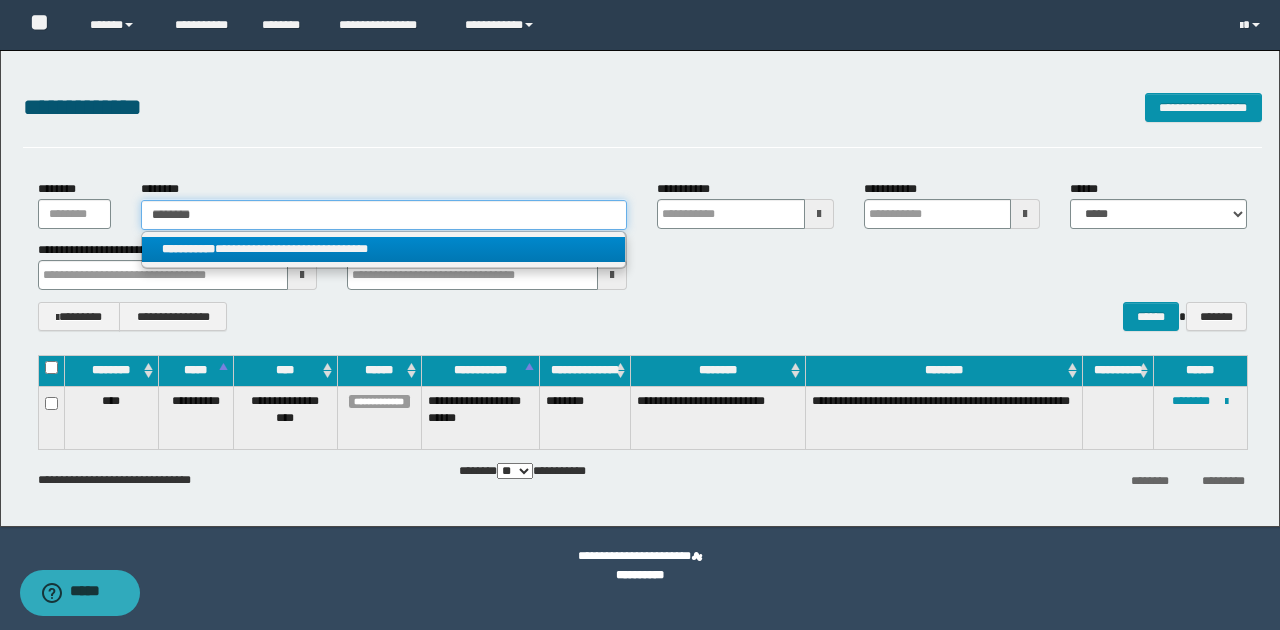 type 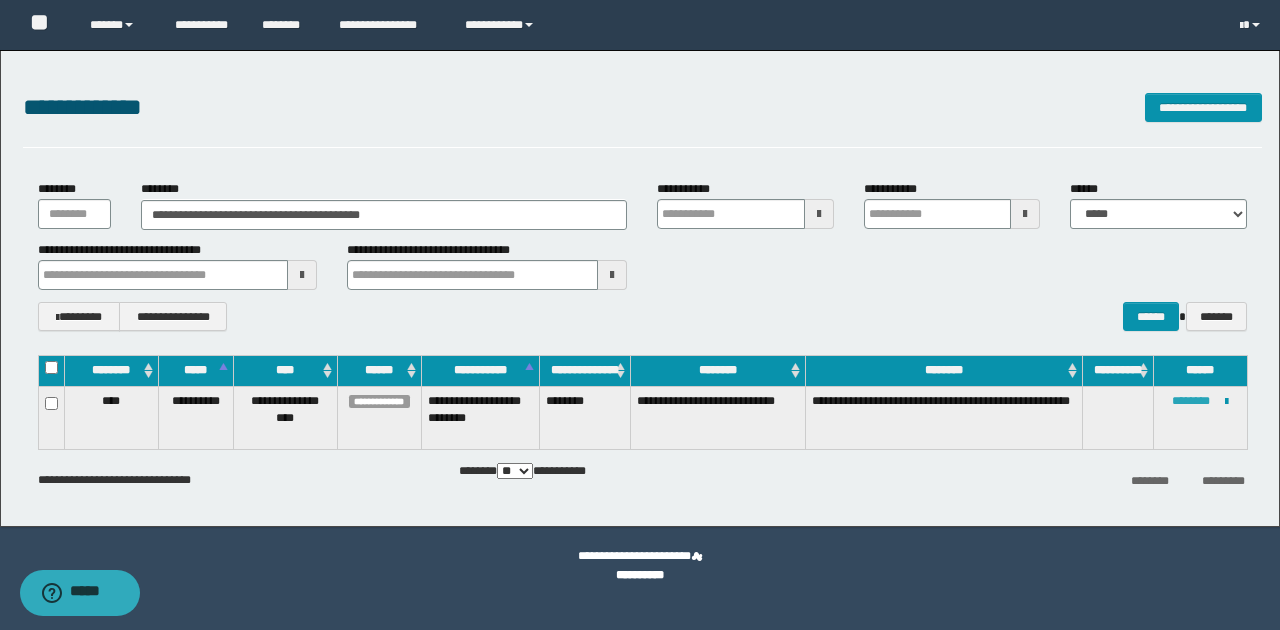 click on "********" at bounding box center (1191, 401) 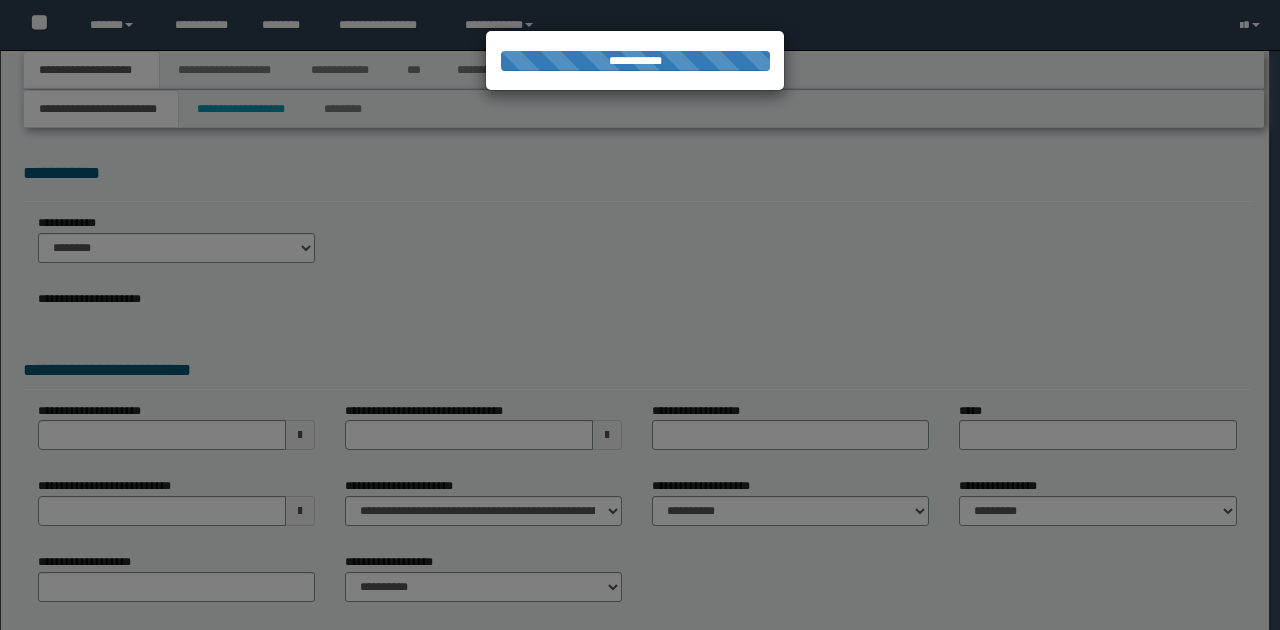 scroll, scrollTop: 0, scrollLeft: 0, axis: both 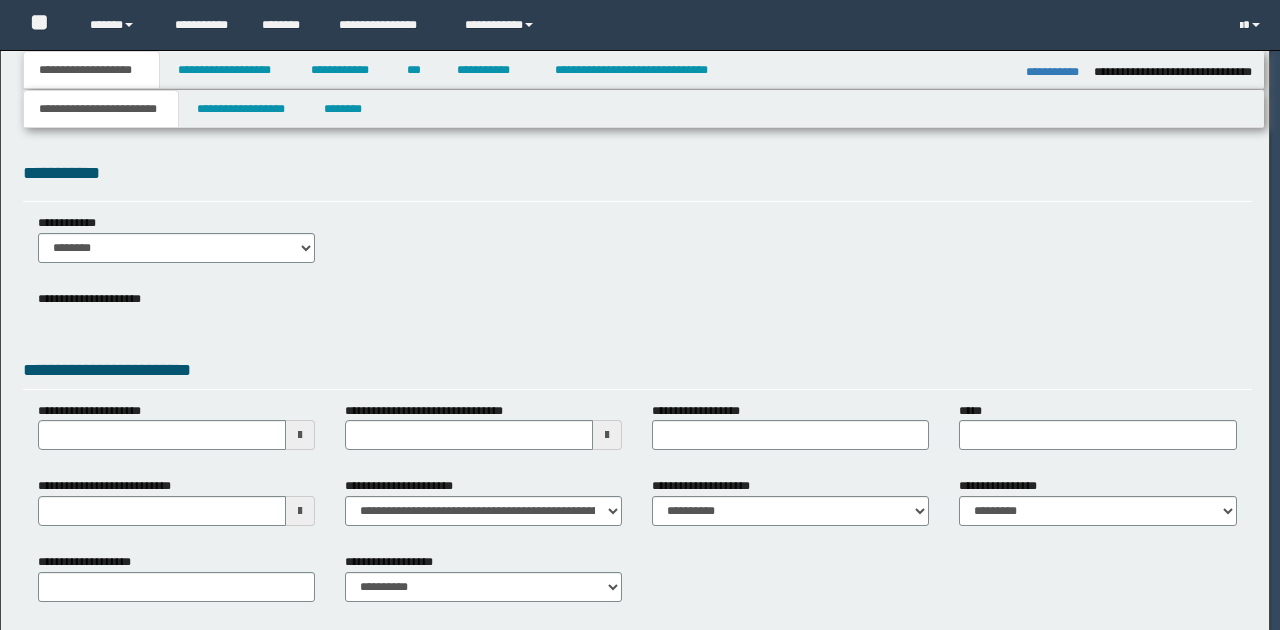 type on "**********" 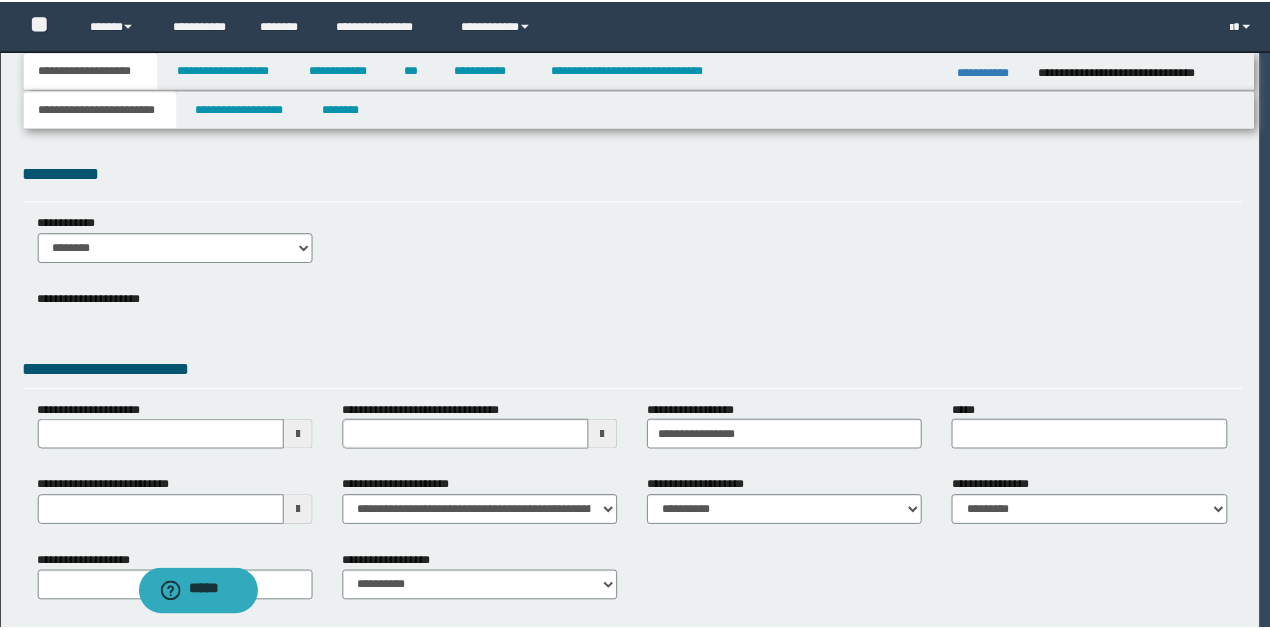 scroll, scrollTop: 0, scrollLeft: 0, axis: both 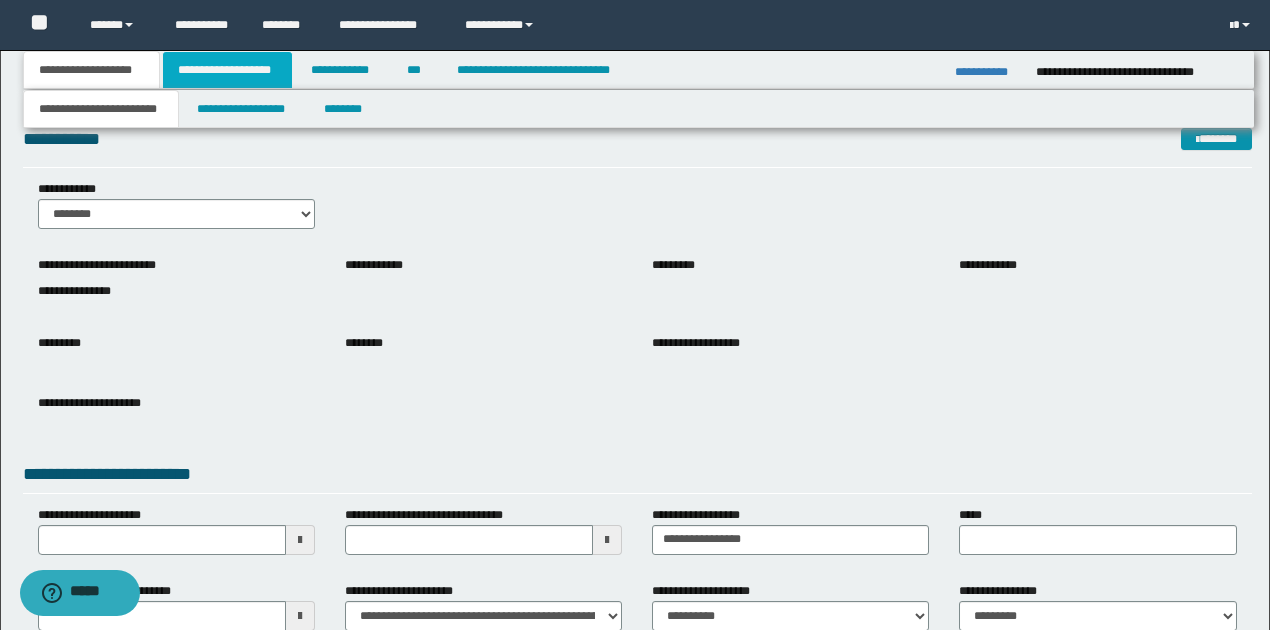 click on "**********" at bounding box center (227, 70) 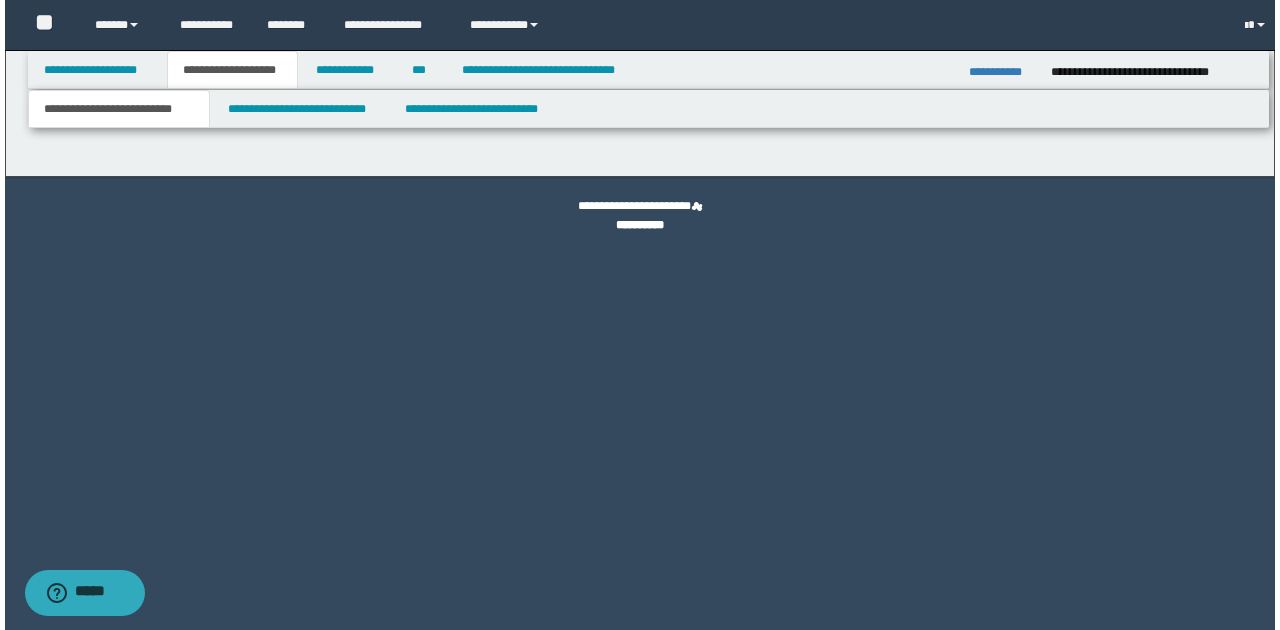 scroll, scrollTop: 0, scrollLeft: 0, axis: both 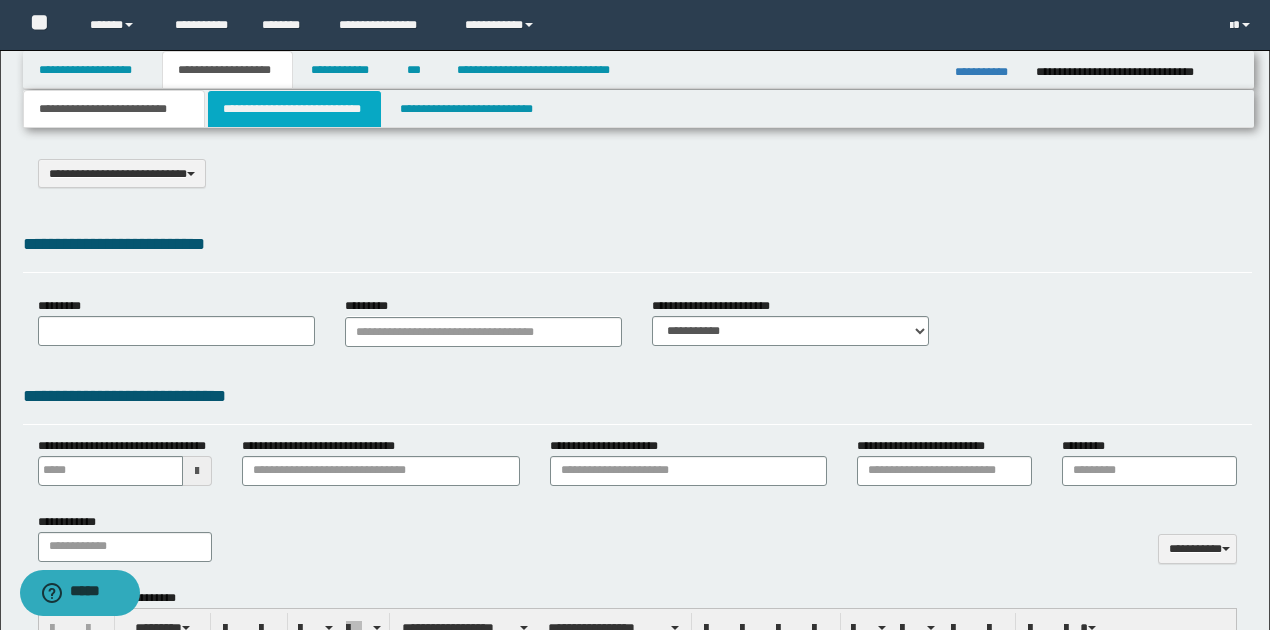 click on "**********" at bounding box center (294, 109) 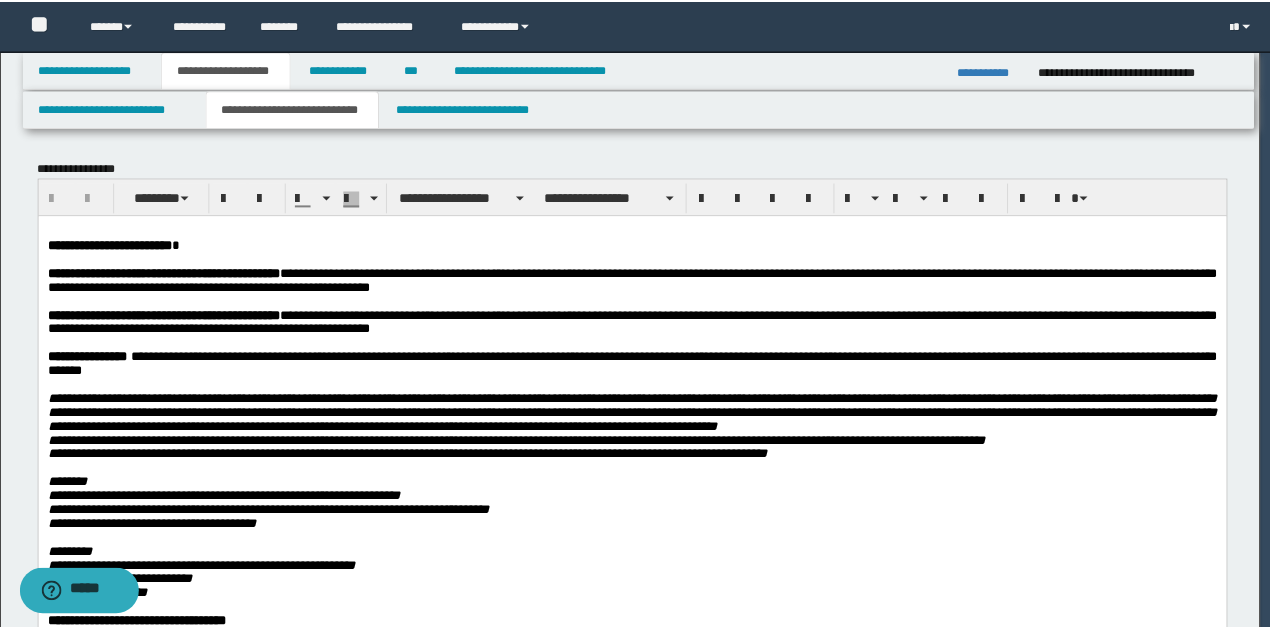scroll, scrollTop: 0, scrollLeft: 0, axis: both 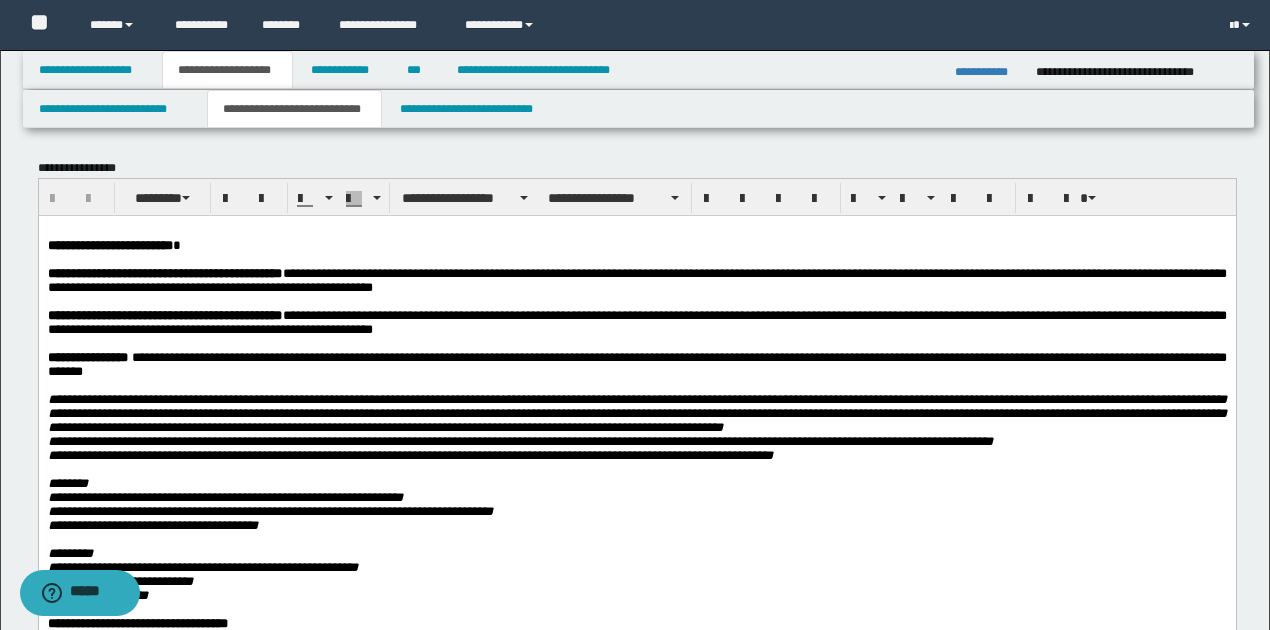 click on "**********" at bounding box center [636, 280] 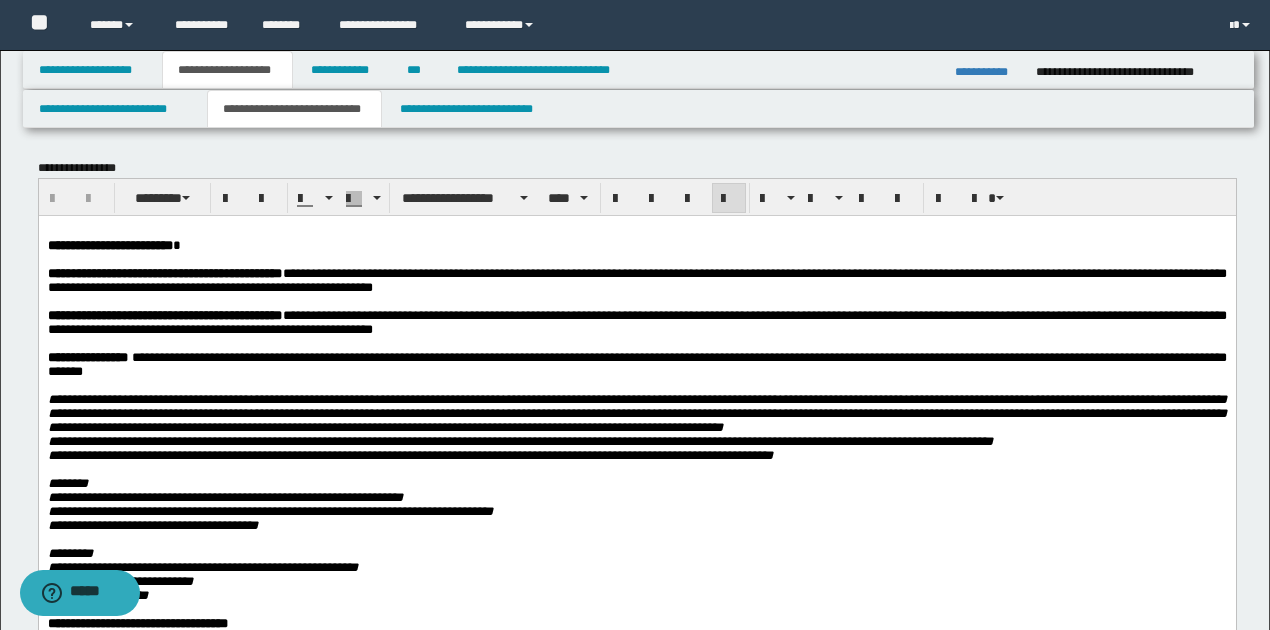 type 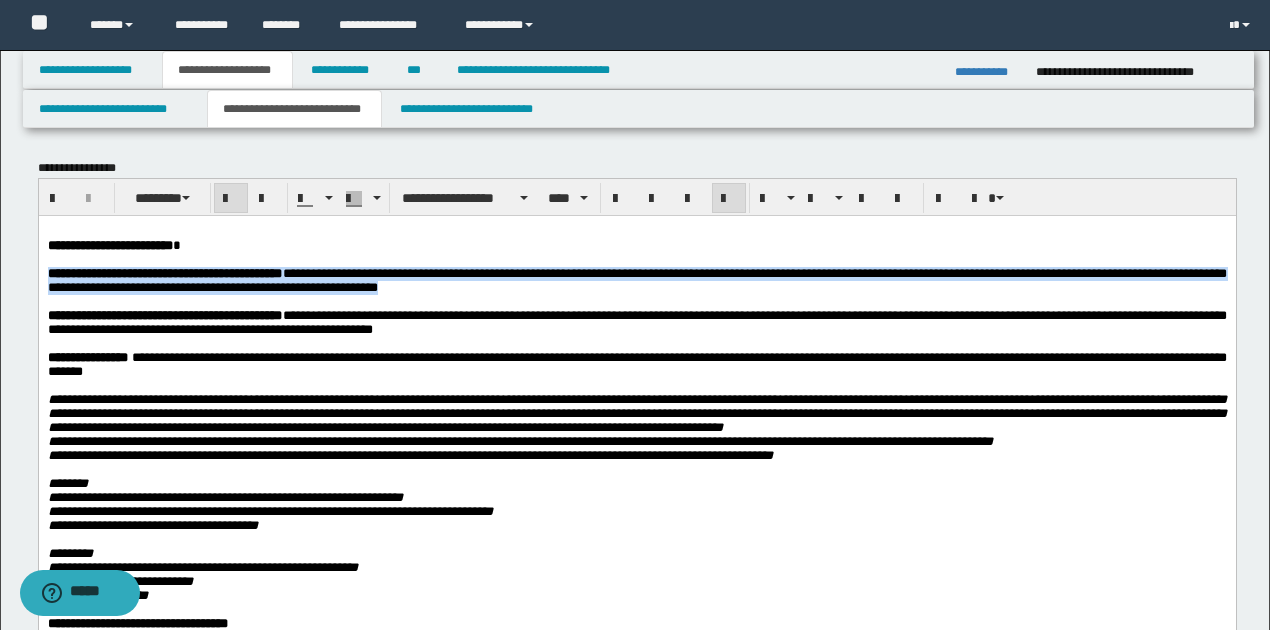 drag, startPoint x: 46, startPoint y: 274, endPoint x: 596, endPoint y: 289, distance: 550.2045 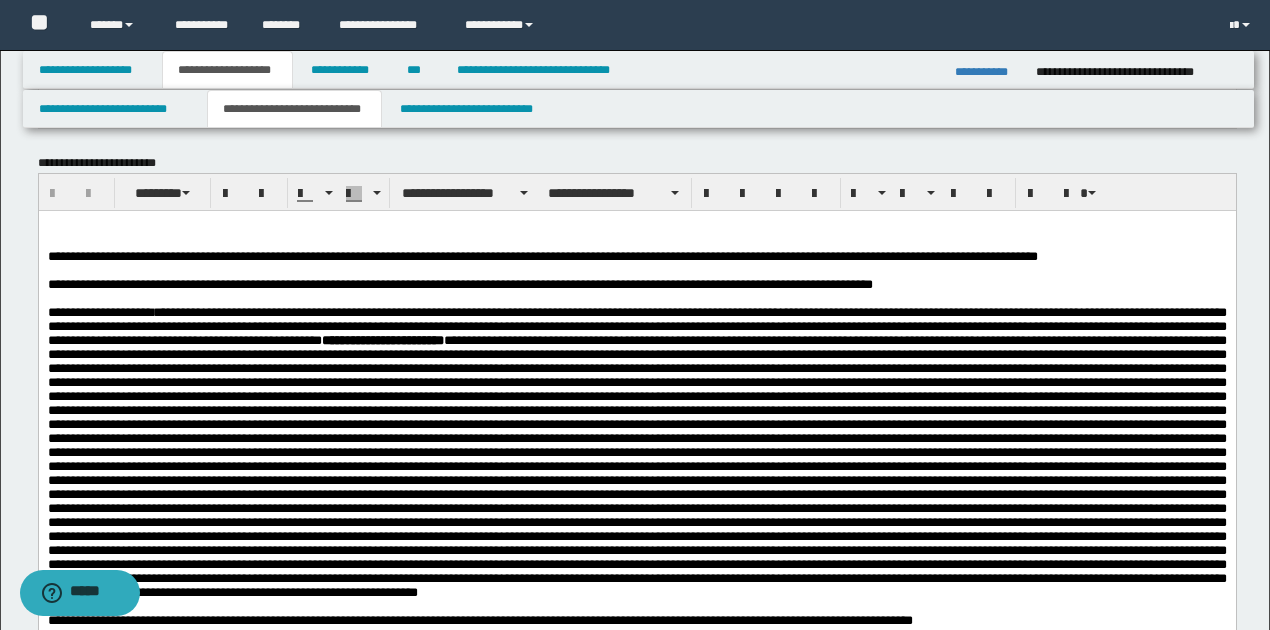 scroll, scrollTop: 1000, scrollLeft: 0, axis: vertical 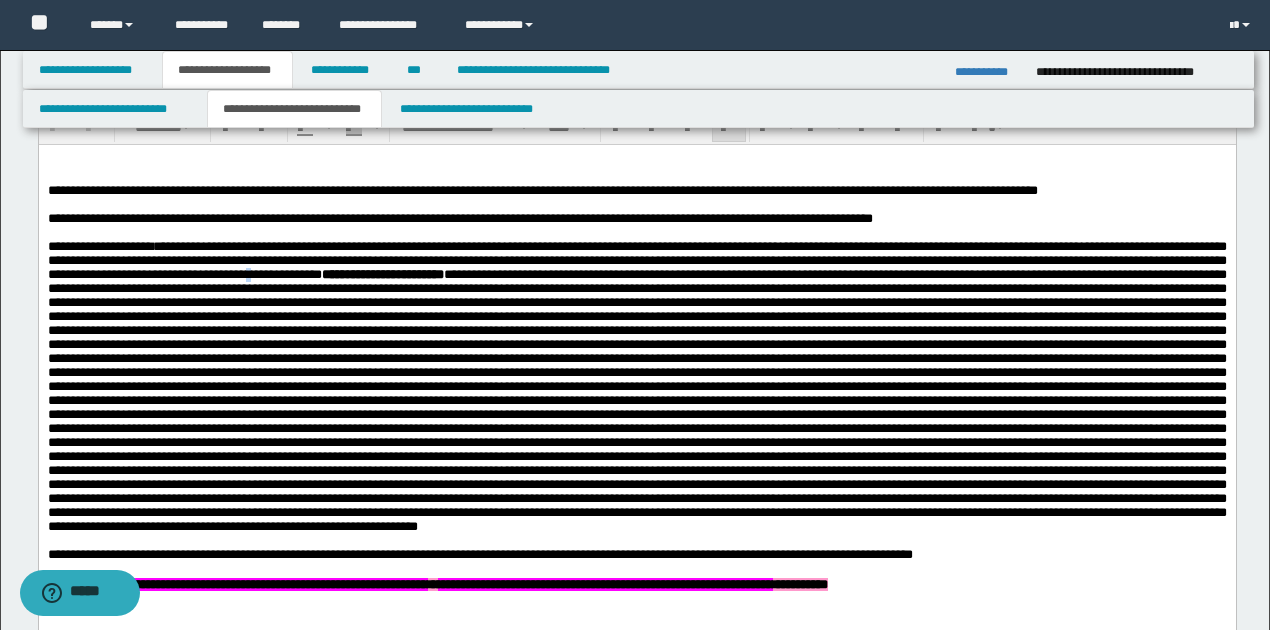 click on "**********" at bounding box center [636, 260] 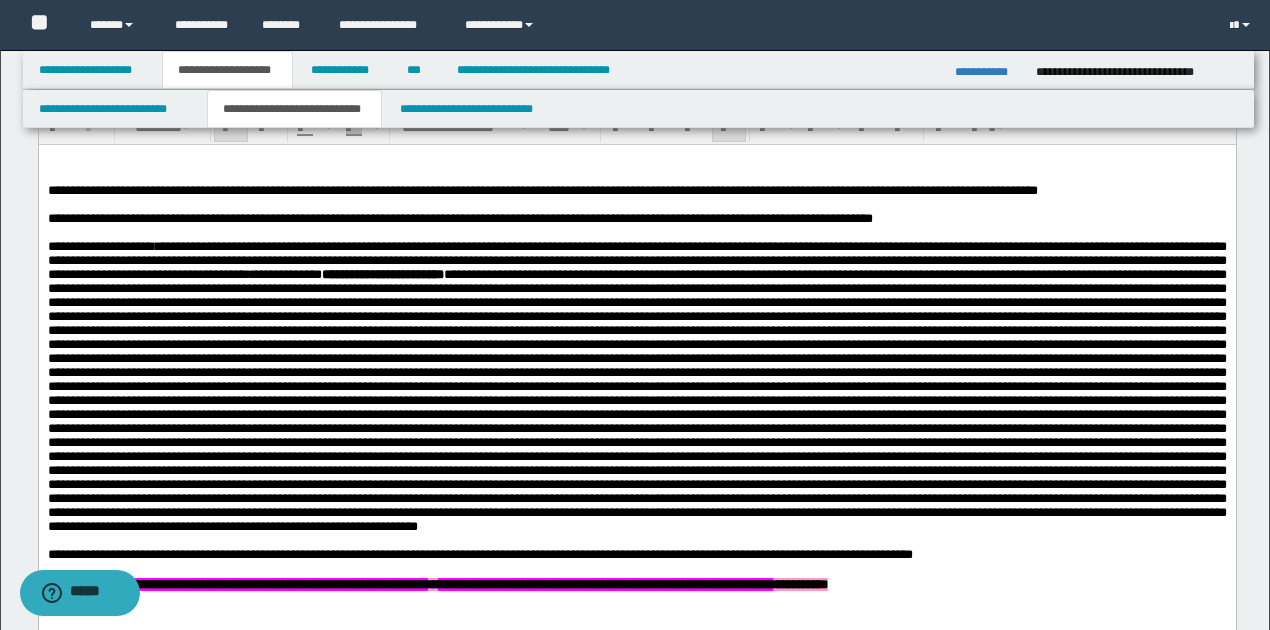 click on "**********" at bounding box center (382, 274) 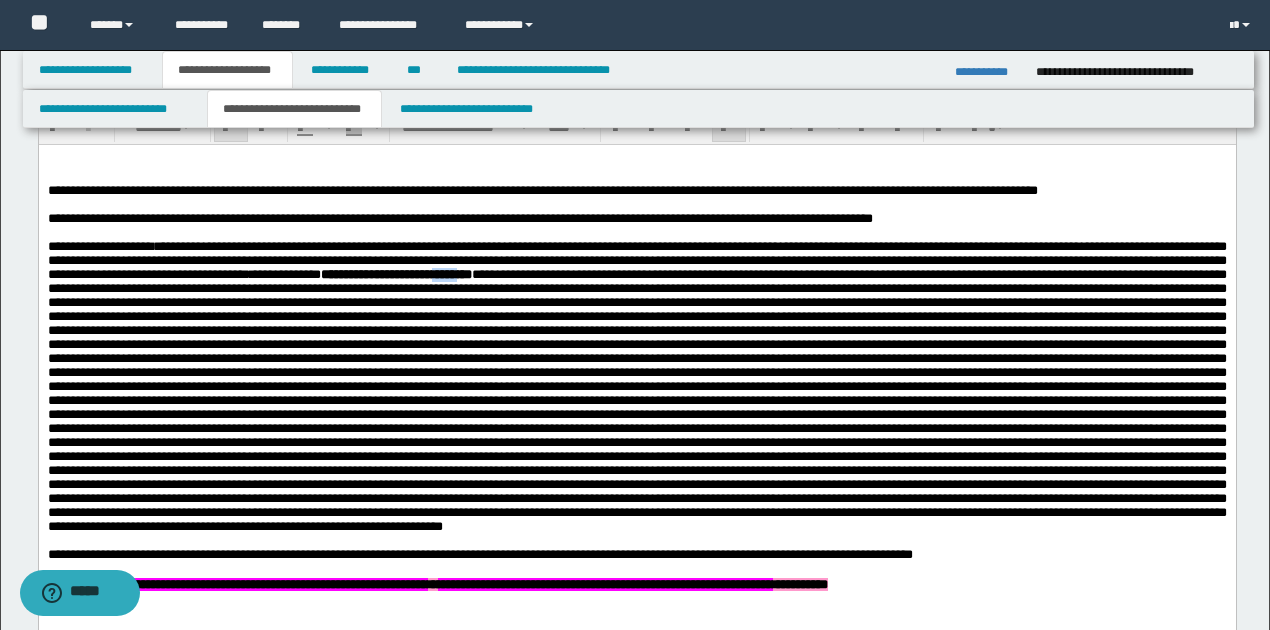 drag, startPoint x: 610, startPoint y: 283, endPoint x: 639, endPoint y: 284, distance: 29.017237 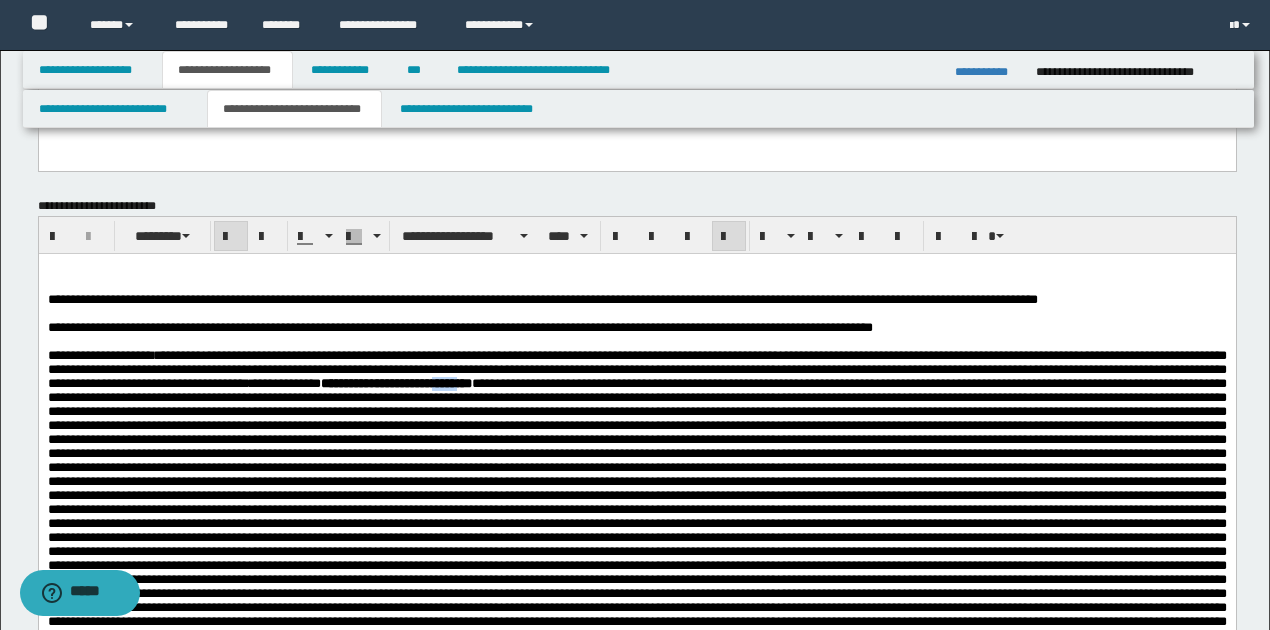 scroll, scrollTop: 933, scrollLeft: 0, axis: vertical 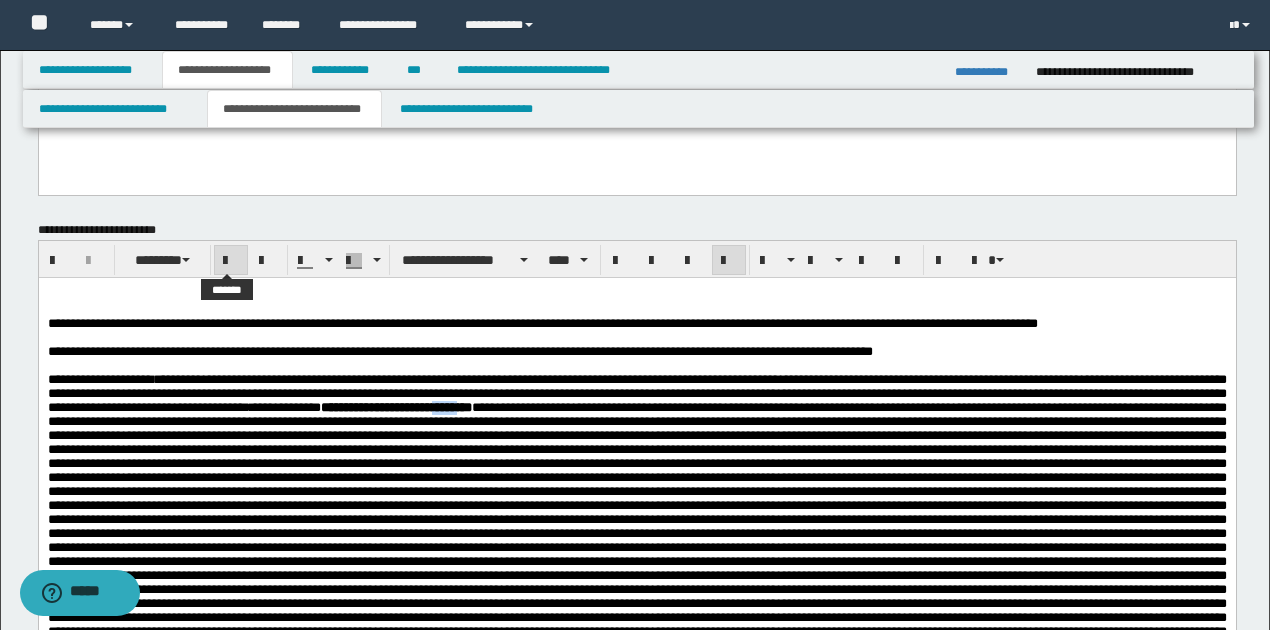 click at bounding box center [231, 261] 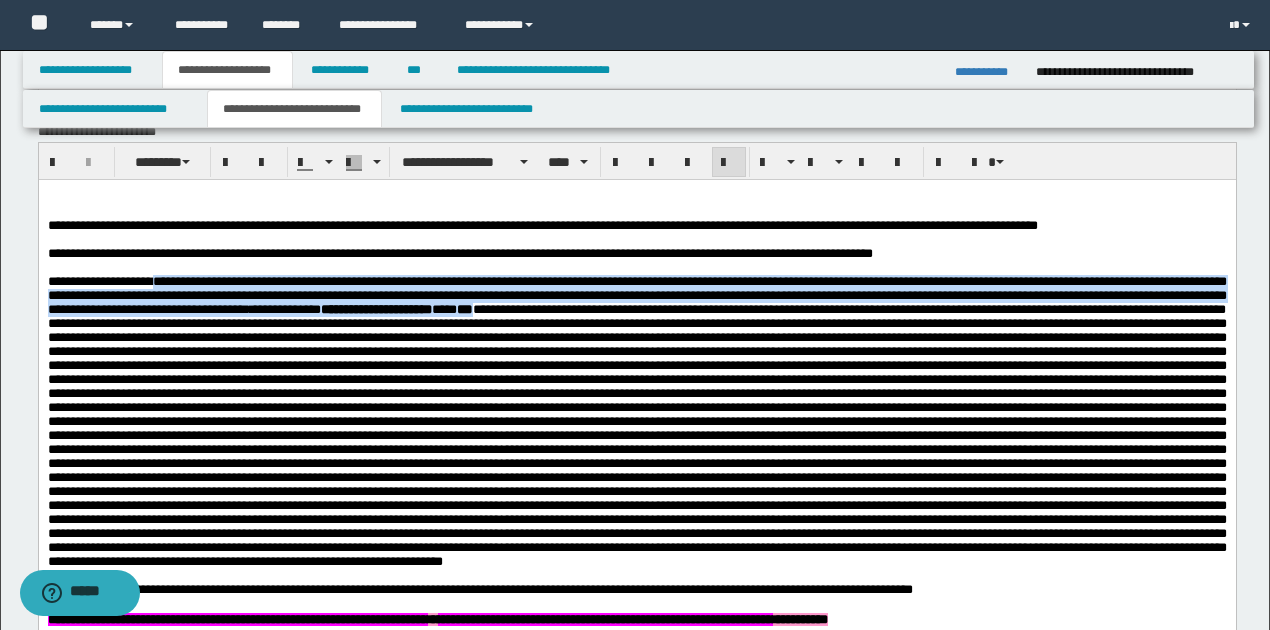 scroll, scrollTop: 1066, scrollLeft: 0, axis: vertical 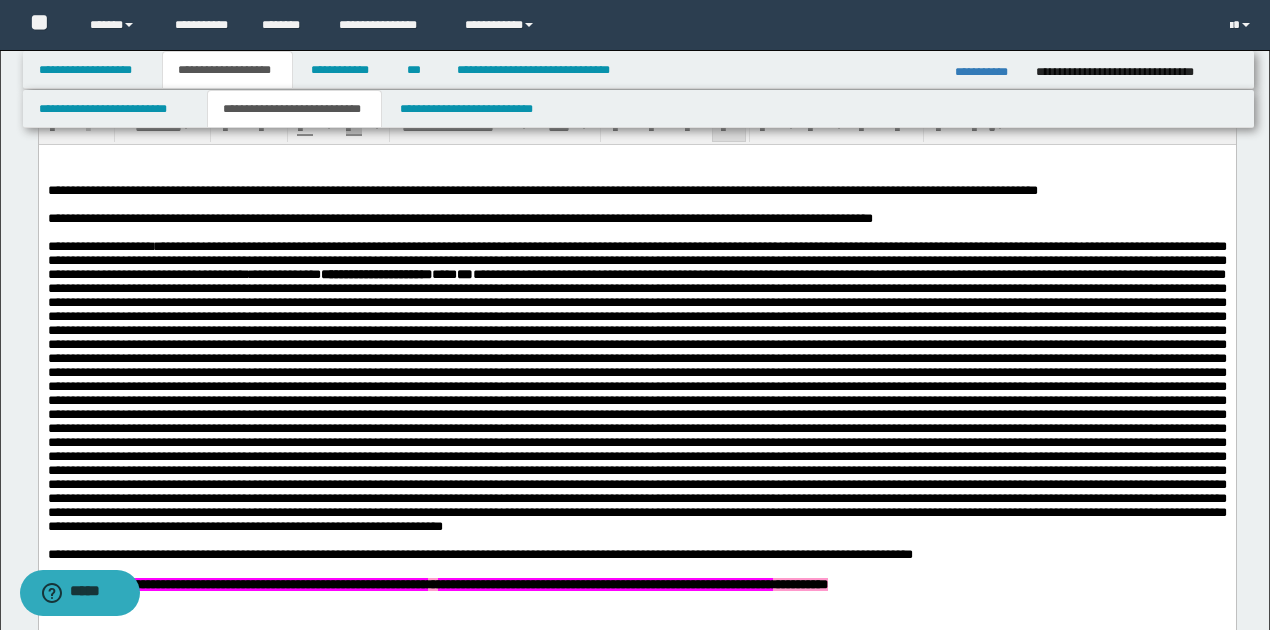 click at bounding box center (636, 400) 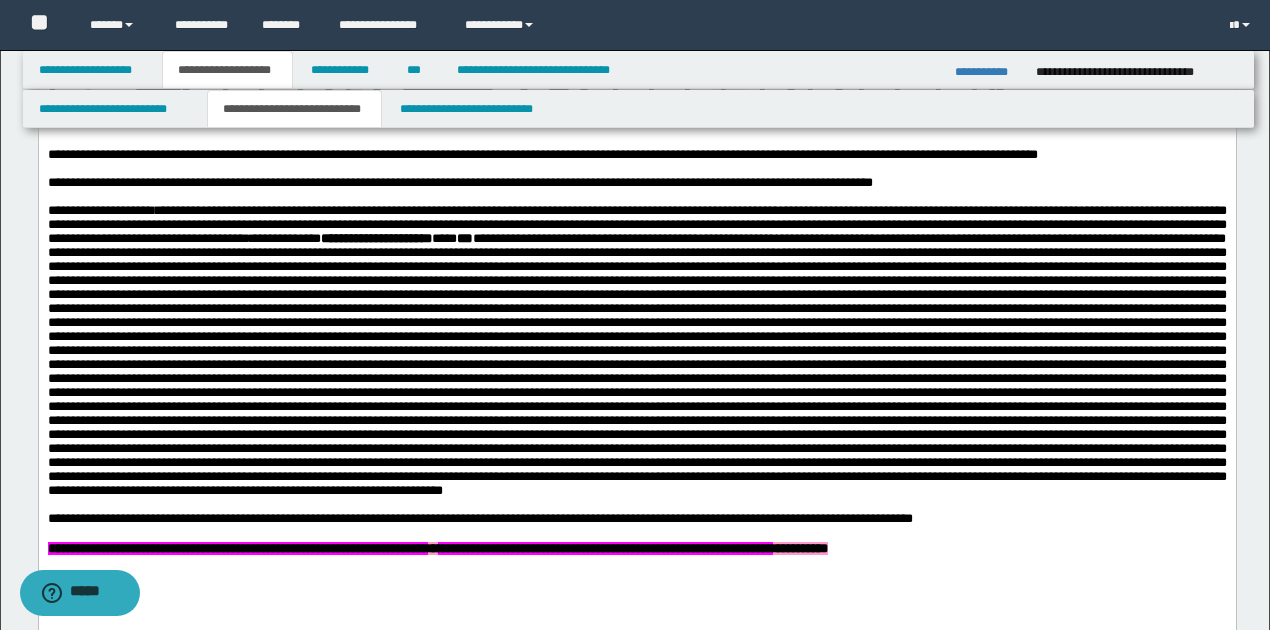scroll, scrollTop: 1133, scrollLeft: 0, axis: vertical 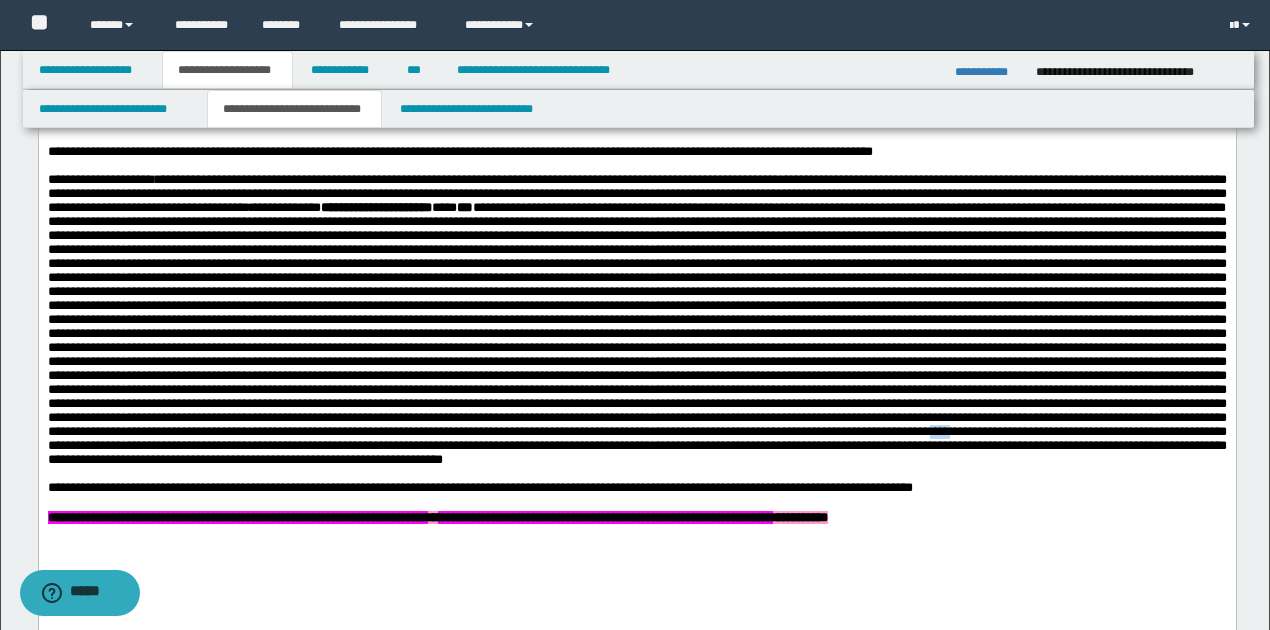 drag, startPoint x: 436, startPoint y: 493, endPoint x: 456, endPoint y: 495, distance: 20.09975 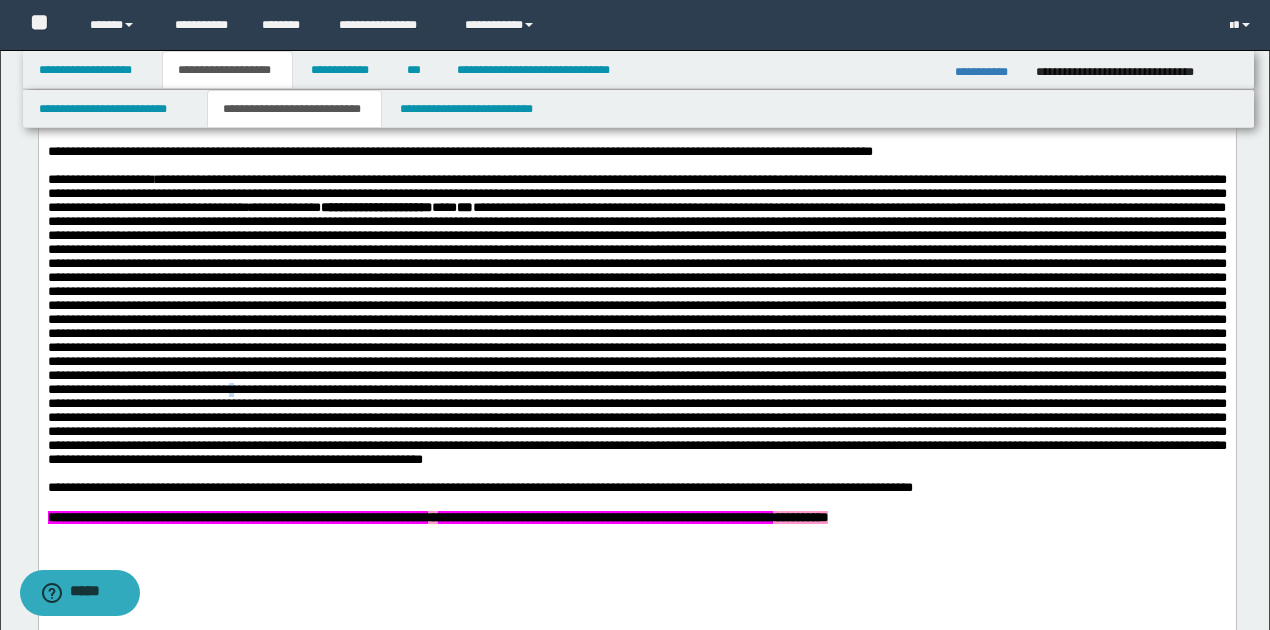 click at bounding box center (636, 333) 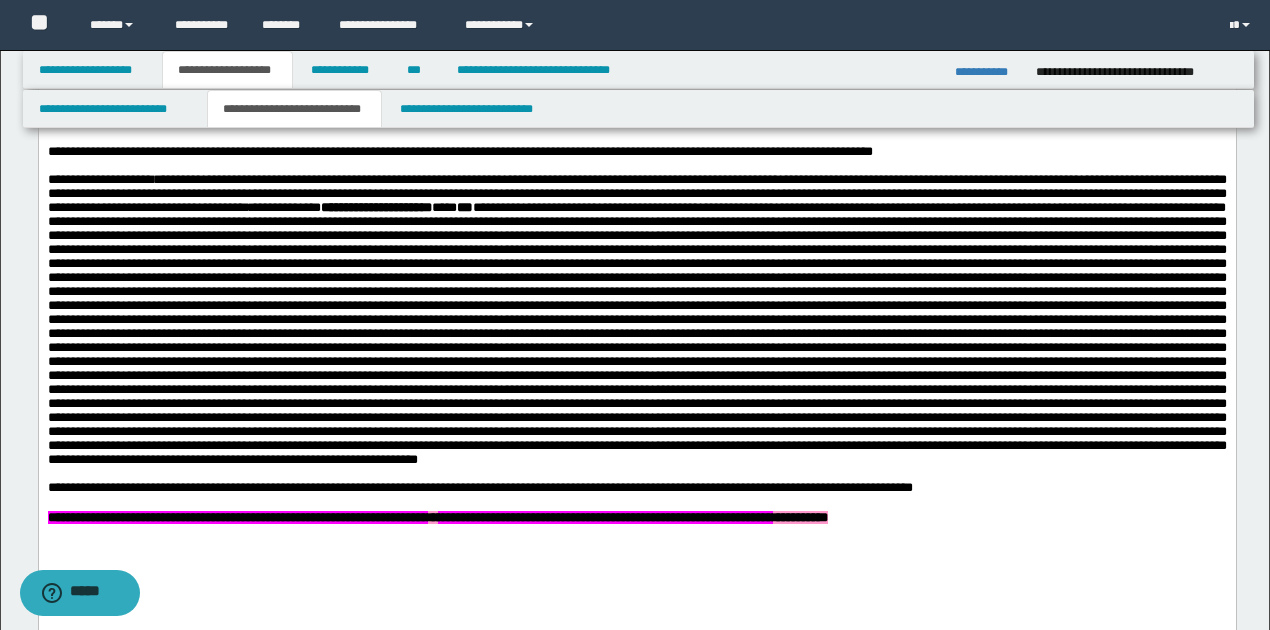 scroll, scrollTop: 1200, scrollLeft: 0, axis: vertical 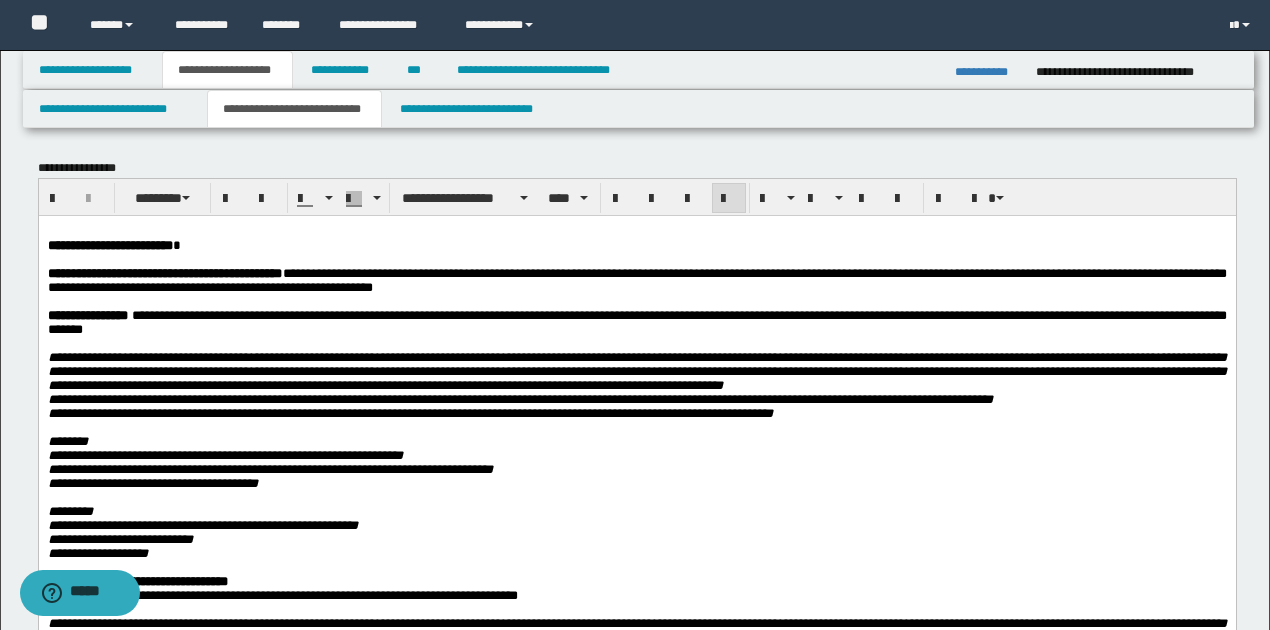 click on "**********" at bounding box center [635, 315] 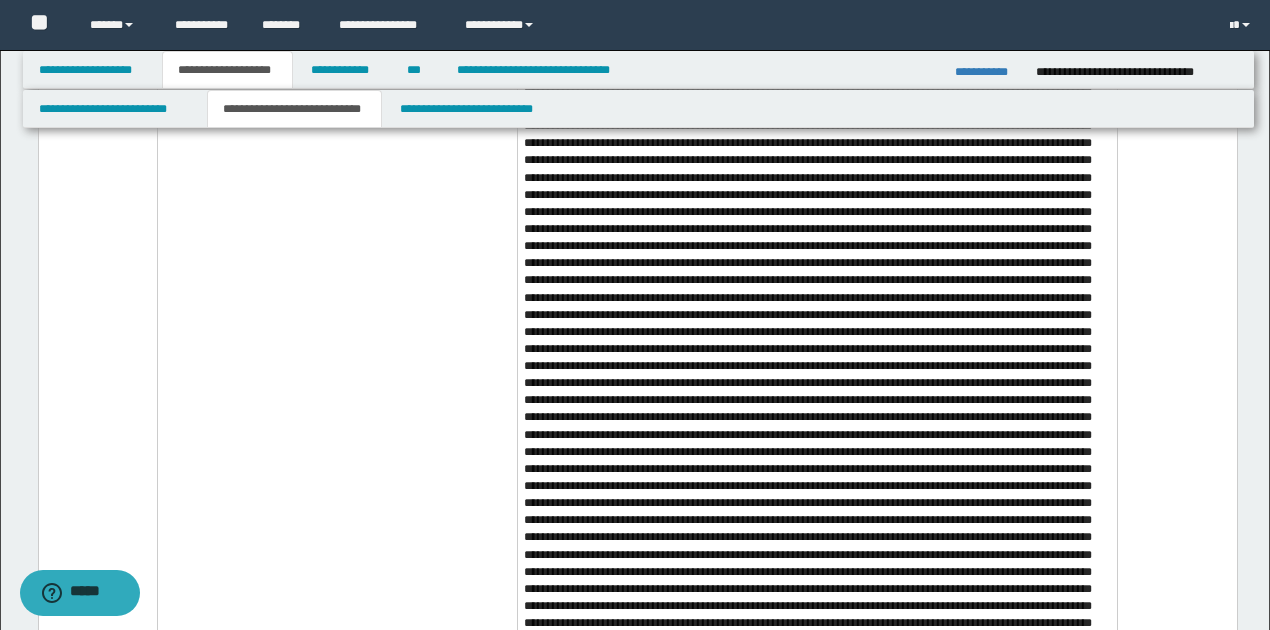 scroll, scrollTop: 3866, scrollLeft: 0, axis: vertical 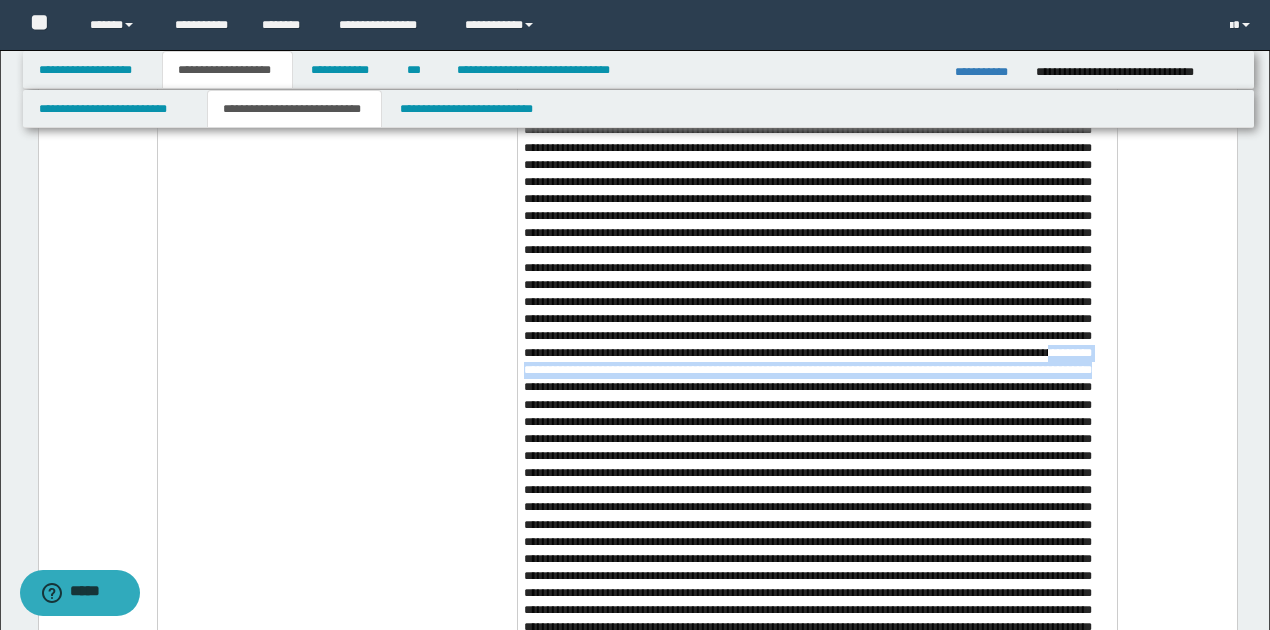 drag, startPoint x: 704, startPoint y: 399, endPoint x: 774, endPoint y: 410, distance: 70.85902 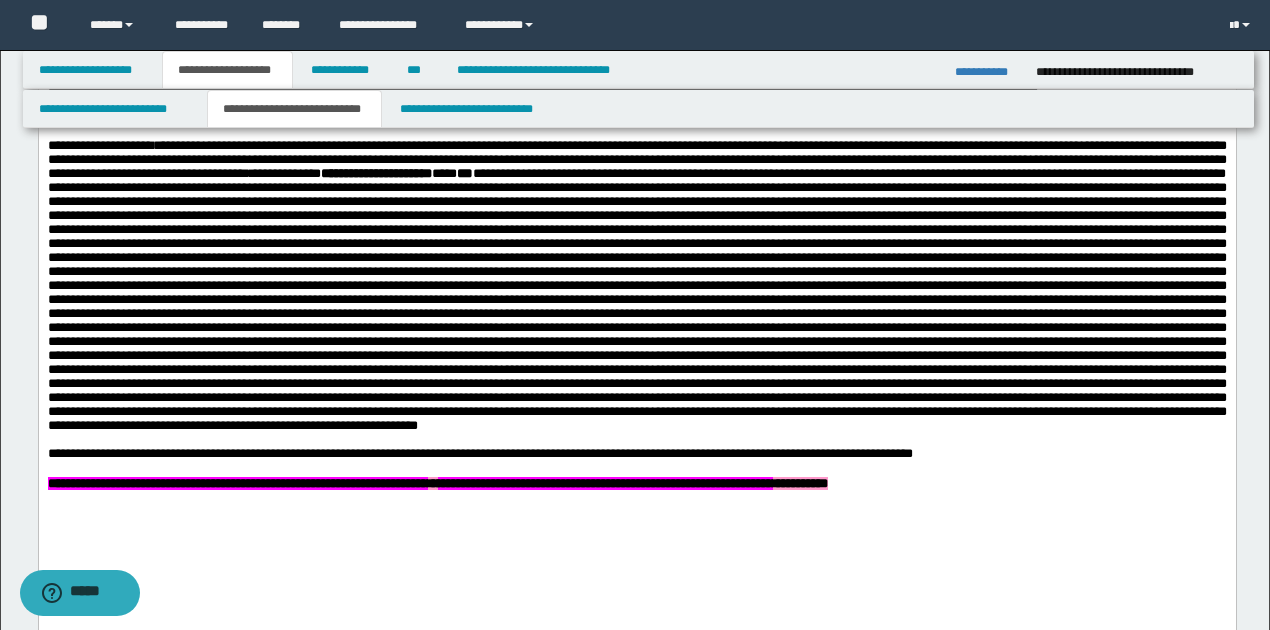 scroll, scrollTop: 1199, scrollLeft: 0, axis: vertical 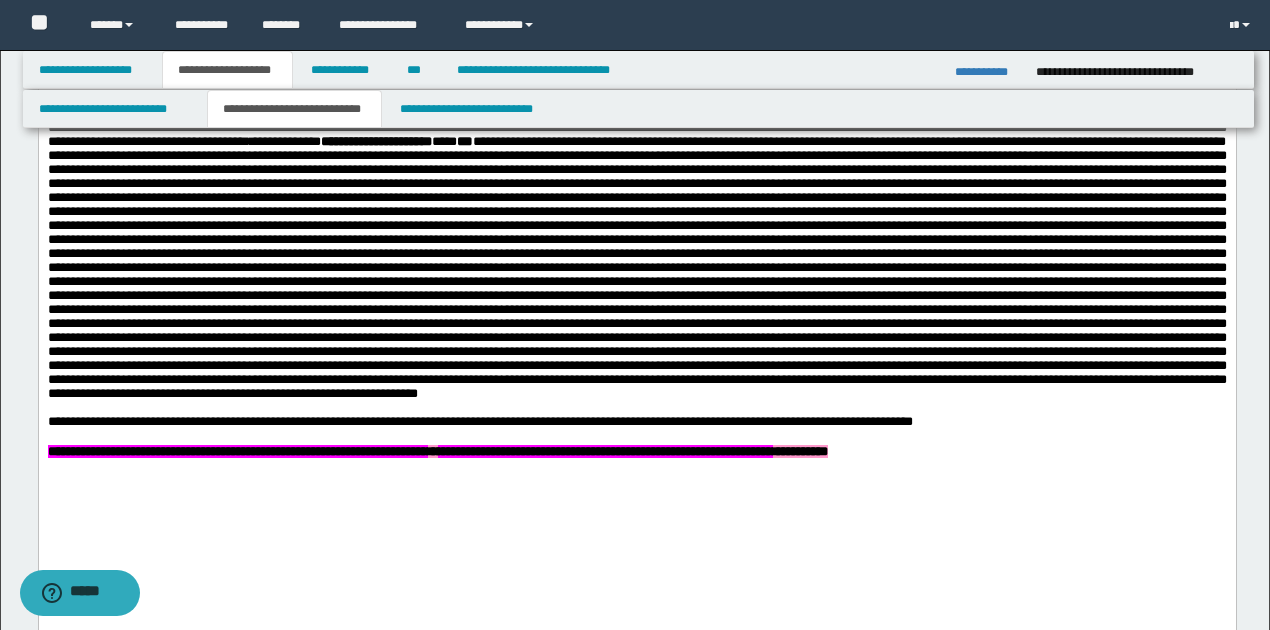 click at bounding box center (636, 267) 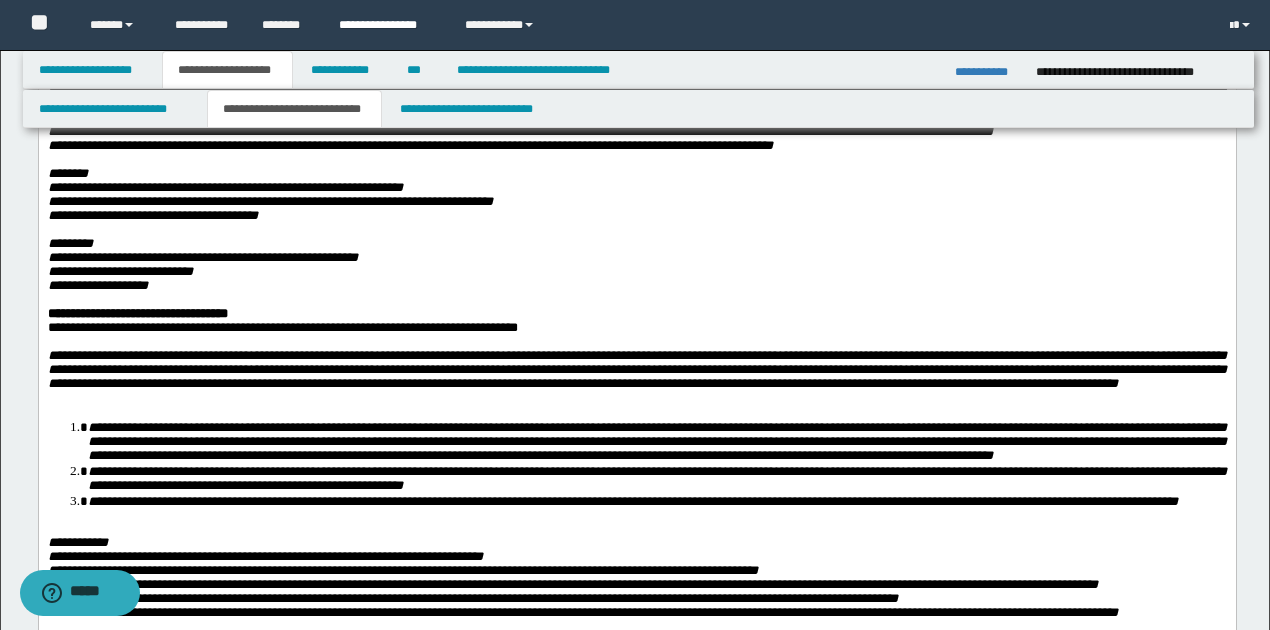 scroll, scrollTop: 199, scrollLeft: 0, axis: vertical 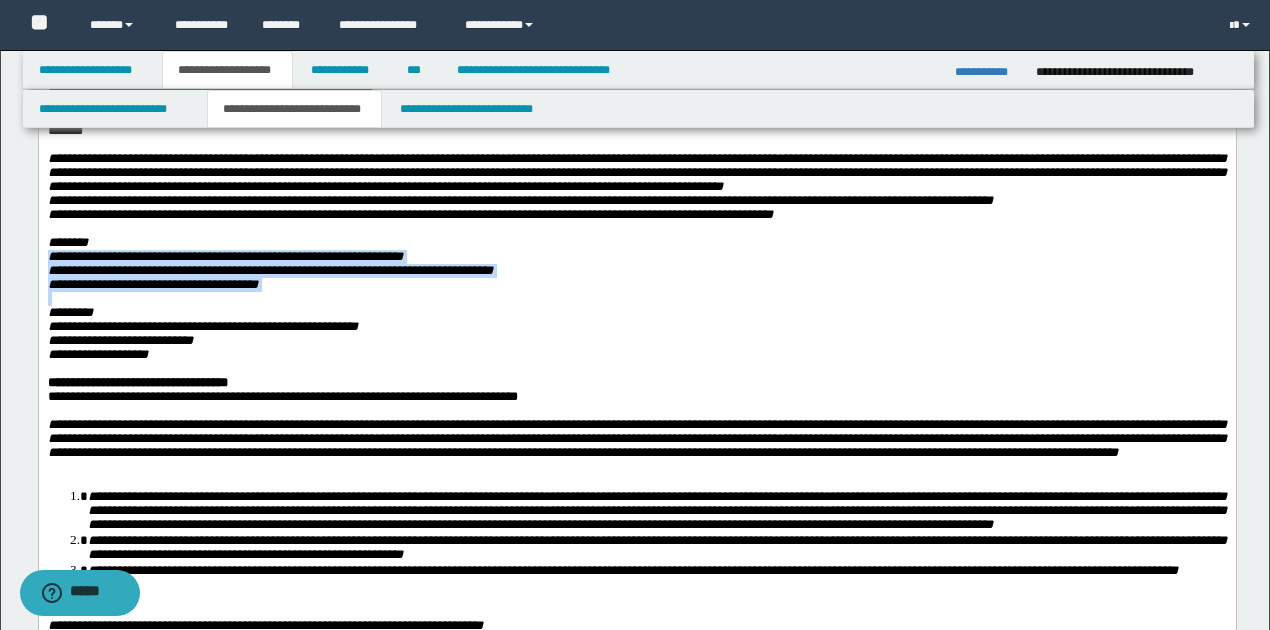 drag, startPoint x: 48, startPoint y: 278, endPoint x: 316, endPoint y: 315, distance: 270.54205 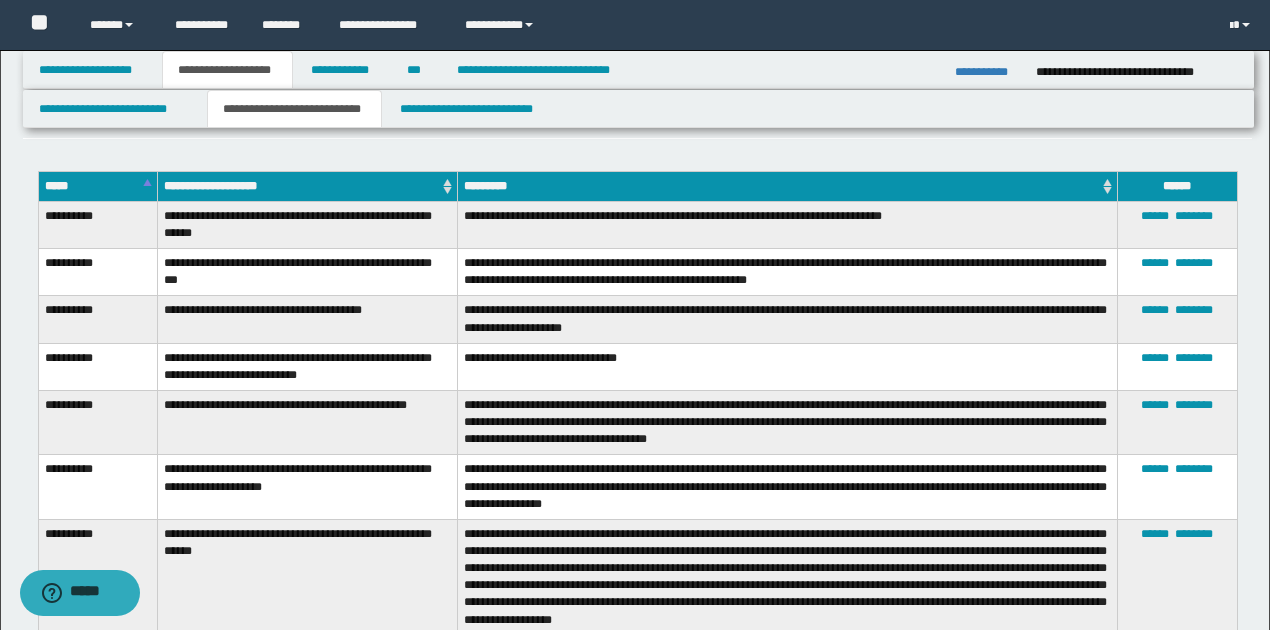 scroll, scrollTop: 4999, scrollLeft: 0, axis: vertical 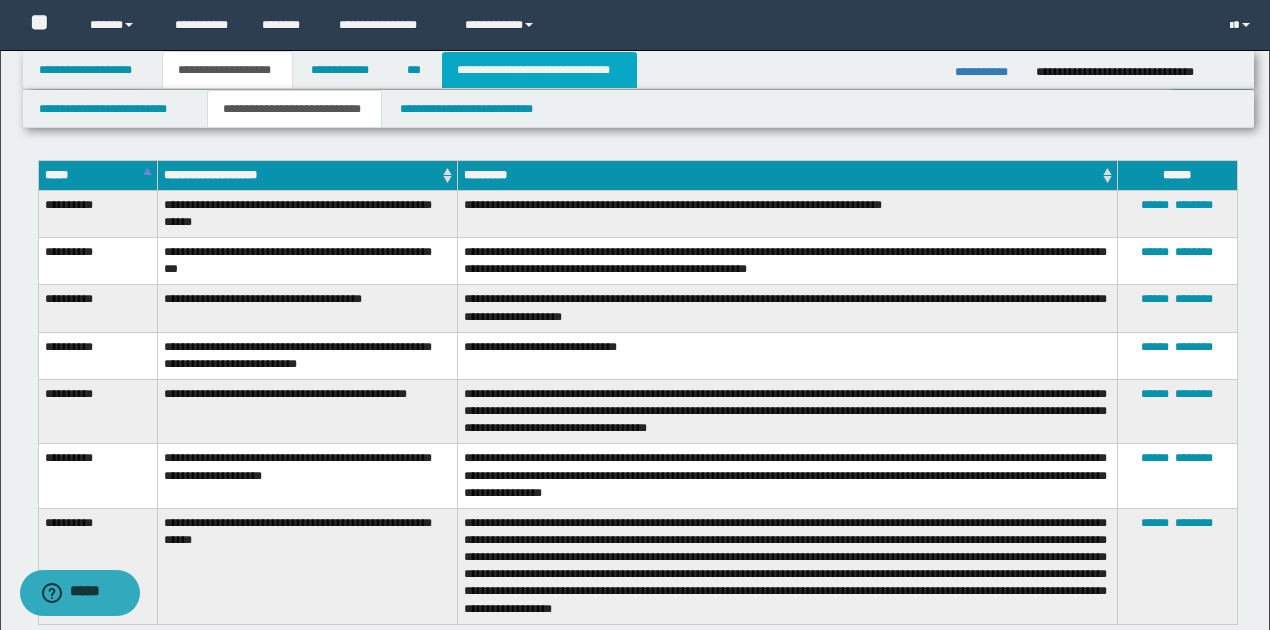 click on "**********" at bounding box center (539, 70) 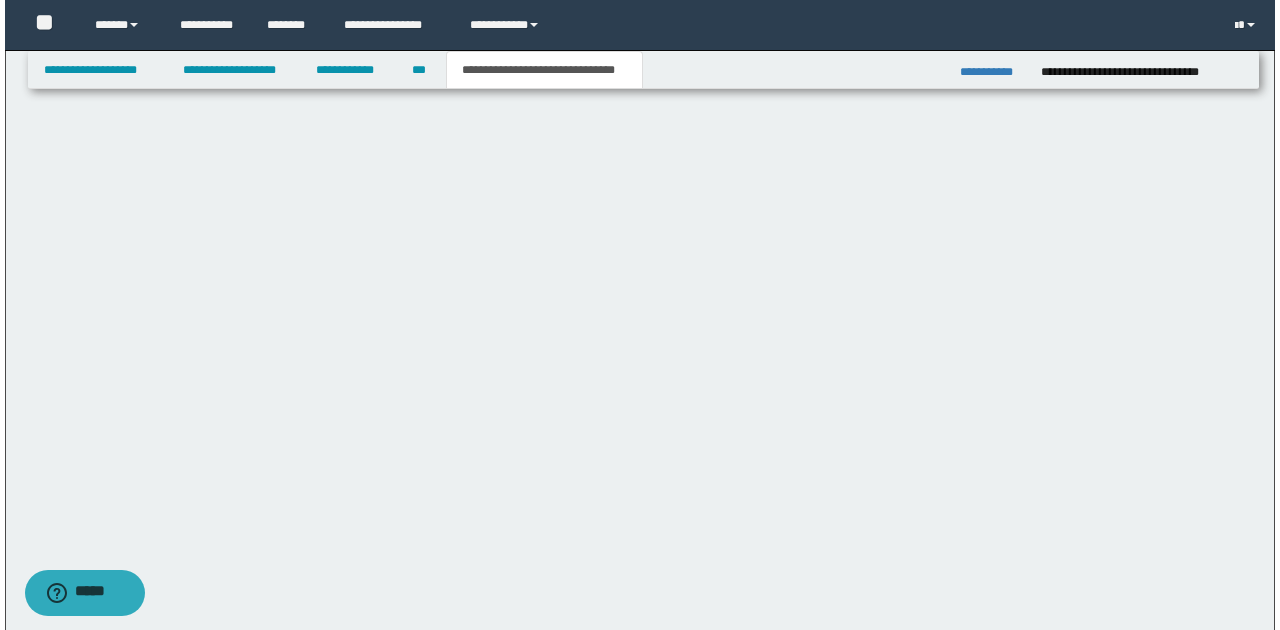 scroll, scrollTop: 0, scrollLeft: 0, axis: both 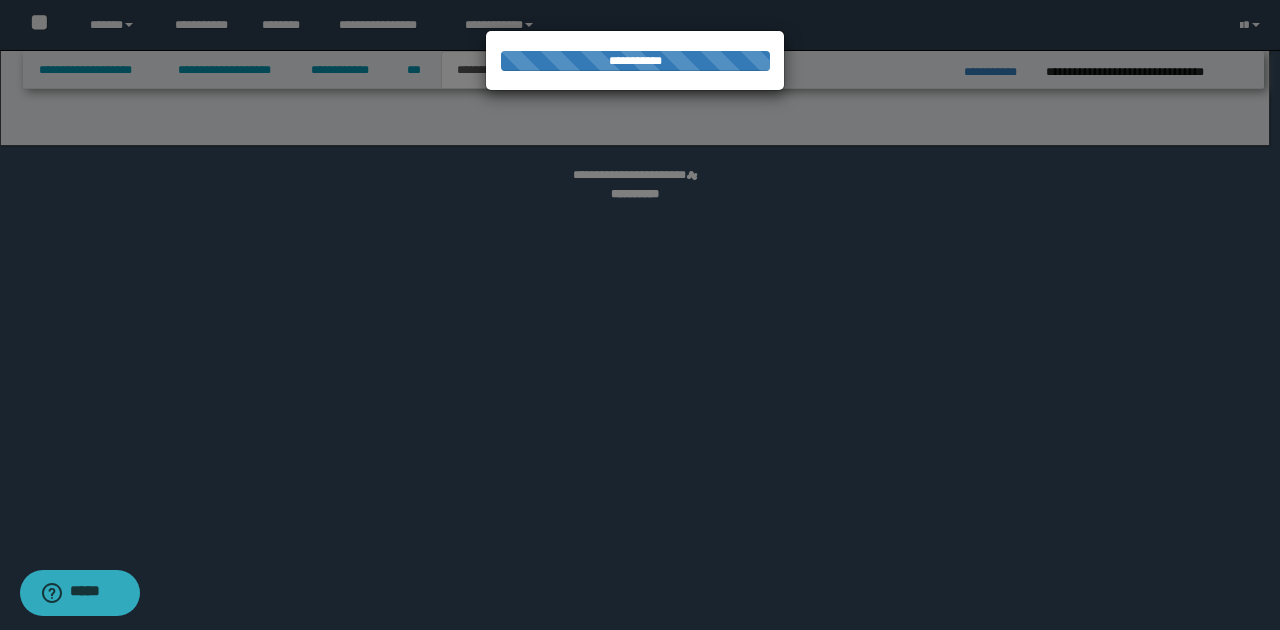 select on "*" 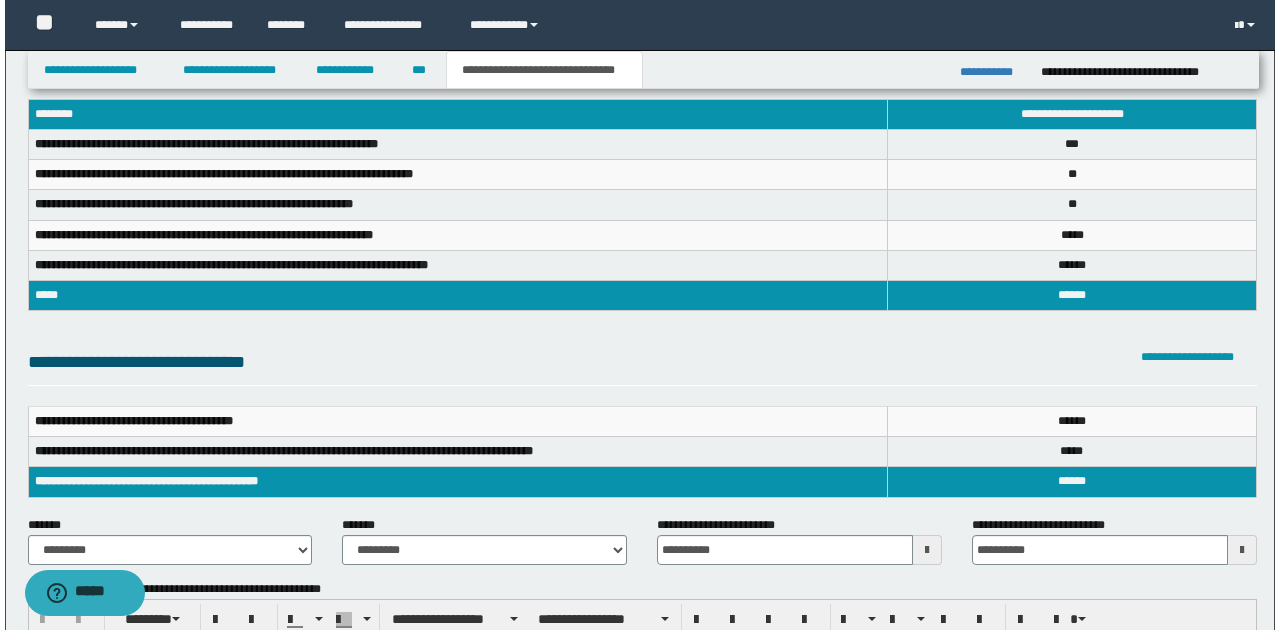 scroll, scrollTop: 0, scrollLeft: 0, axis: both 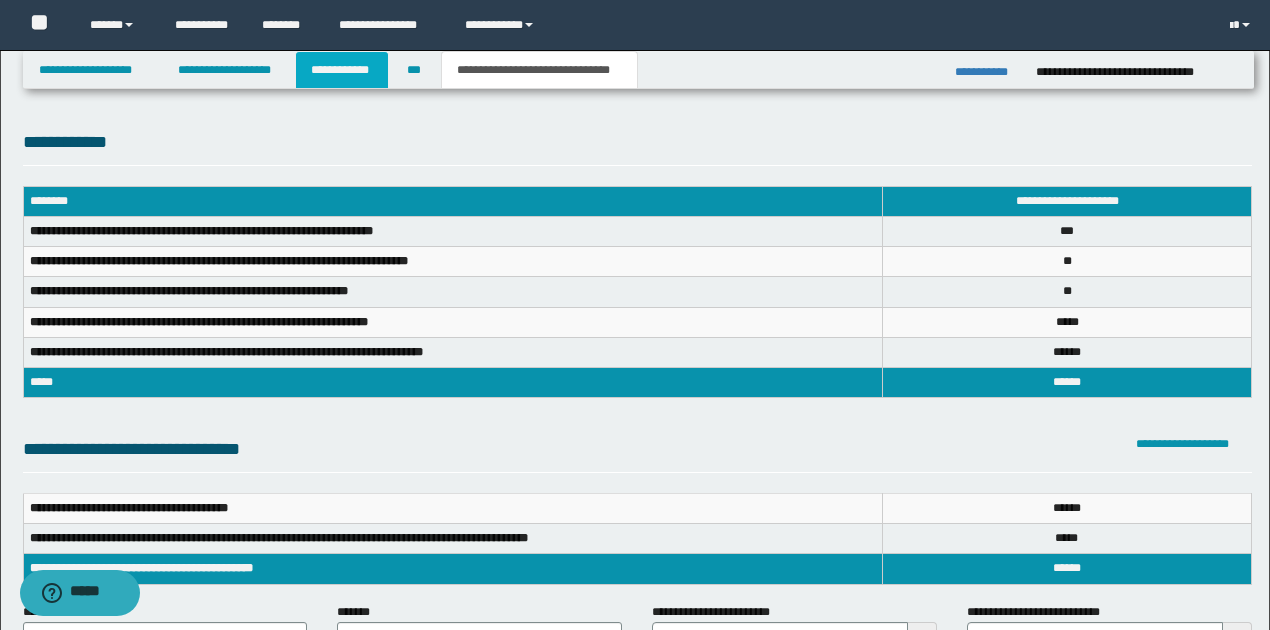 click on "**********" at bounding box center (342, 70) 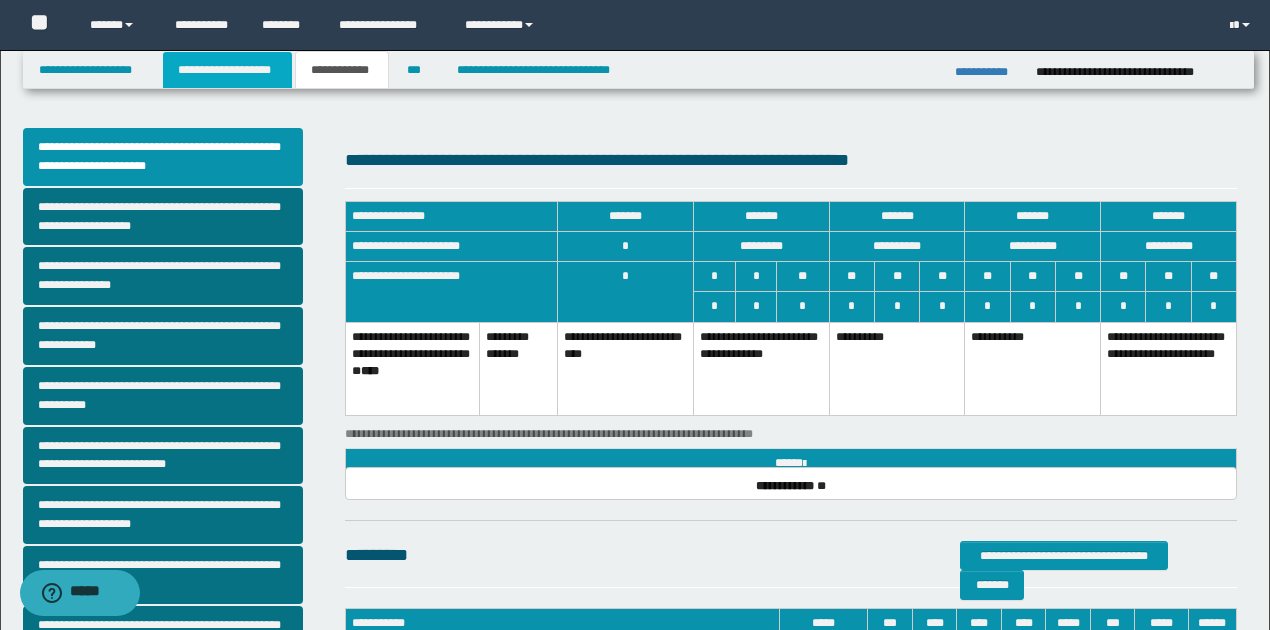 click on "**********" at bounding box center (227, 70) 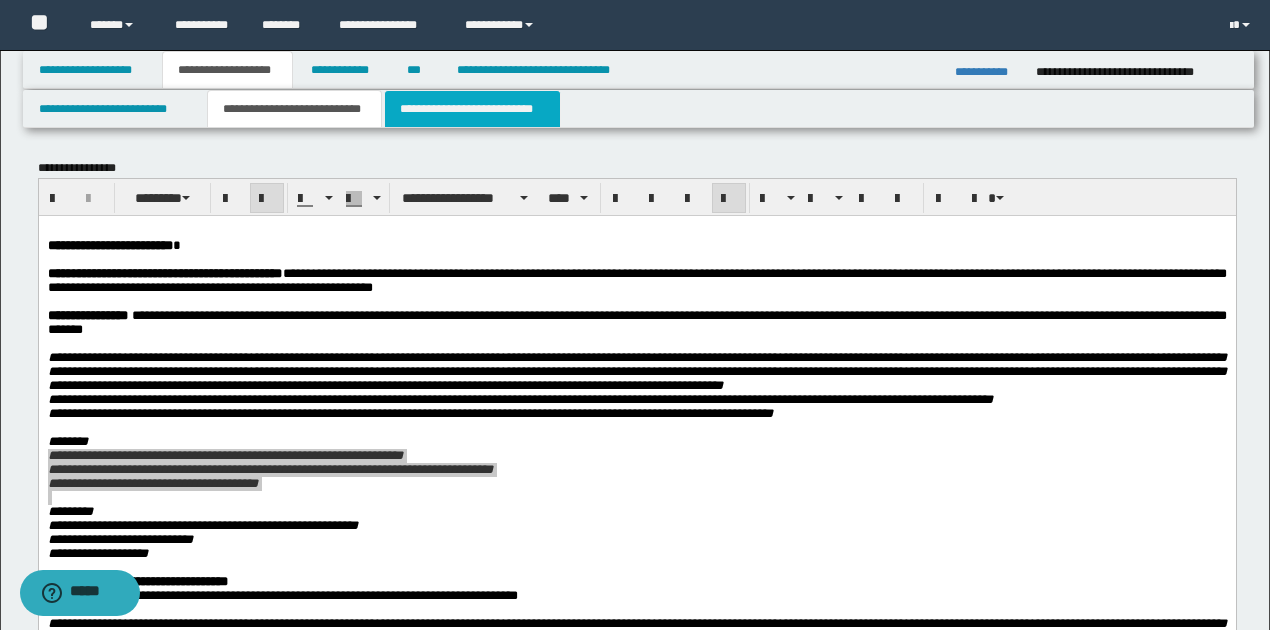 click on "**********" at bounding box center (472, 109) 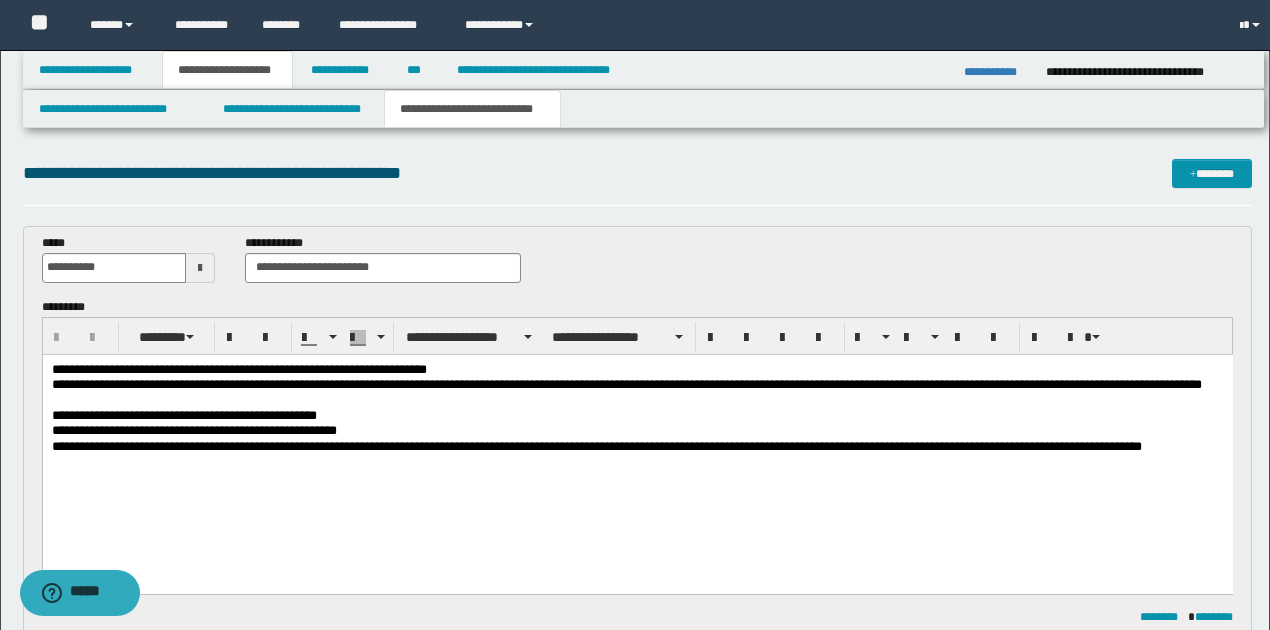 scroll, scrollTop: 0, scrollLeft: 0, axis: both 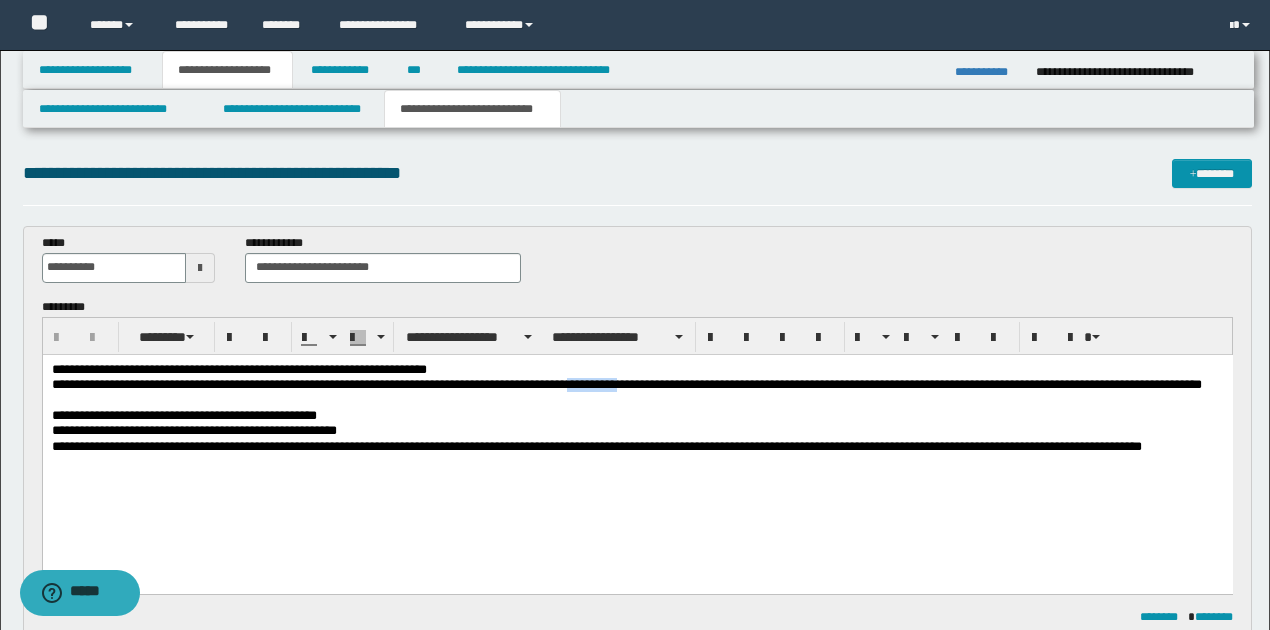 drag, startPoint x: 615, startPoint y: 384, endPoint x: 668, endPoint y: 387, distance: 53.08484 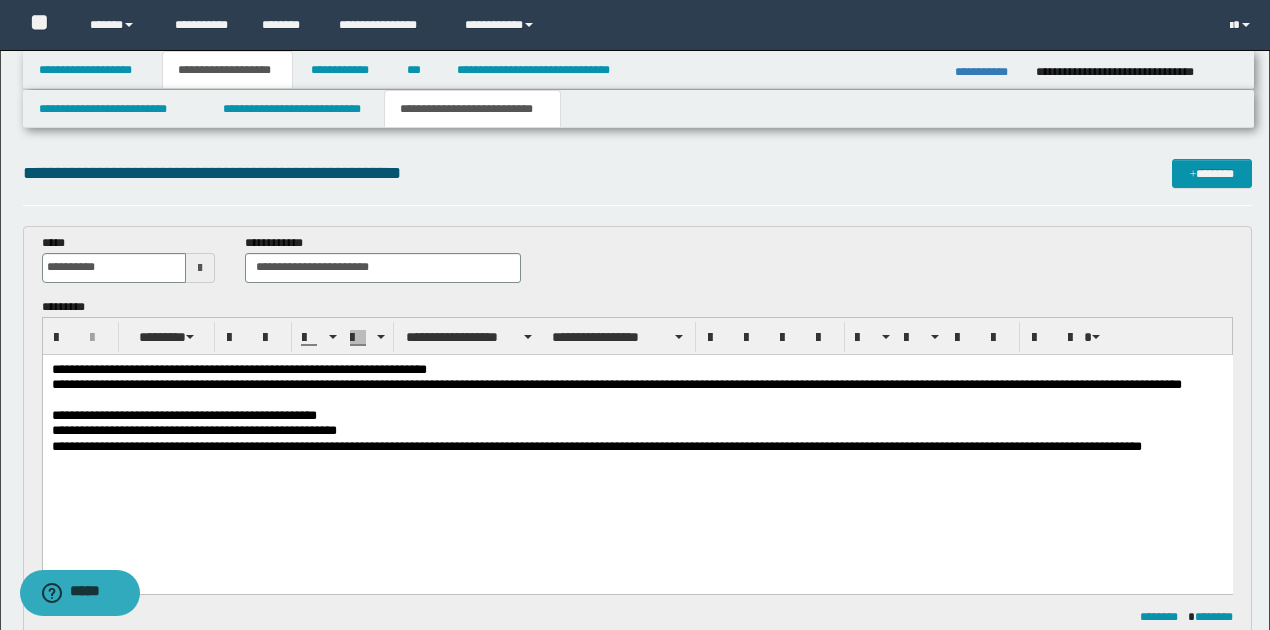 click on "**********" at bounding box center [637, 454] 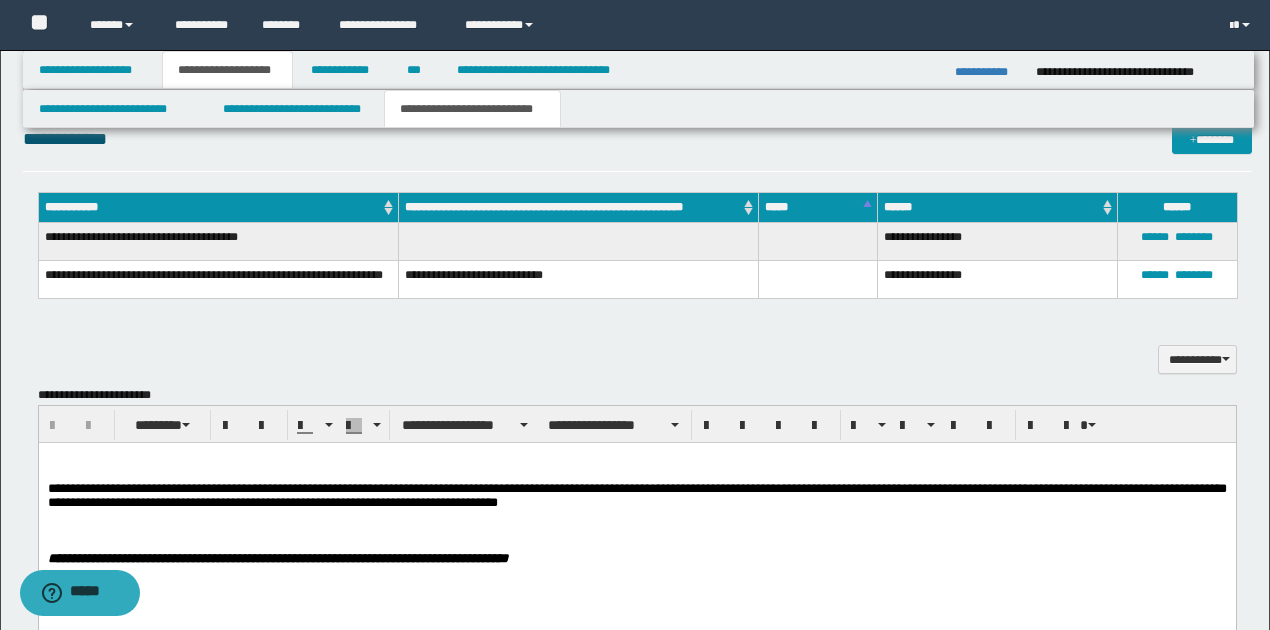 scroll, scrollTop: 1200, scrollLeft: 0, axis: vertical 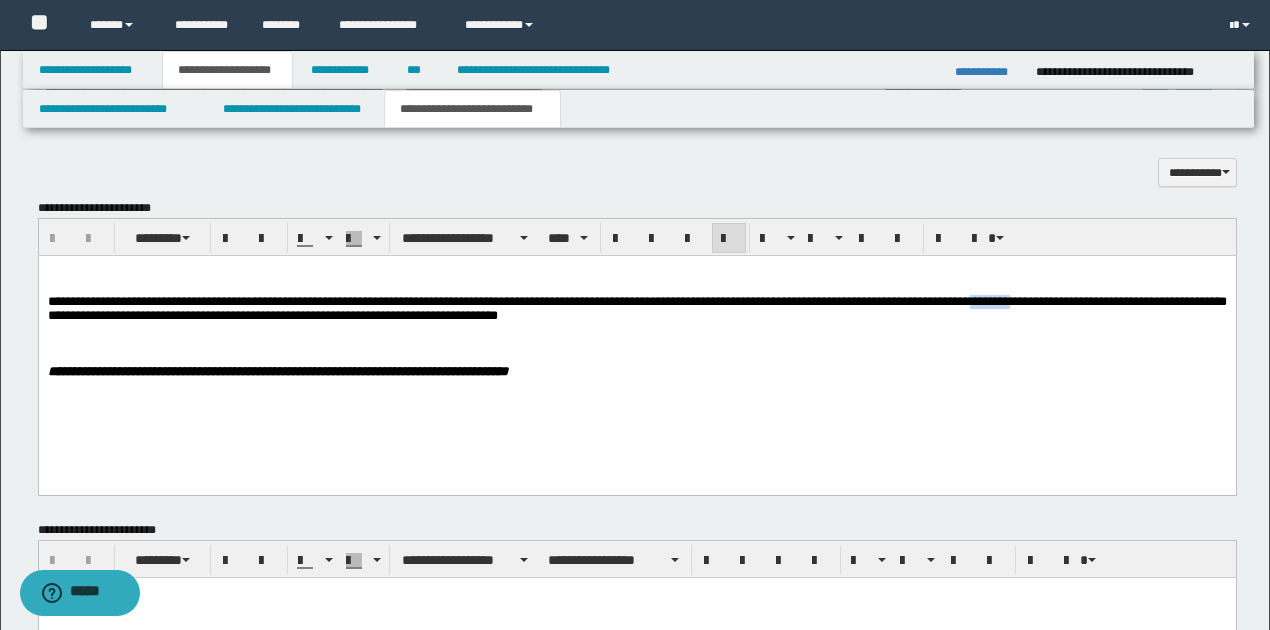 drag, startPoint x: 1038, startPoint y: 303, endPoint x: 1079, endPoint y: 300, distance: 41.109608 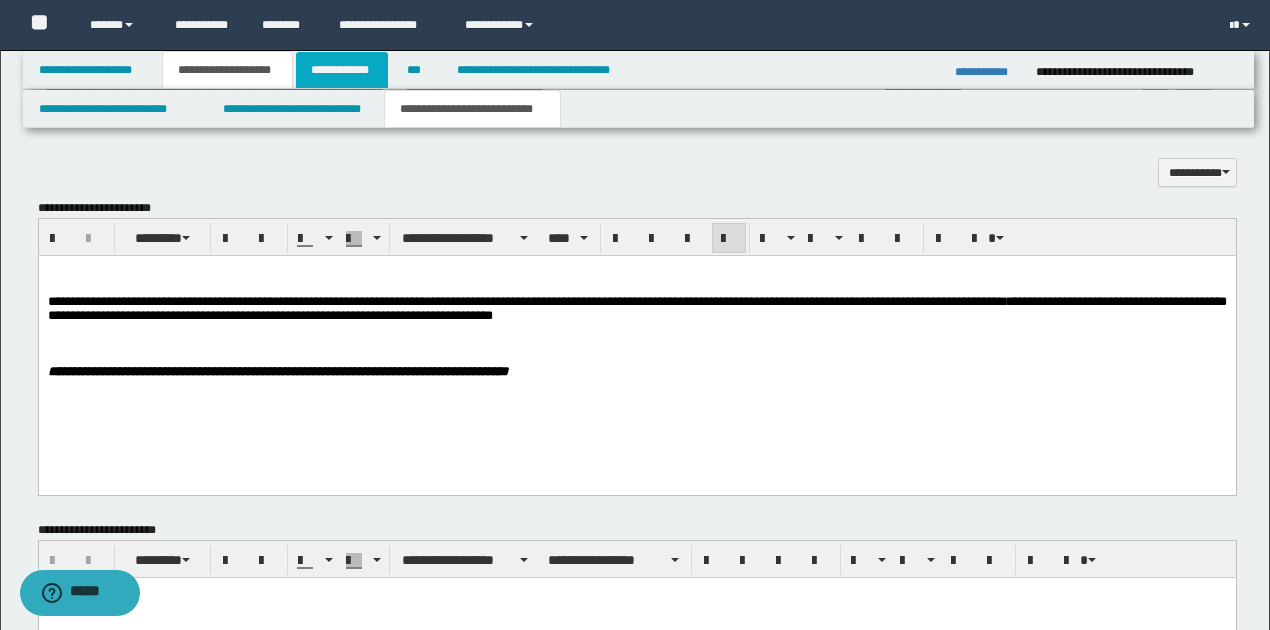 click on "**********" at bounding box center (342, 70) 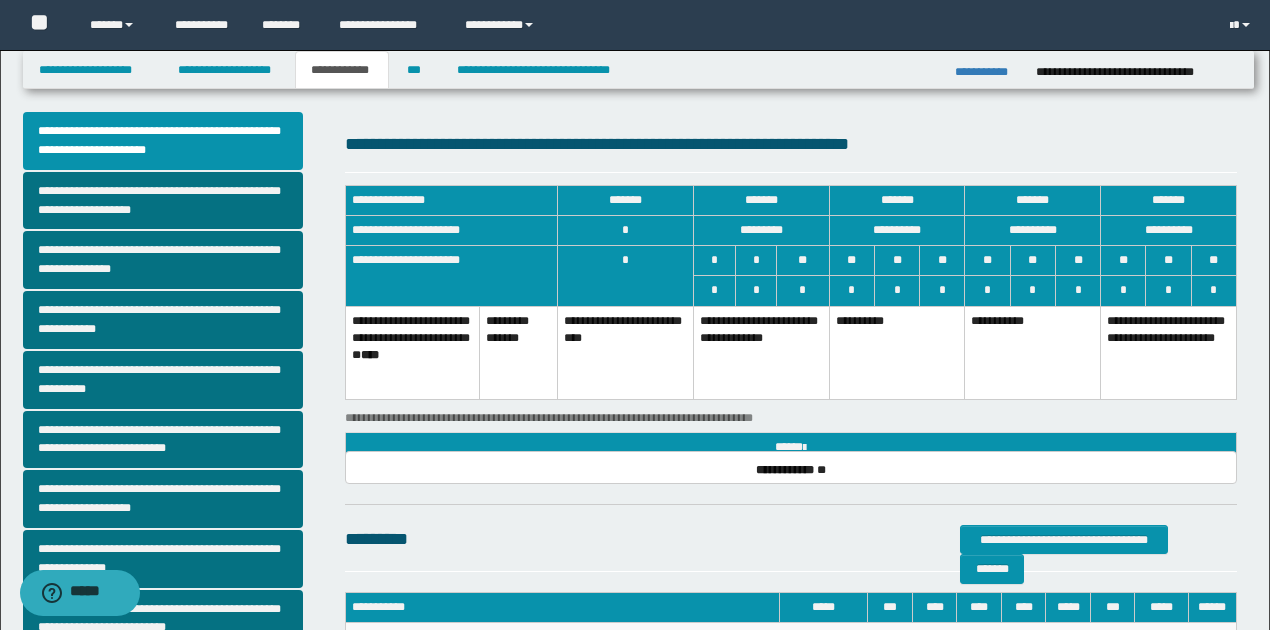 scroll, scrollTop: 0, scrollLeft: 0, axis: both 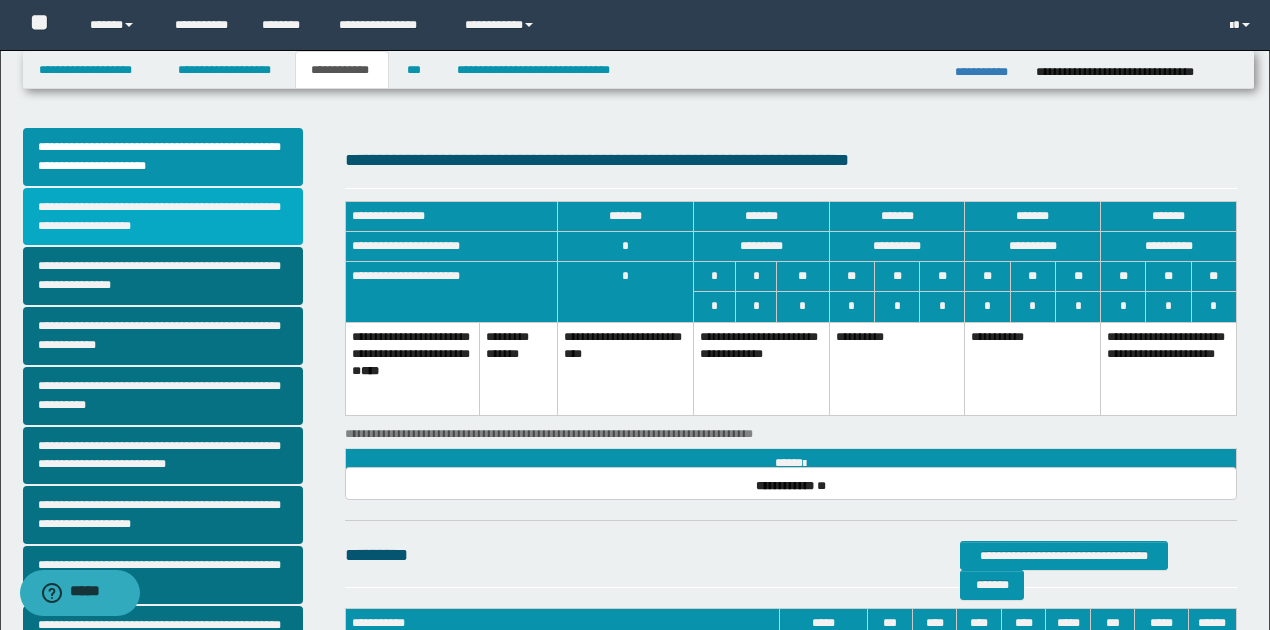 click on "**********" at bounding box center (163, 217) 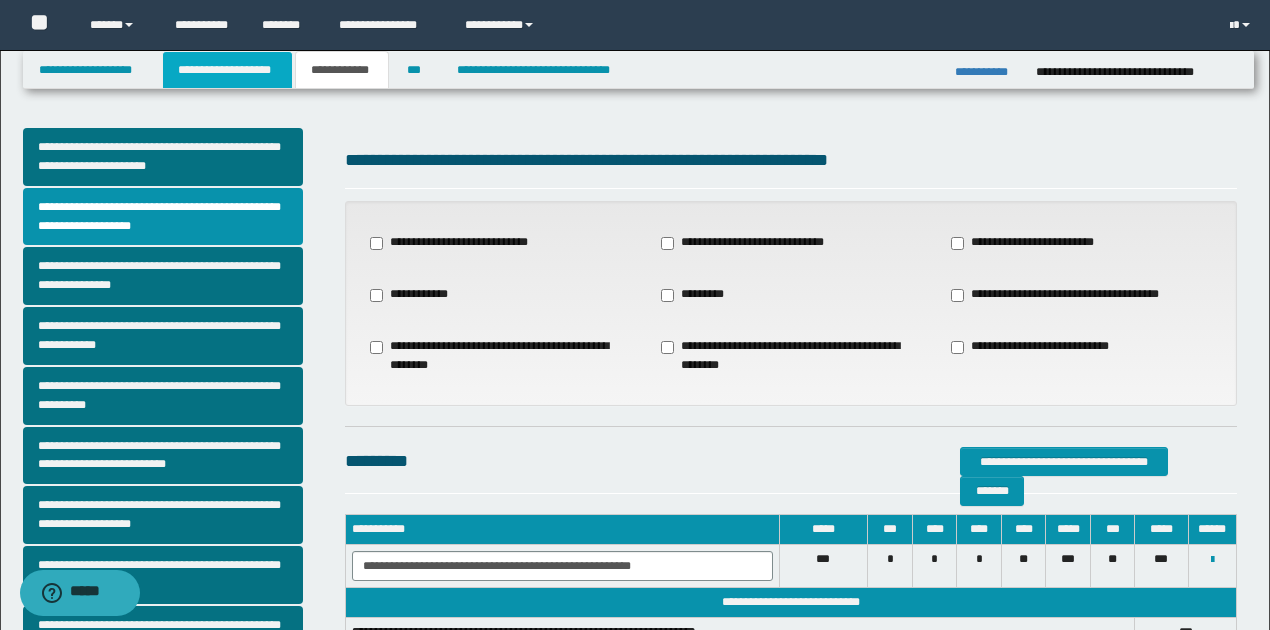 click on "**********" at bounding box center [227, 70] 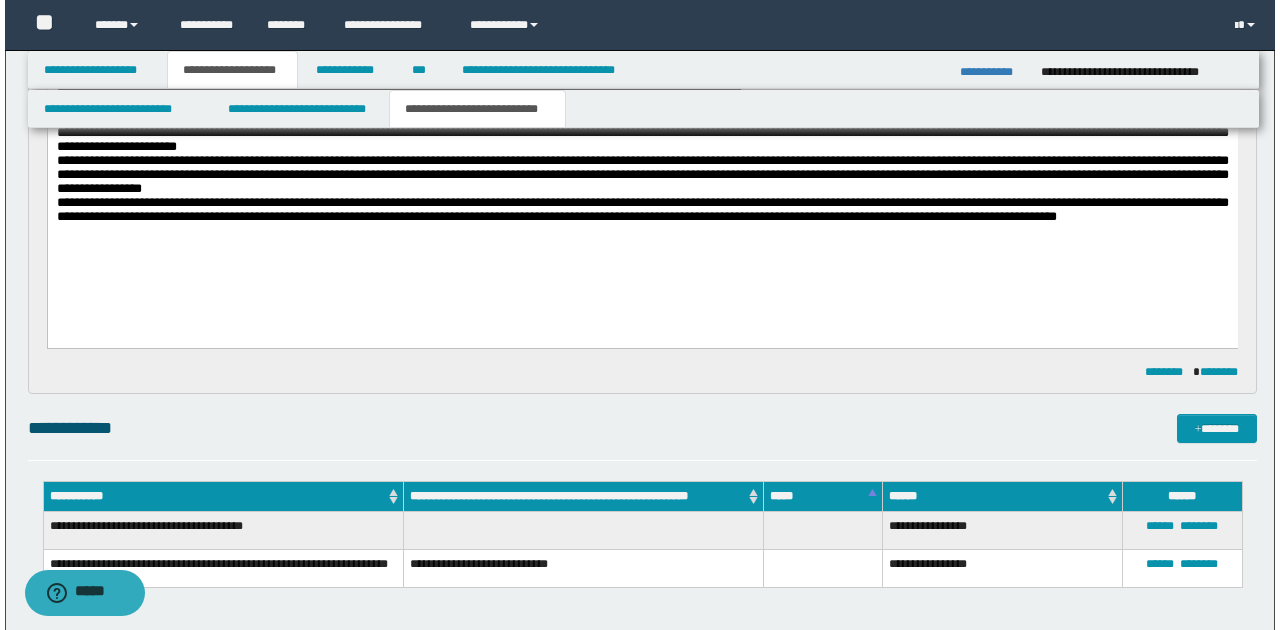 scroll, scrollTop: 933, scrollLeft: 0, axis: vertical 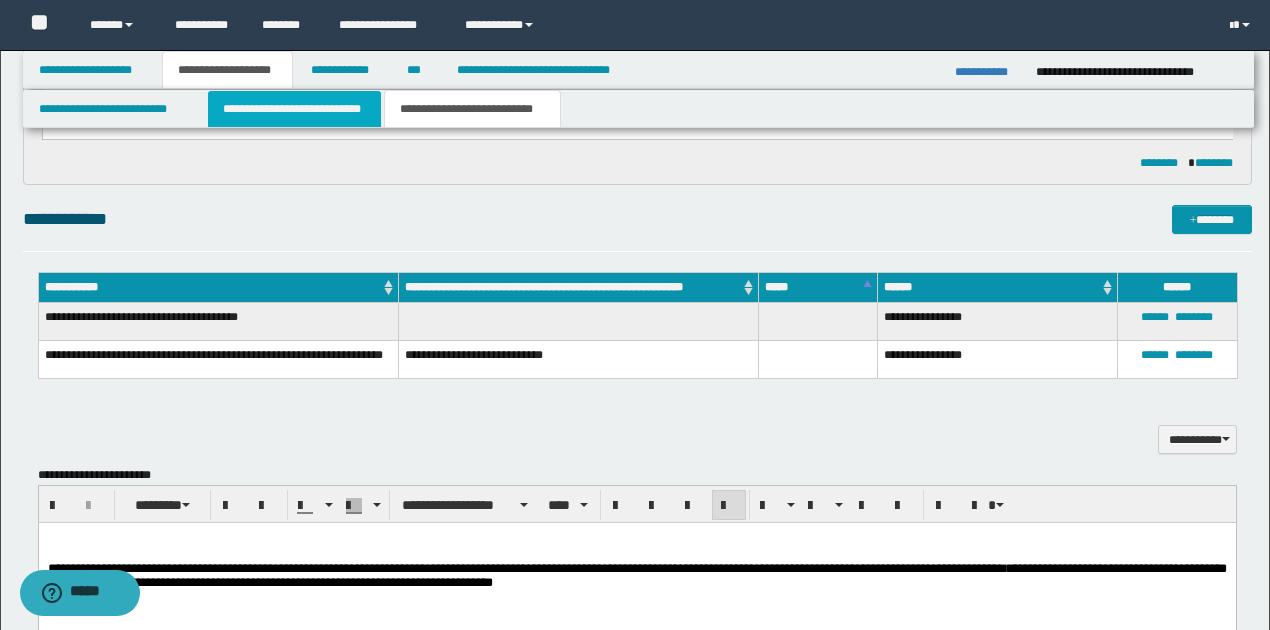 click on "**********" at bounding box center (294, 109) 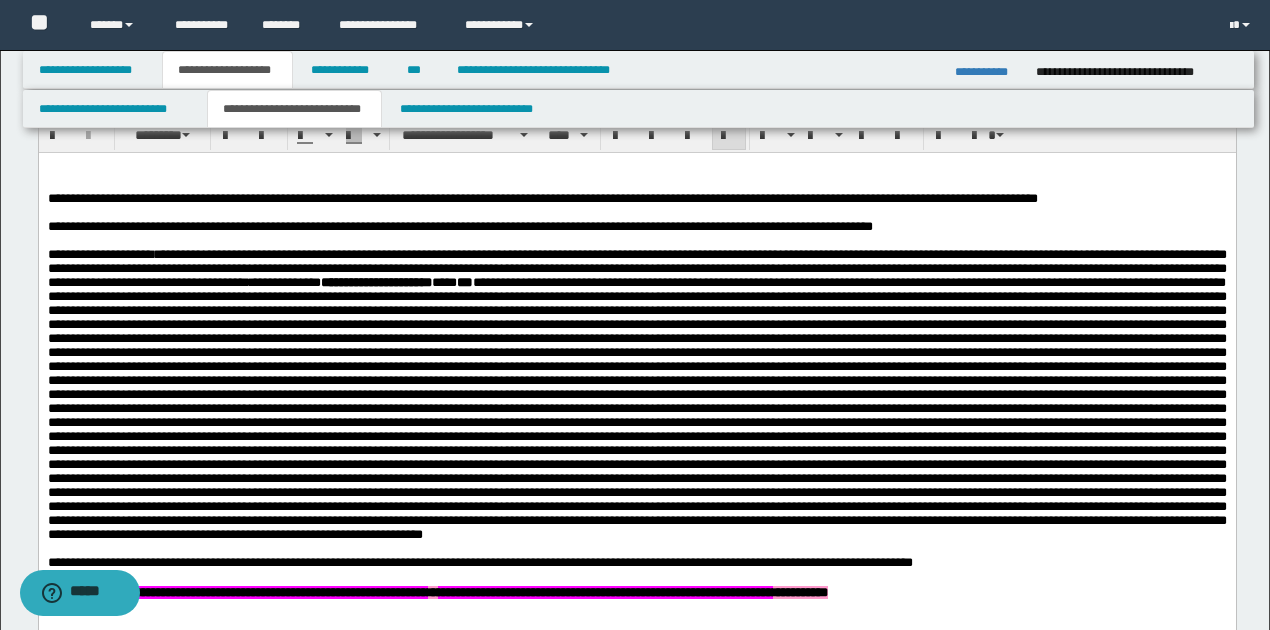 scroll, scrollTop: 1200, scrollLeft: 0, axis: vertical 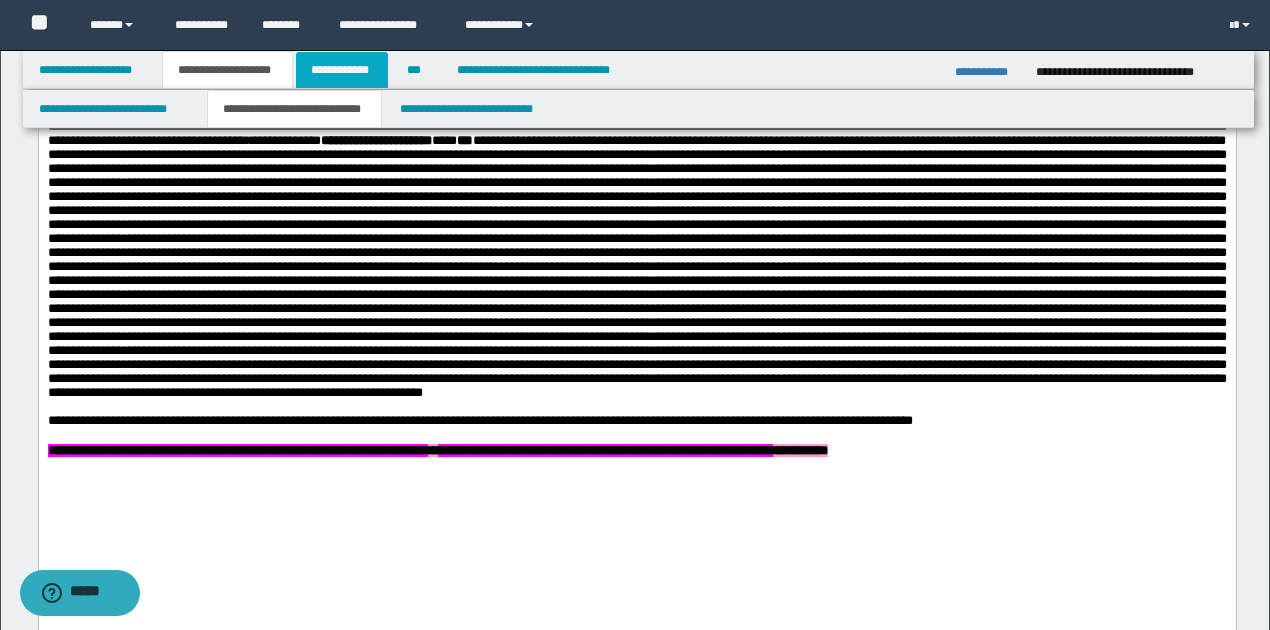 click on "**********" at bounding box center [342, 70] 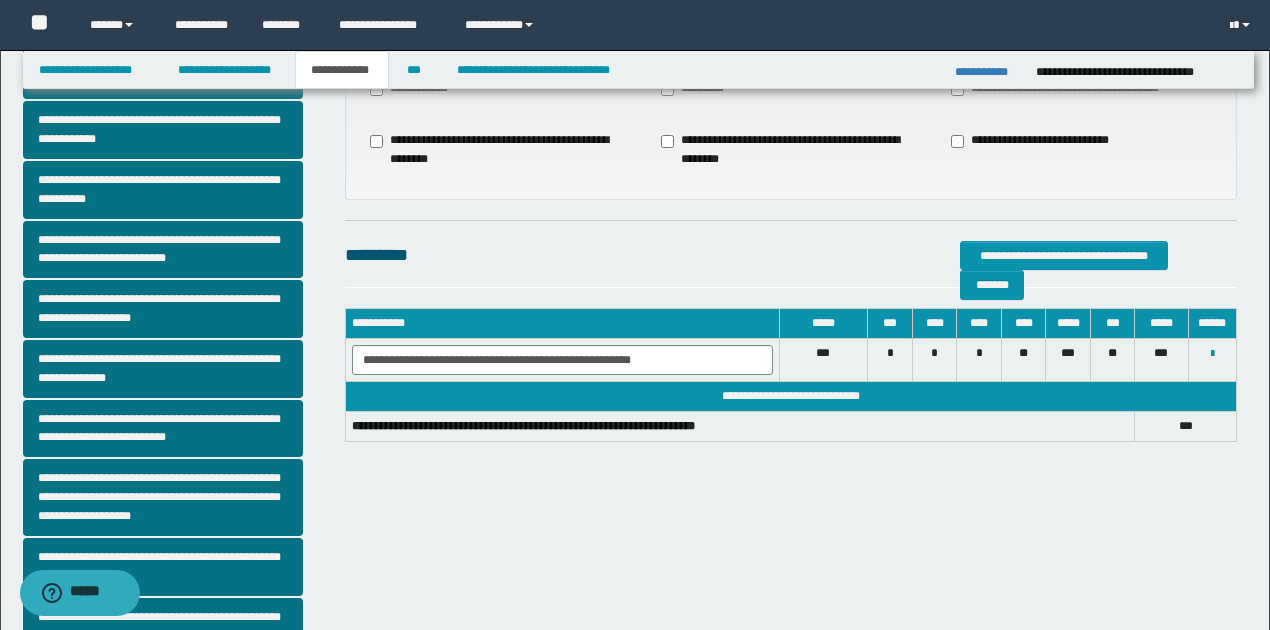 scroll, scrollTop: 0, scrollLeft: 0, axis: both 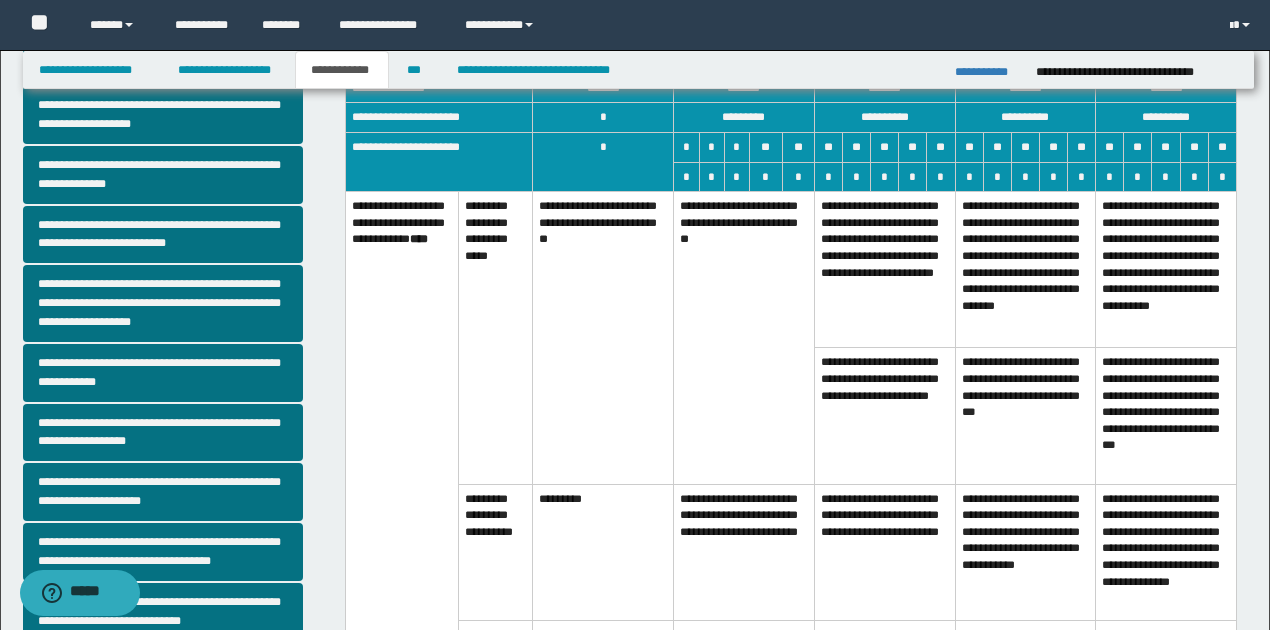 click on "**********" at bounding box center [744, 552] 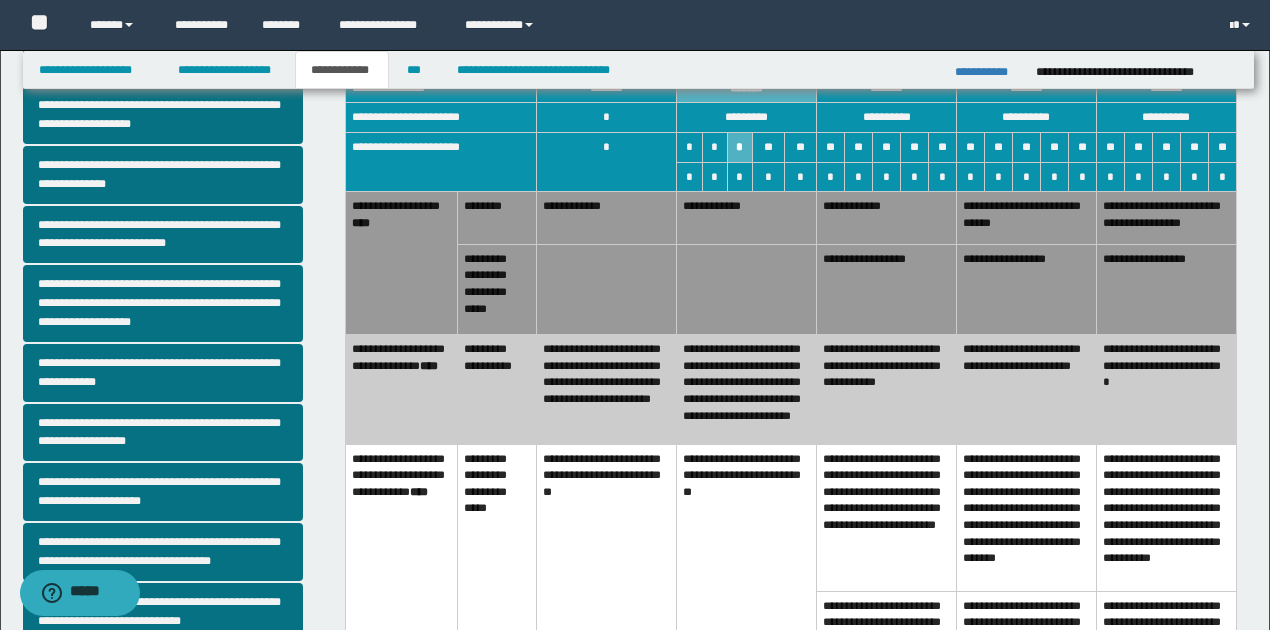 click on "**********" at bounding box center [747, 389] 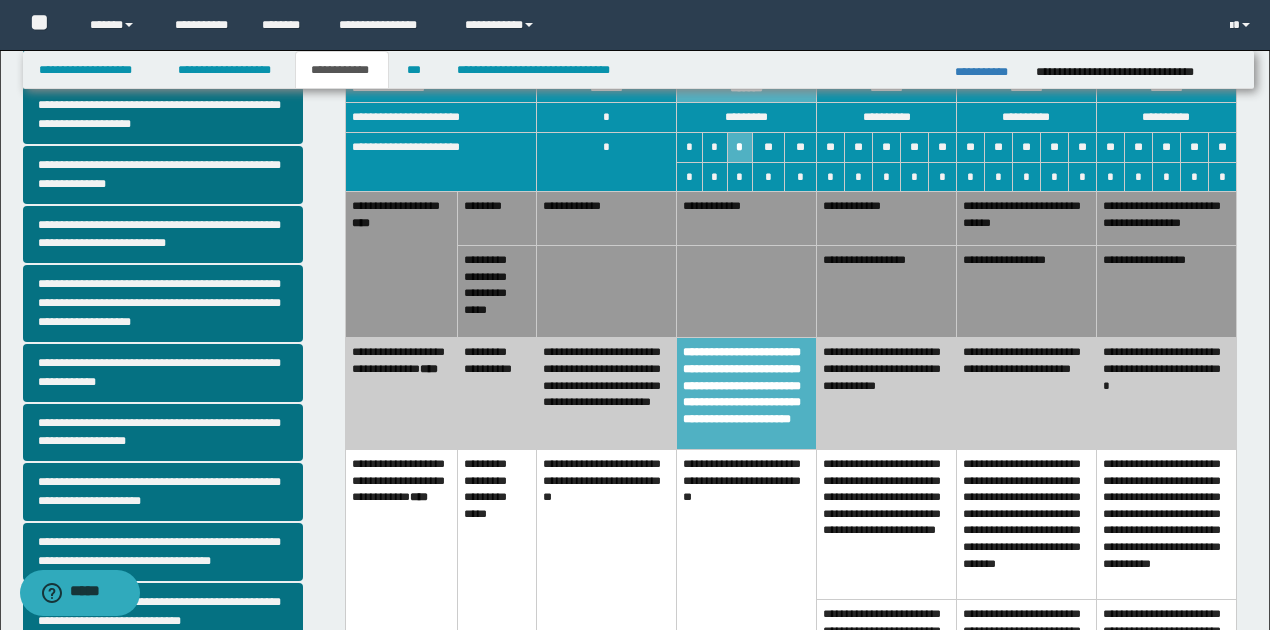 click on "**********" at bounding box center (747, 219) 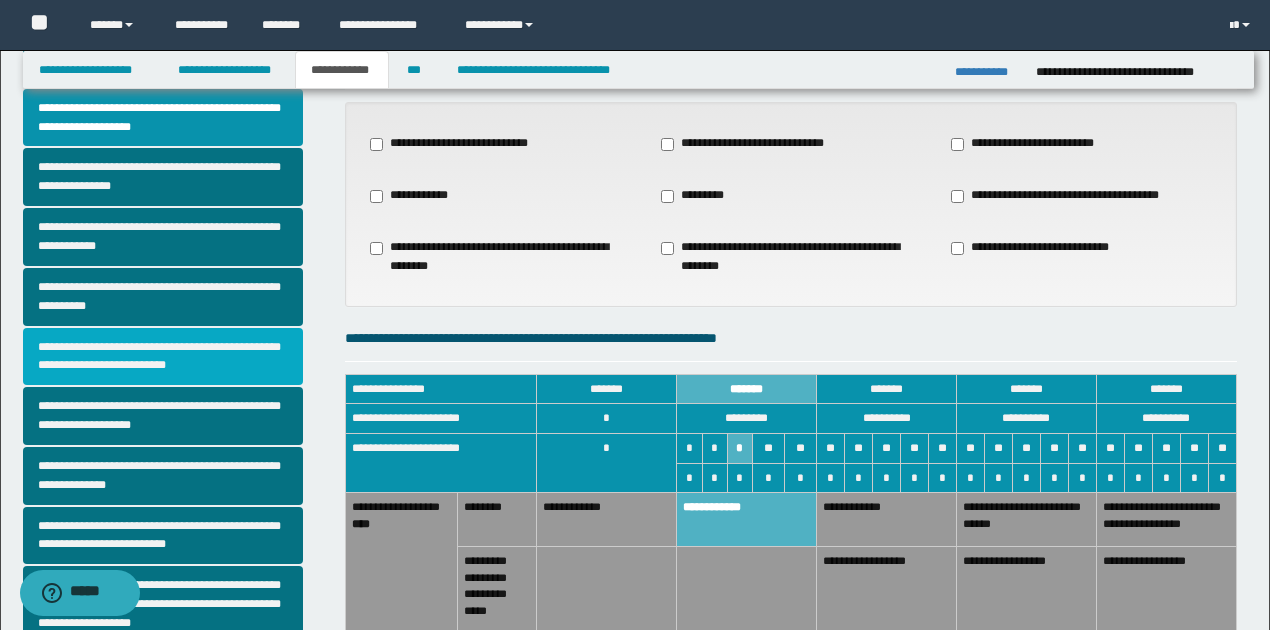 scroll, scrollTop: 66, scrollLeft: 0, axis: vertical 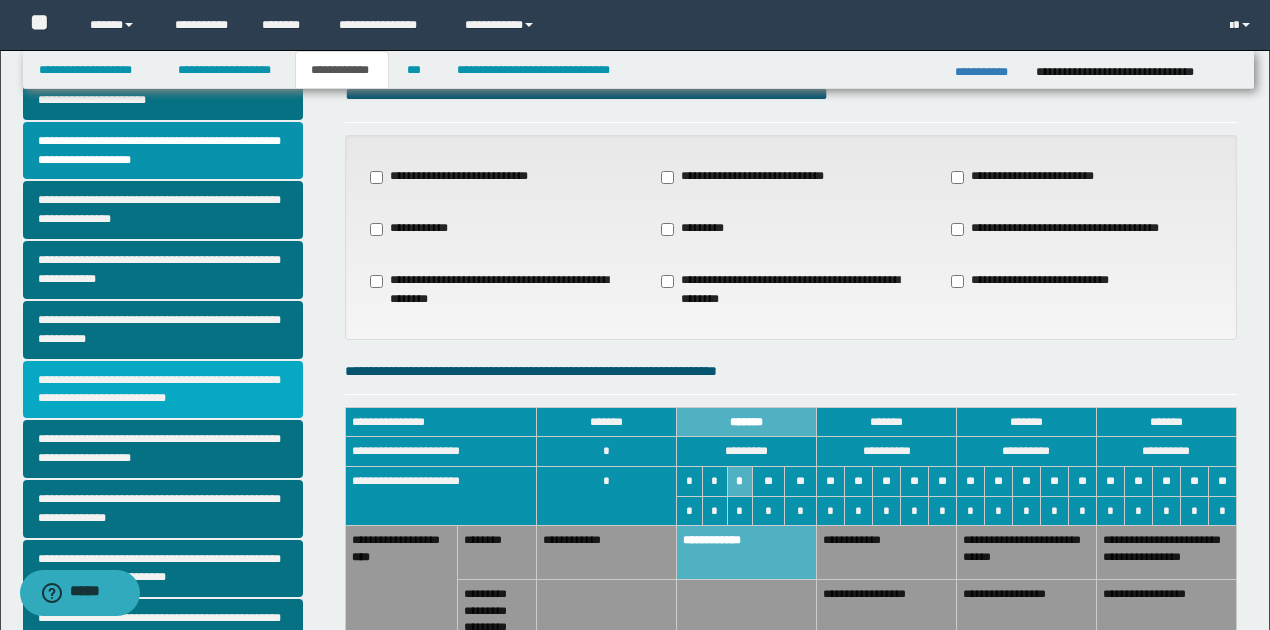 click on "**********" at bounding box center [163, 390] 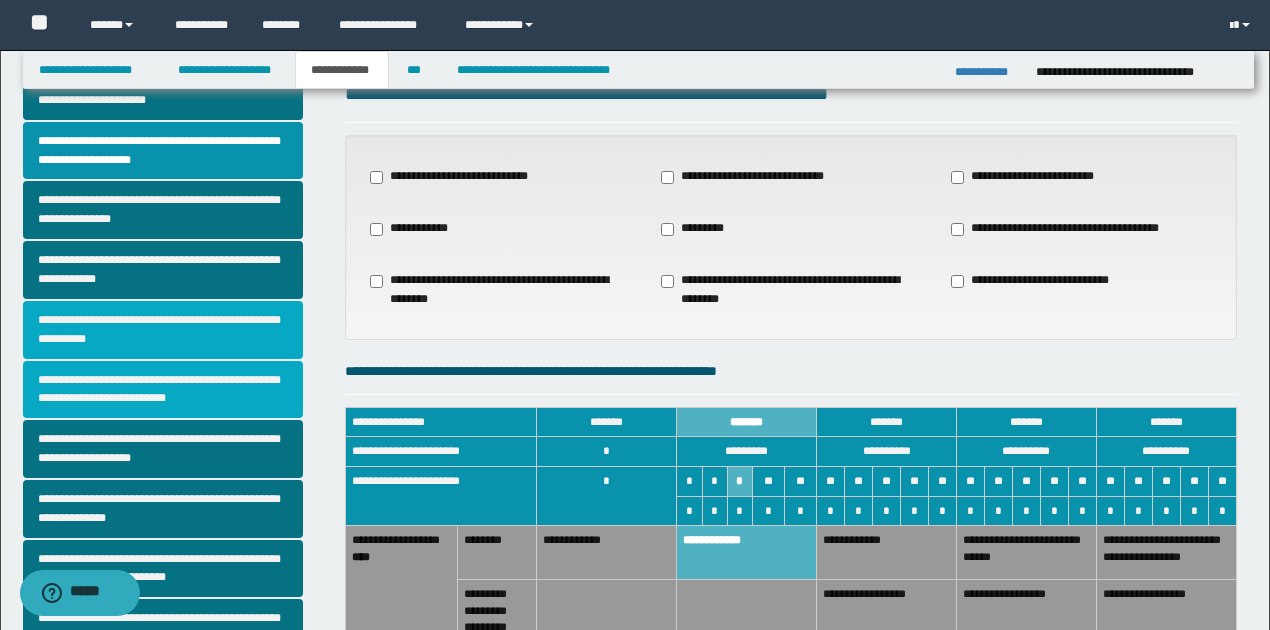 scroll, scrollTop: 0, scrollLeft: 0, axis: both 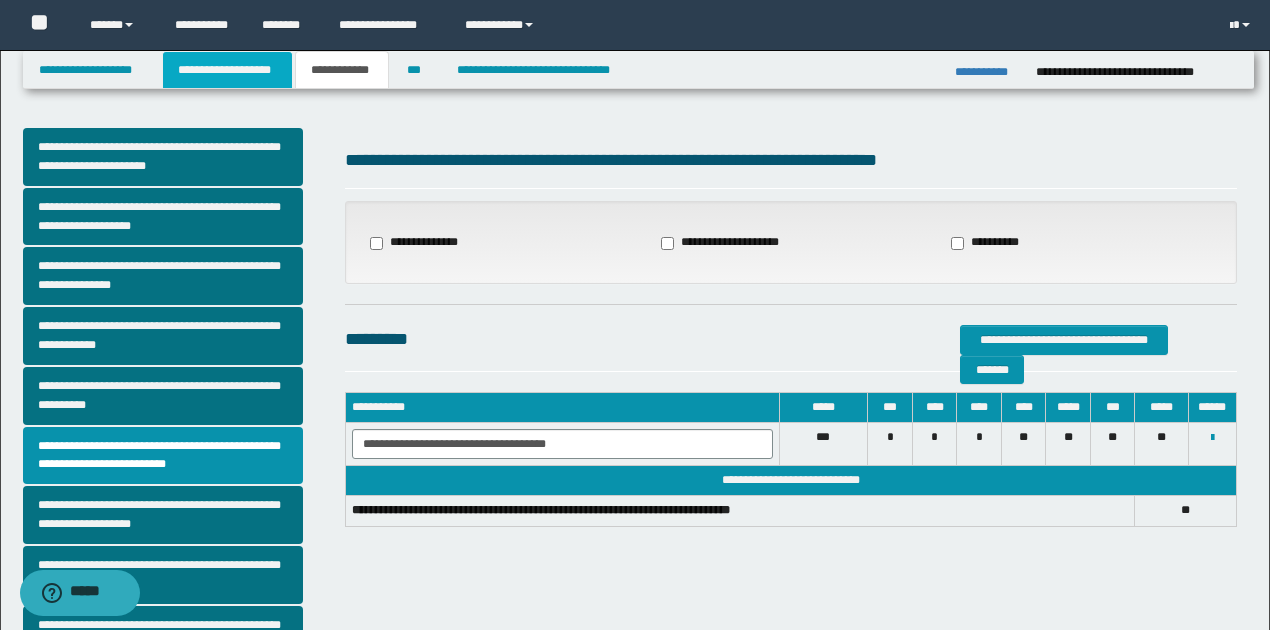 click on "**********" at bounding box center [227, 70] 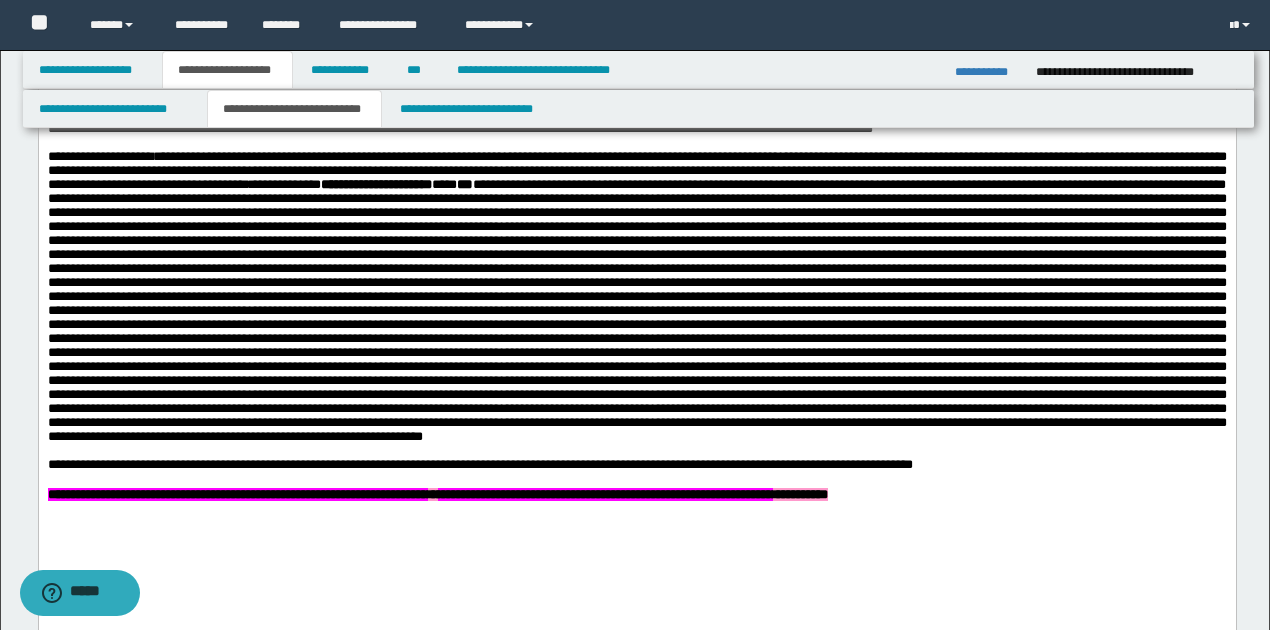 scroll, scrollTop: 1133, scrollLeft: 0, axis: vertical 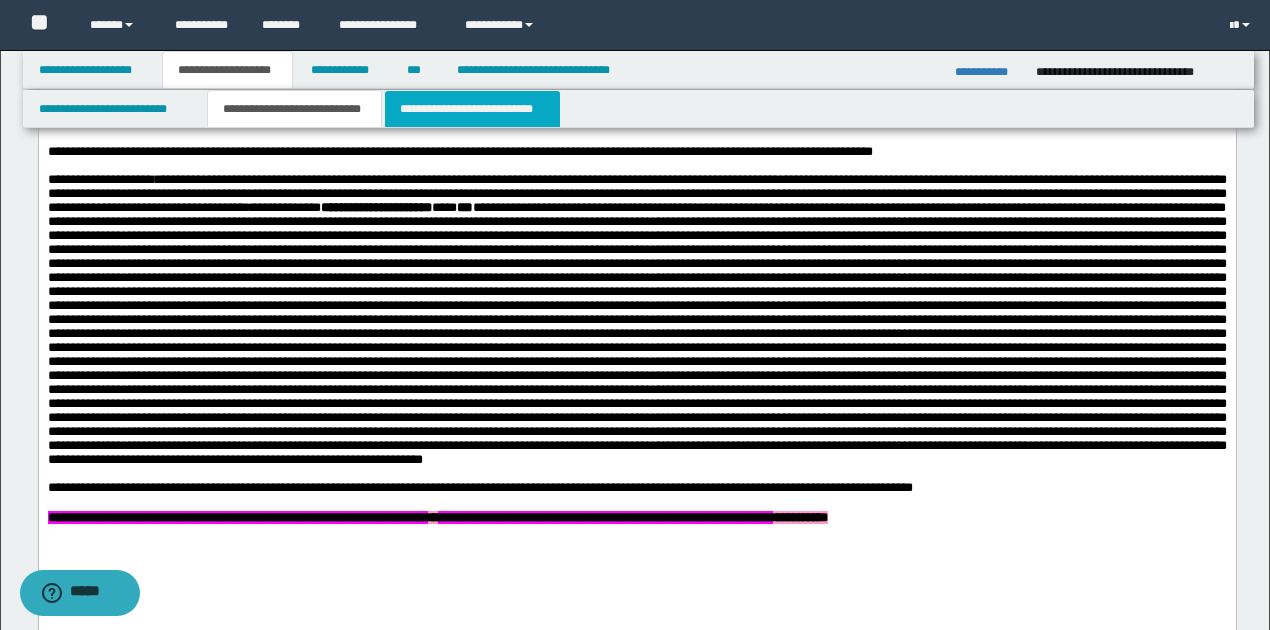 click on "**********" at bounding box center (472, 109) 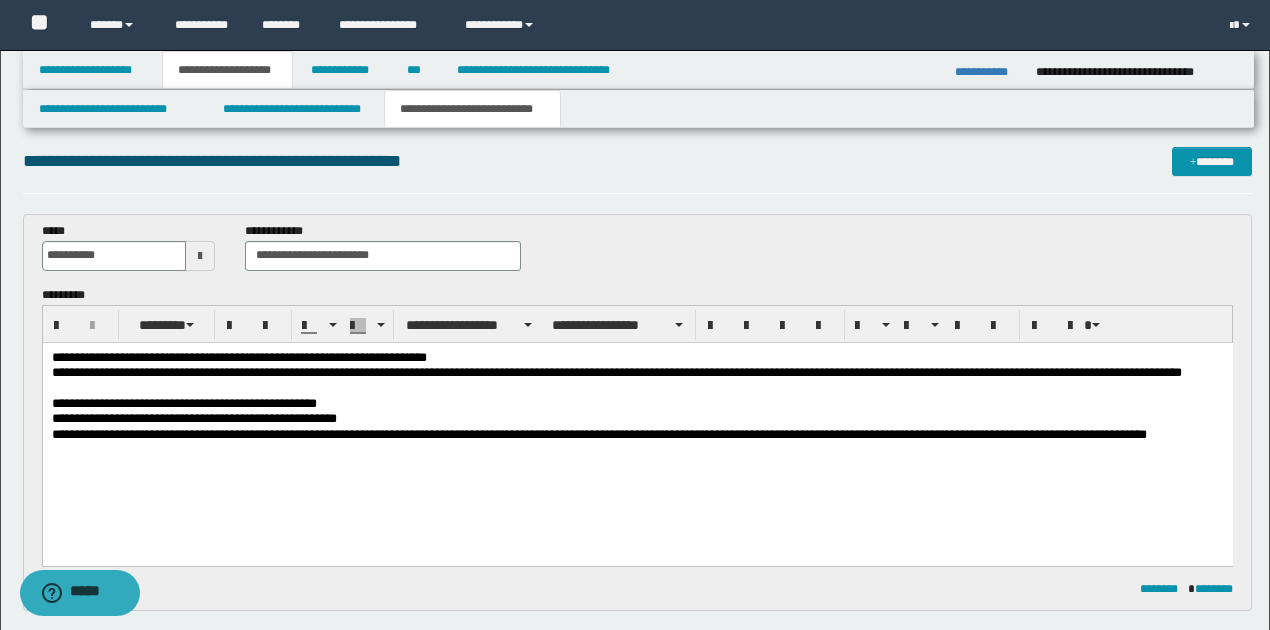 scroll, scrollTop: 0, scrollLeft: 0, axis: both 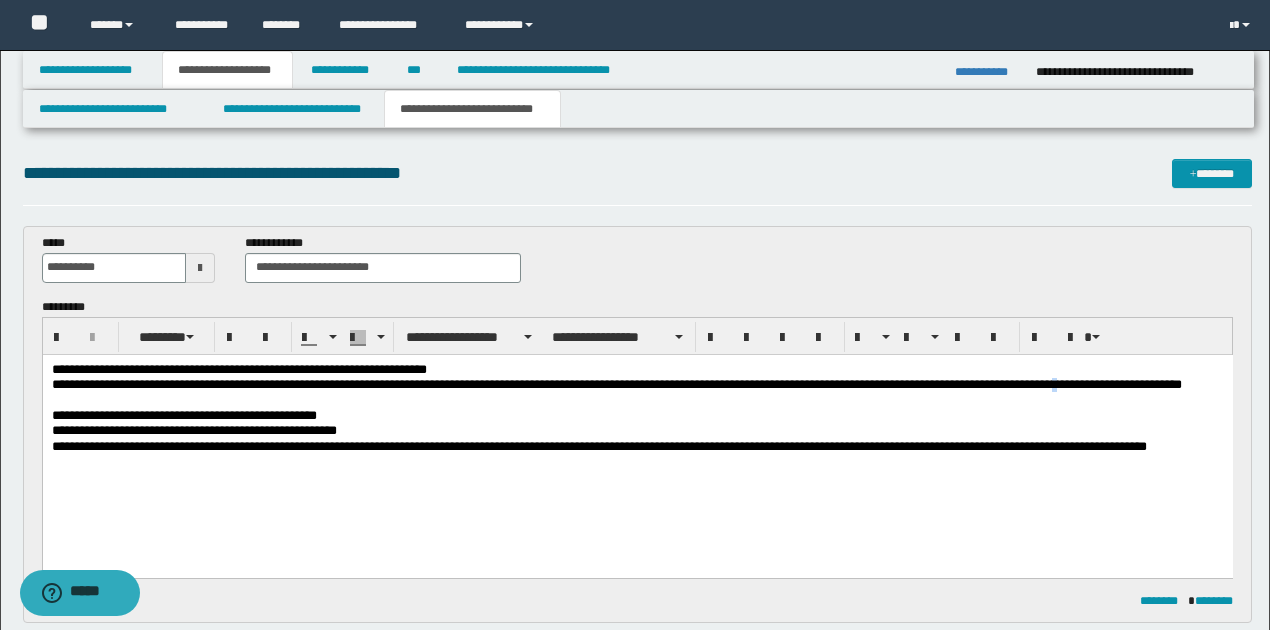 click on "**********" at bounding box center [637, 392] 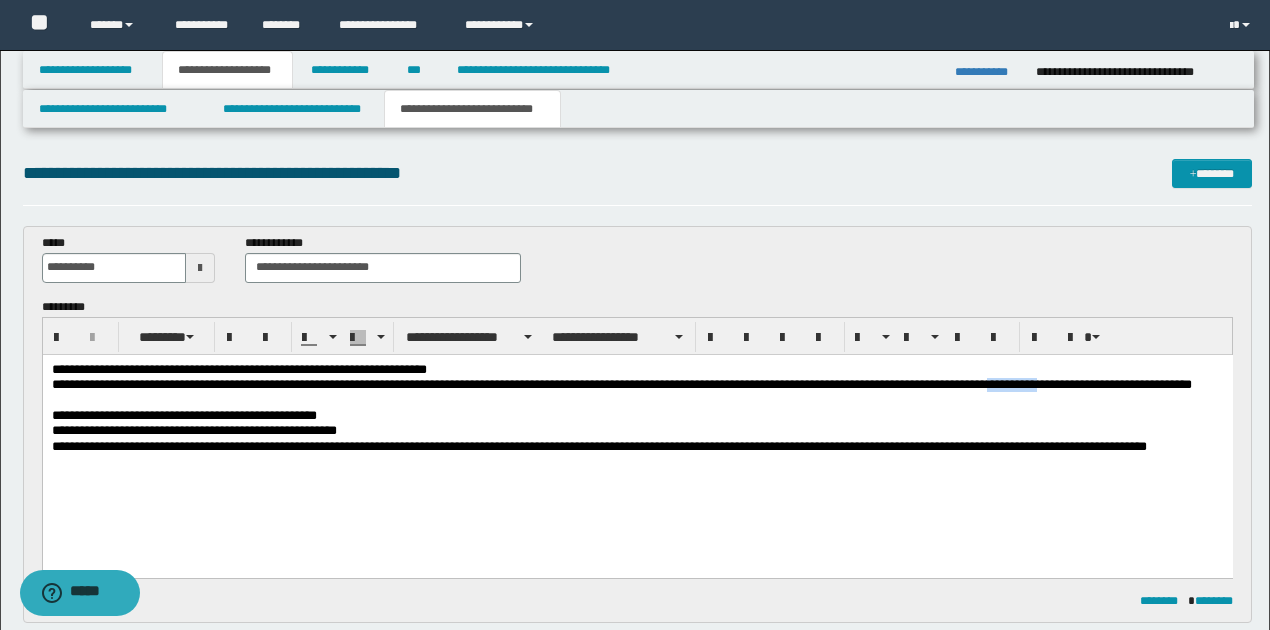 drag, startPoint x: 1043, startPoint y: 381, endPoint x: 1095, endPoint y: 389, distance: 52.611786 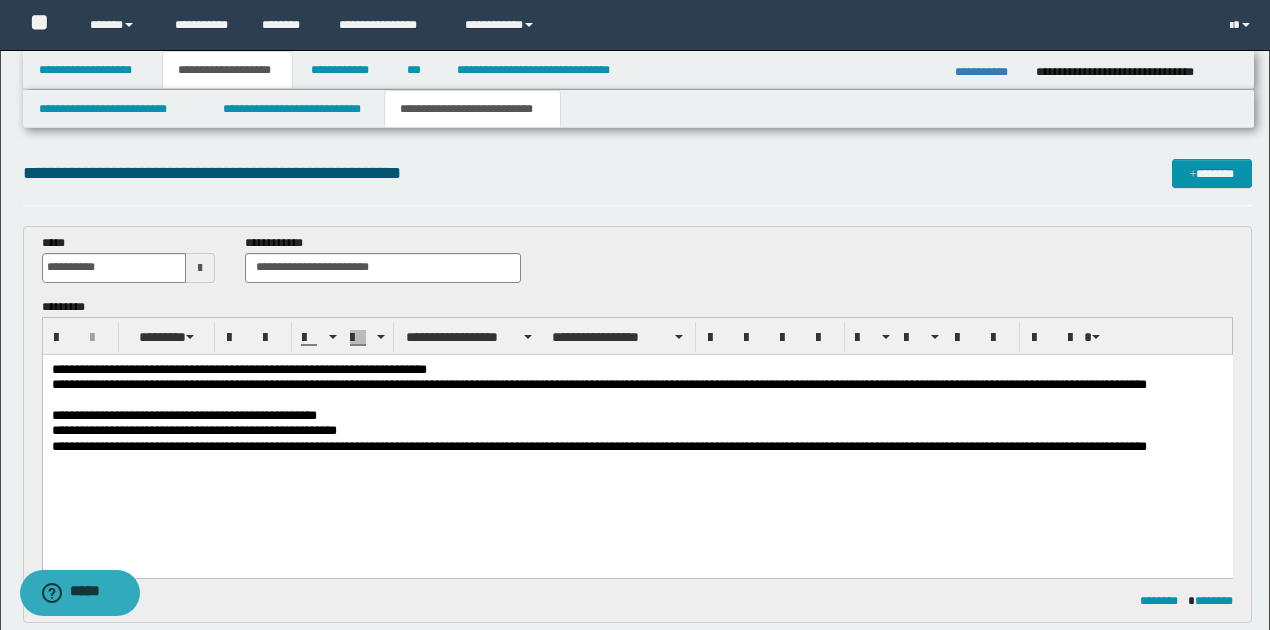 click on "**********" at bounding box center [637, 392] 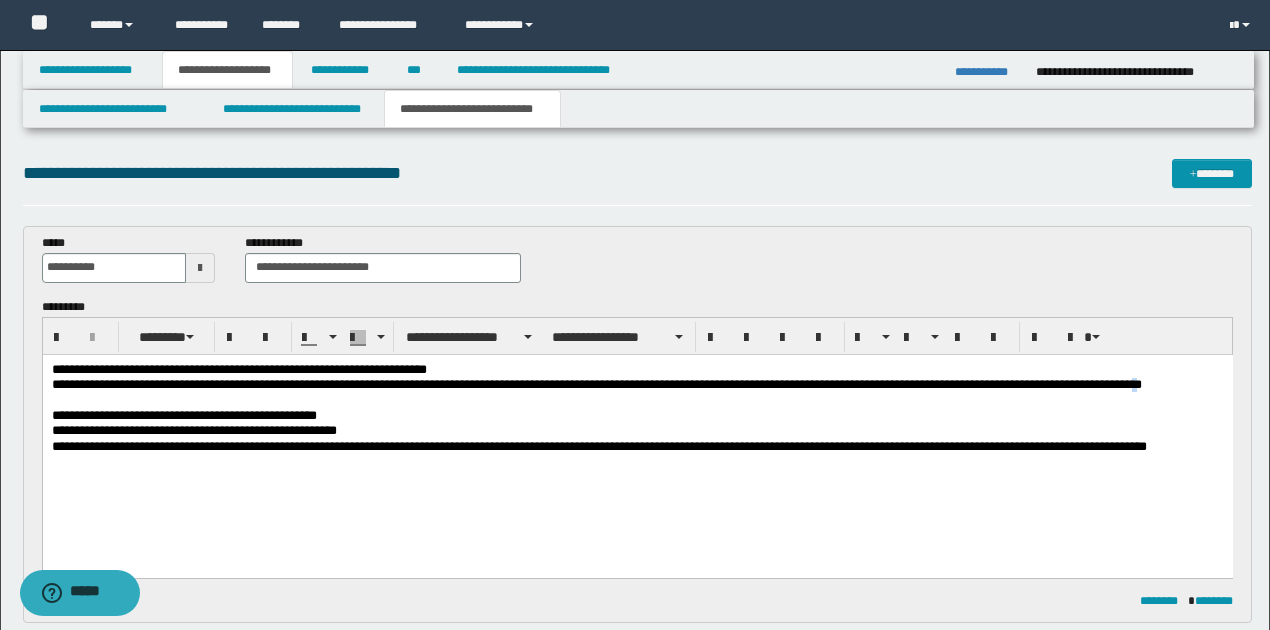 click on "**********" at bounding box center (637, 392) 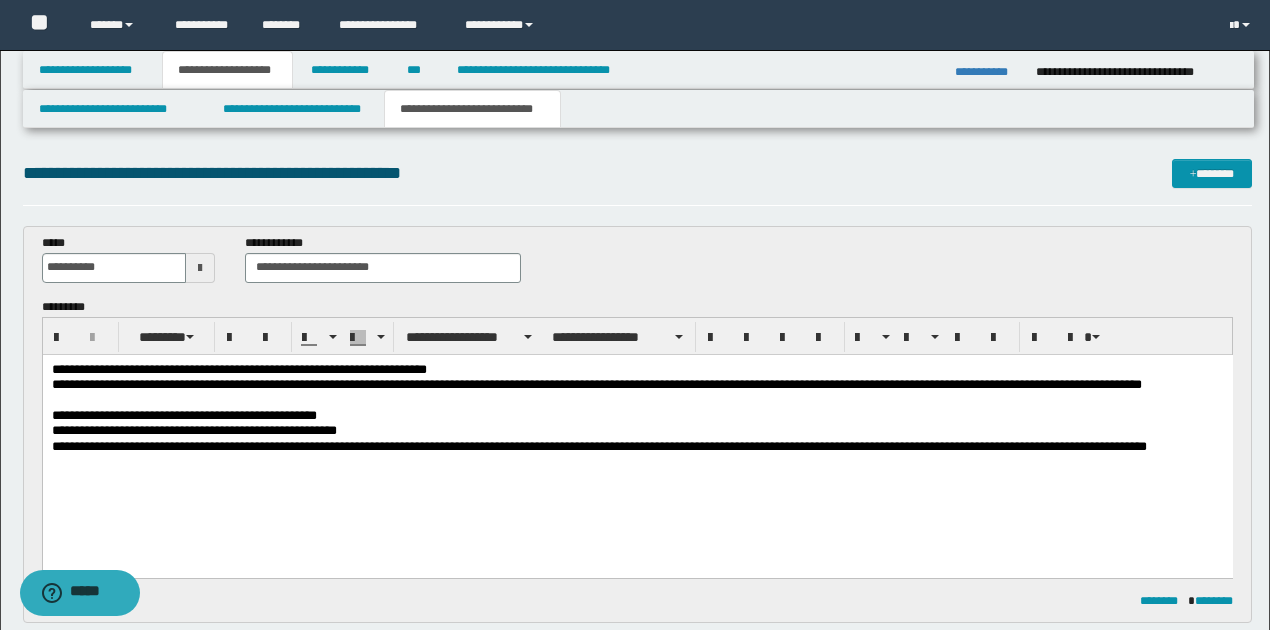 click on "**********" at bounding box center [637, 454] 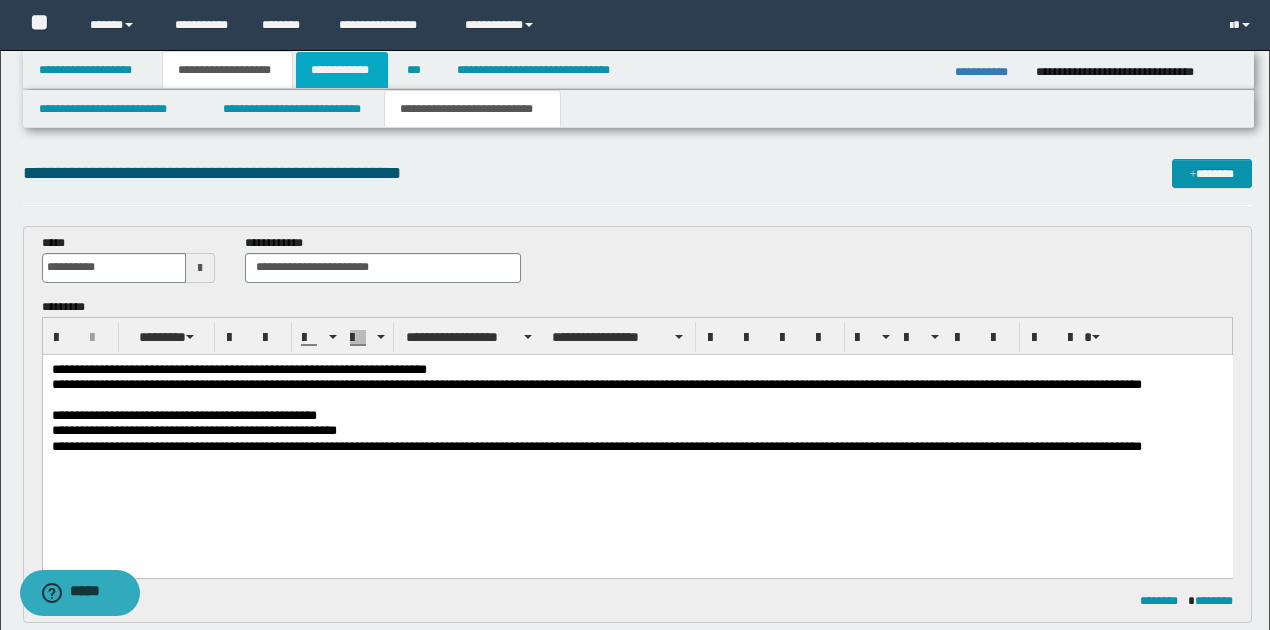 click on "**********" at bounding box center [342, 70] 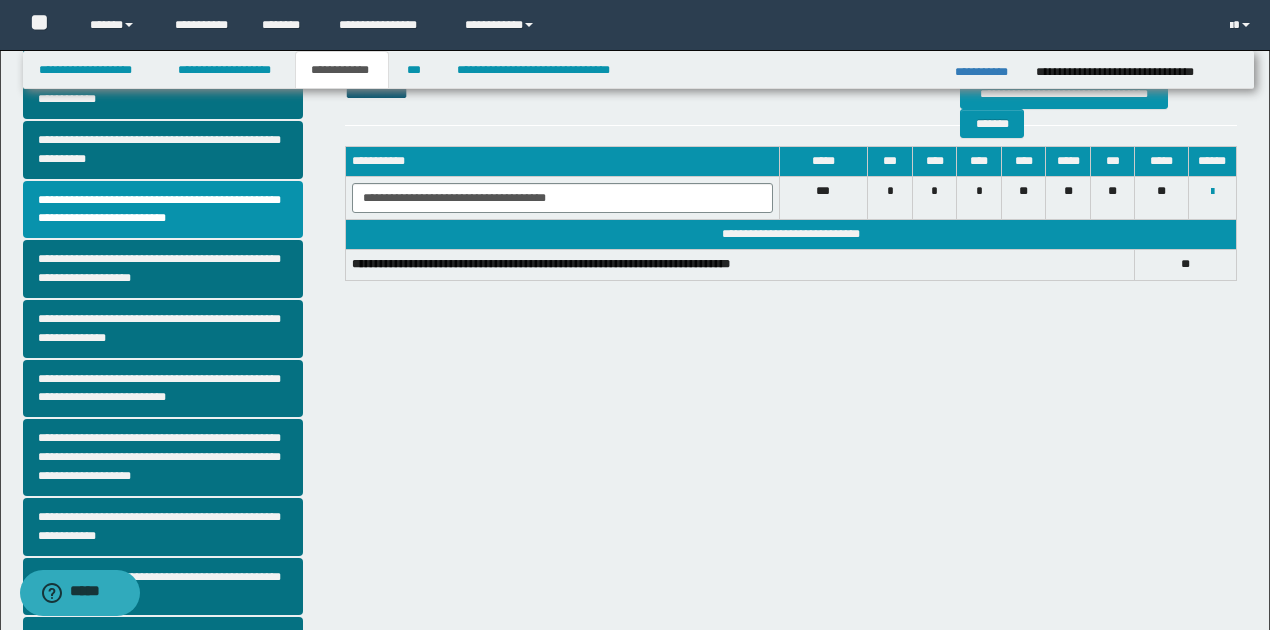 scroll, scrollTop: 266, scrollLeft: 0, axis: vertical 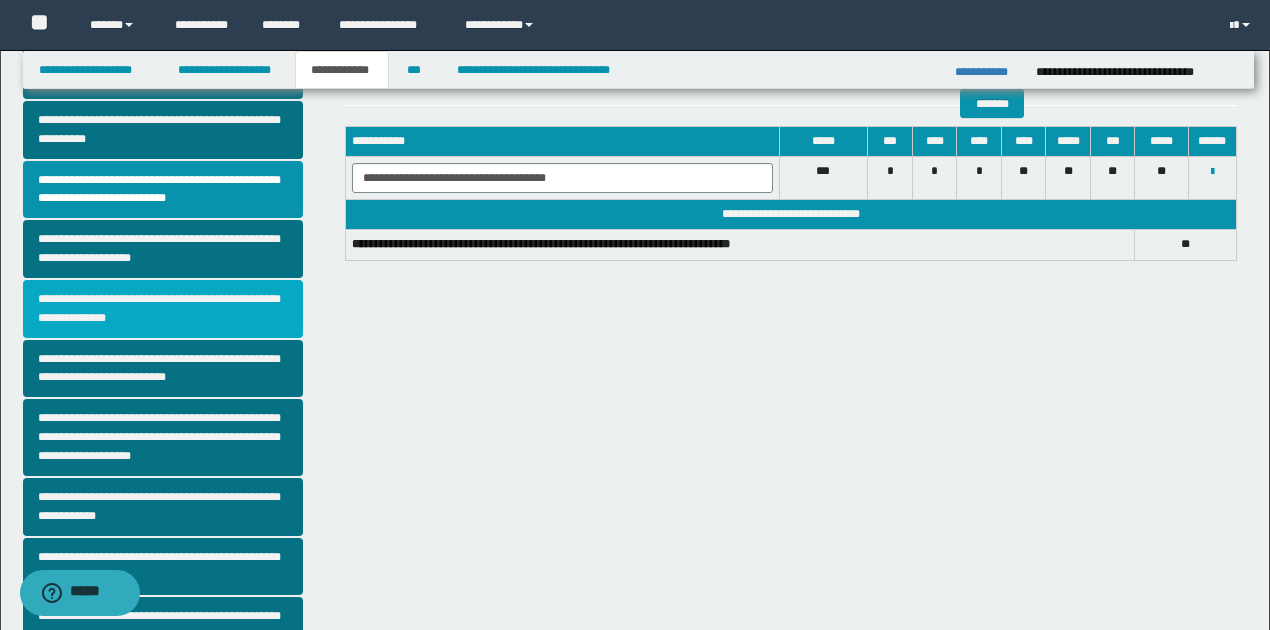 click on "**********" at bounding box center [163, 309] 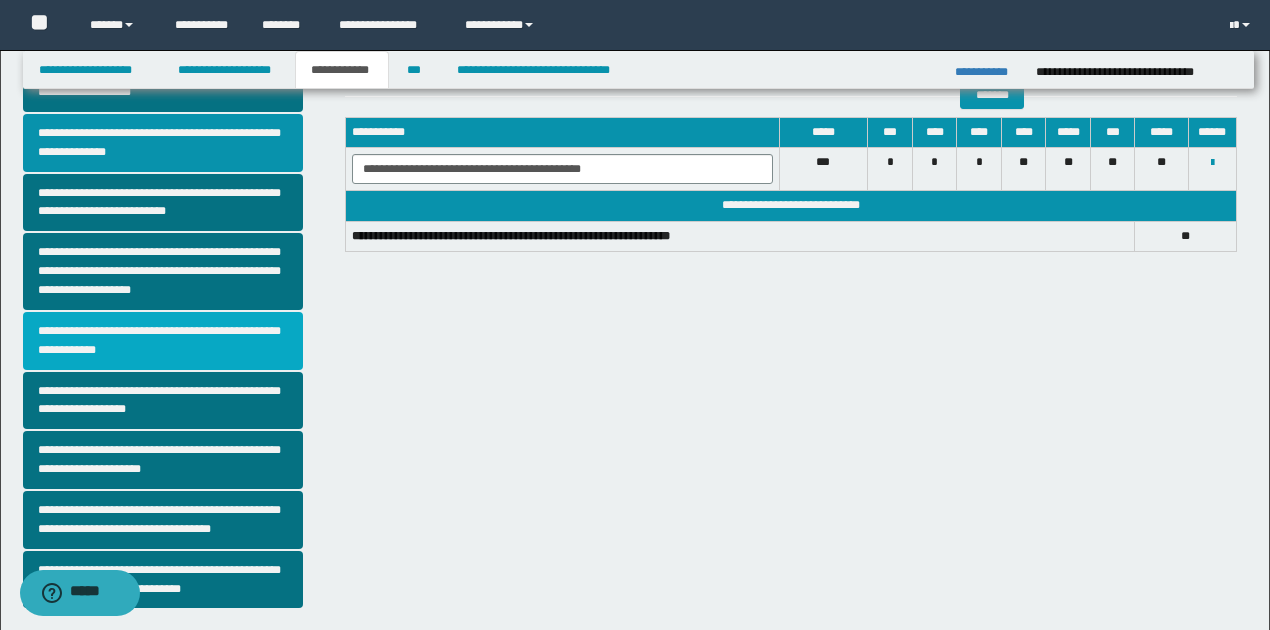 scroll, scrollTop: 466, scrollLeft: 0, axis: vertical 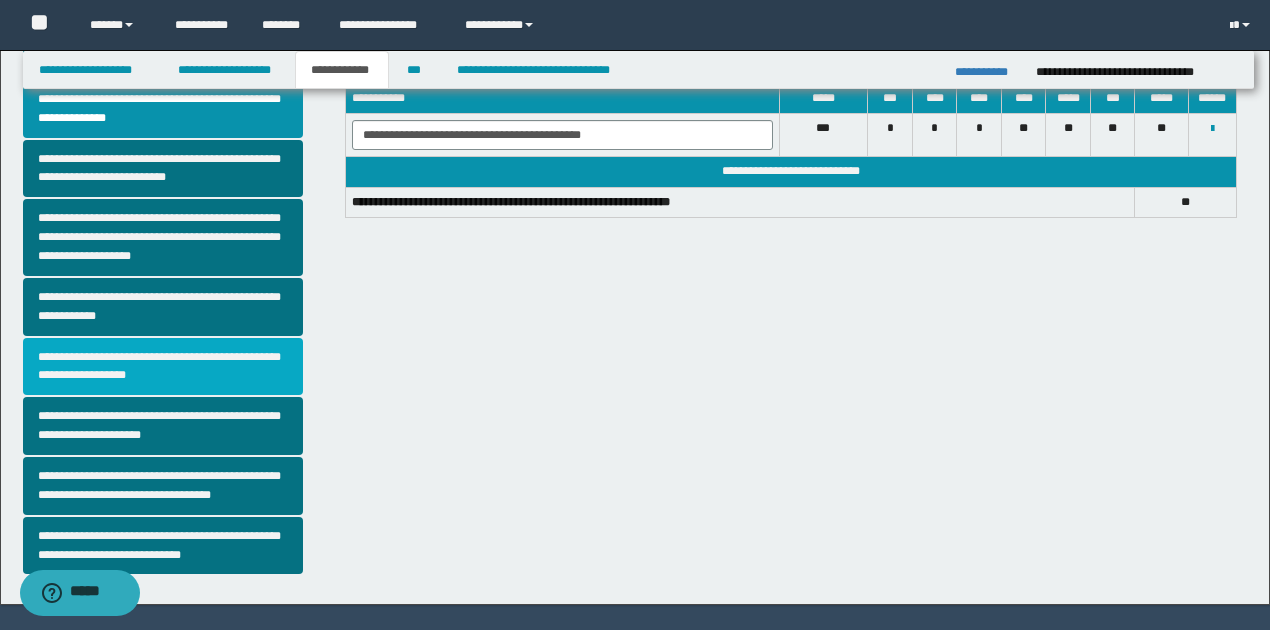 click on "**********" at bounding box center [163, 367] 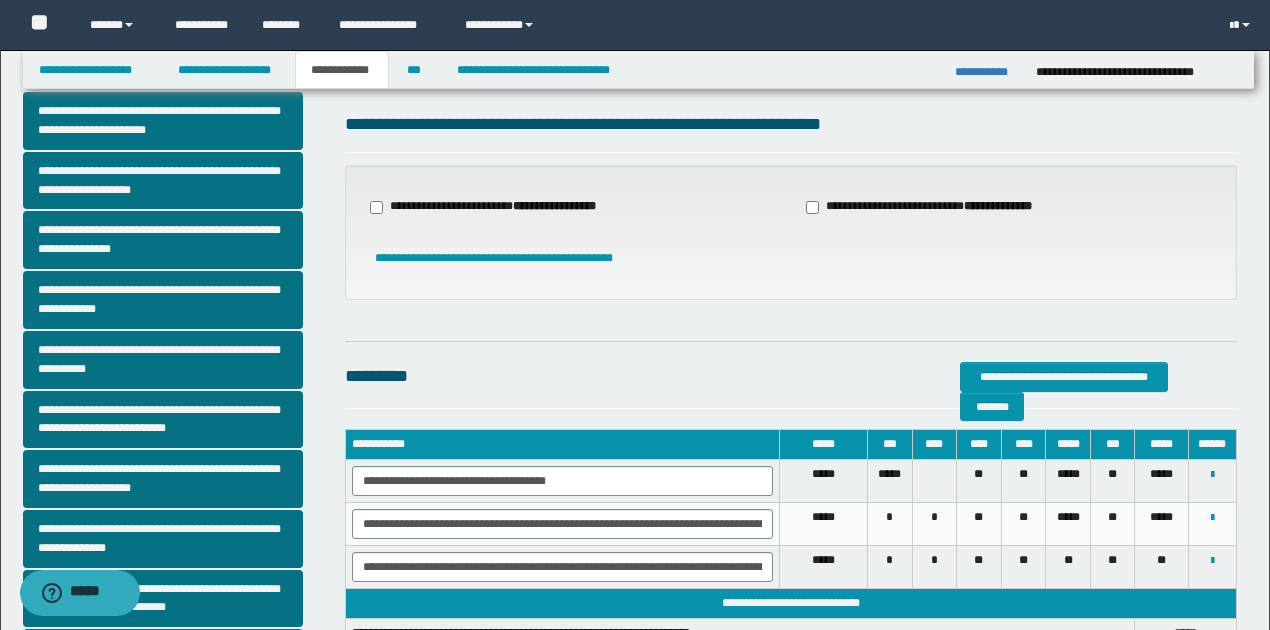 scroll, scrollTop: 66, scrollLeft: 0, axis: vertical 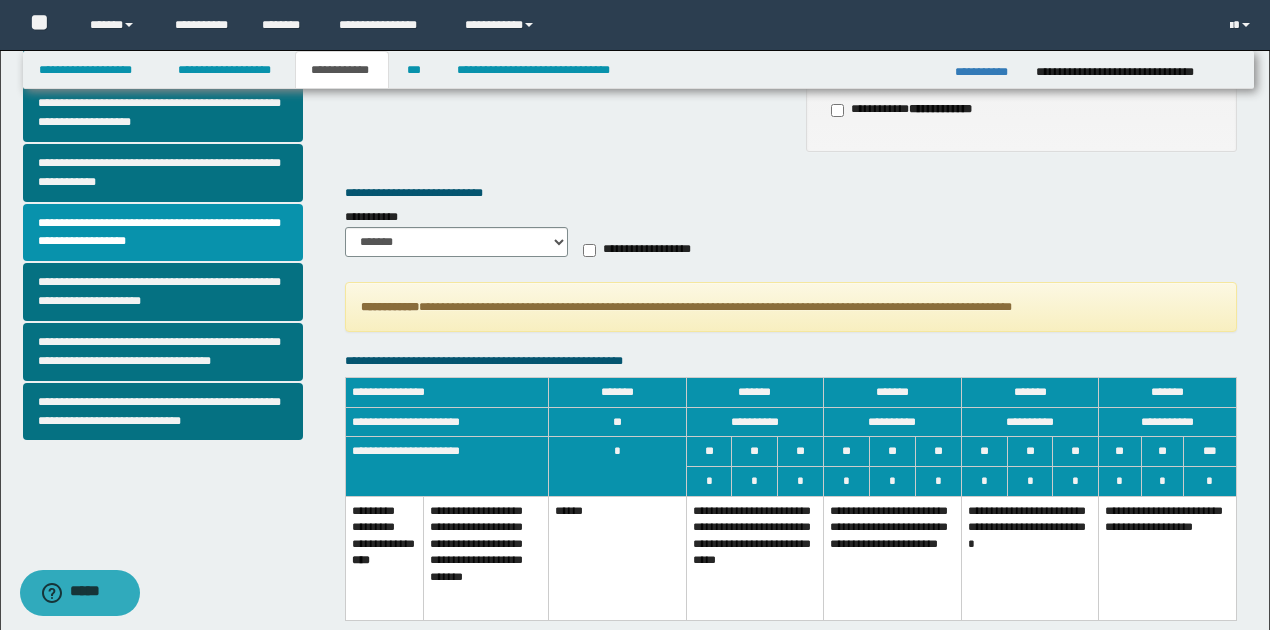 click on "**********" at bounding box center [755, 558] 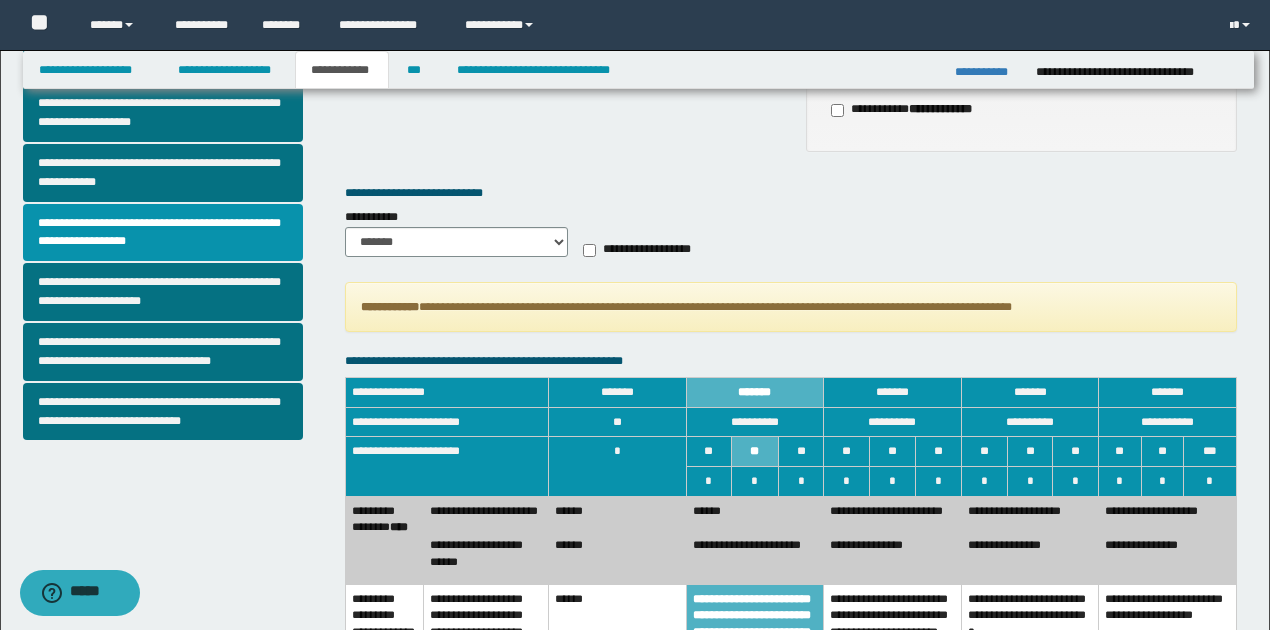 click on "******" at bounding box center [618, 557] 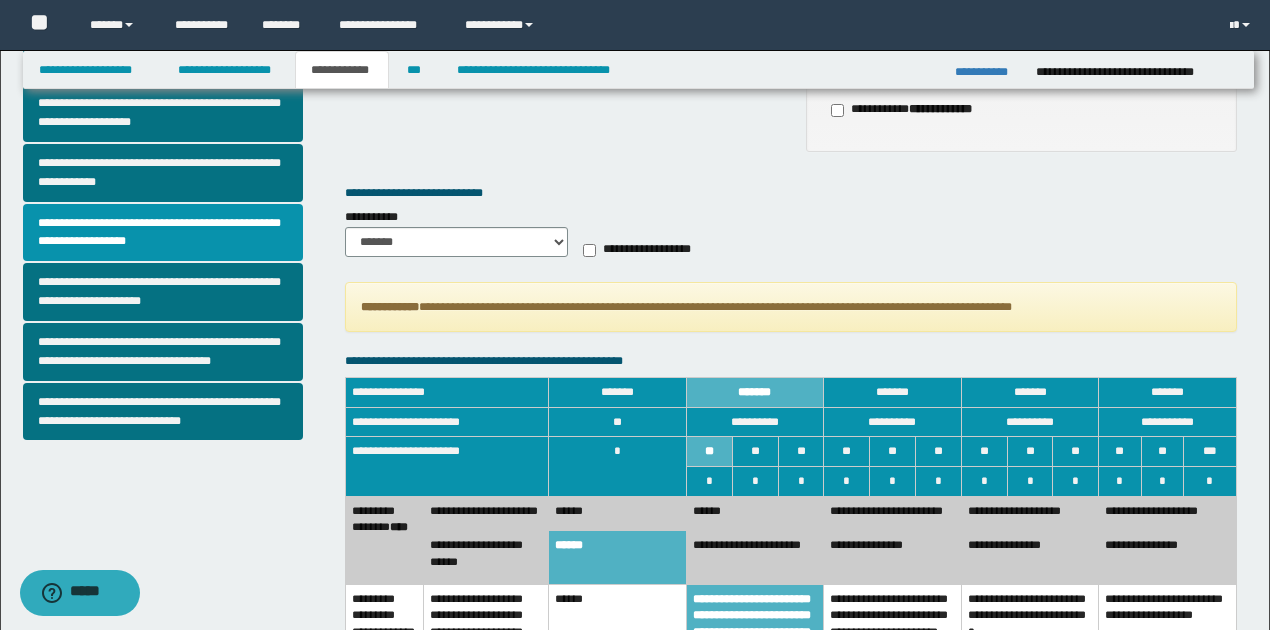 click on "******" at bounding box center (618, 513) 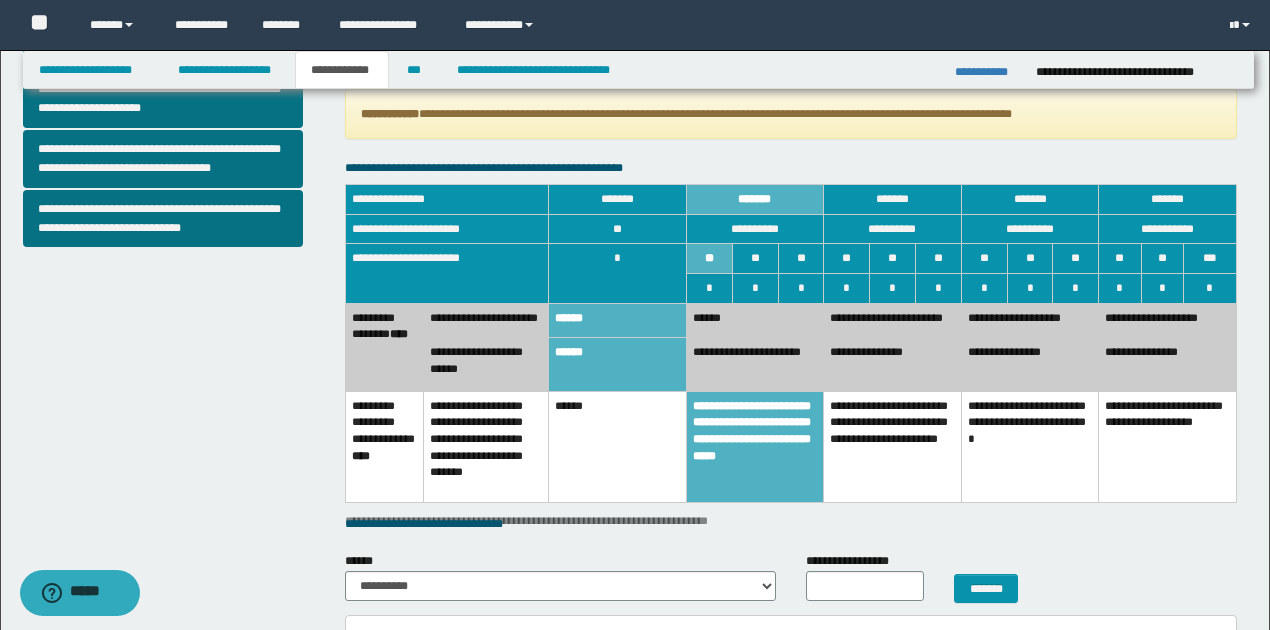 scroll, scrollTop: 866, scrollLeft: 0, axis: vertical 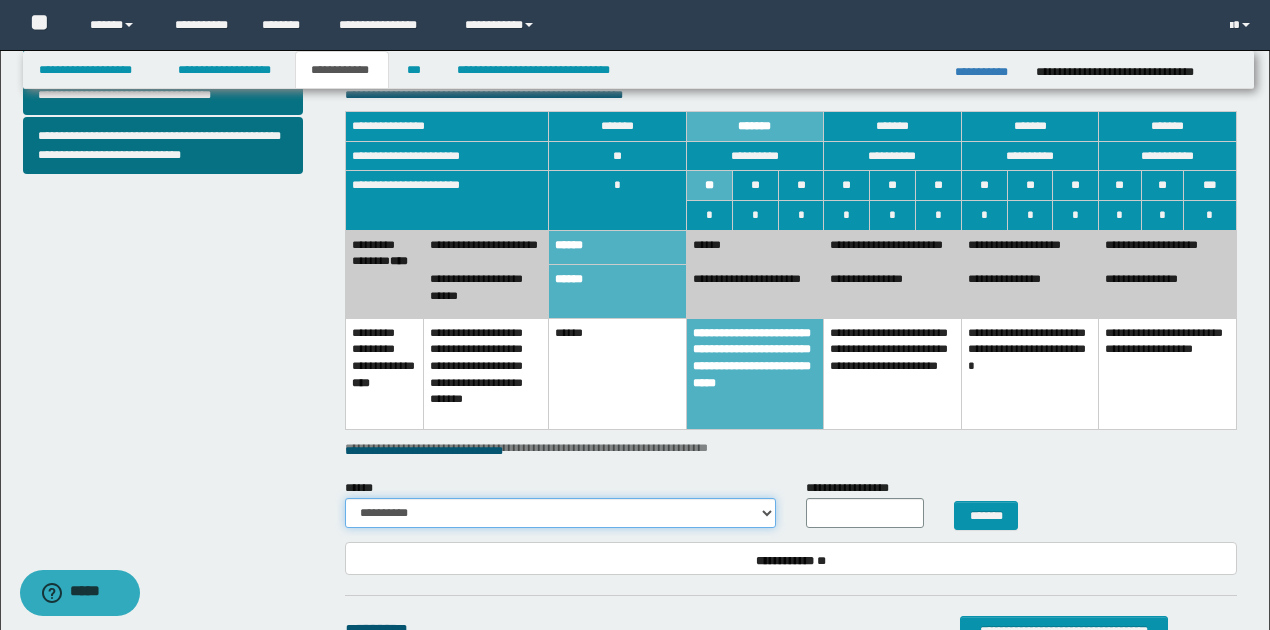 click on "**********" at bounding box center (560, 513) 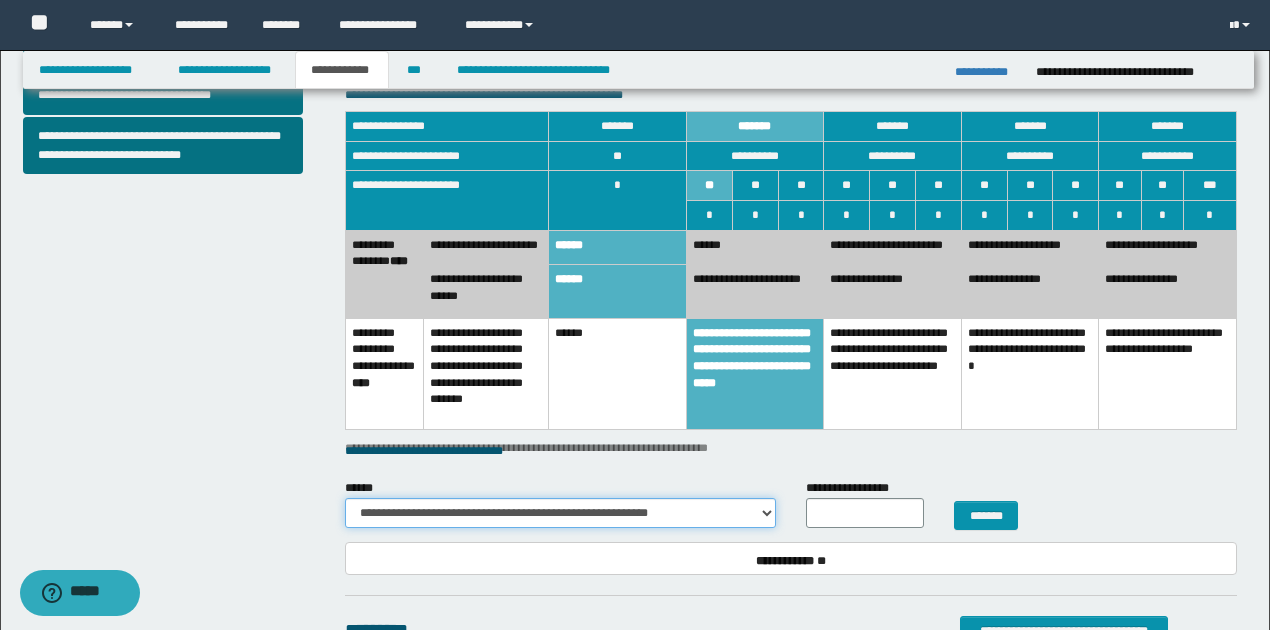 click on "**********" at bounding box center (560, 513) 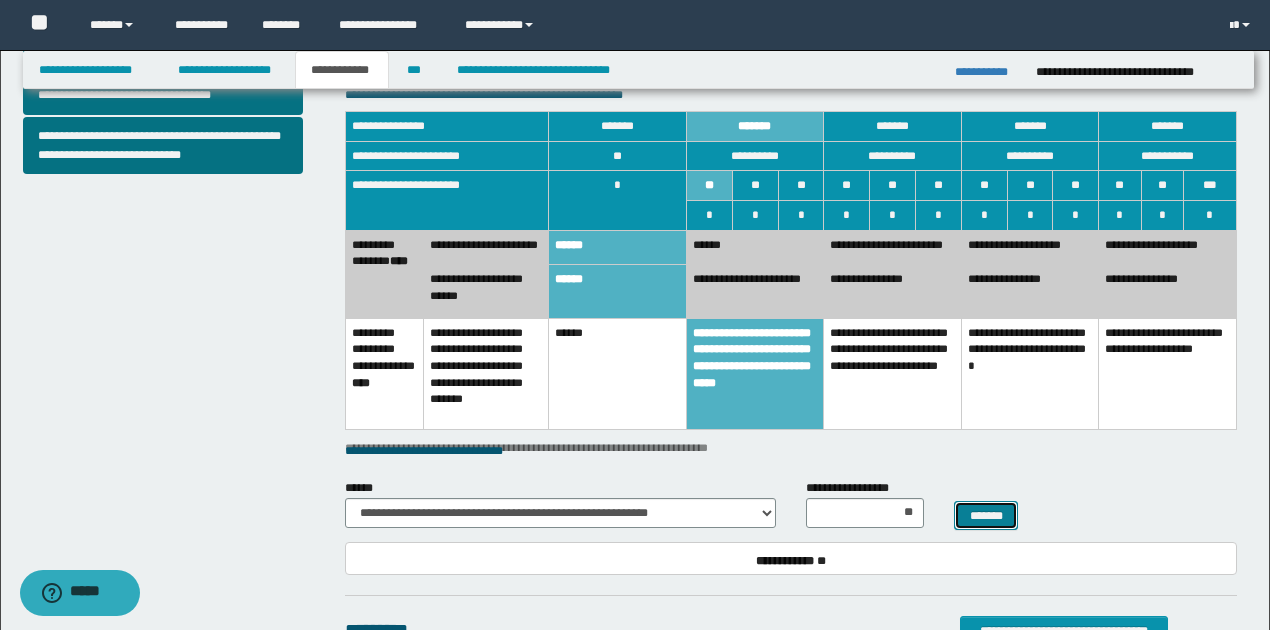 click on "*******" at bounding box center [986, 515] 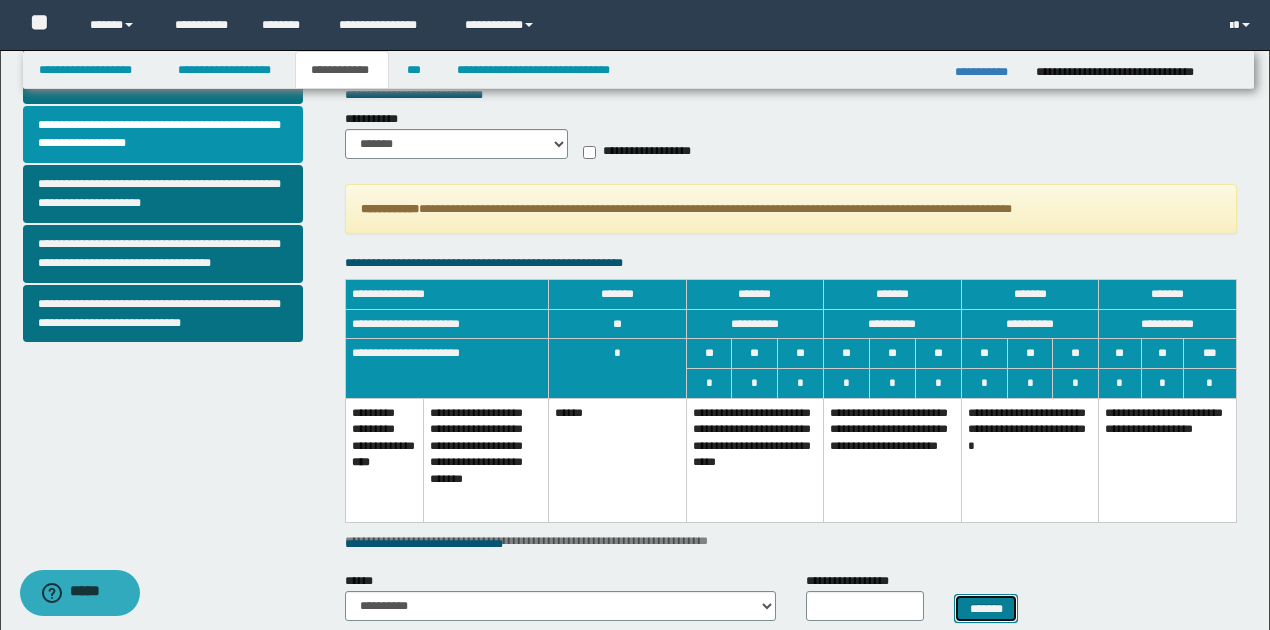 scroll, scrollTop: 600, scrollLeft: 0, axis: vertical 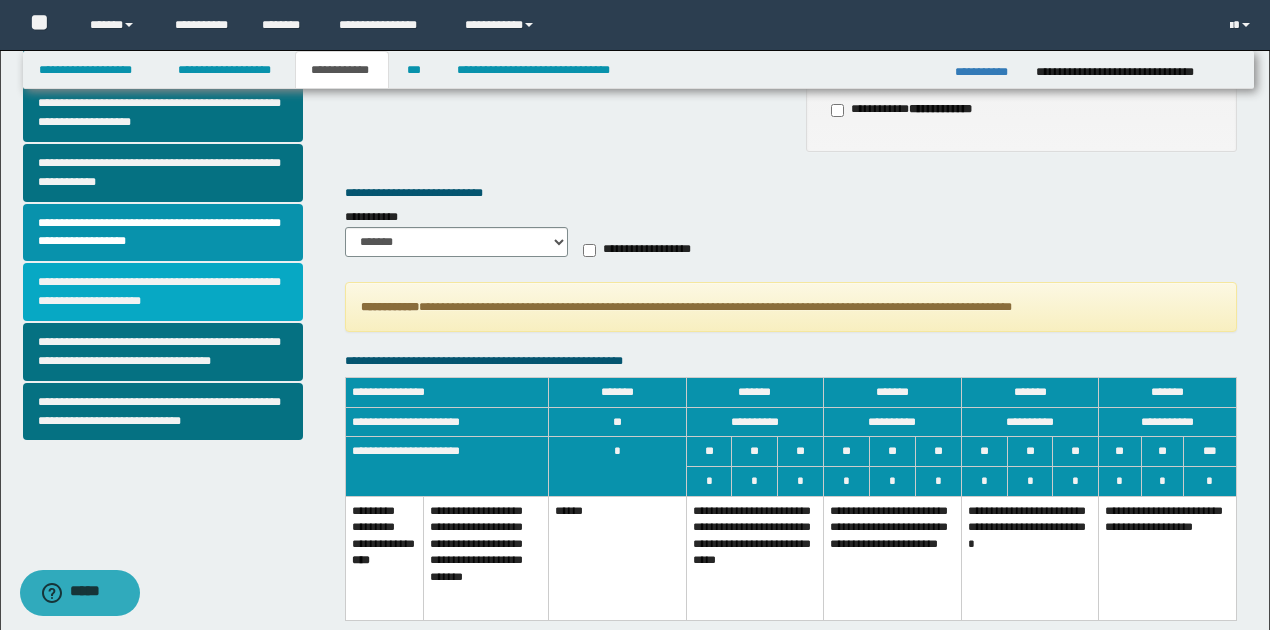 click on "**********" at bounding box center [163, 292] 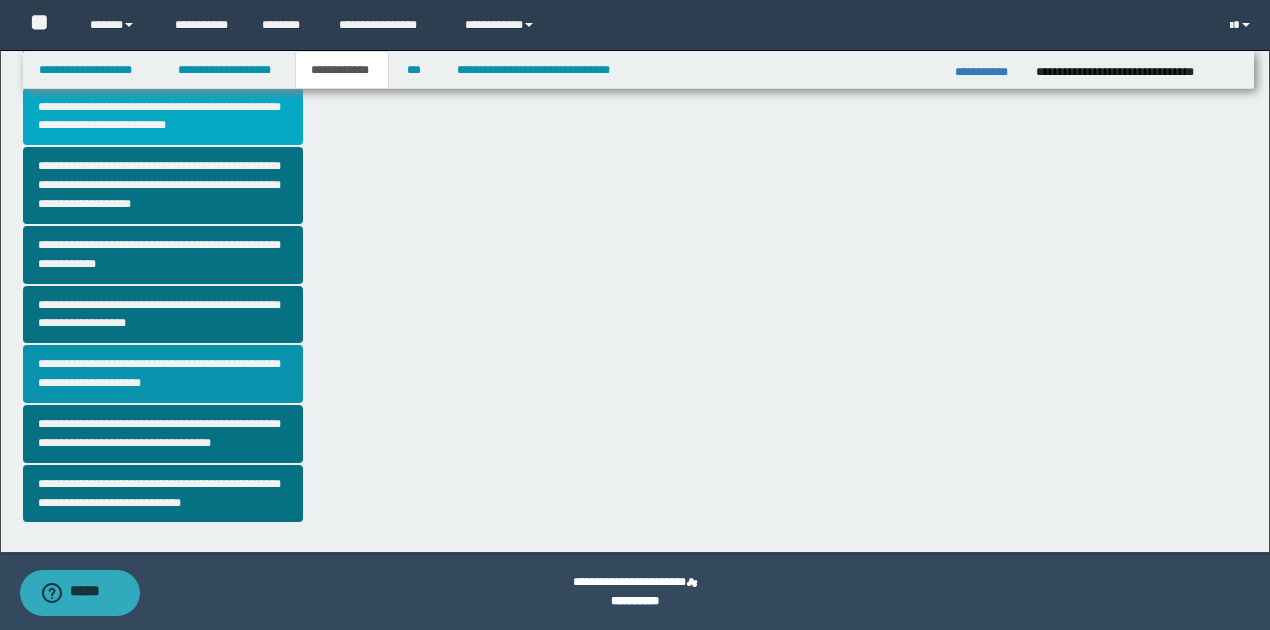 scroll, scrollTop: 518, scrollLeft: 0, axis: vertical 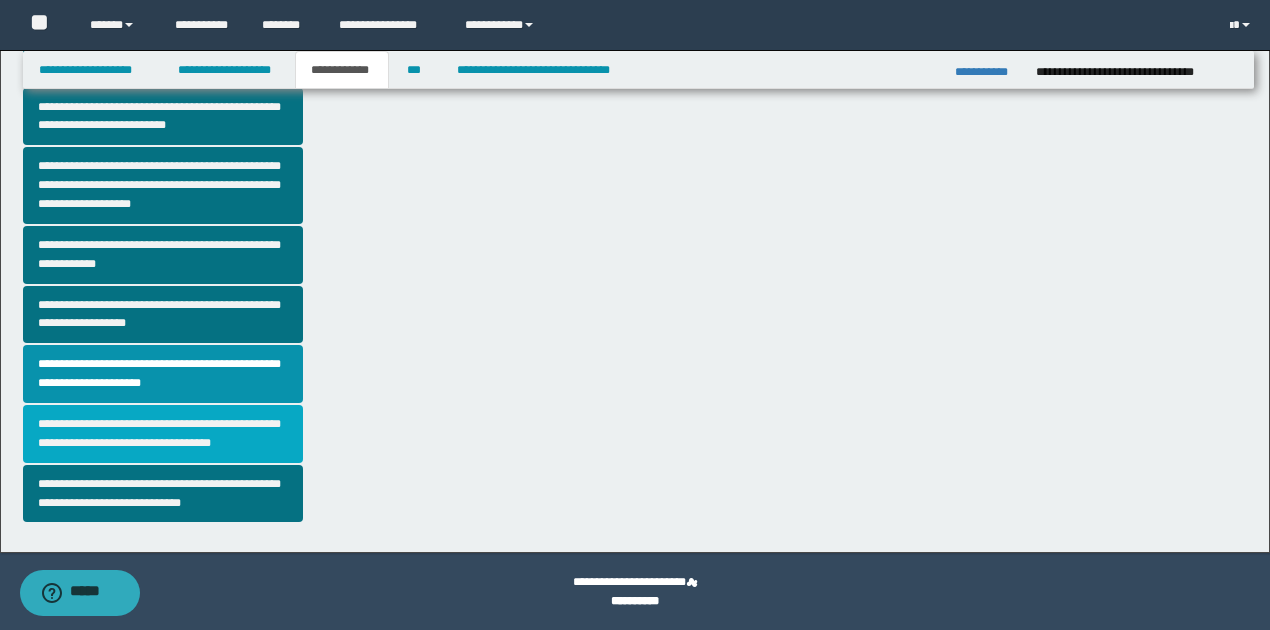 click on "**********" at bounding box center (163, 434) 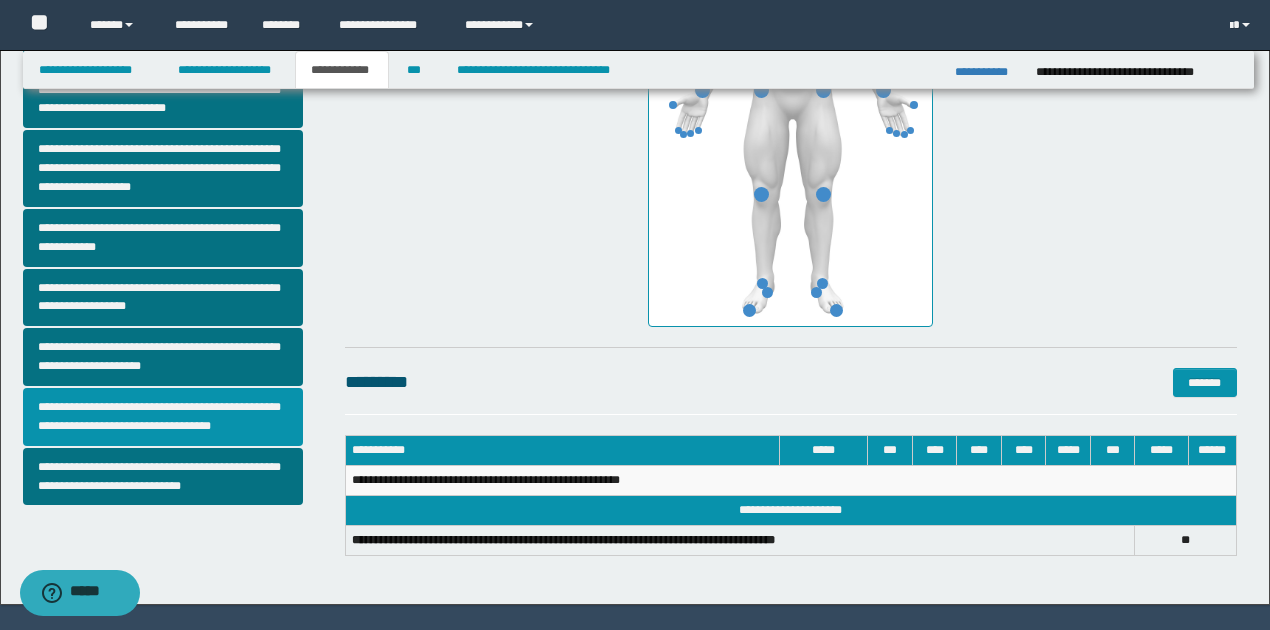 scroll, scrollTop: 587, scrollLeft: 0, axis: vertical 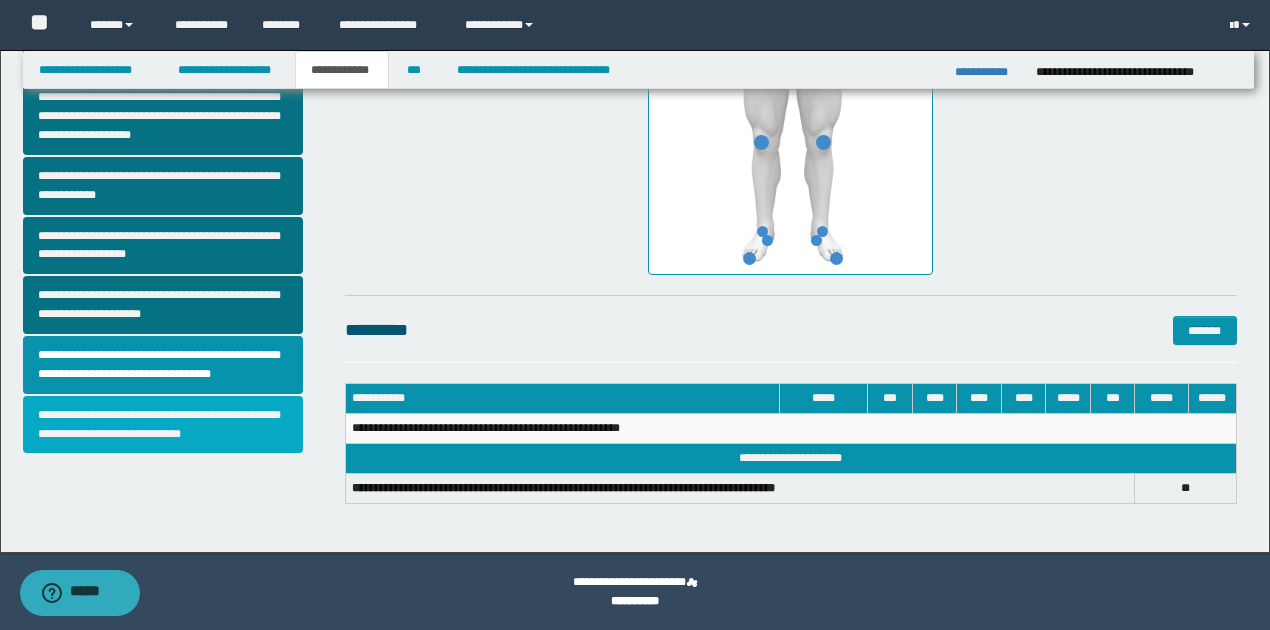 click on "**********" at bounding box center (163, 425) 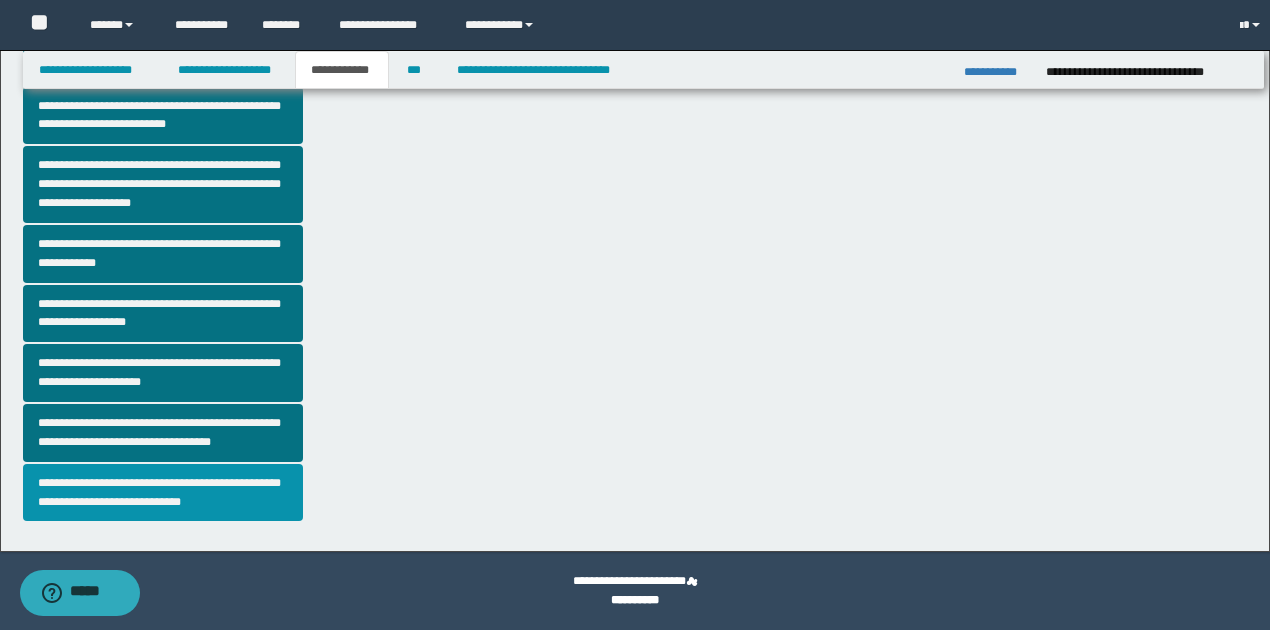 scroll, scrollTop: 0, scrollLeft: 0, axis: both 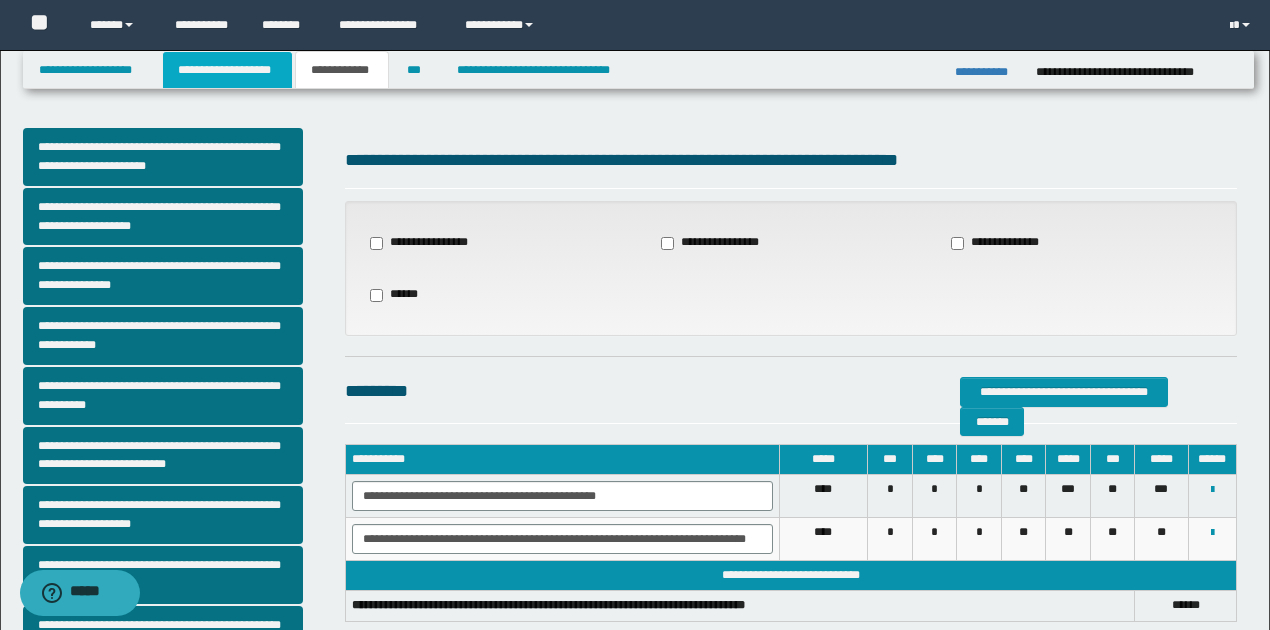 click on "**********" at bounding box center [227, 70] 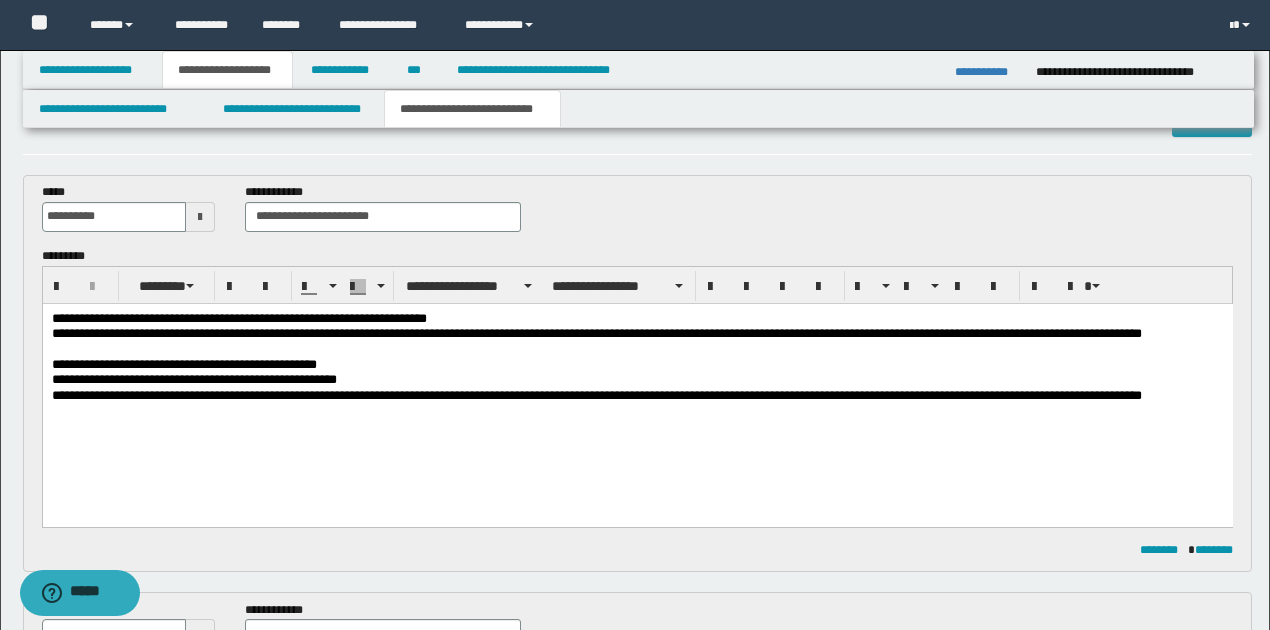 scroll, scrollTop: 66, scrollLeft: 0, axis: vertical 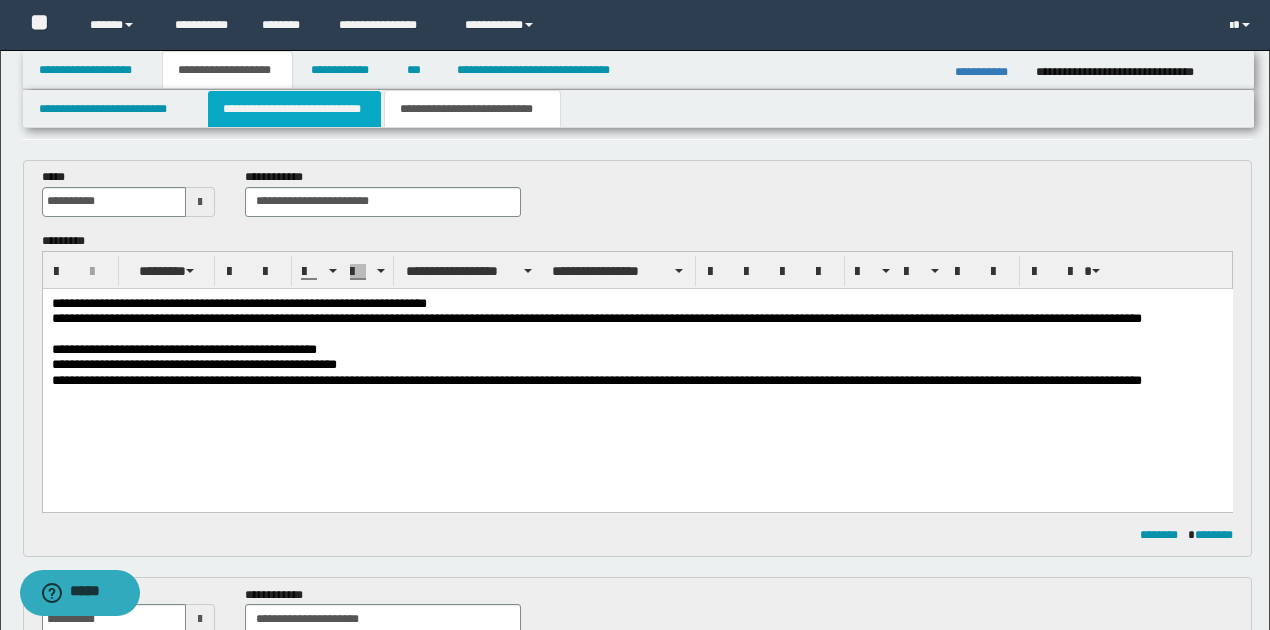 click on "**********" at bounding box center [294, 109] 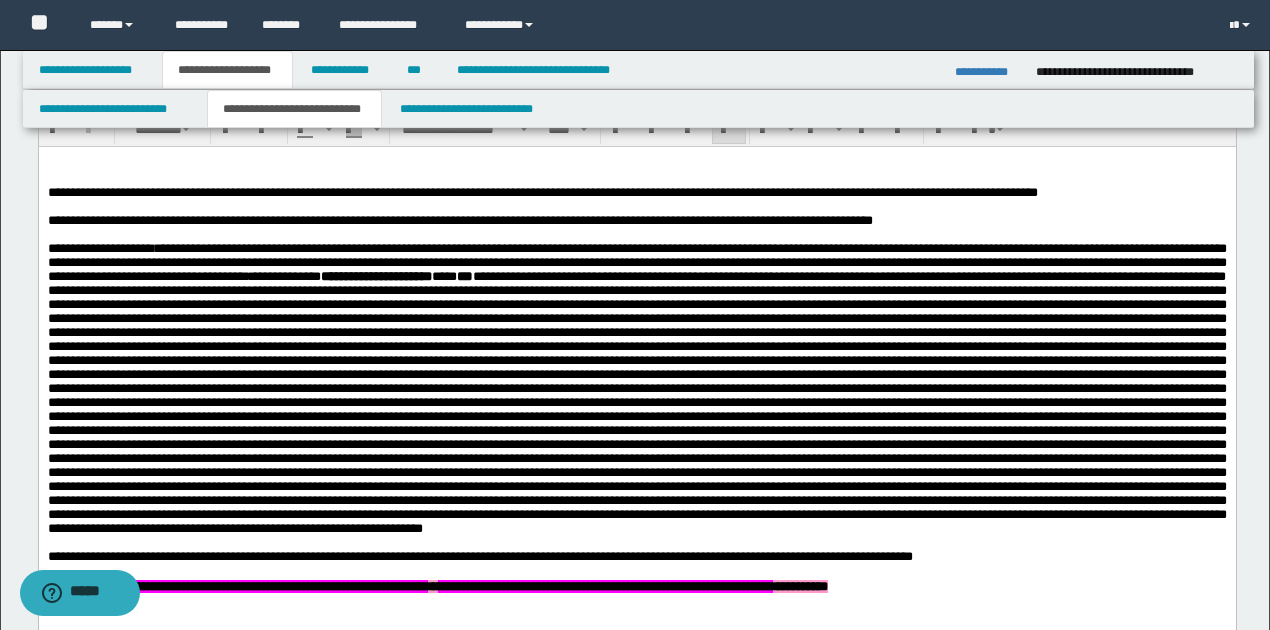 scroll, scrollTop: 1066, scrollLeft: 0, axis: vertical 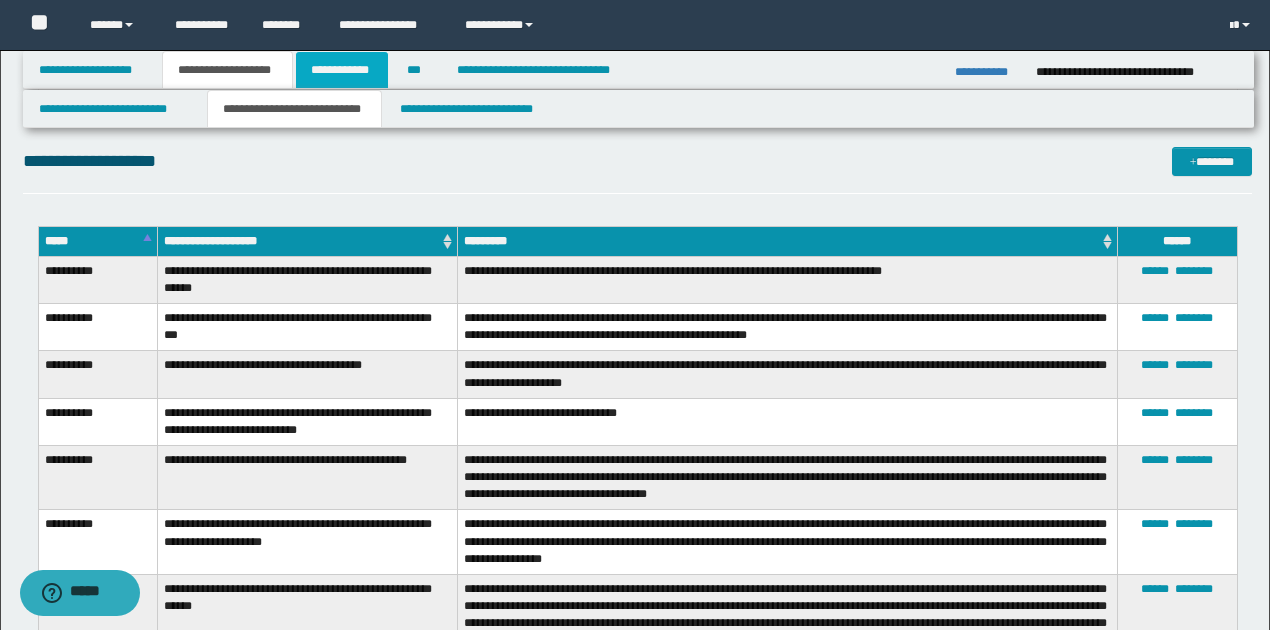 click on "**********" at bounding box center [342, 70] 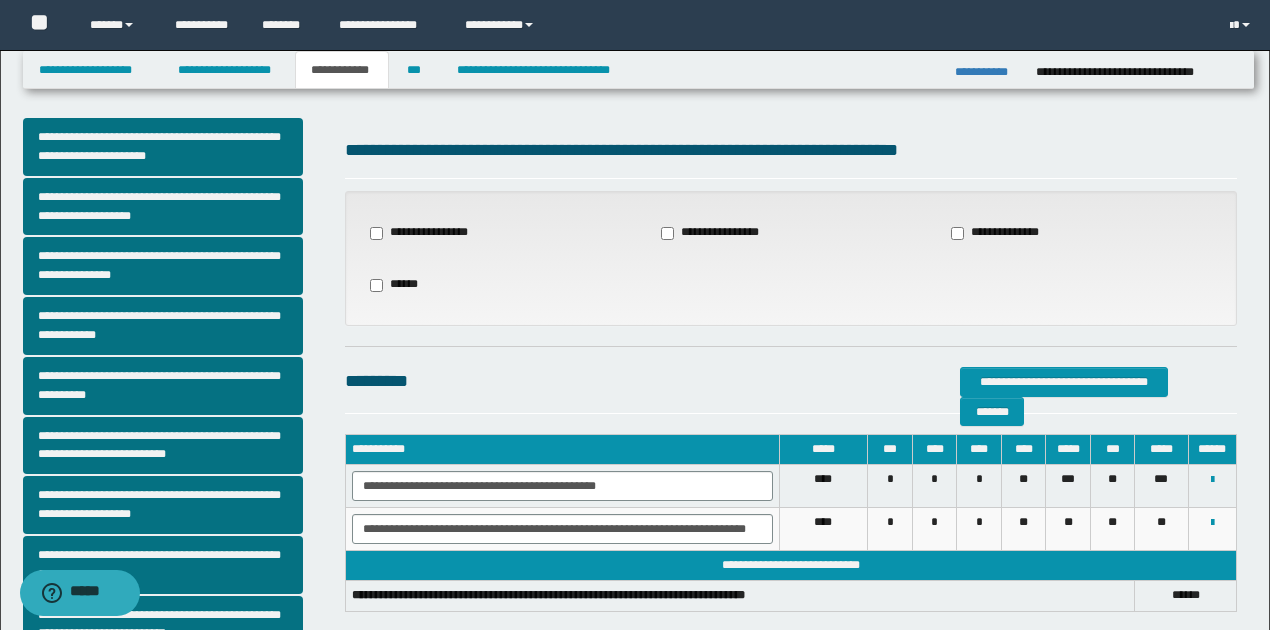 scroll, scrollTop: 0, scrollLeft: 0, axis: both 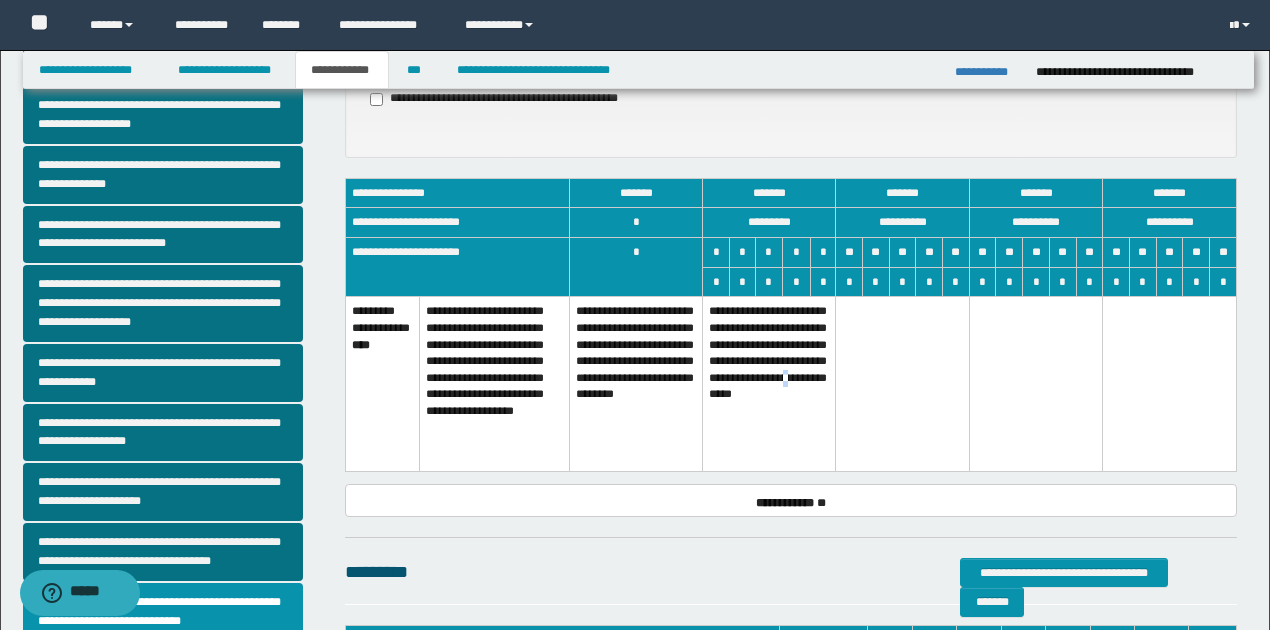 click on "**********" at bounding box center (769, 384) 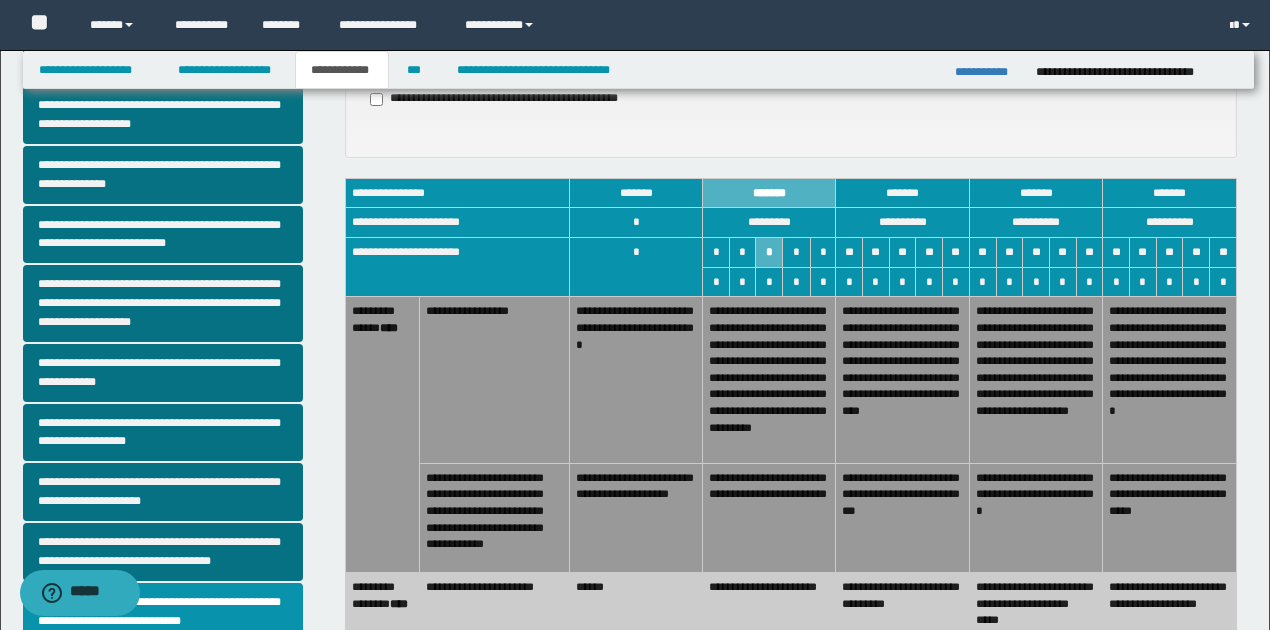 click on "**********" at bounding box center (769, 517) 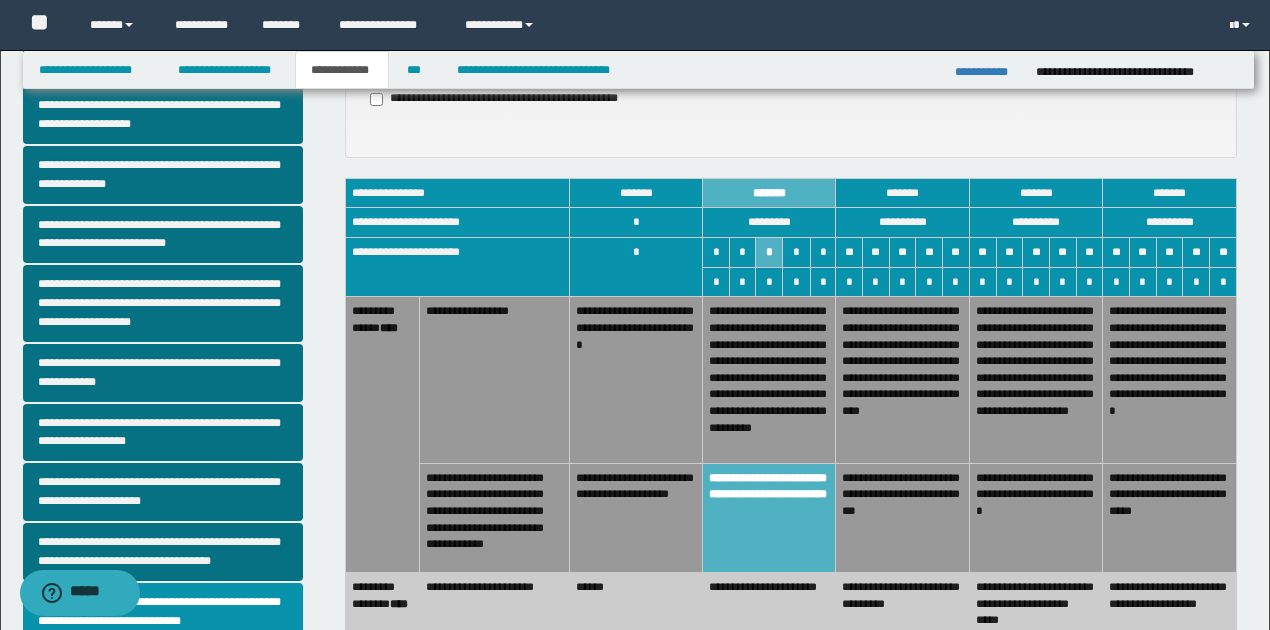 click on "**********" at bounding box center (903, 380) 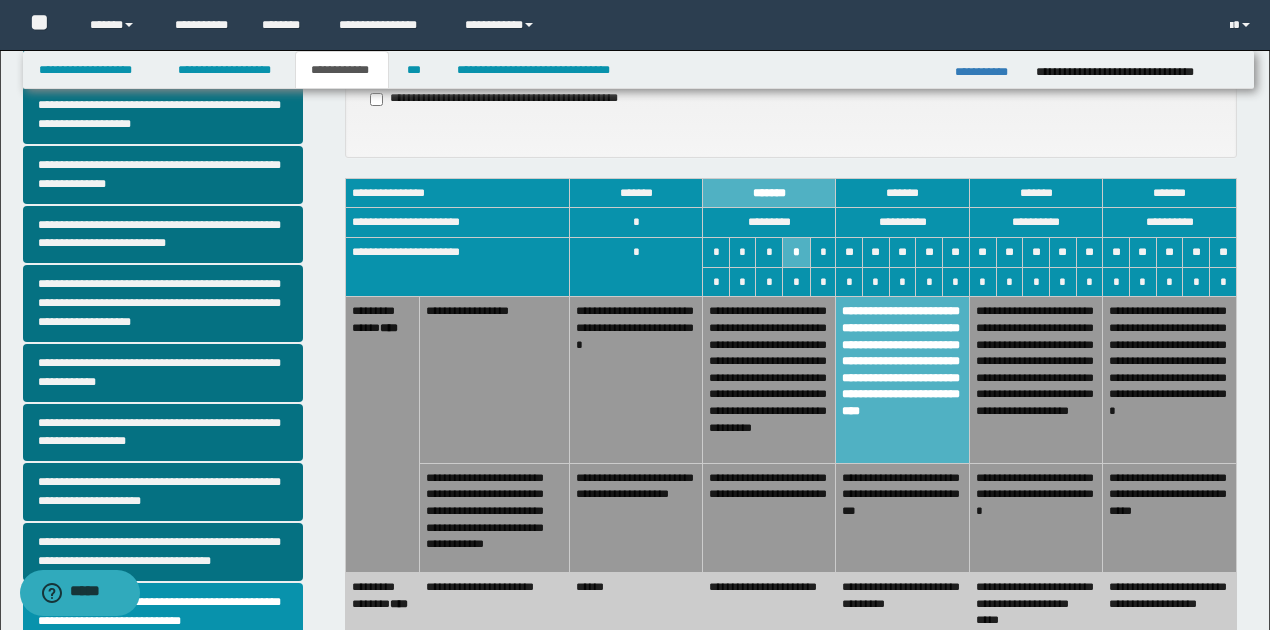 click on "**********" at bounding box center (903, 609) 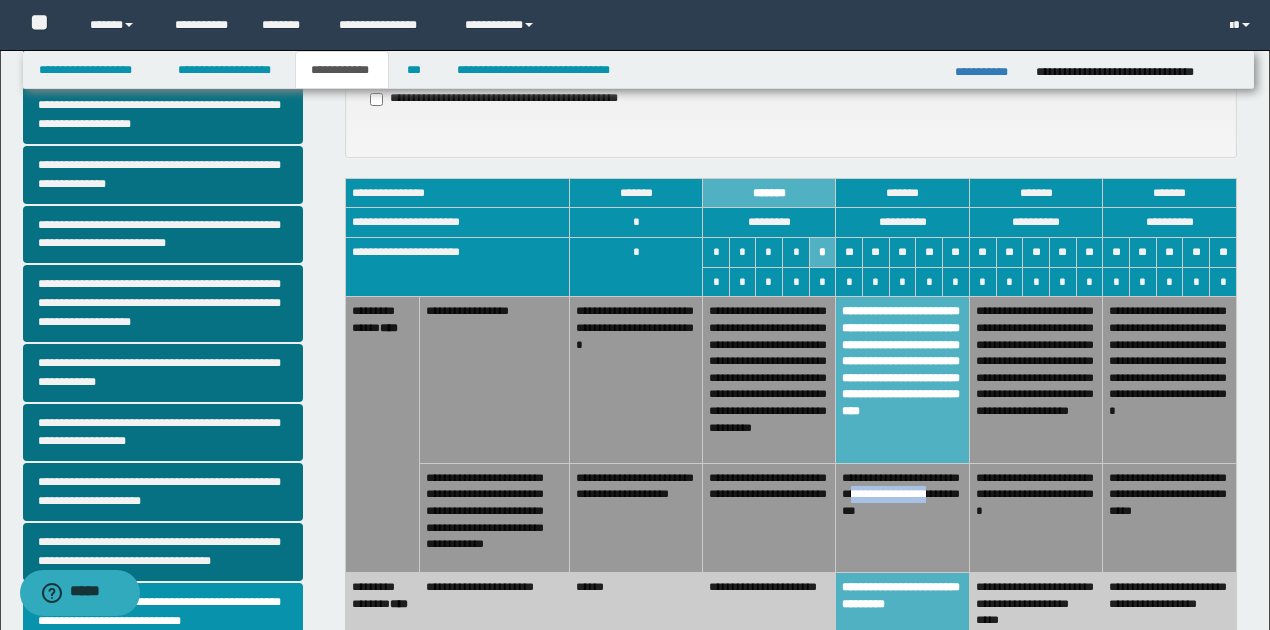 click on "**********" at bounding box center (903, 517) 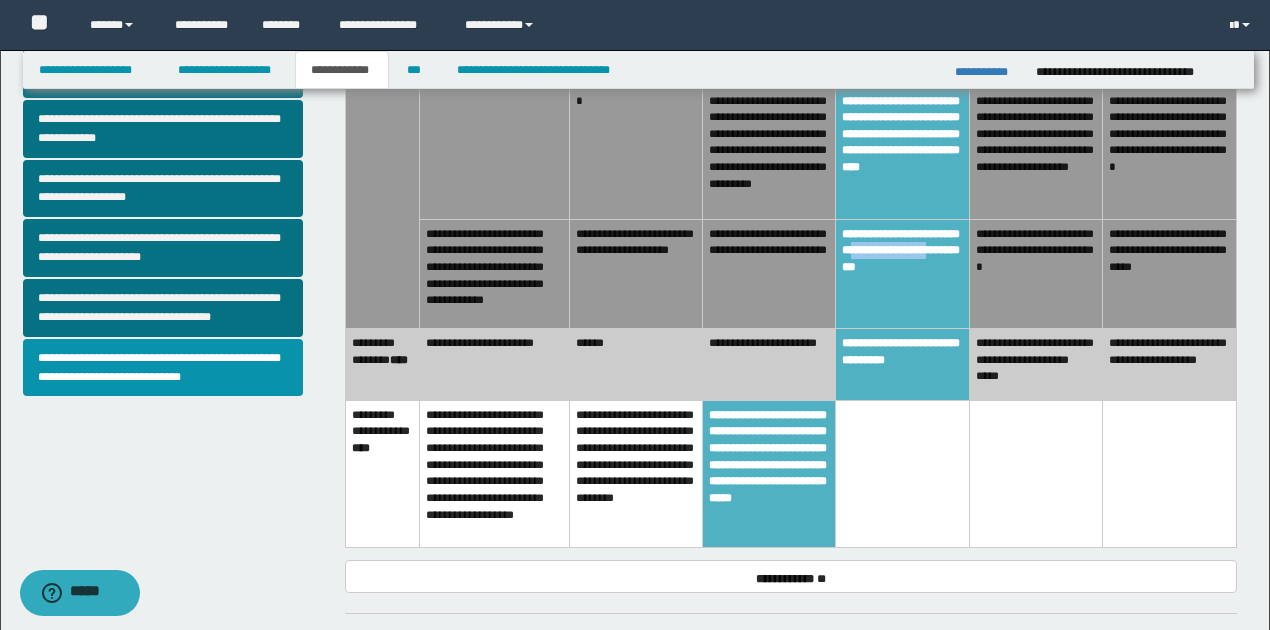 scroll, scrollTop: 533, scrollLeft: 0, axis: vertical 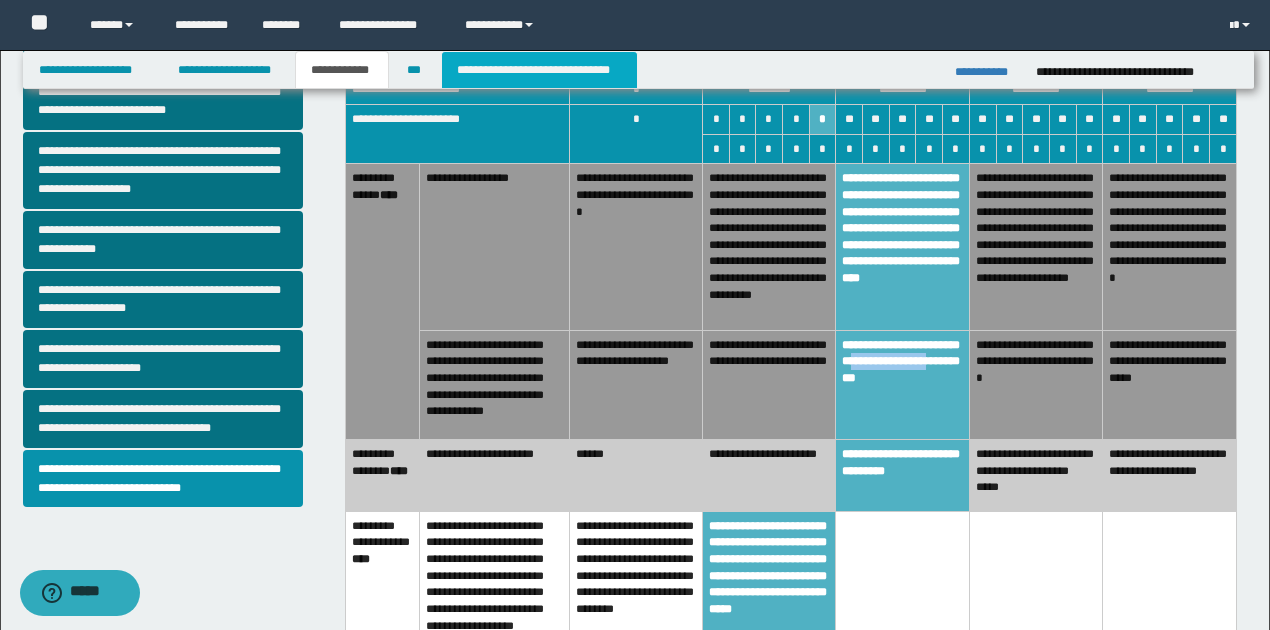 click on "**********" at bounding box center (539, 70) 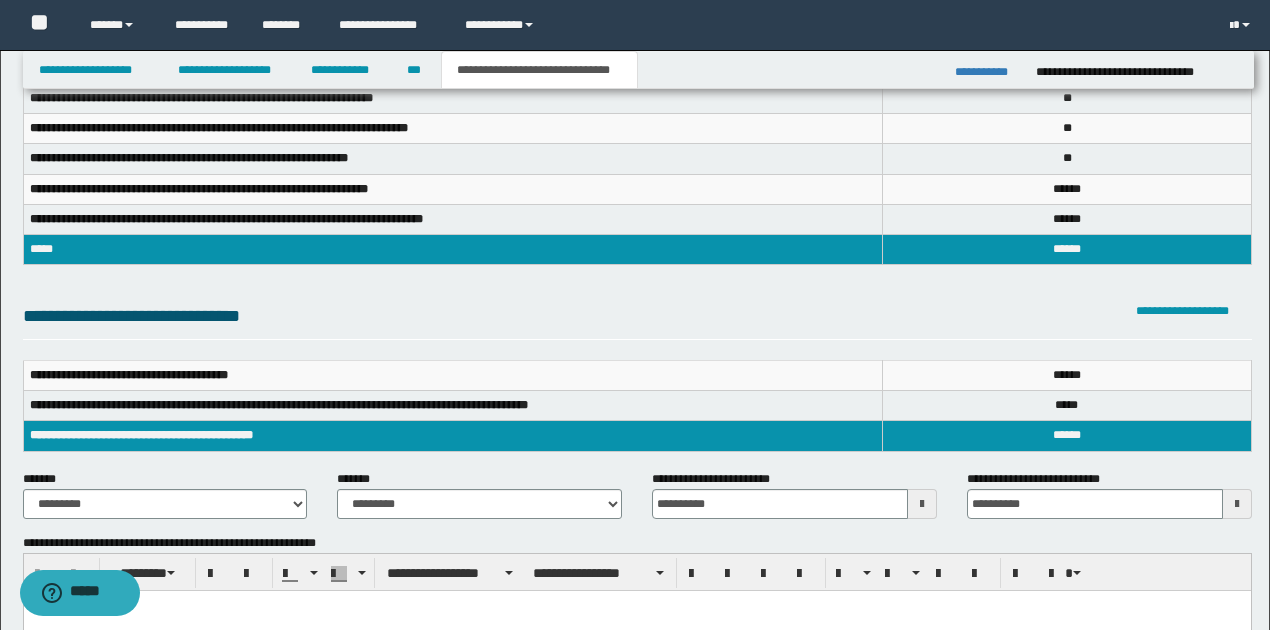 scroll, scrollTop: 0, scrollLeft: 0, axis: both 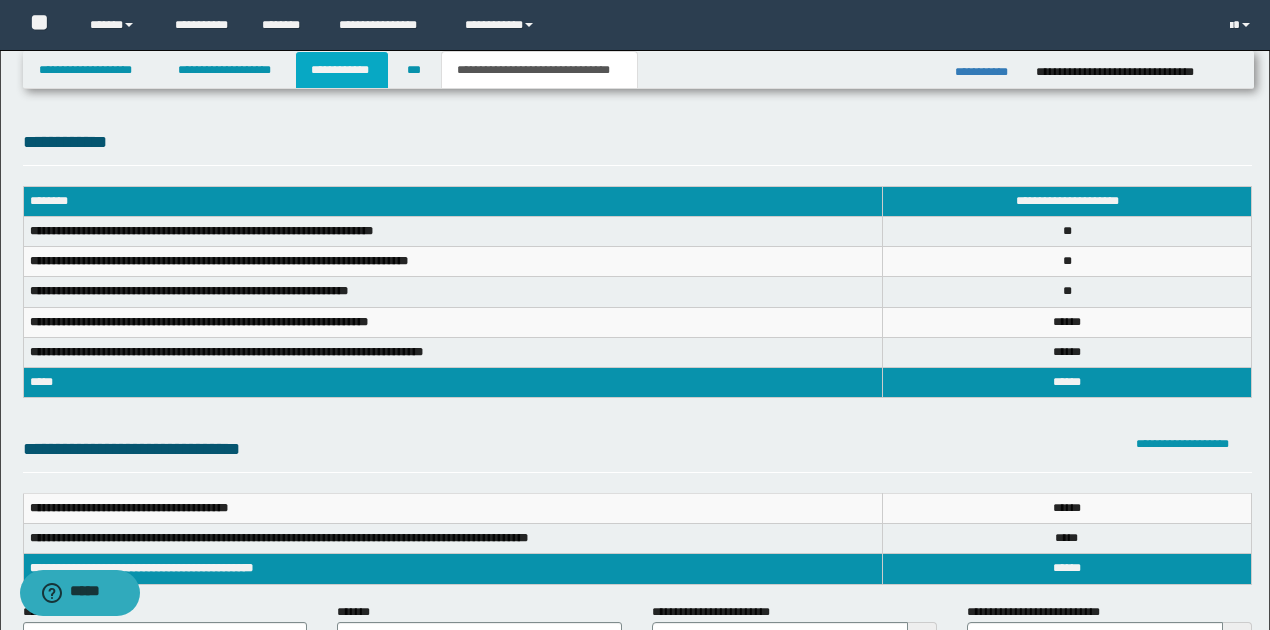 click on "**********" at bounding box center (342, 70) 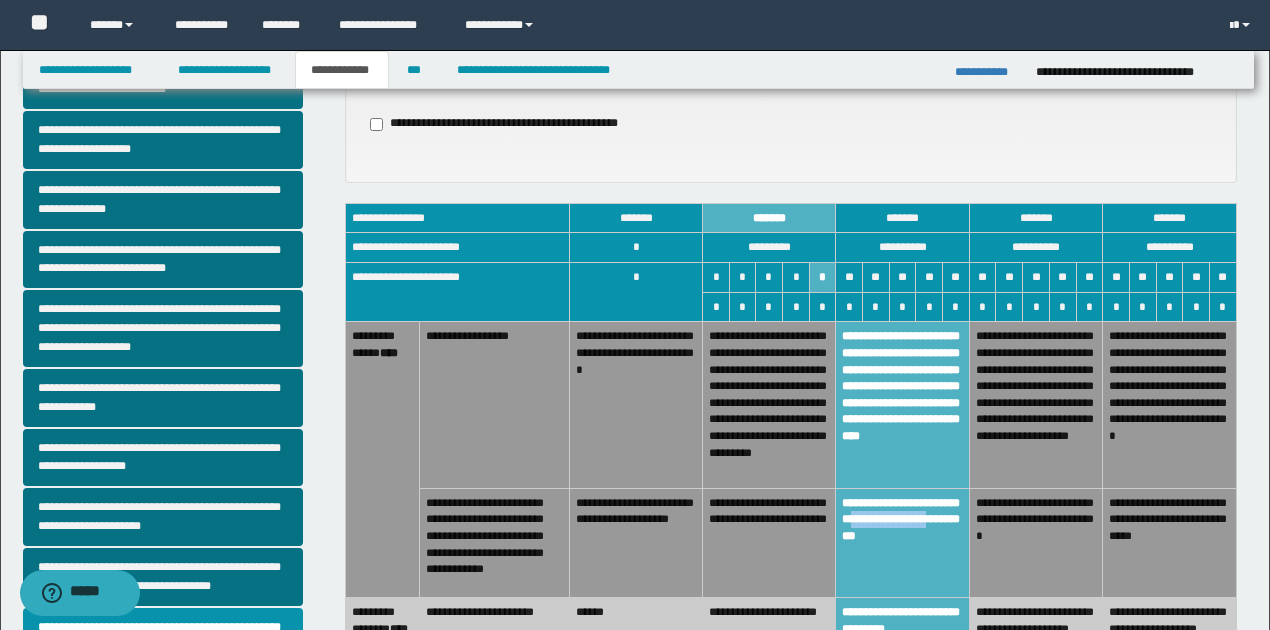 scroll, scrollTop: 600, scrollLeft: 0, axis: vertical 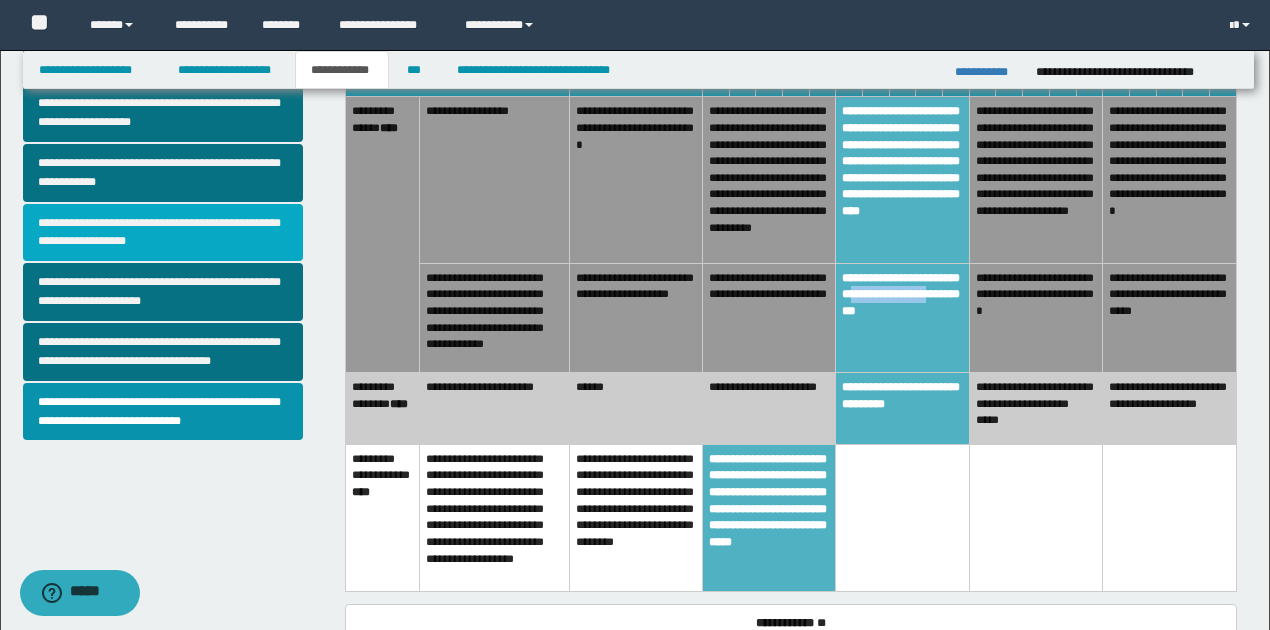 click on "**********" at bounding box center (163, 233) 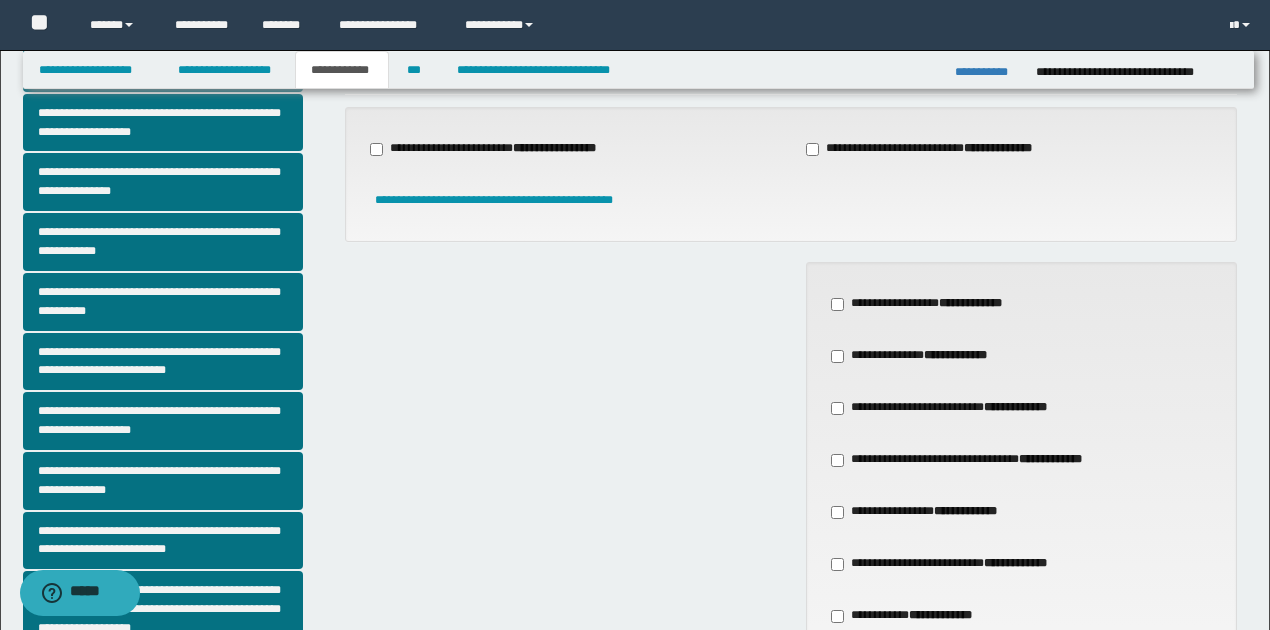 scroll, scrollTop: 266, scrollLeft: 0, axis: vertical 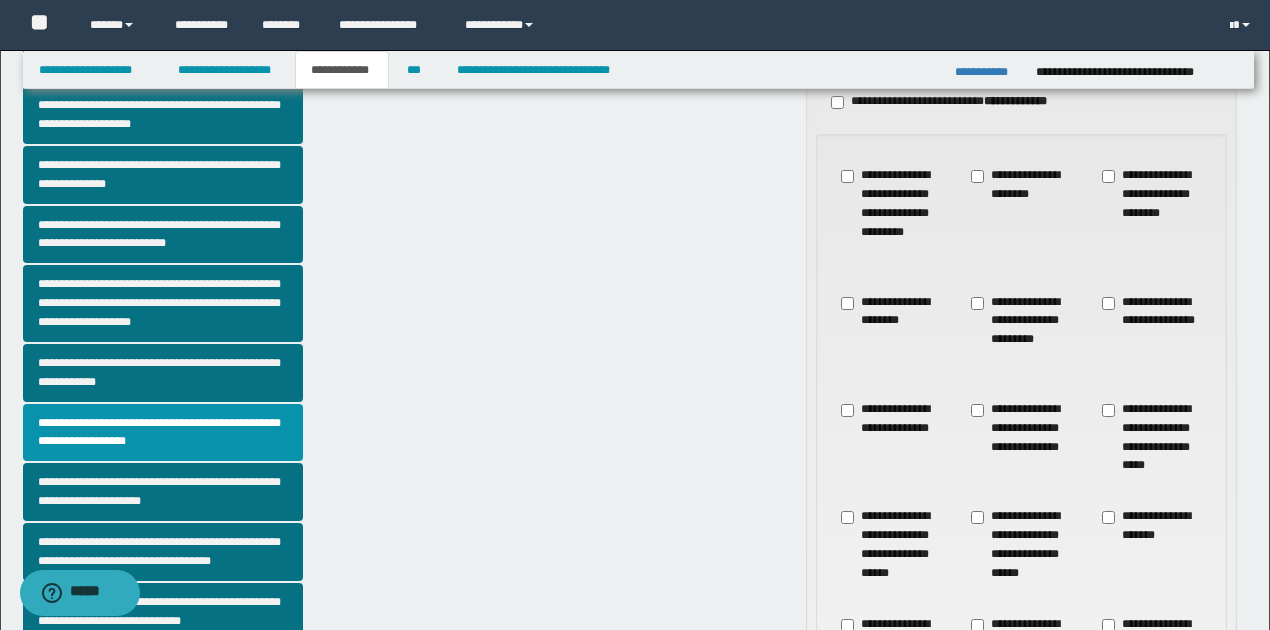 click on "**********" at bounding box center (891, 213) 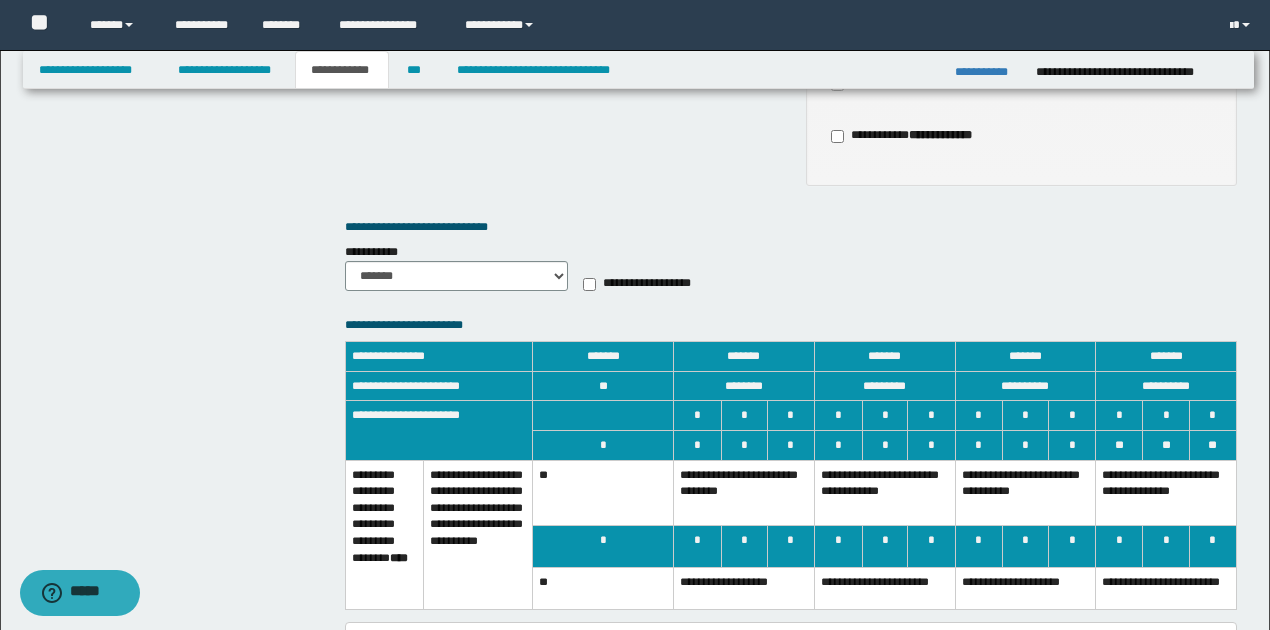 scroll, scrollTop: 1400, scrollLeft: 0, axis: vertical 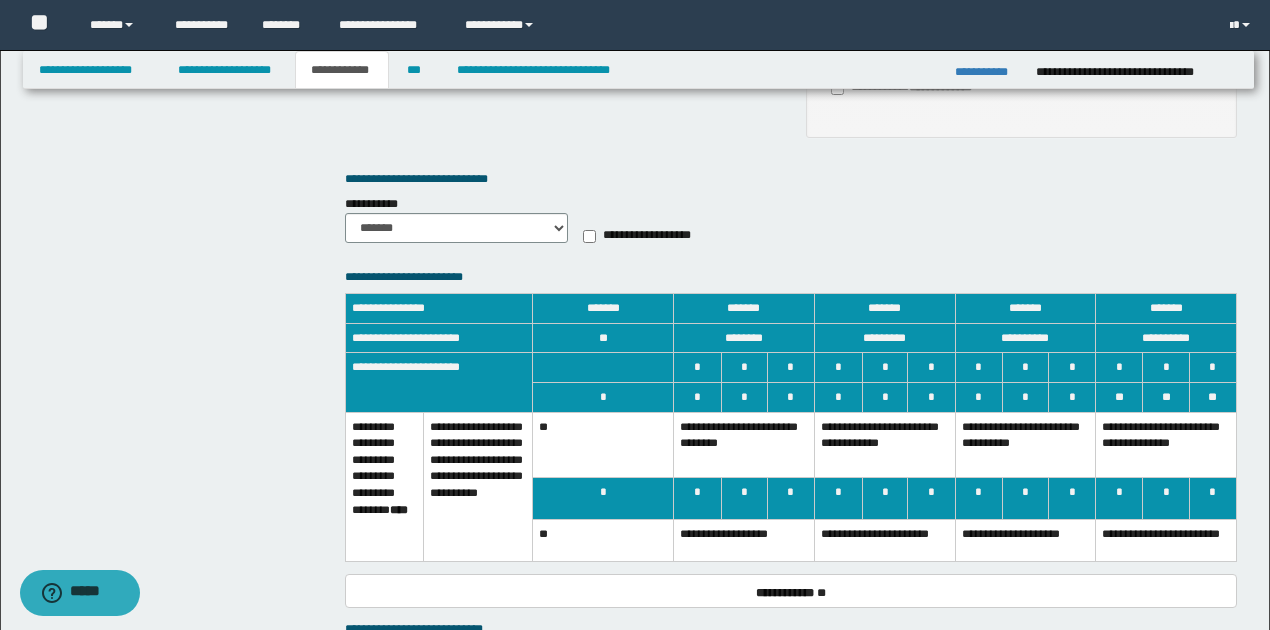 click on "**********" at bounding box center [744, 445] 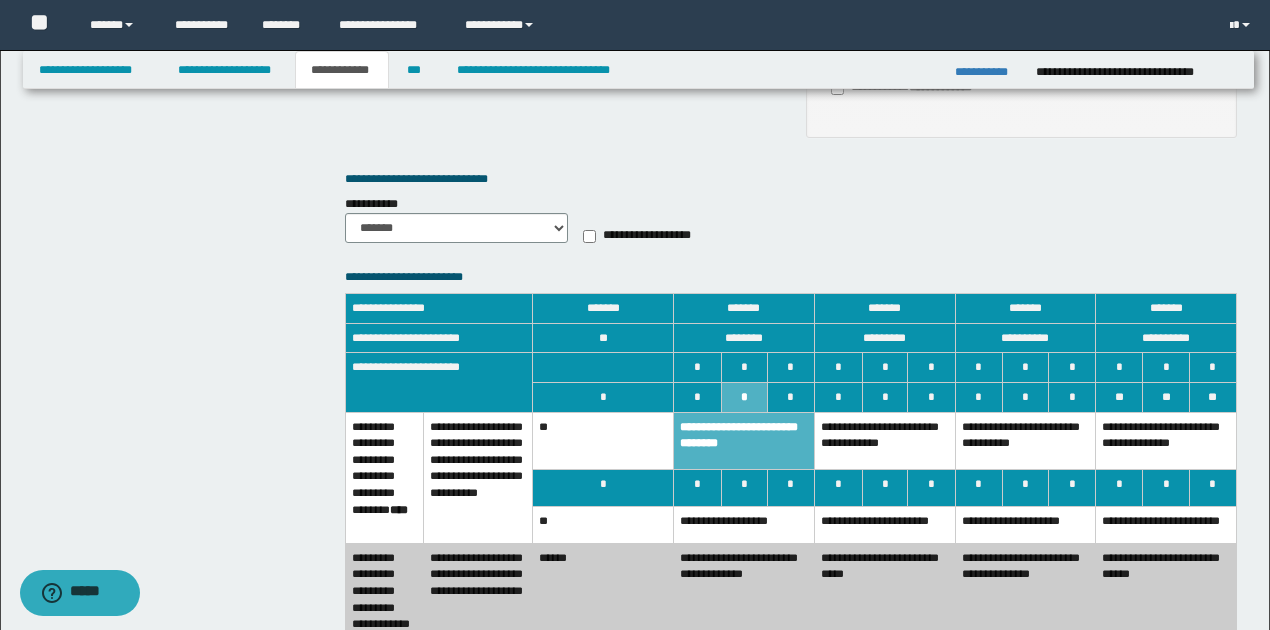 click on "**********" at bounding box center (744, 524) 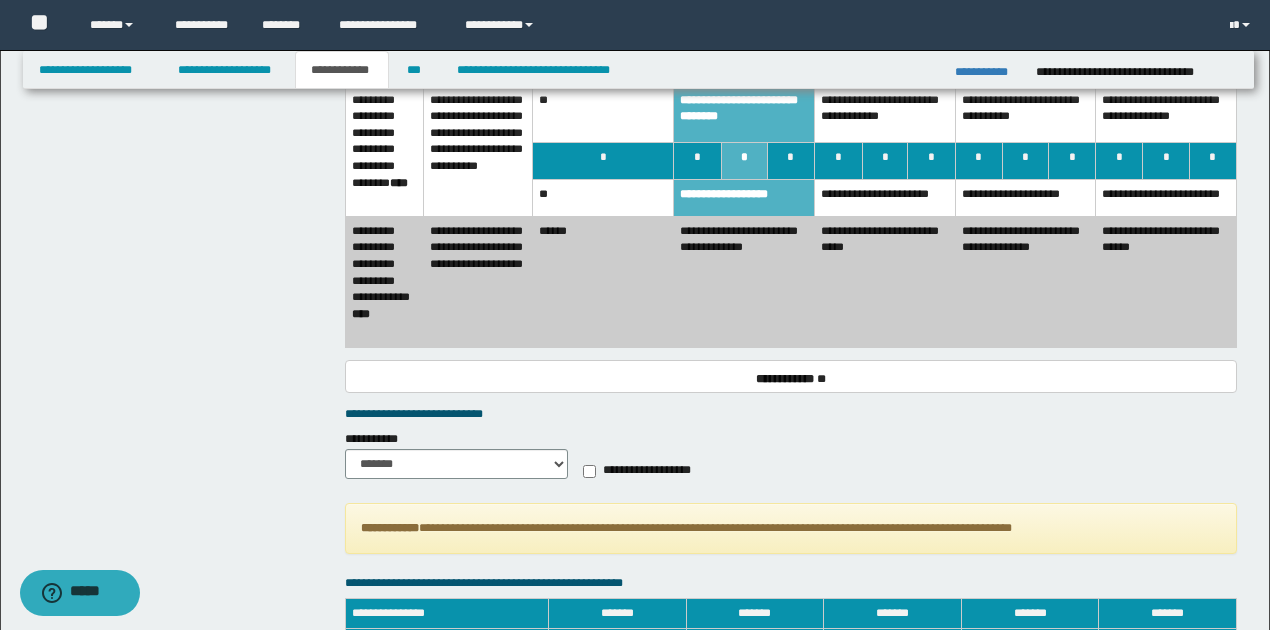 scroll, scrollTop: 1733, scrollLeft: 0, axis: vertical 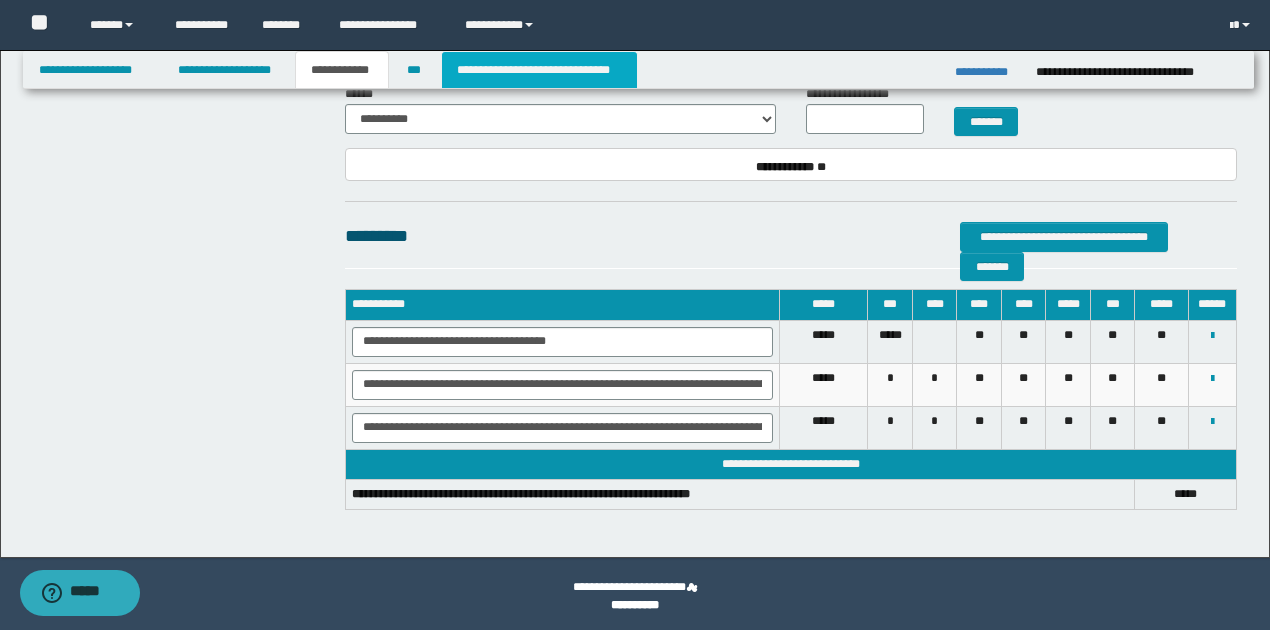 click on "**********" at bounding box center [539, 70] 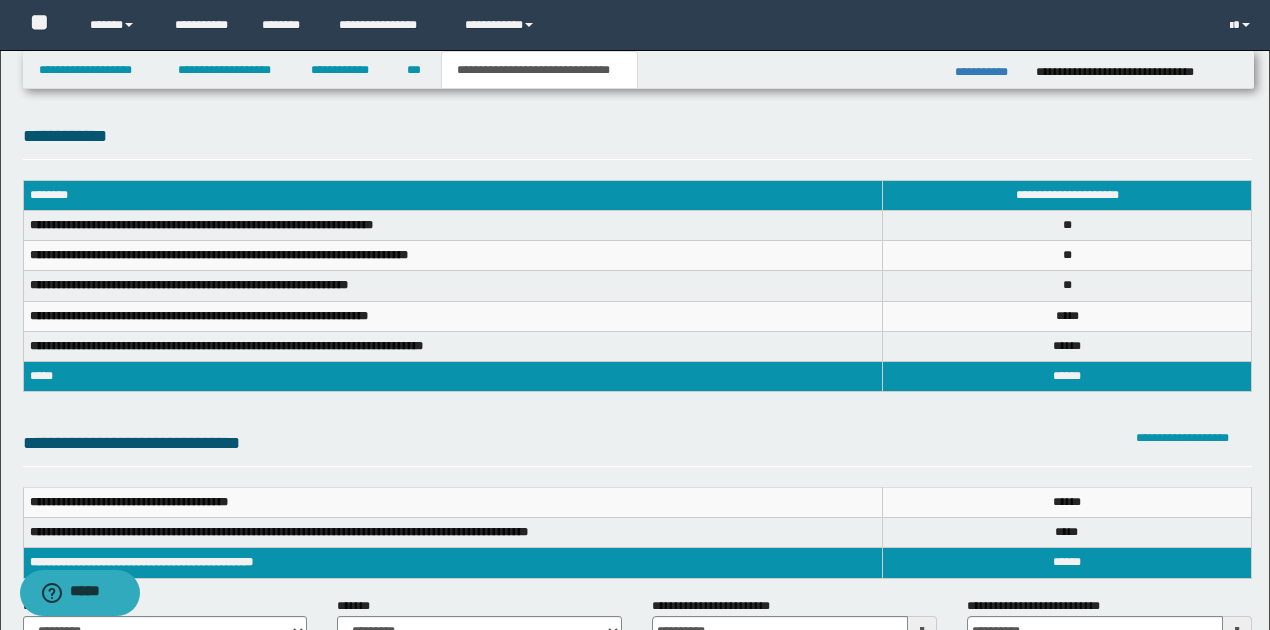 scroll, scrollTop: 0, scrollLeft: 0, axis: both 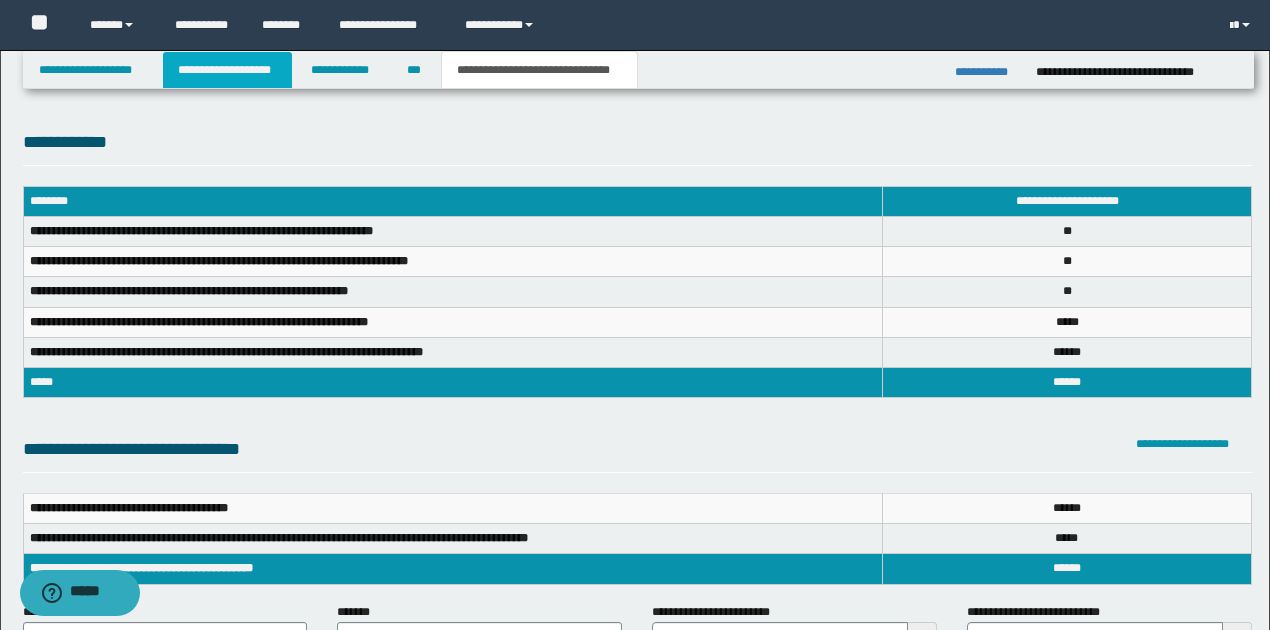 click on "**********" at bounding box center (227, 70) 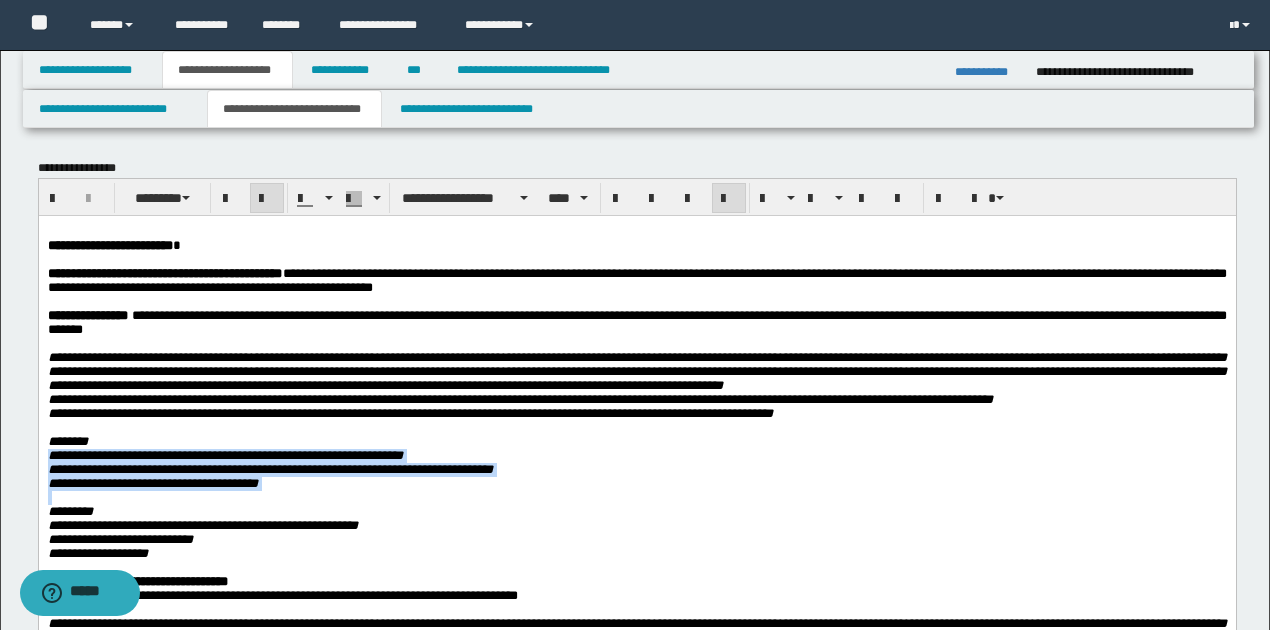 click on "**********" at bounding box center (519, 398) 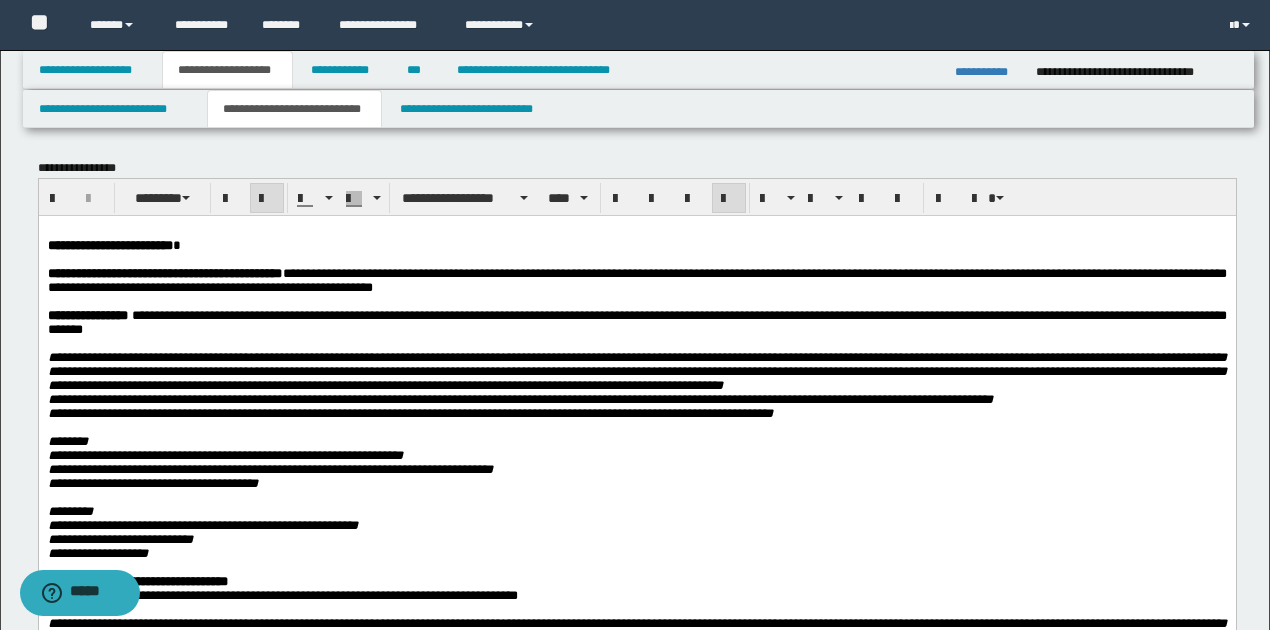 click on "**********" at bounding box center (636, 483) 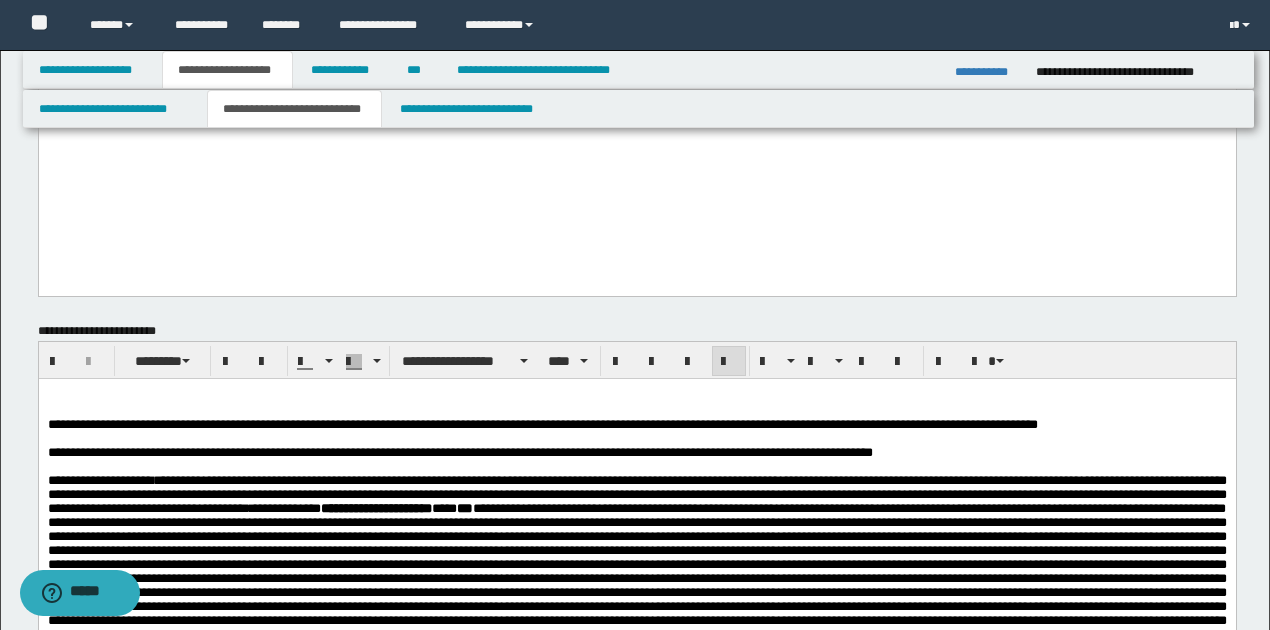 scroll, scrollTop: 1133, scrollLeft: 0, axis: vertical 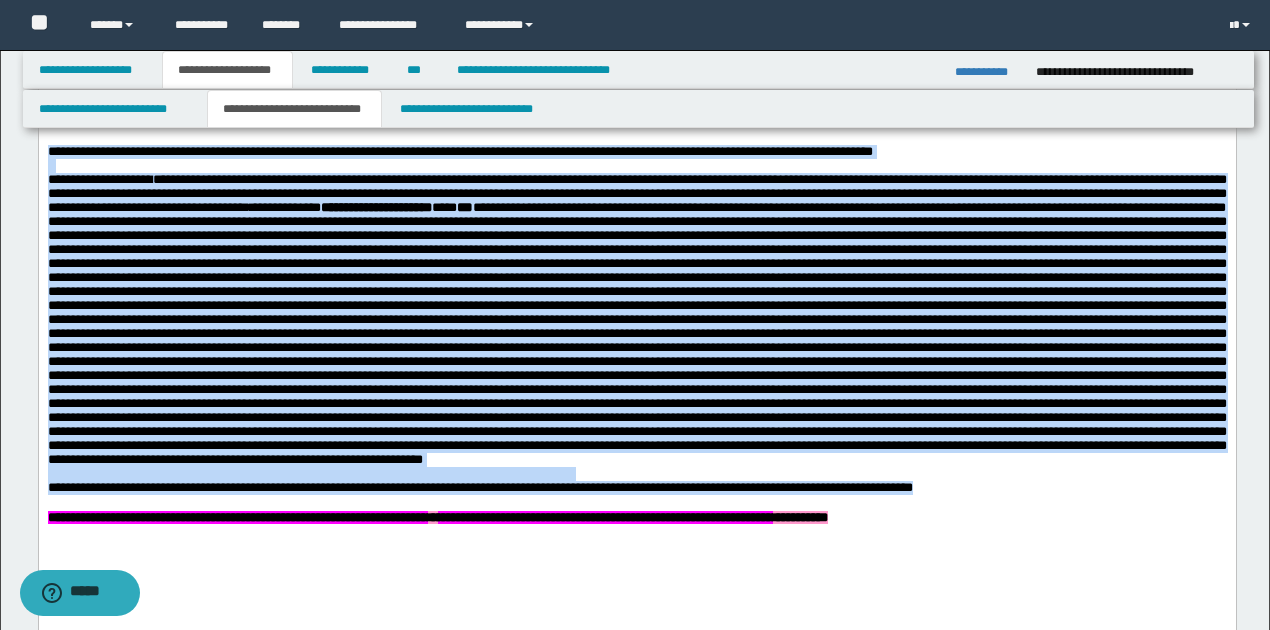 drag, startPoint x: 47, startPoint y: 154, endPoint x: 1094, endPoint y: 560, distance: 1122.9626 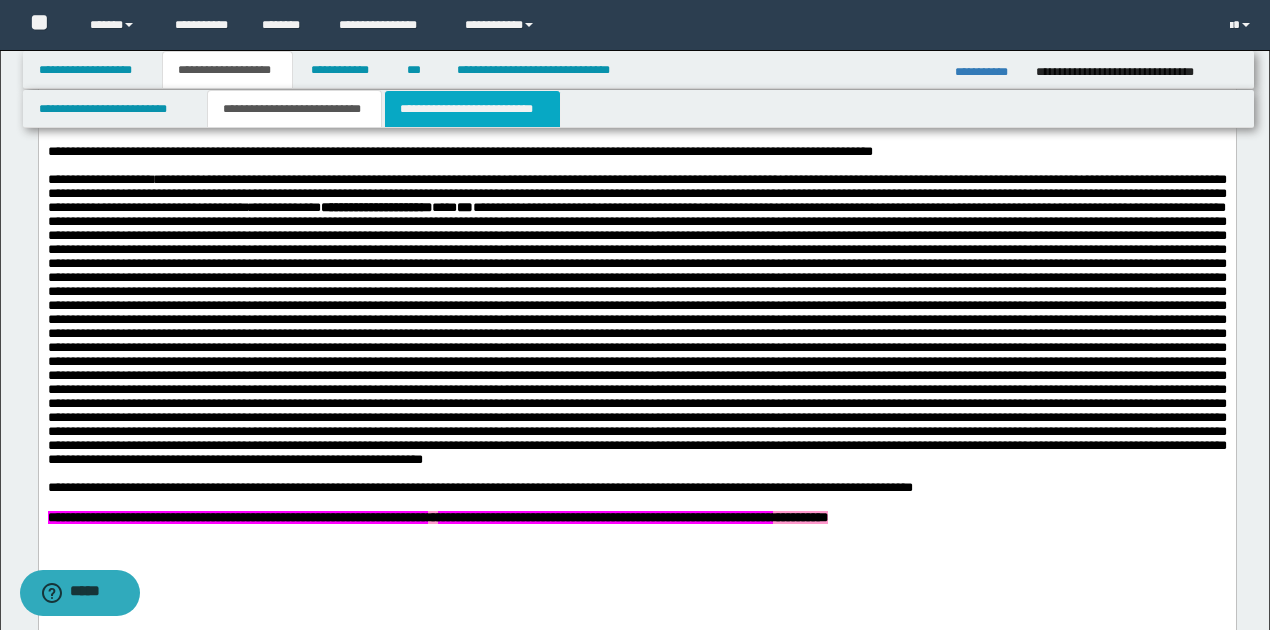 click on "**********" at bounding box center [472, 109] 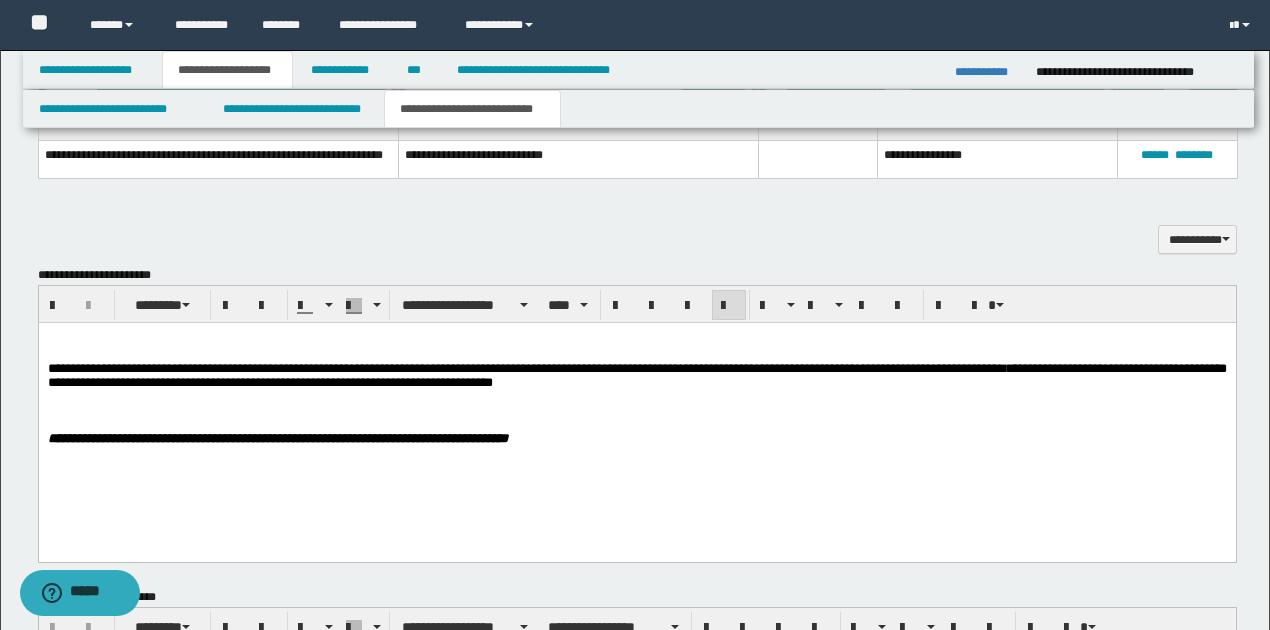 click on "**********" at bounding box center (636, 374) 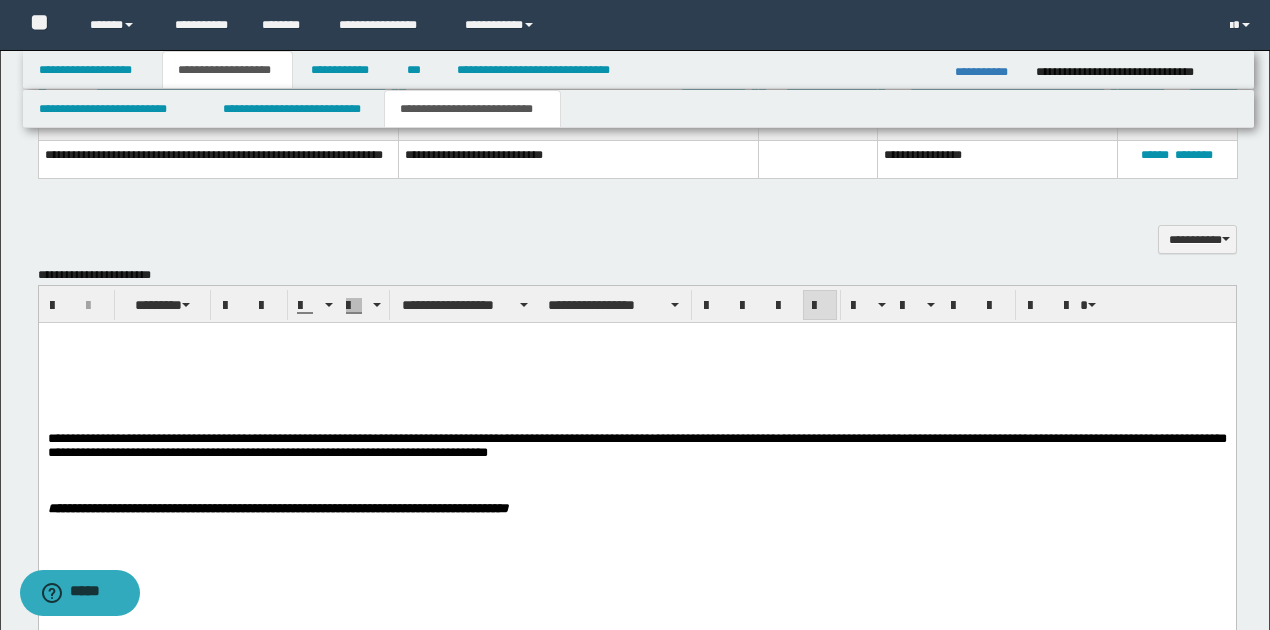 click at bounding box center (637, 352) 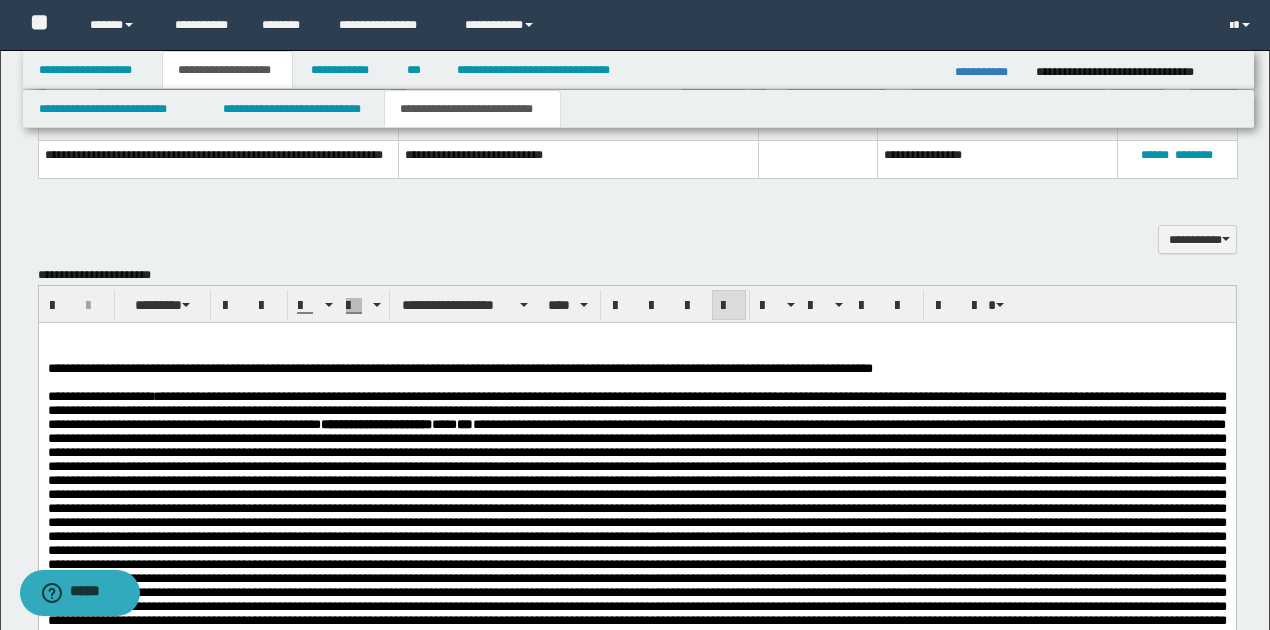 click on "**********" at bounding box center [636, 623] 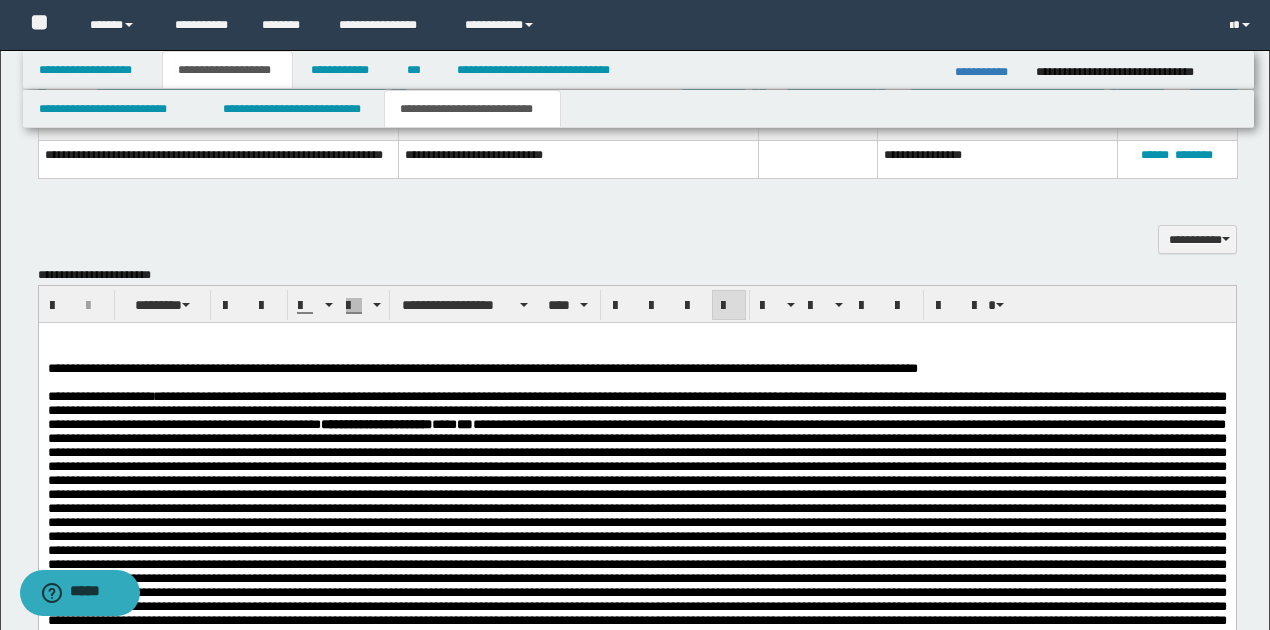 click on "**********" at bounding box center (660, 368) 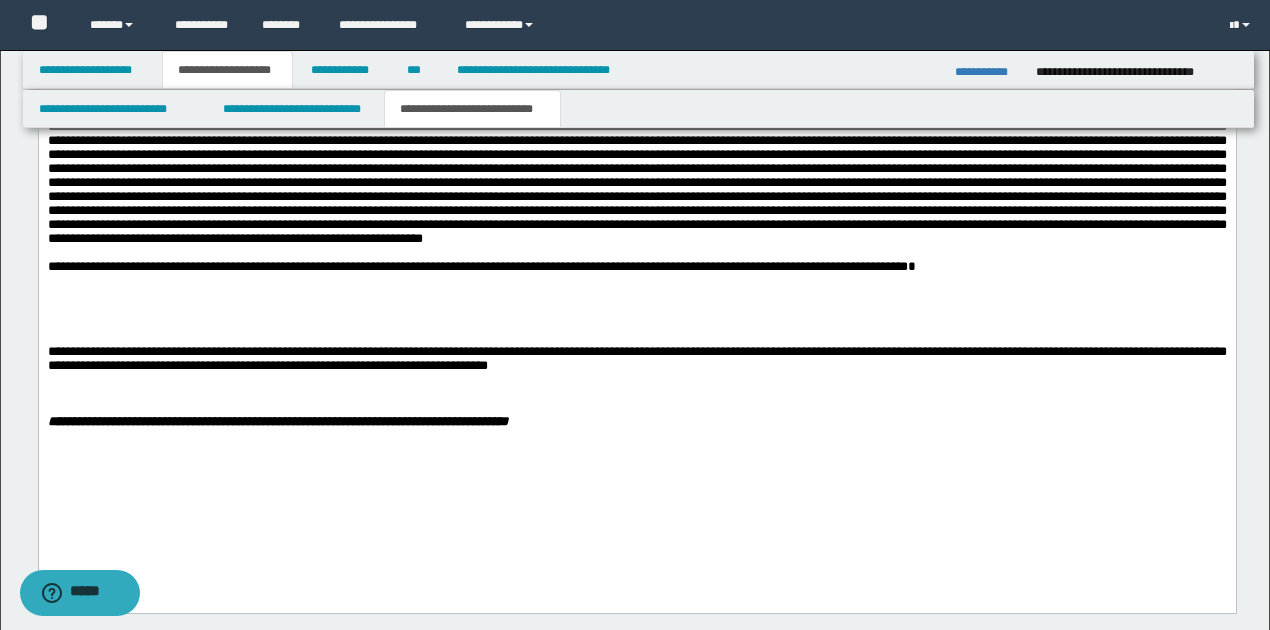 scroll, scrollTop: 1533, scrollLeft: 0, axis: vertical 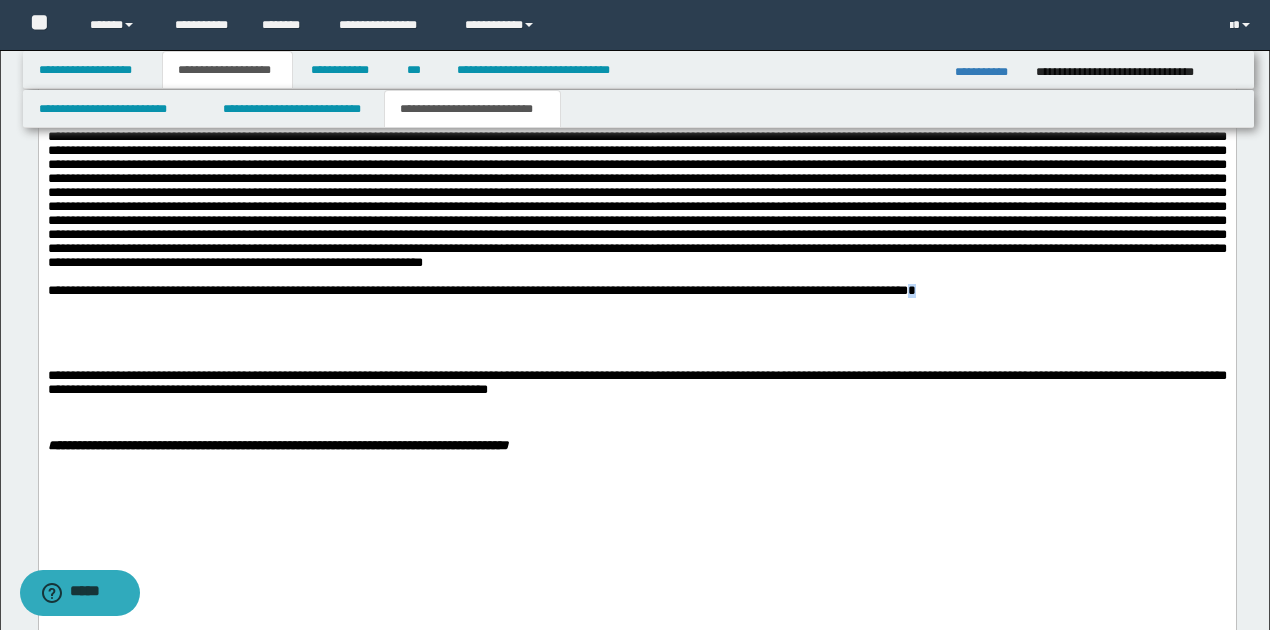 click on "**********" at bounding box center (637, 291) 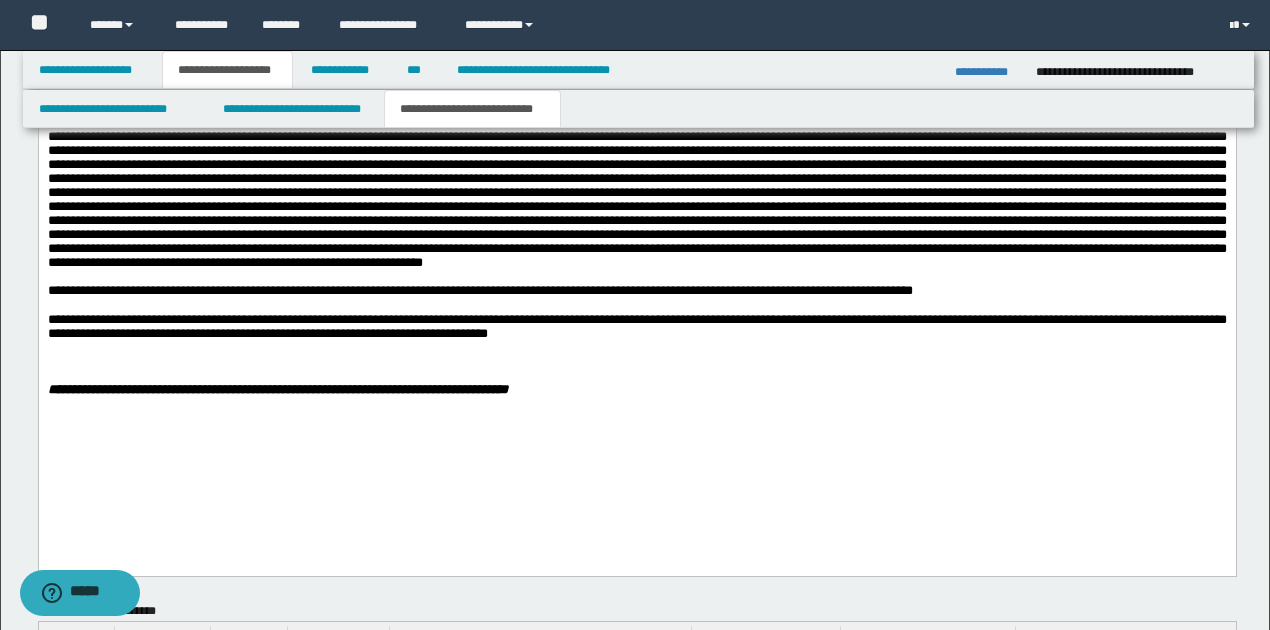 click on "**********" at bounding box center (636, 123) 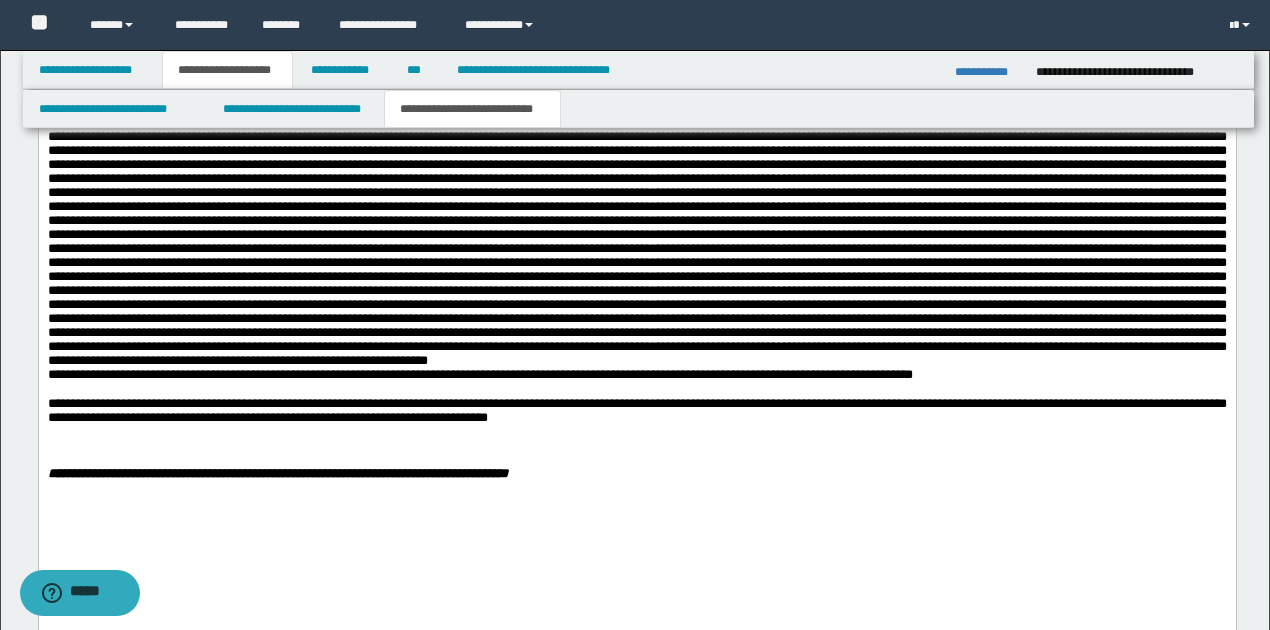 scroll, scrollTop: 1400, scrollLeft: 0, axis: vertical 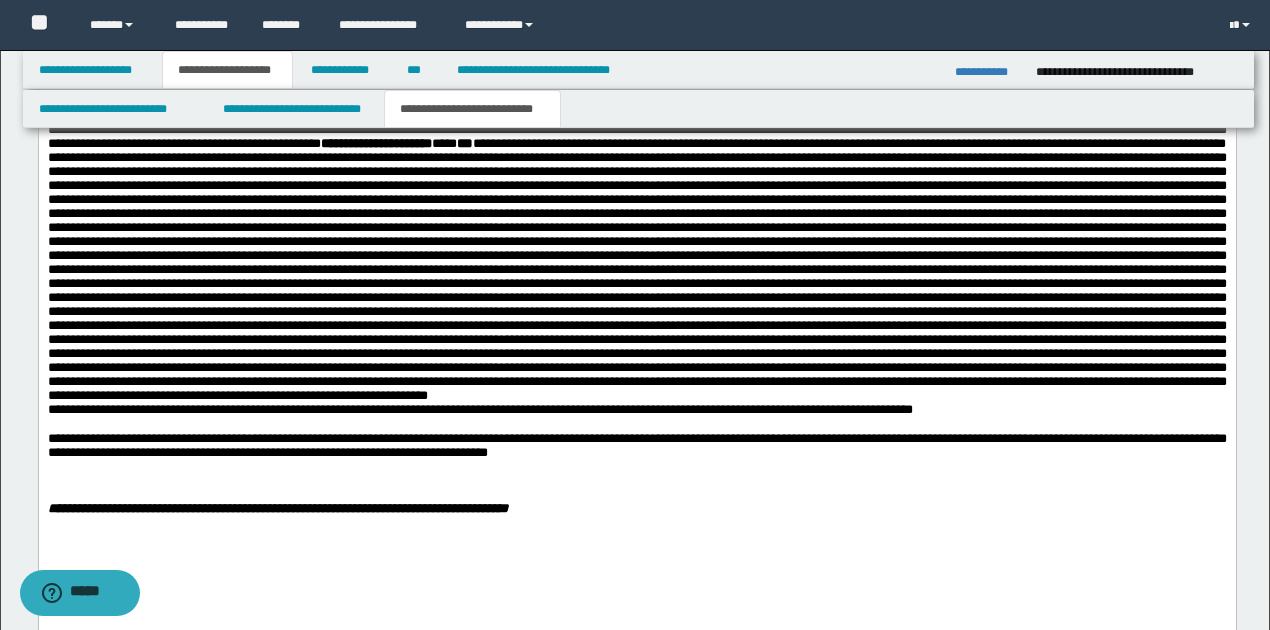 click on "**********" at bounding box center [636, 444] 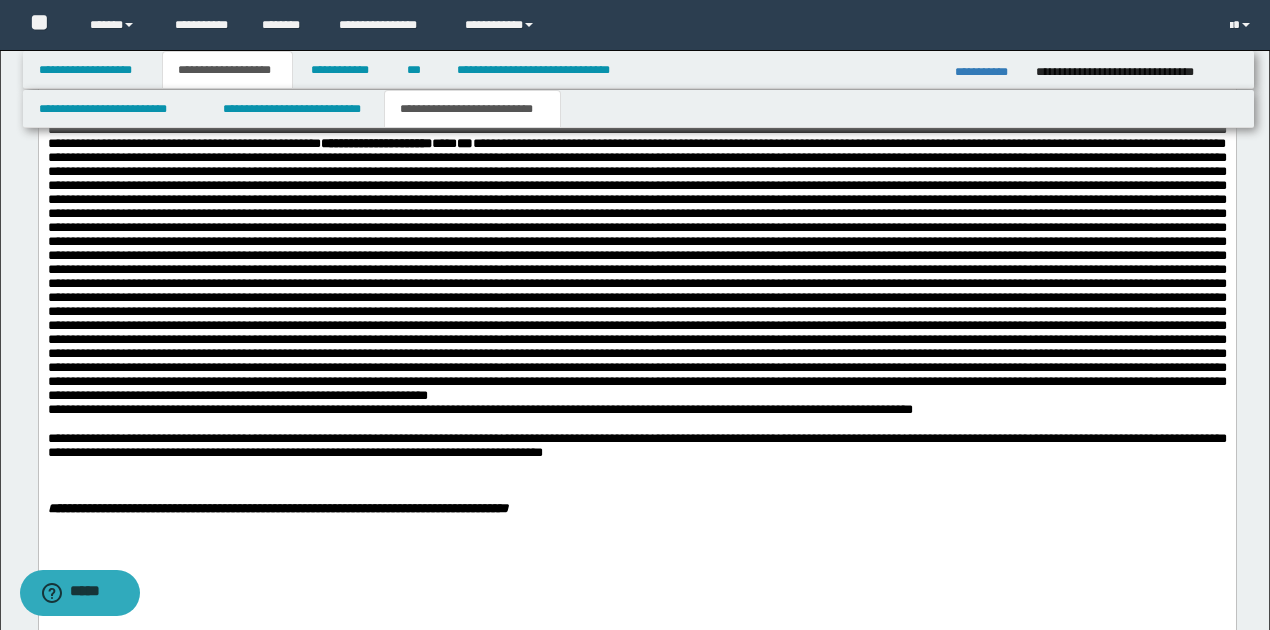 click on "**********" at bounding box center [636, 444] 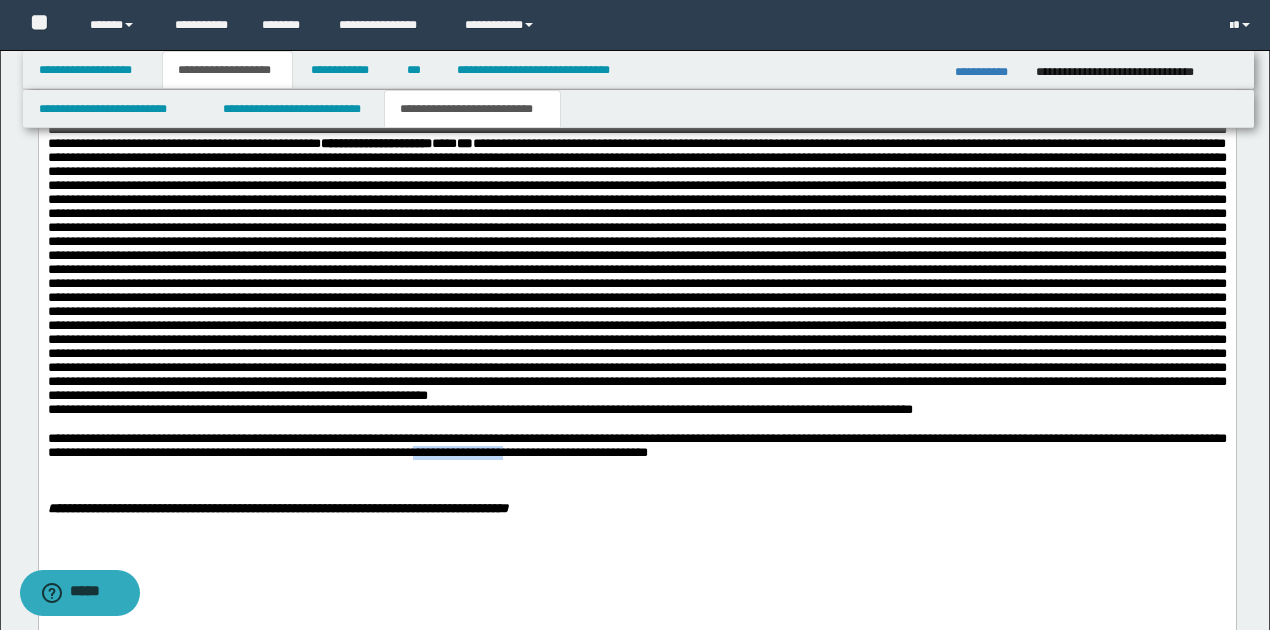 drag, startPoint x: 528, startPoint y: 517, endPoint x: 634, endPoint y: 516, distance: 106.004715 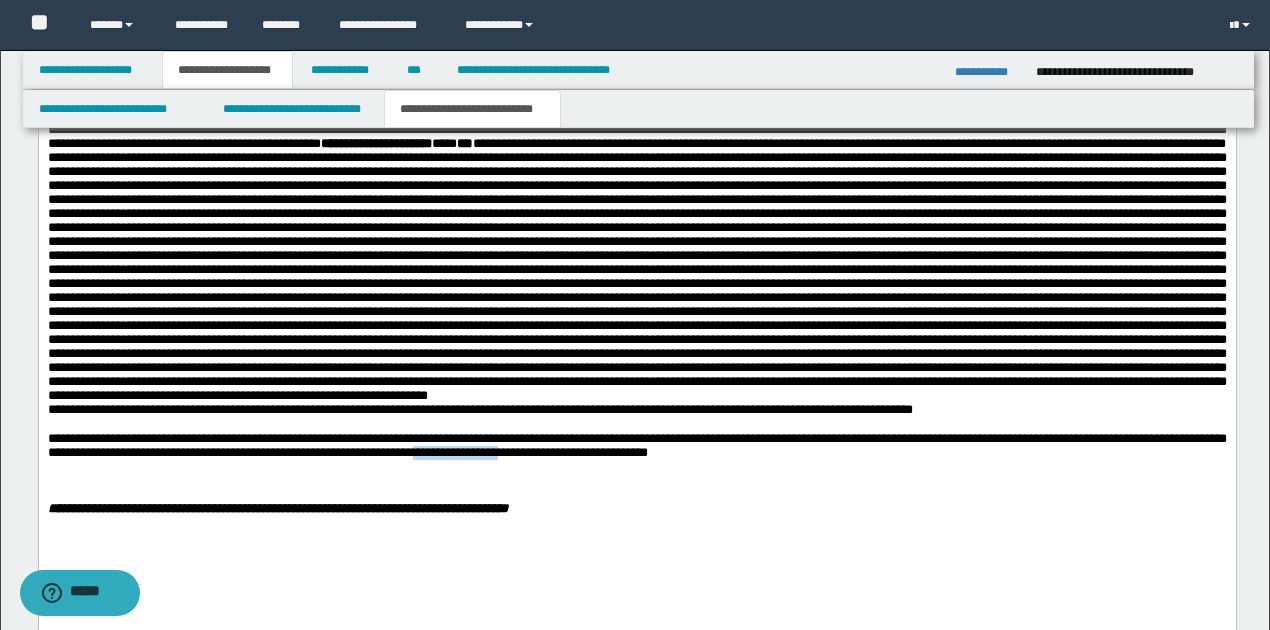 drag, startPoint x: 530, startPoint y: 512, endPoint x: 629, endPoint y: 514, distance: 99.0202 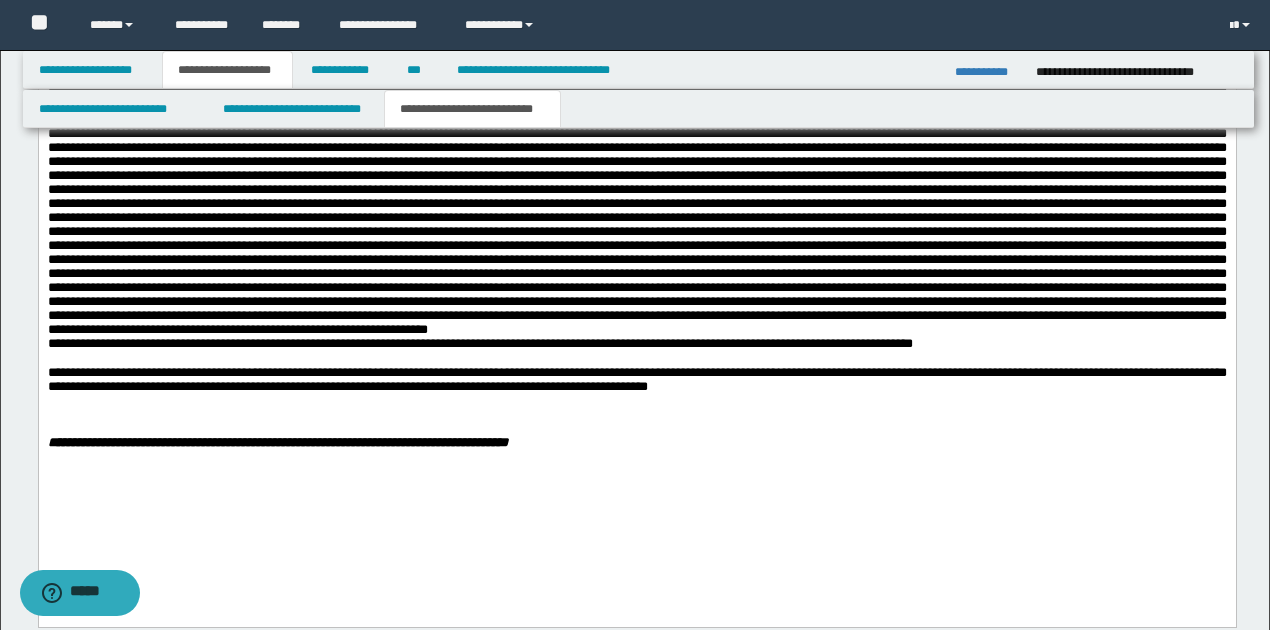 scroll, scrollTop: 1533, scrollLeft: 0, axis: vertical 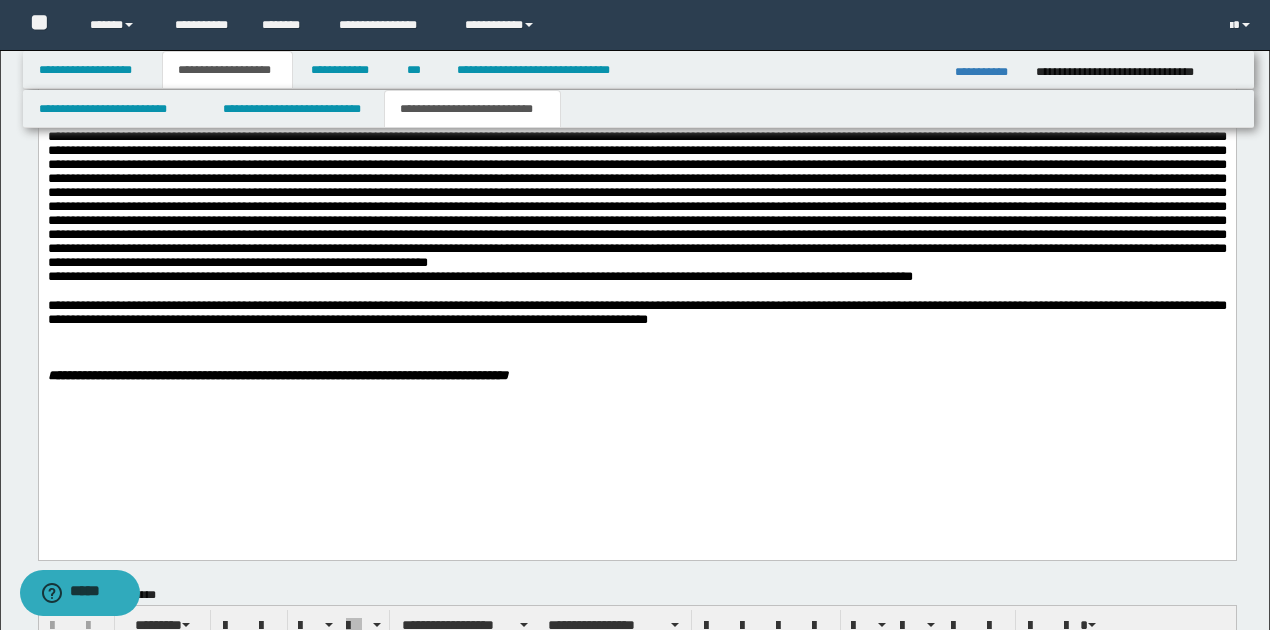 click at bounding box center (636, 348) 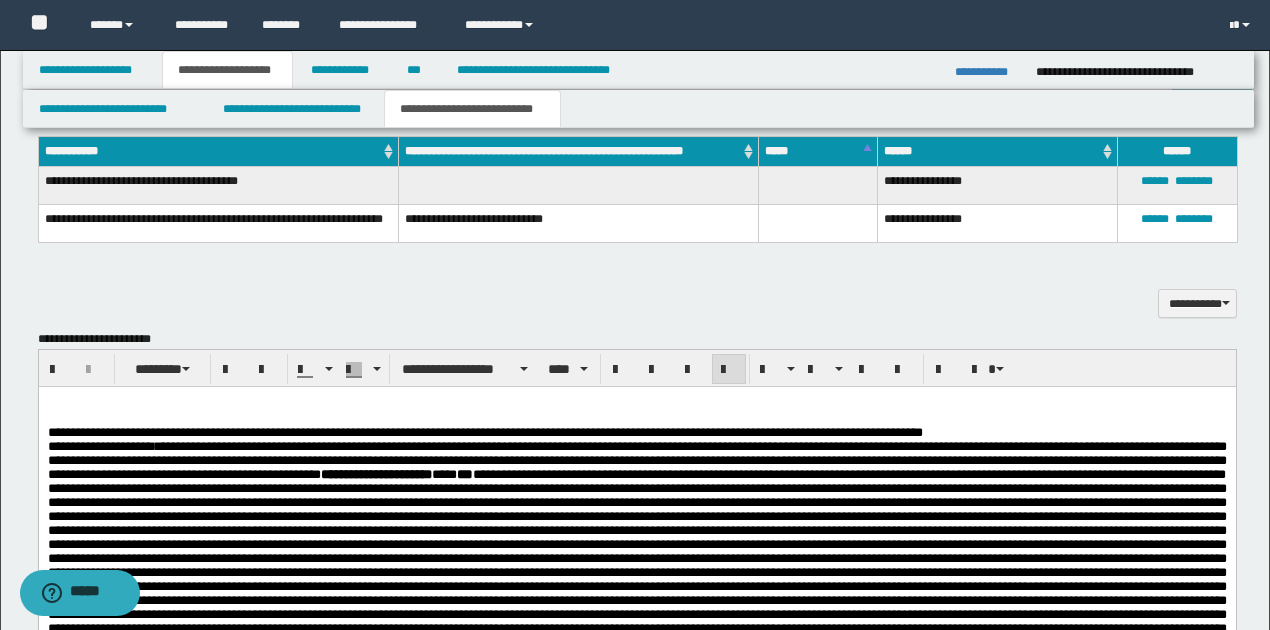 scroll, scrollTop: 933, scrollLeft: 0, axis: vertical 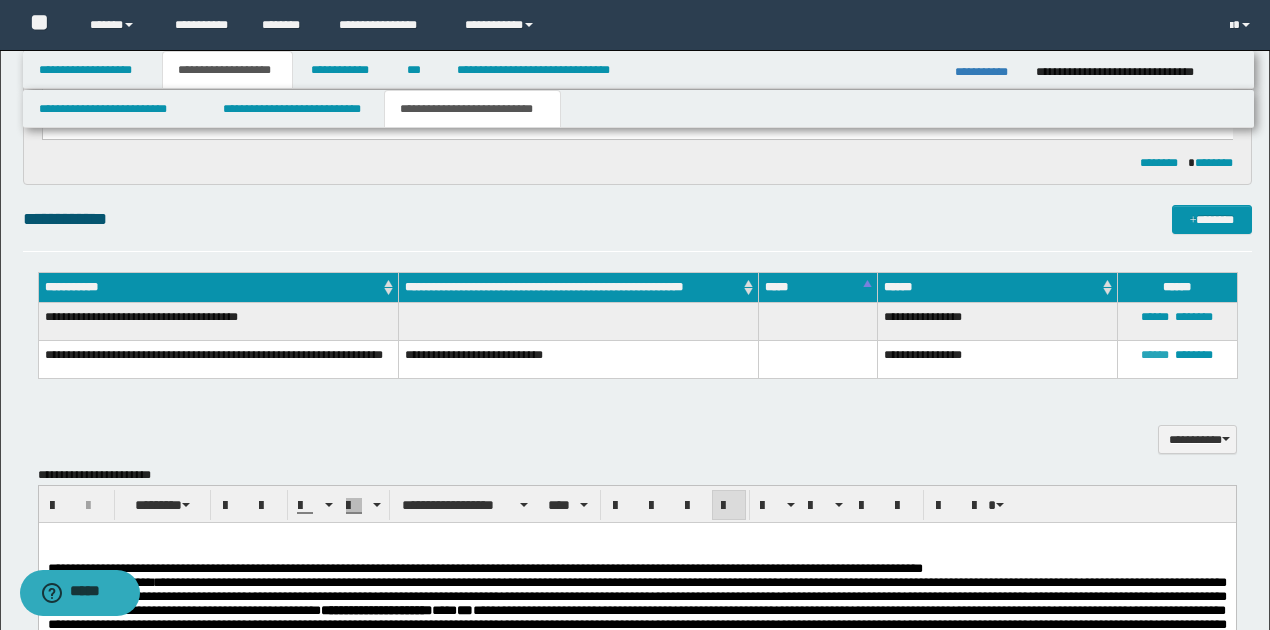 click on "******" at bounding box center [1155, 355] 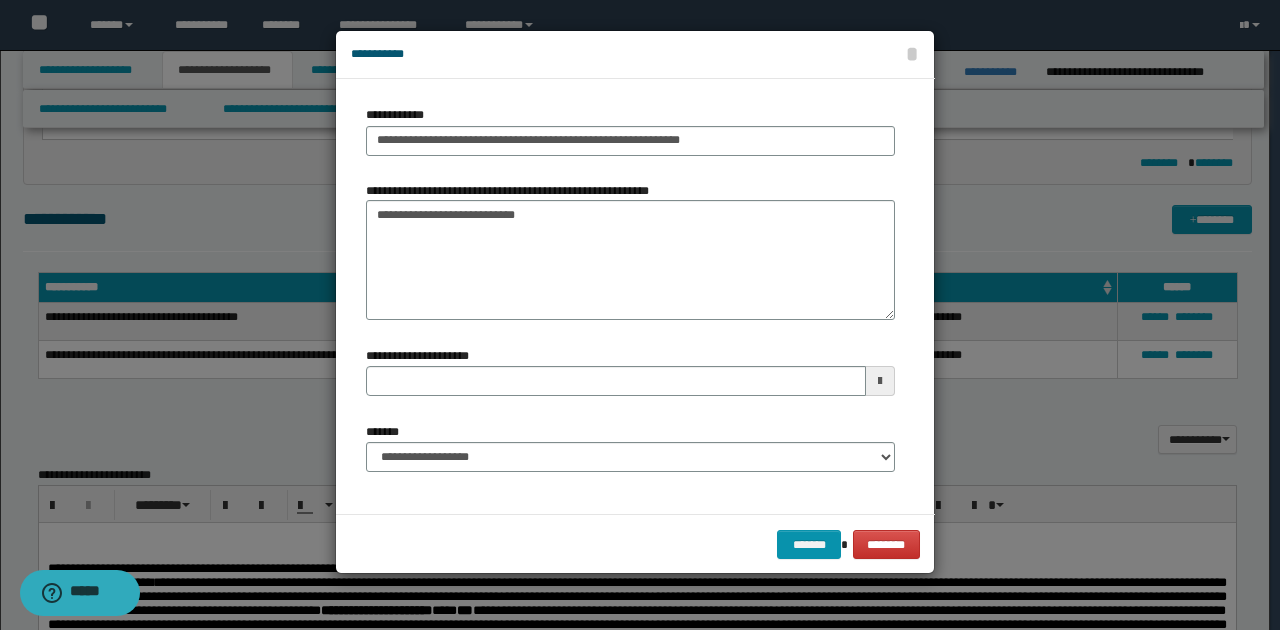 type 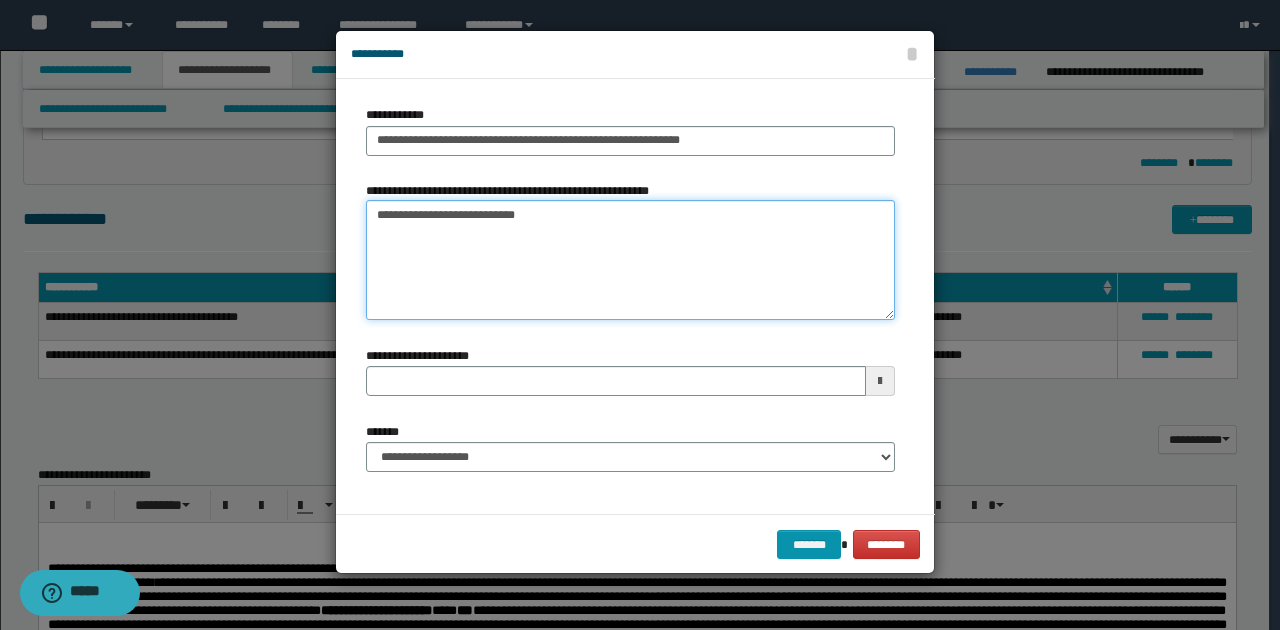 drag, startPoint x: 373, startPoint y: 210, endPoint x: 531, endPoint y: 230, distance: 159.26079 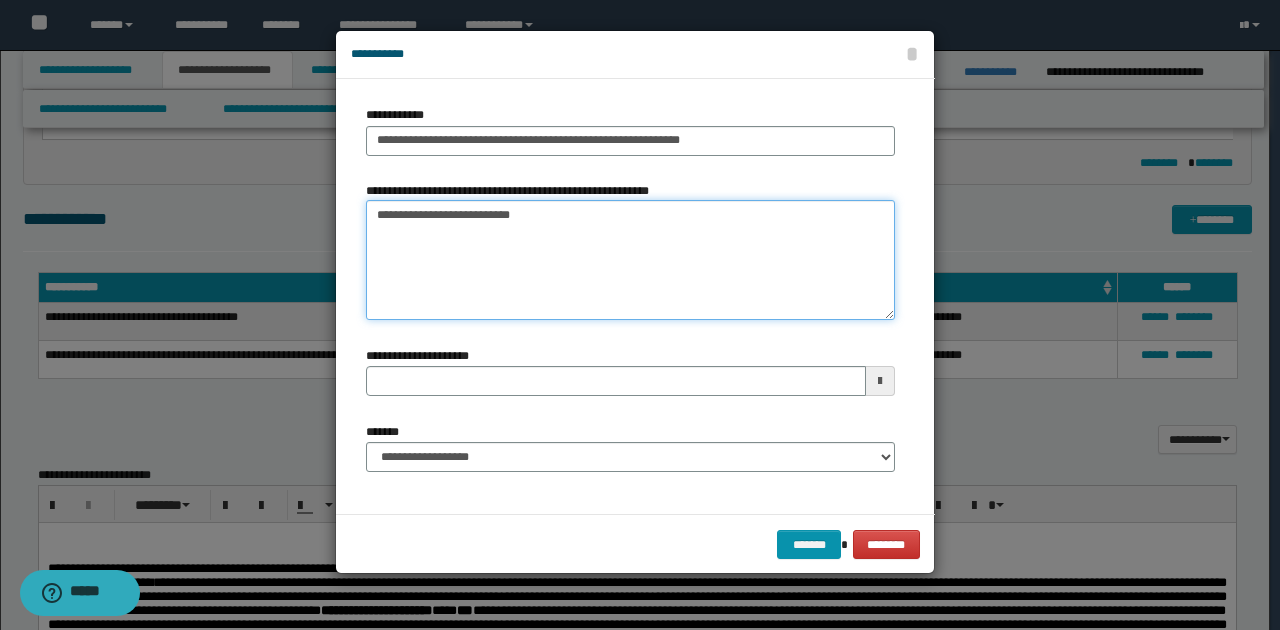 type on "**********" 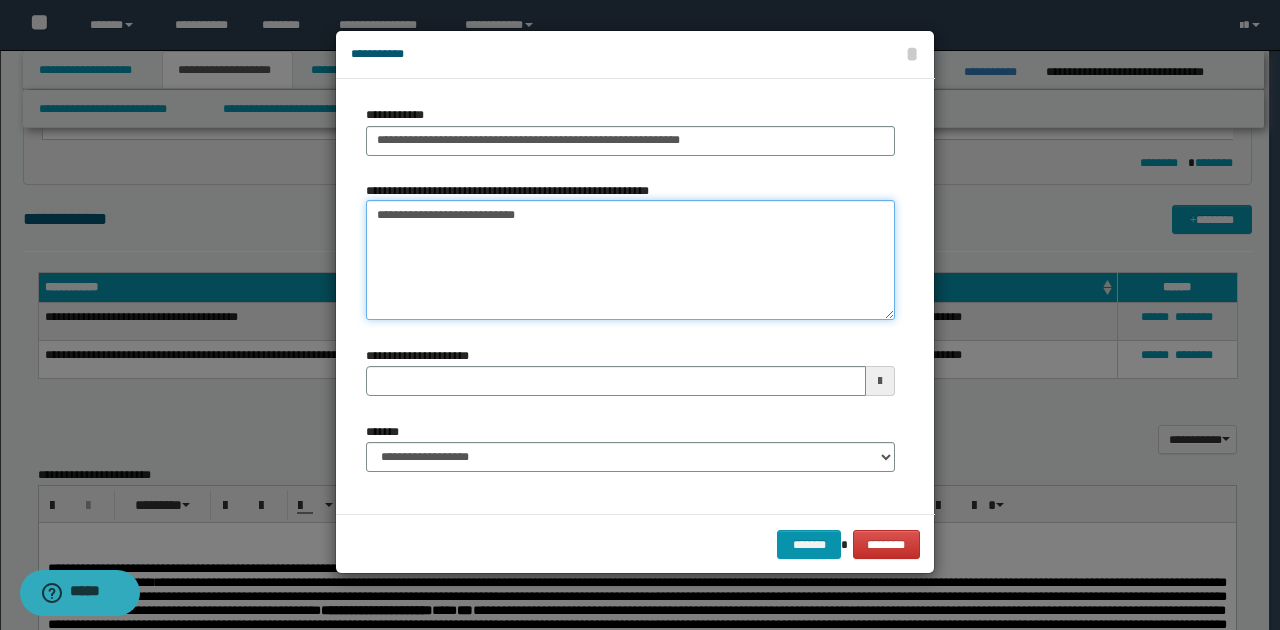 type 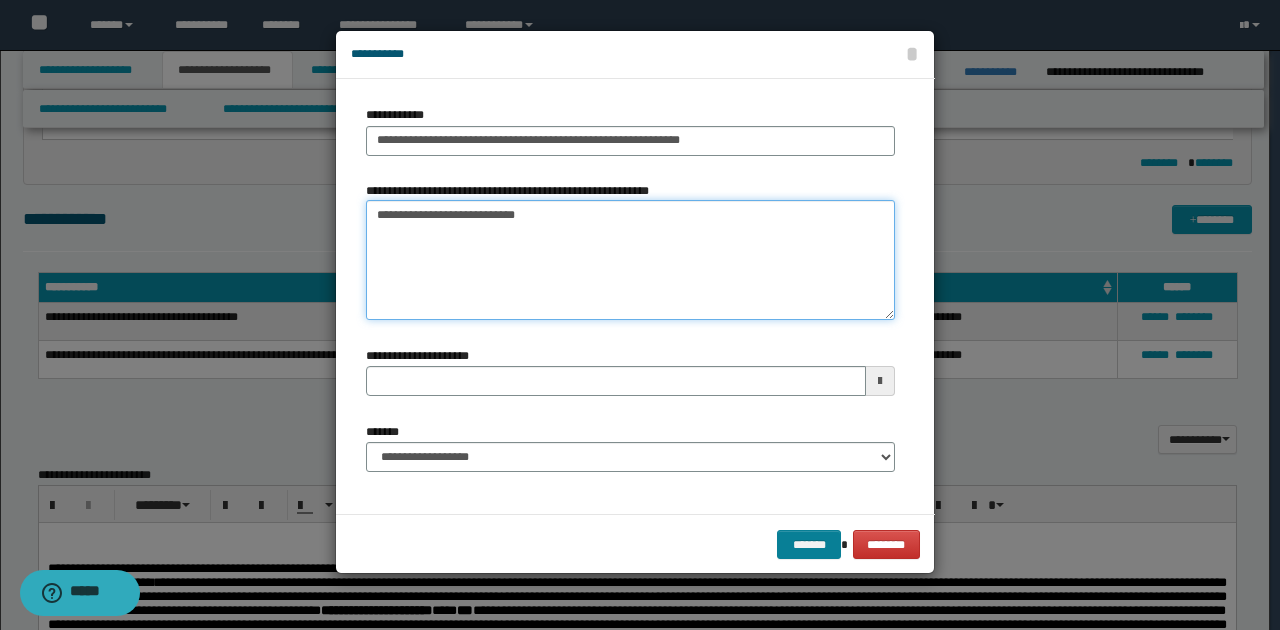 type on "**********" 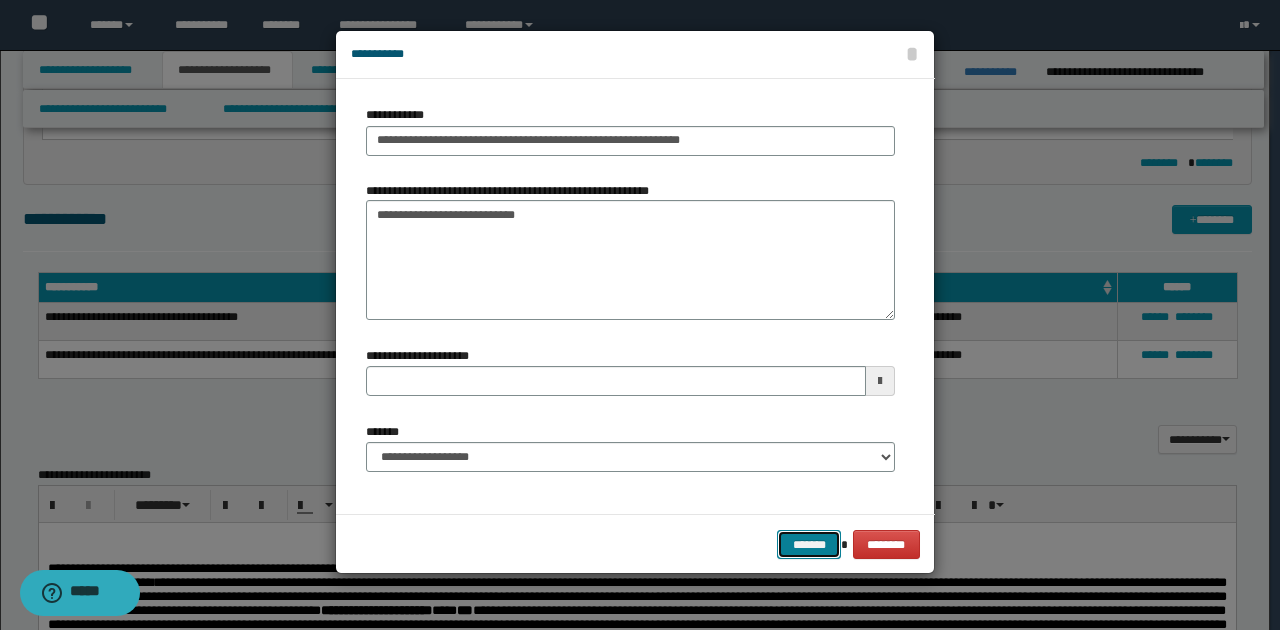 click on "*******" at bounding box center (809, 544) 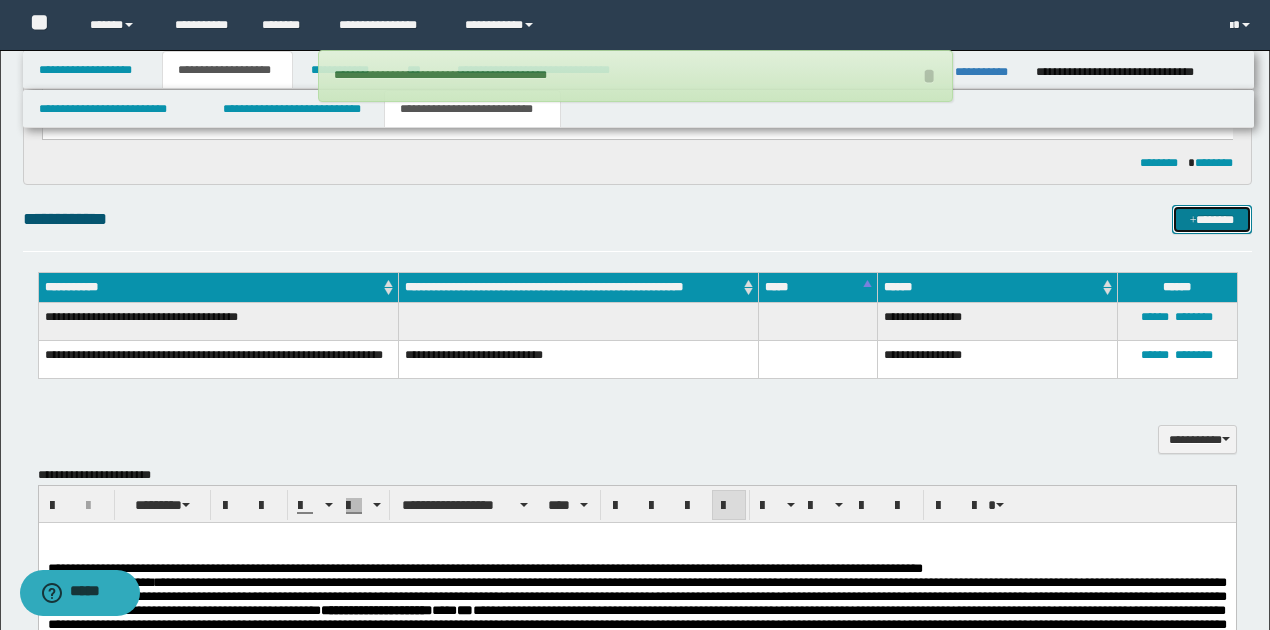 click on "*******" at bounding box center [1211, 219] 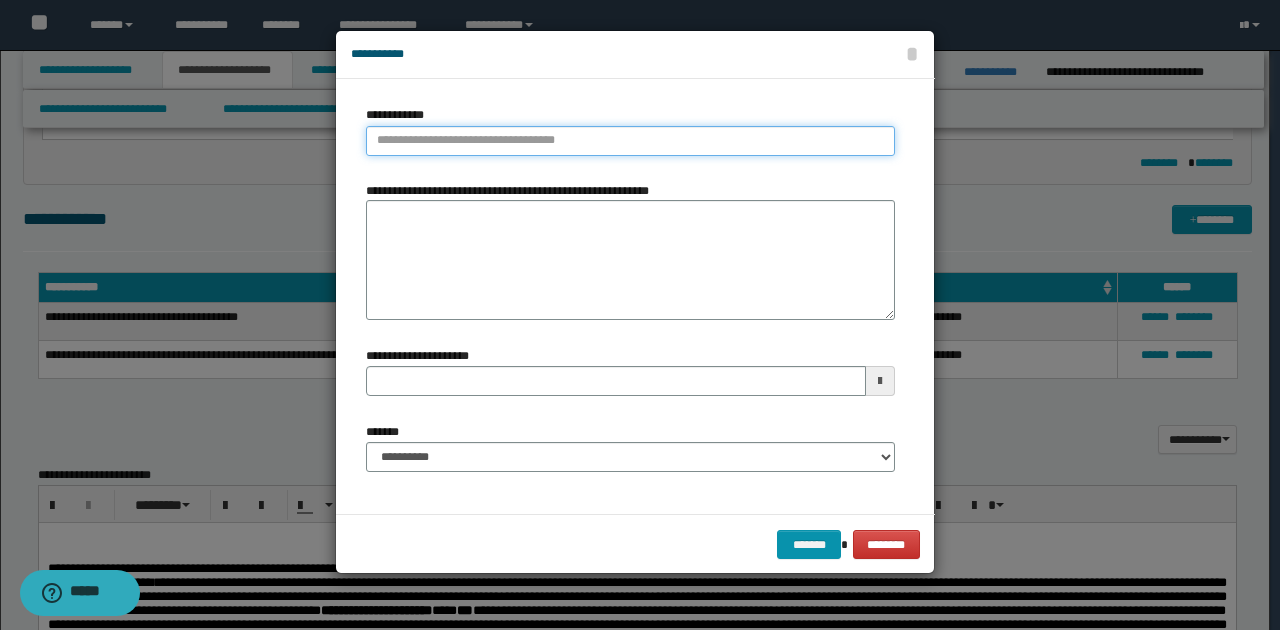 type on "**********" 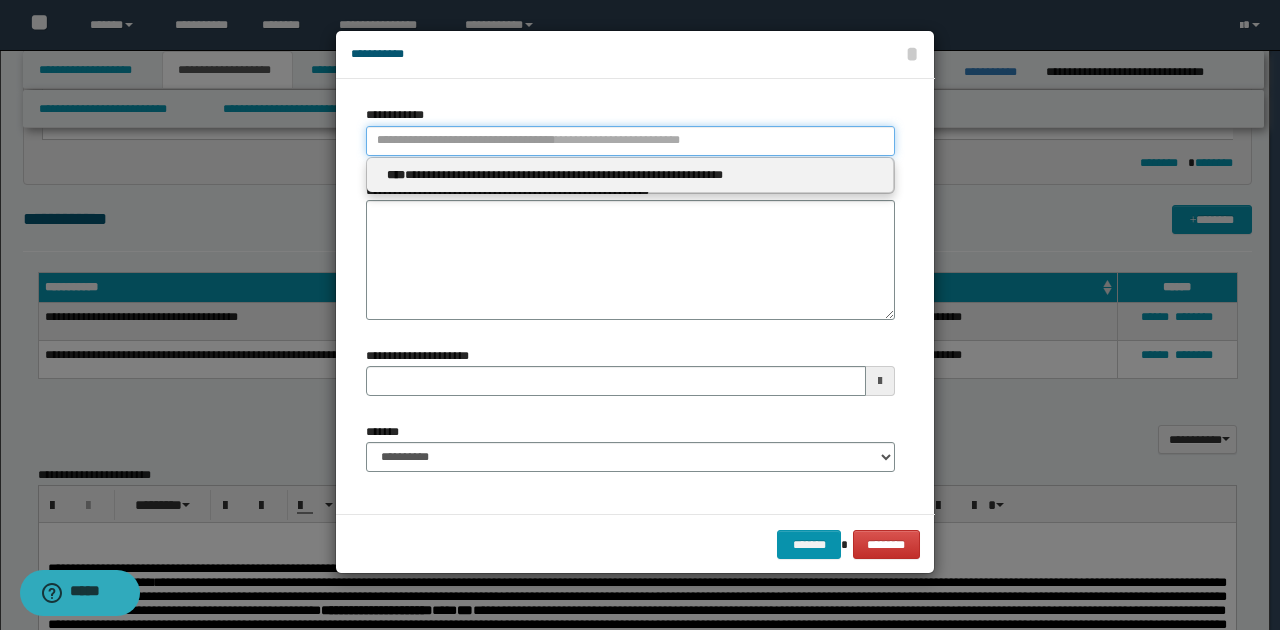 click on "**********" at bounding box center (630, 141) 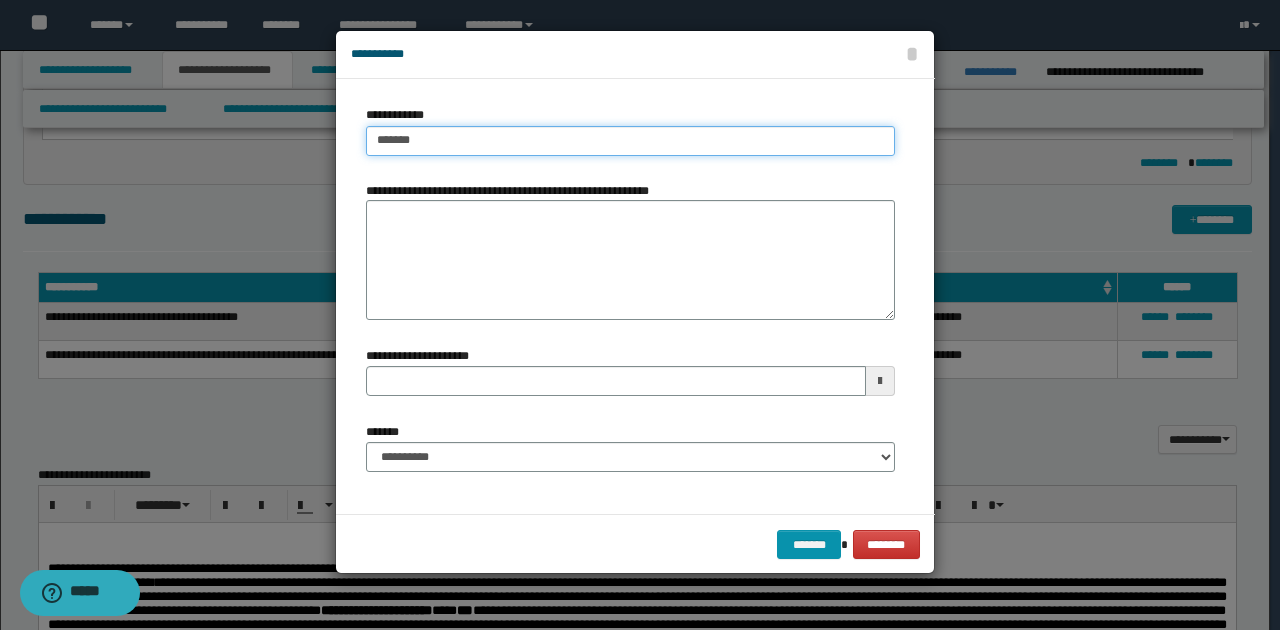 type on "********" 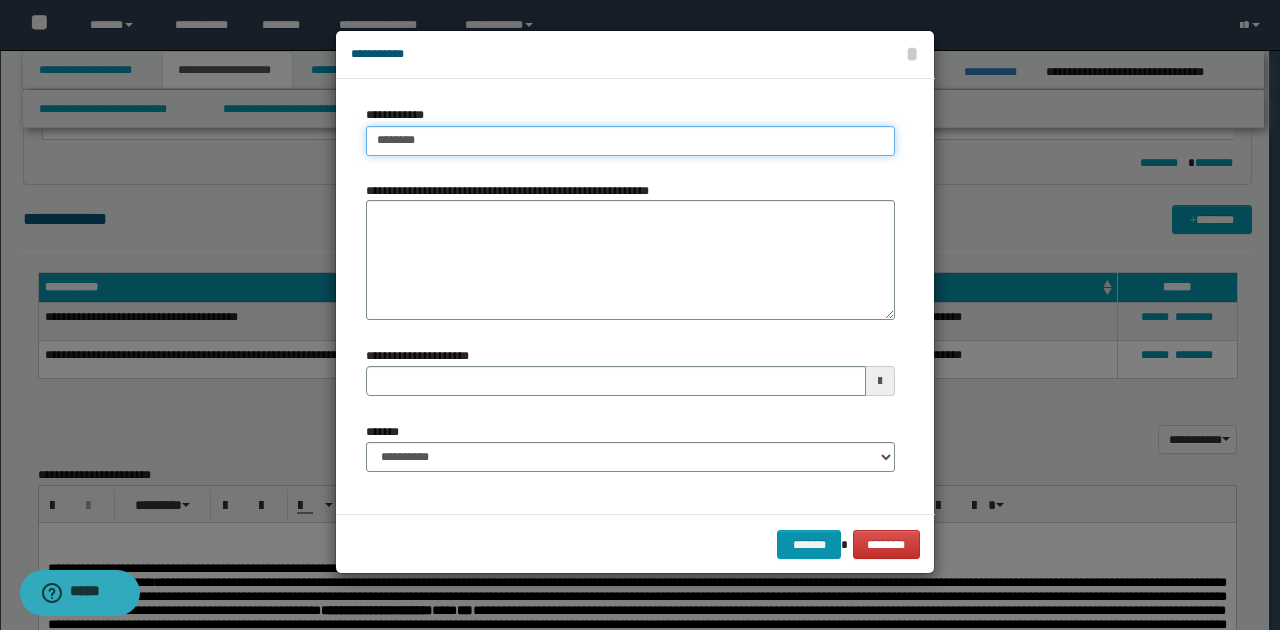 type on "********" 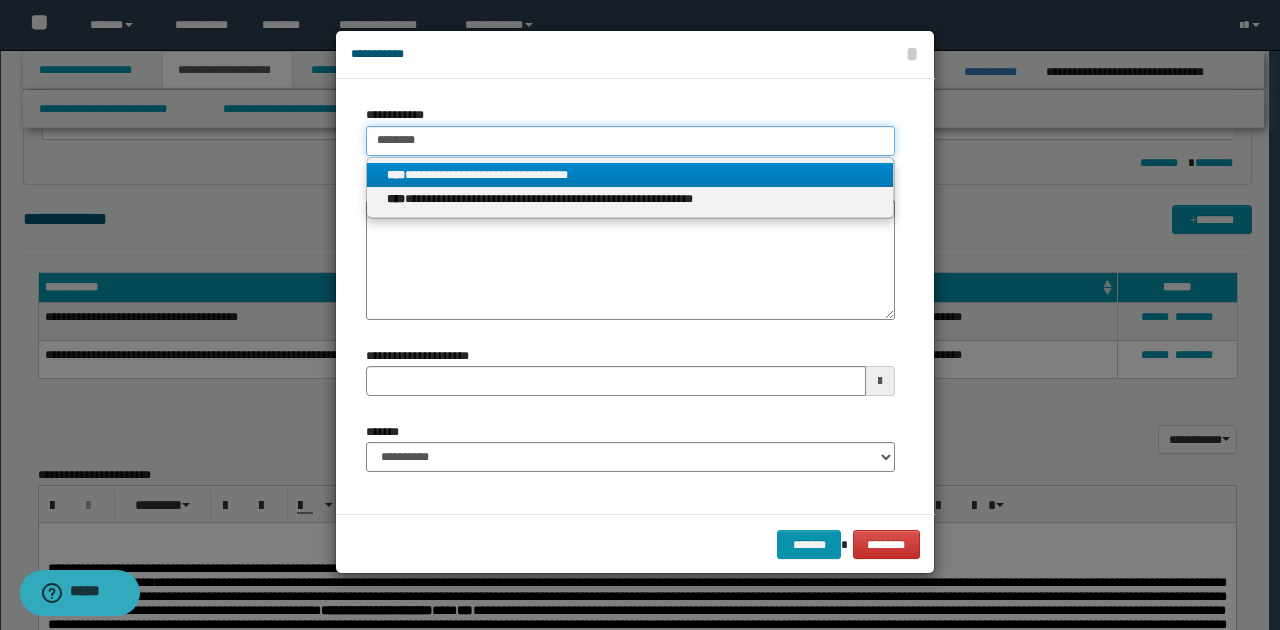 type on "********" 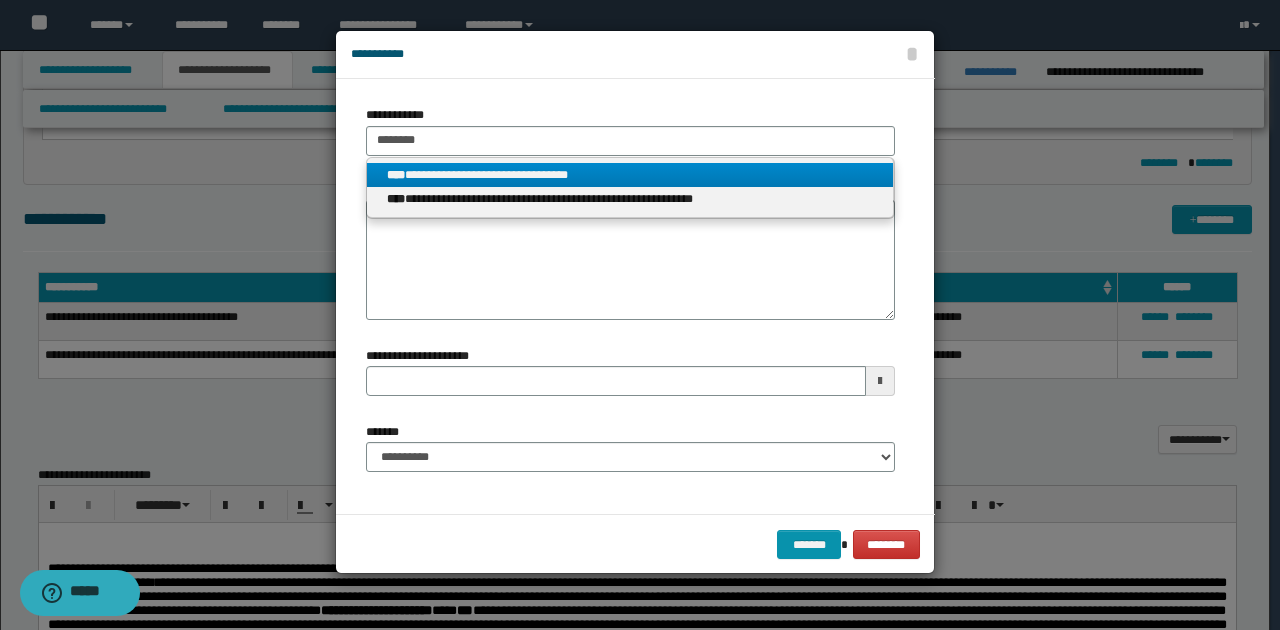click on "**********" at bounding box center [630, 175] 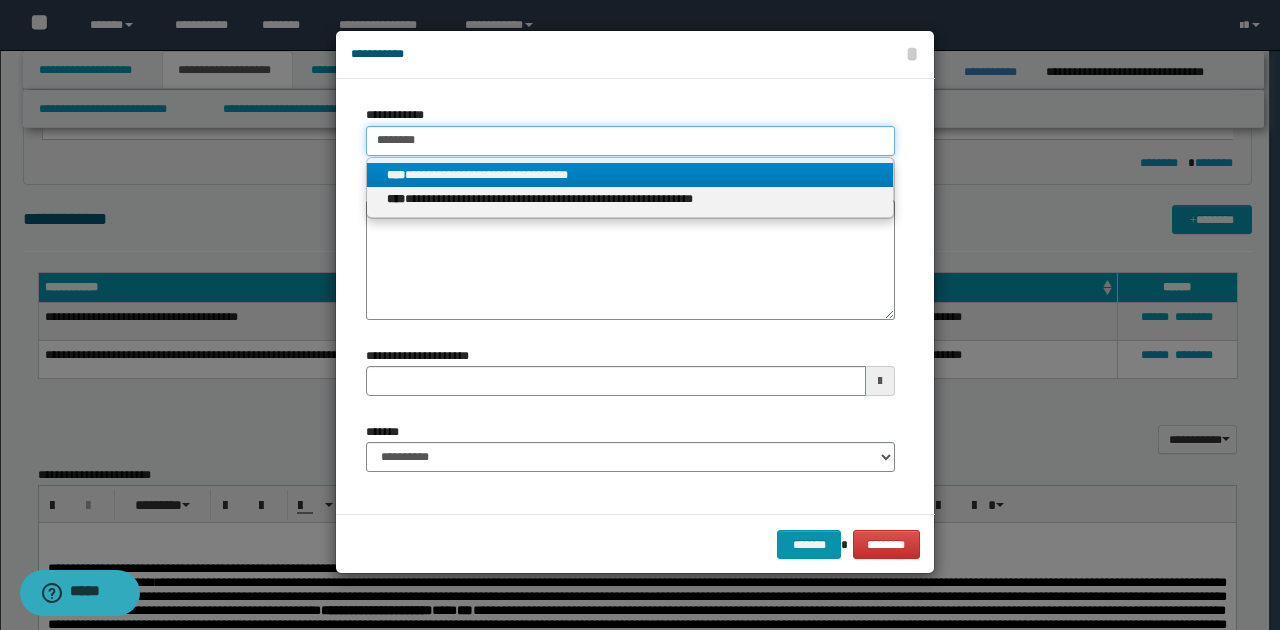 type 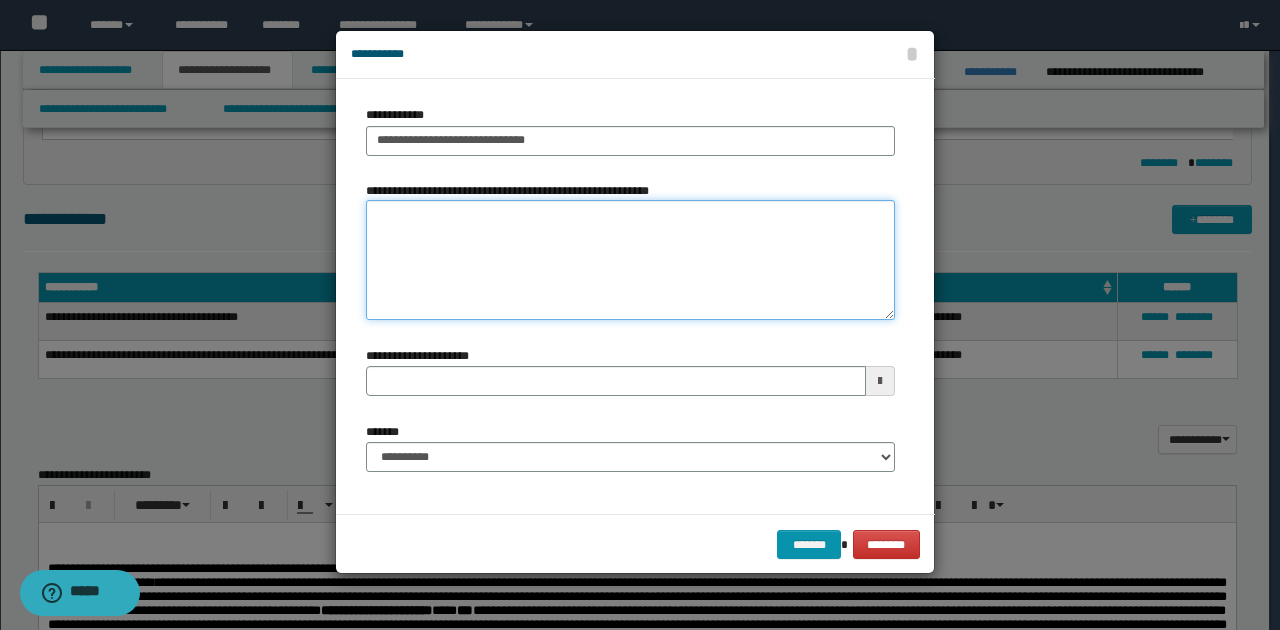click on "**********" at bounding box center [630, 260] 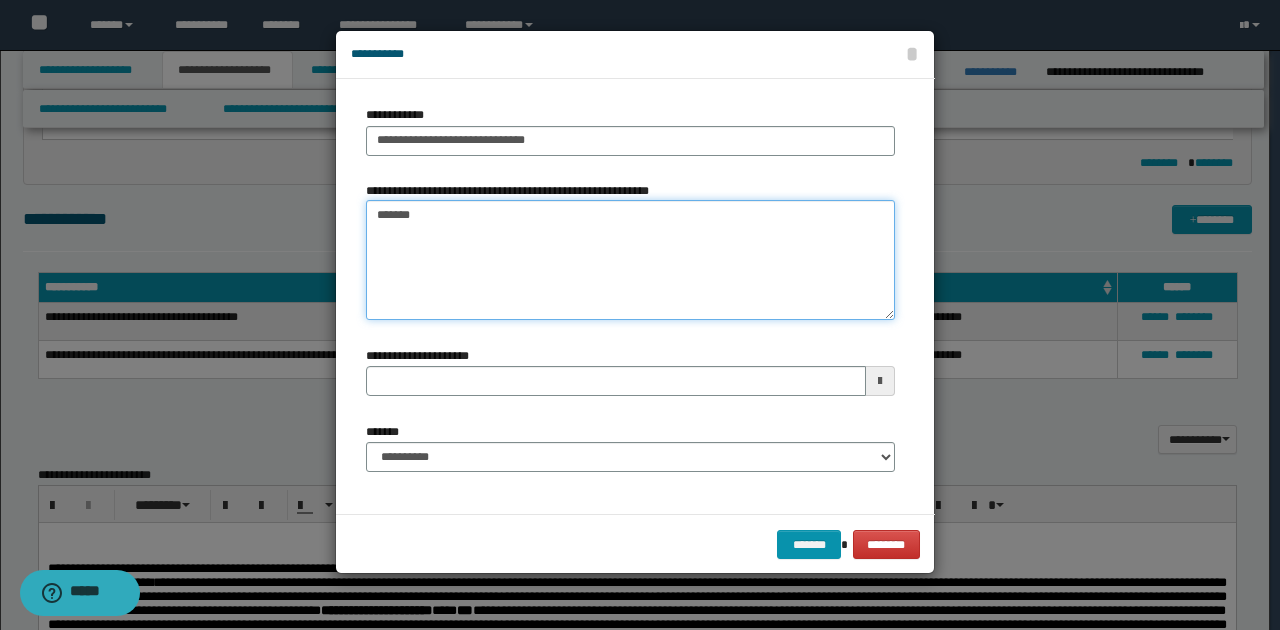 type on "********" 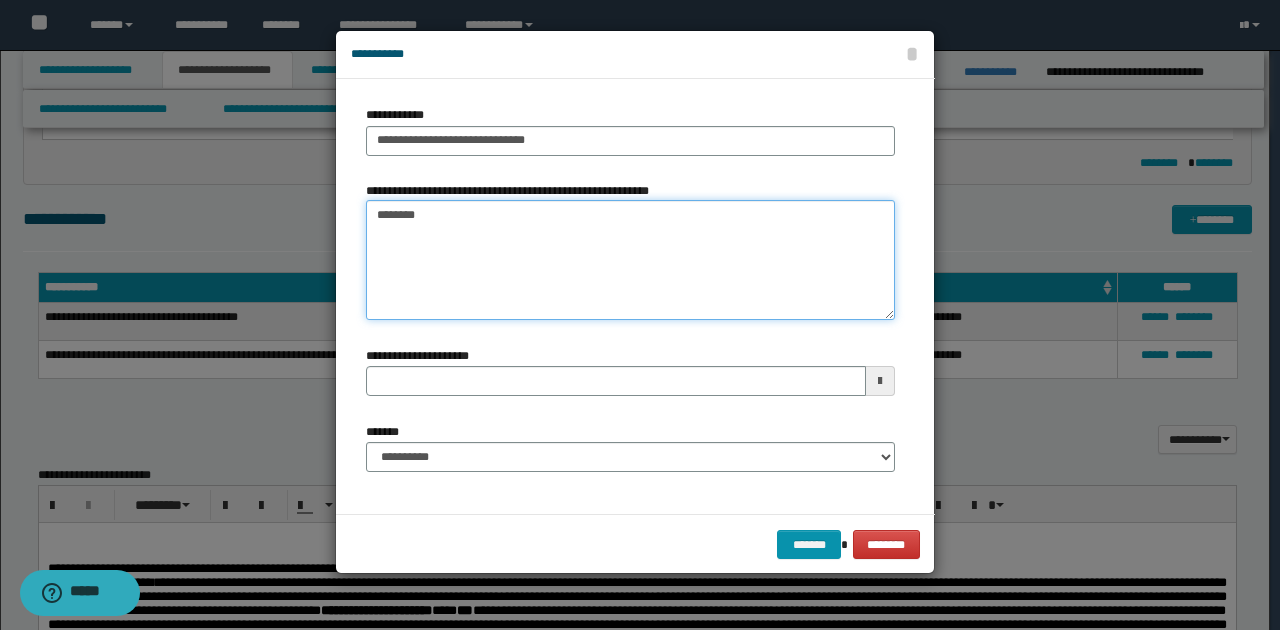 type 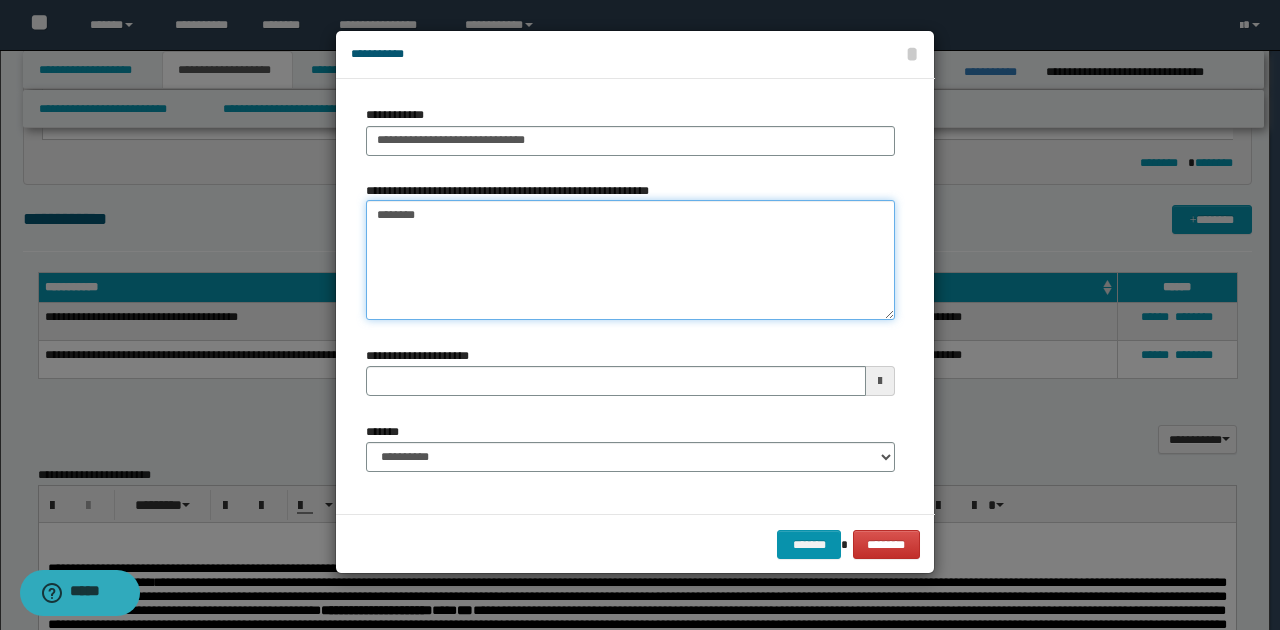 type on "********" 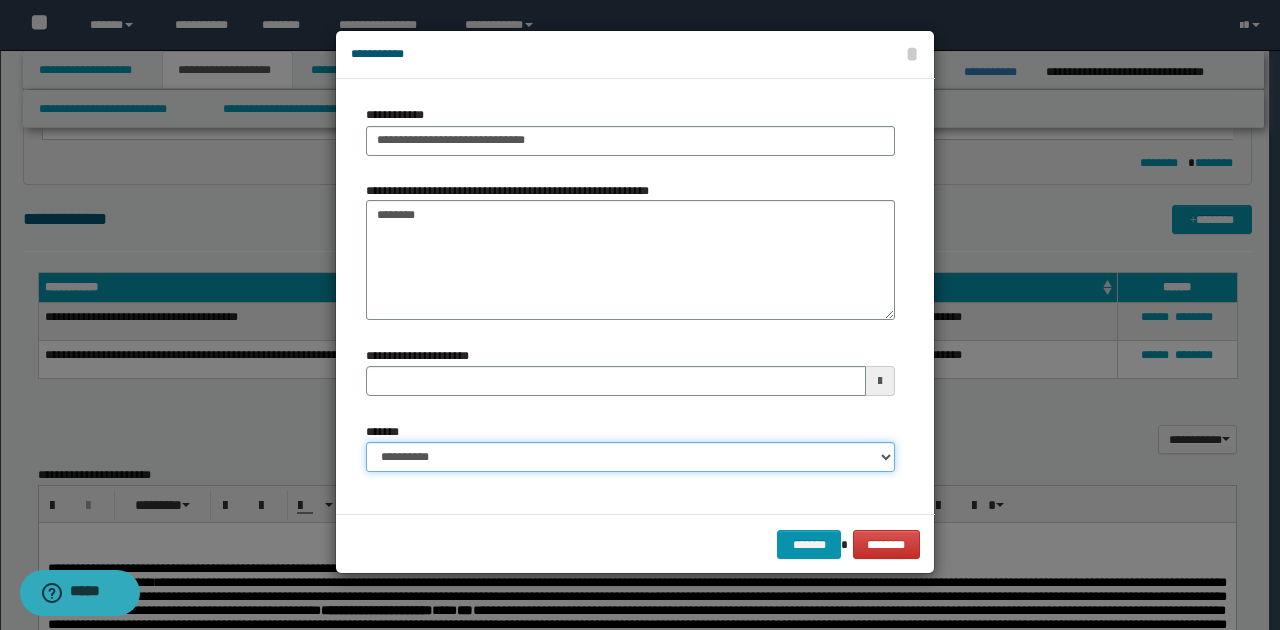 click on "**********" at bounding box center (630, 457) 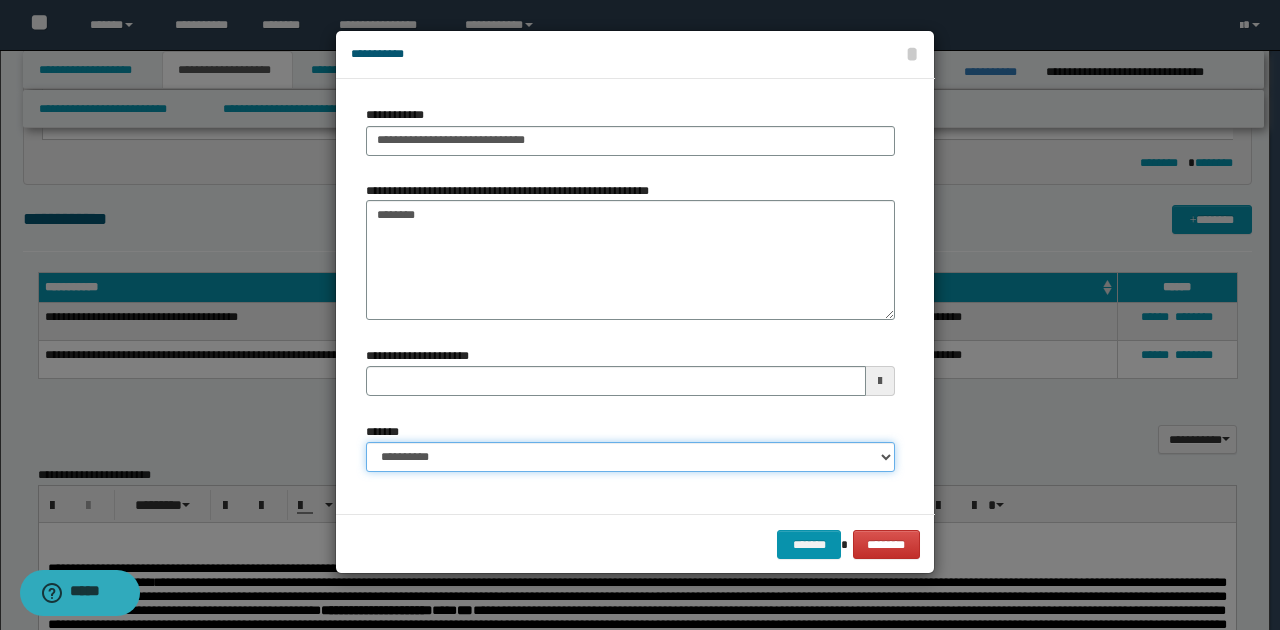 select on "*" 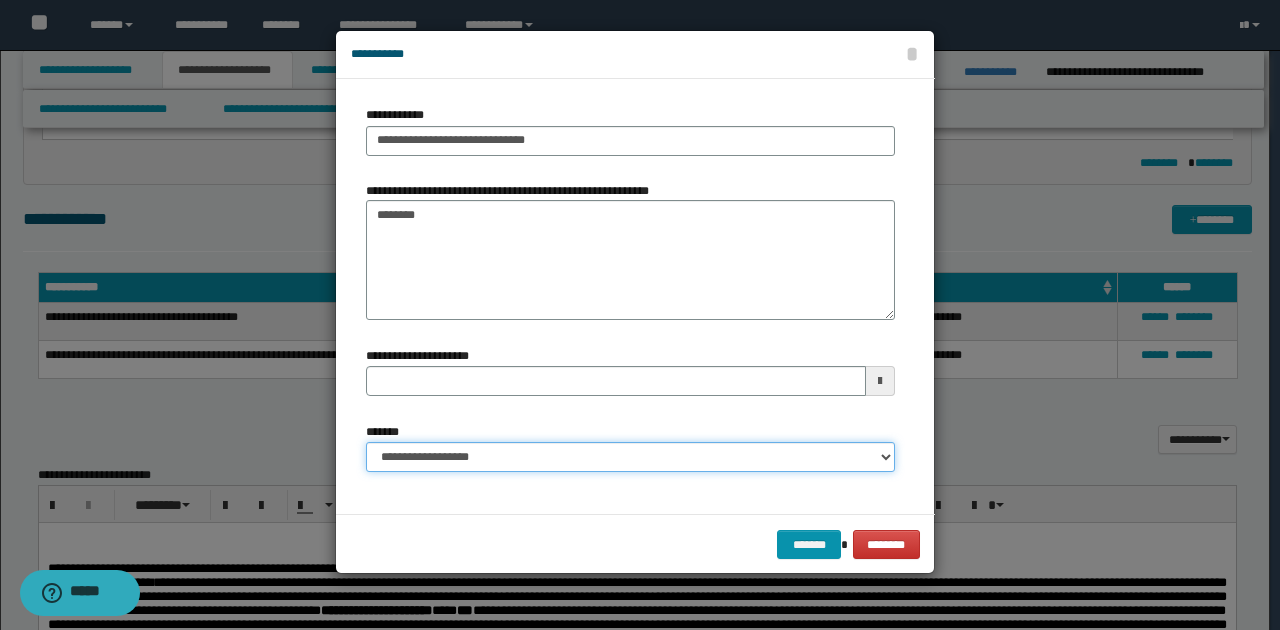 click on "**********" at bounding box center (630, 457) 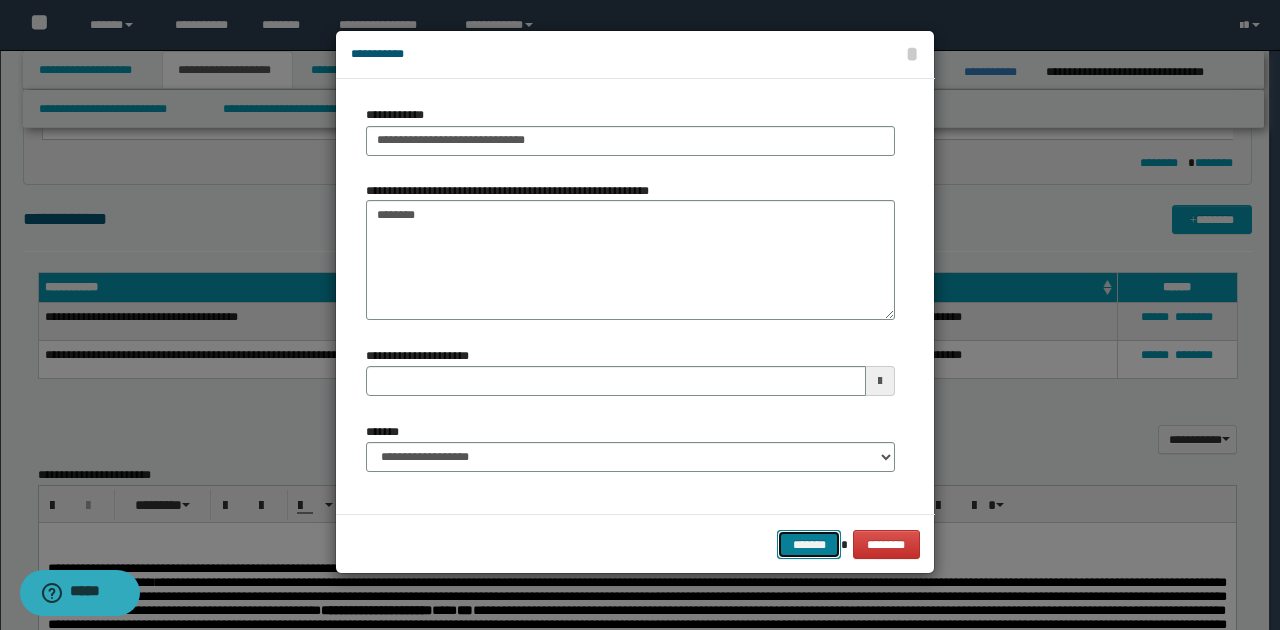 click on "*******" at bounding box center (809, 544) 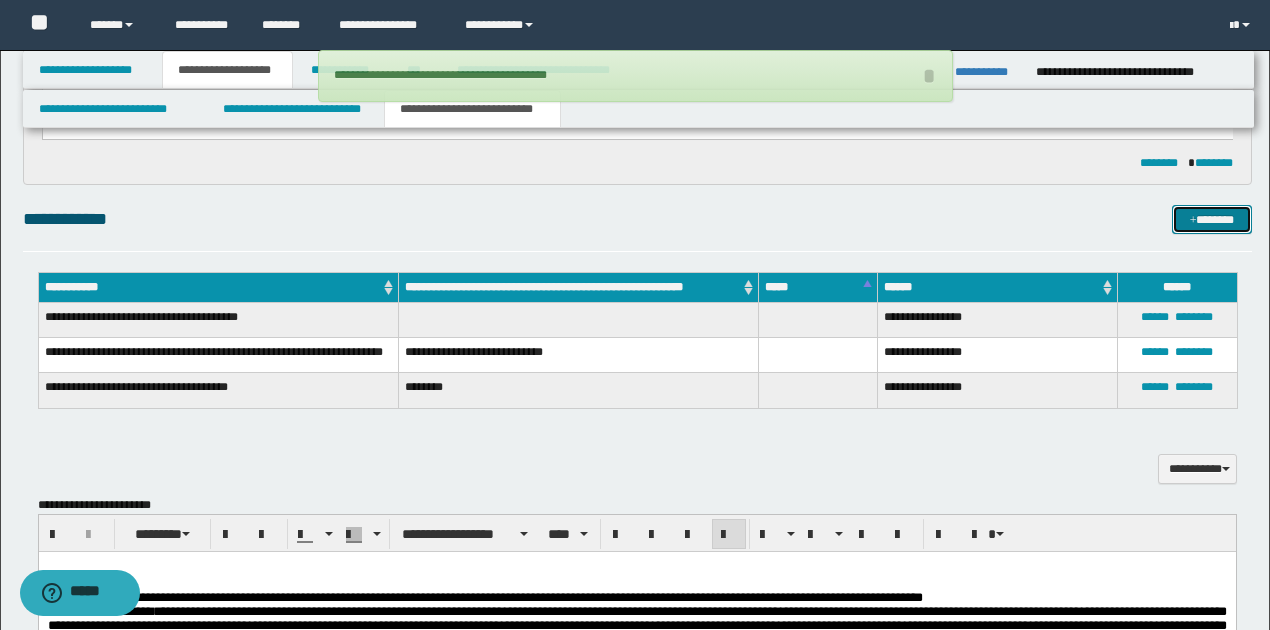 click on "*******" at bounding box center (1211, 219) 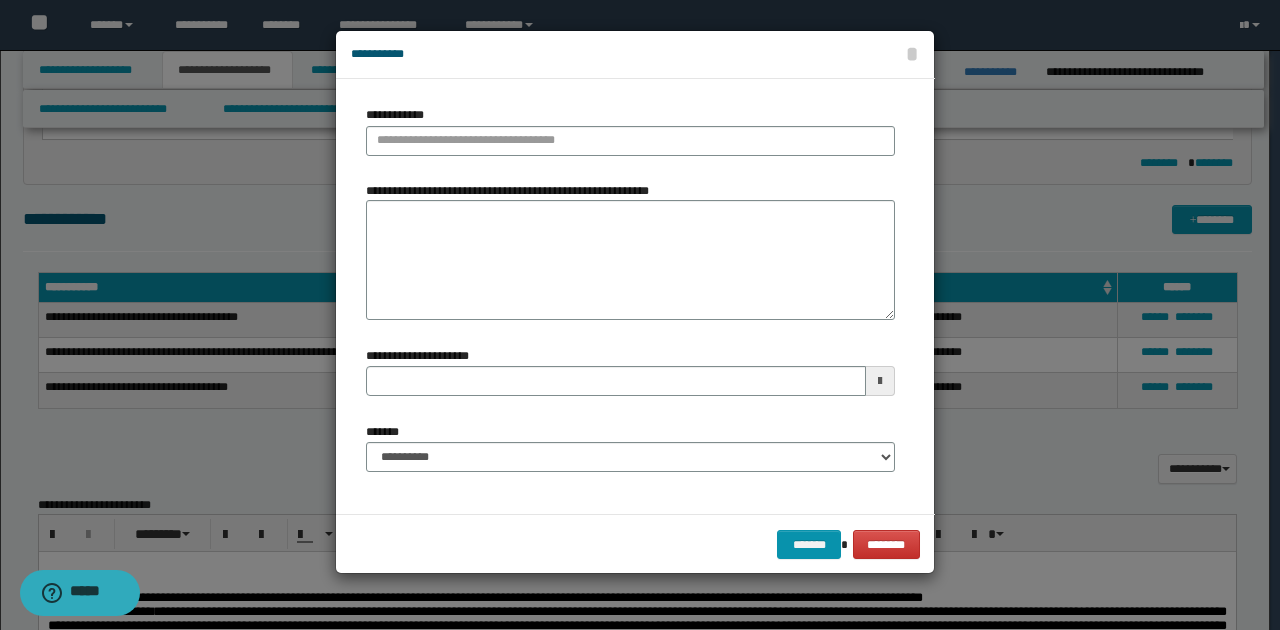 type 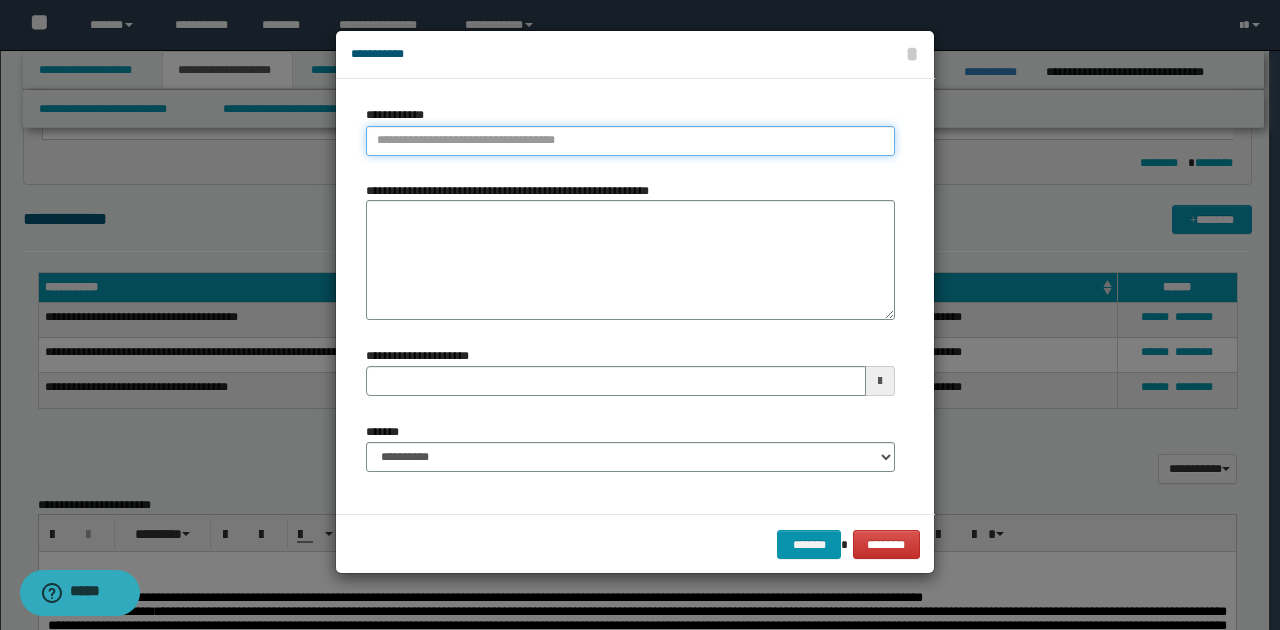 type on "**********" 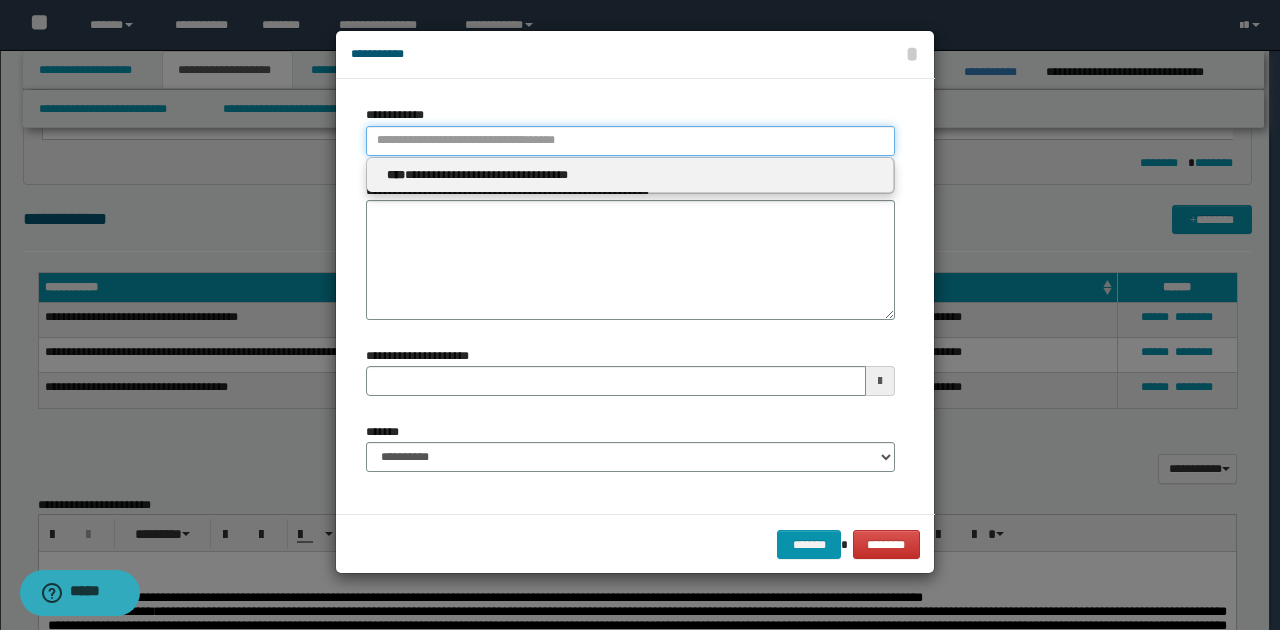 click on "**********" at bounding box center [630, 141] 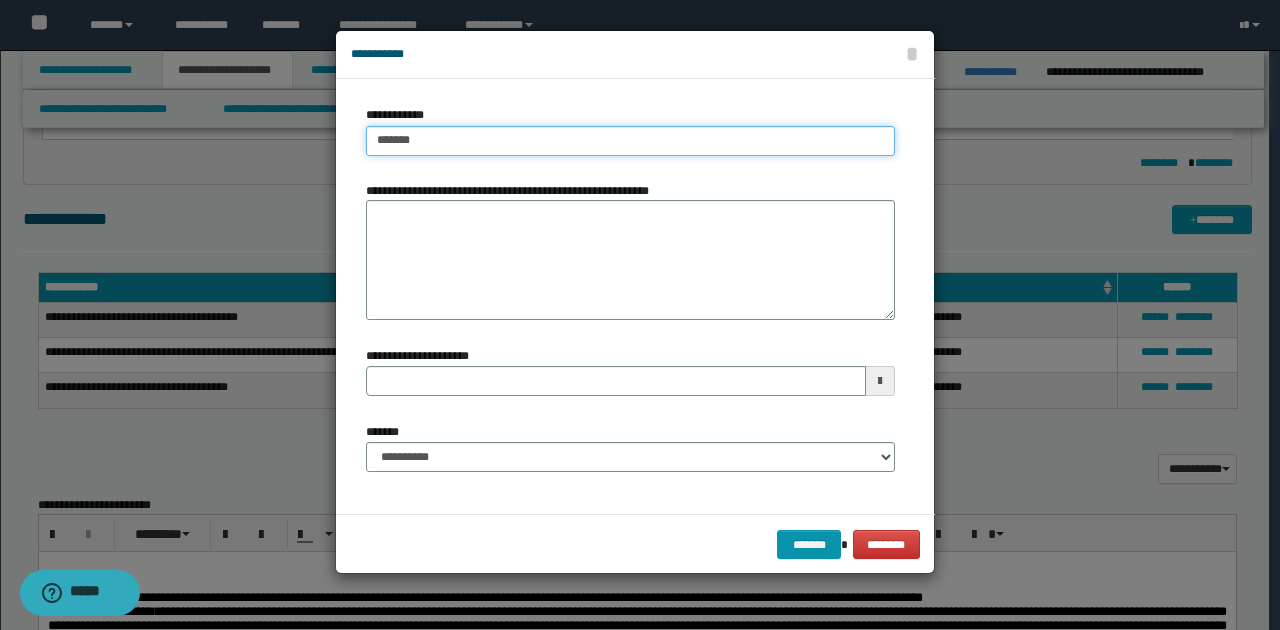 type on "********" 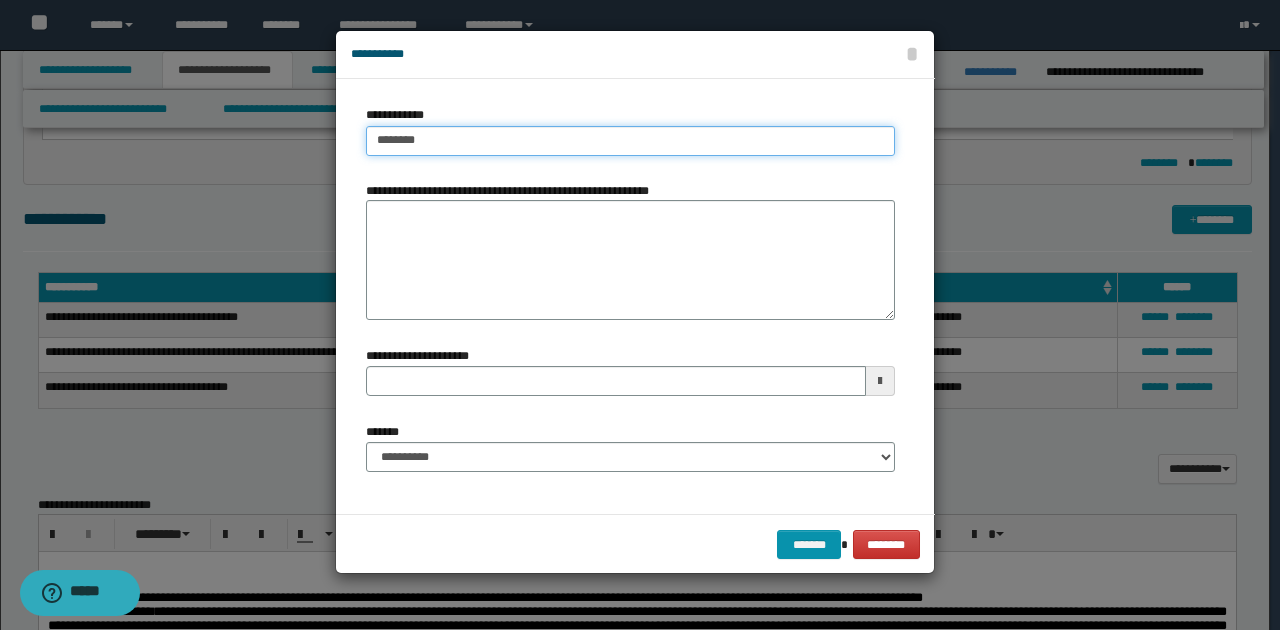 type on "********" 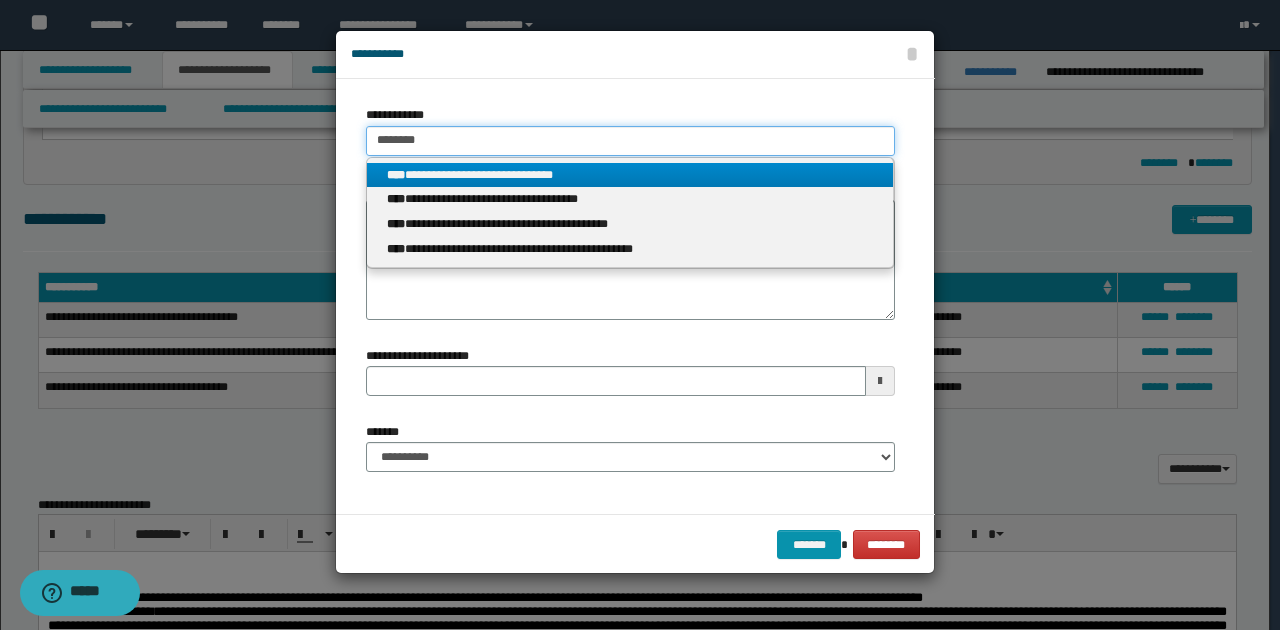 type on "********" 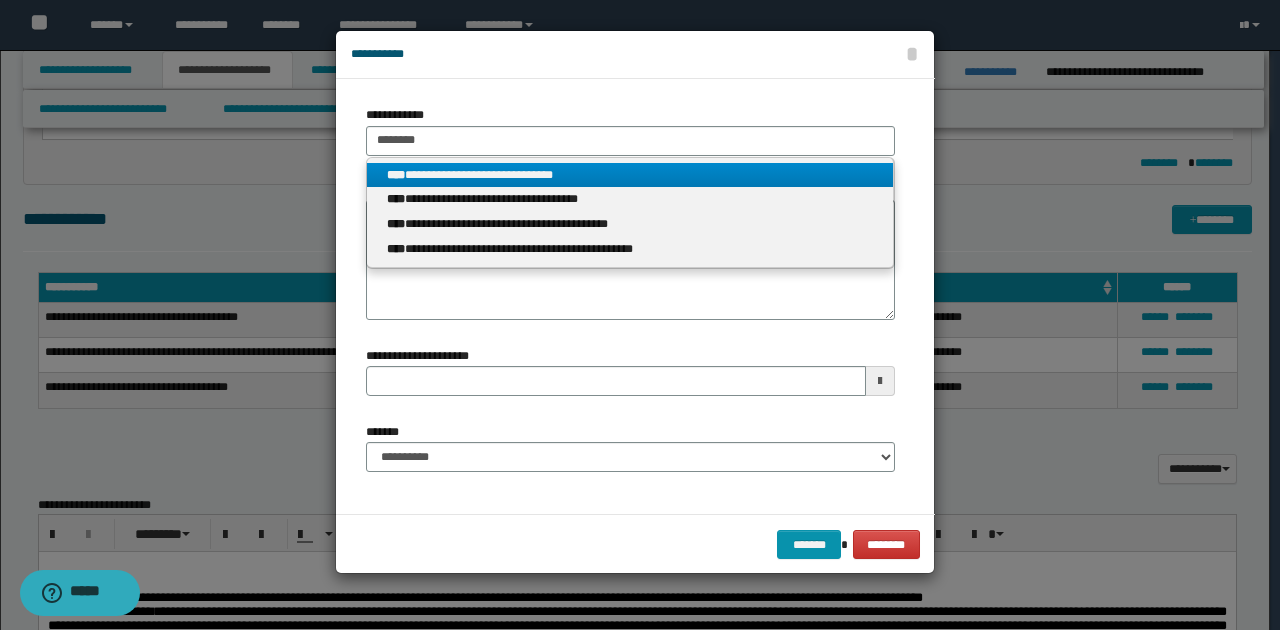 click on "**********" at bounding box center [630, 175] 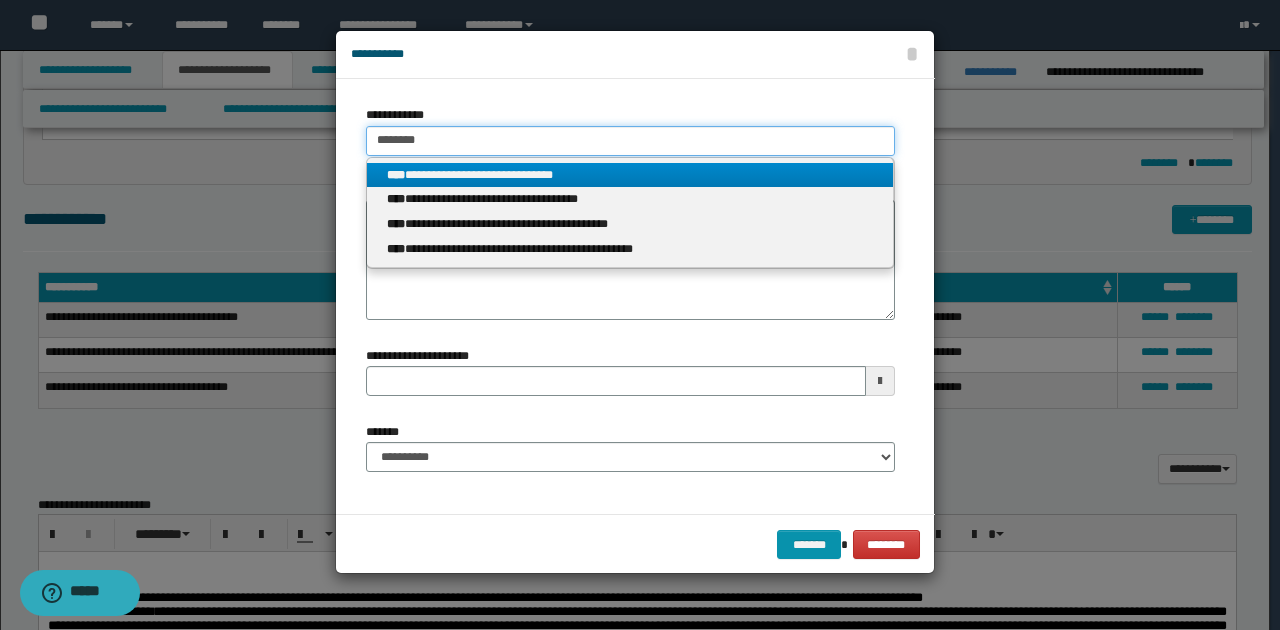 type 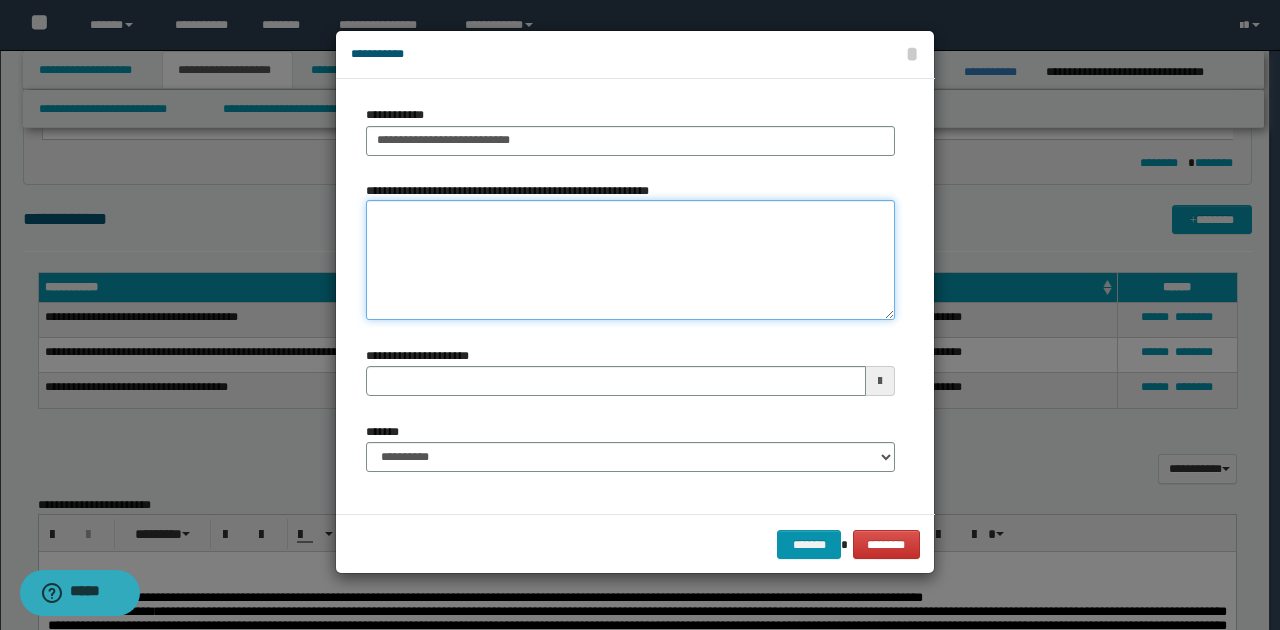 click on "**********" at bounding box center (630, 260) 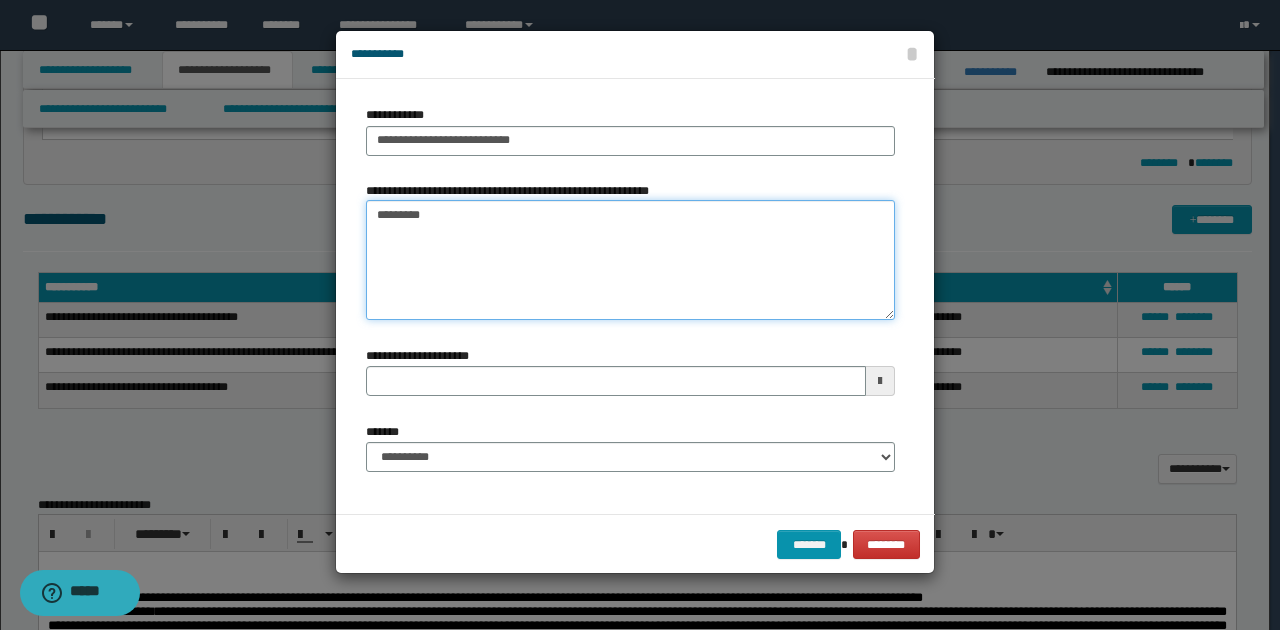 type on "**********" 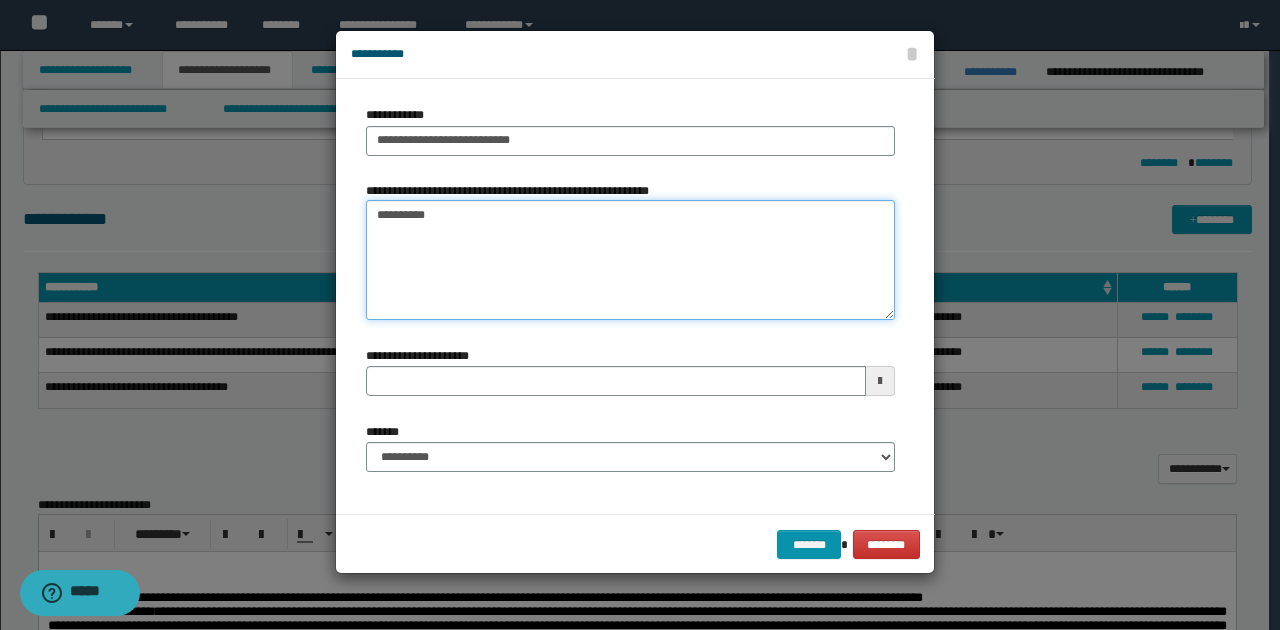type 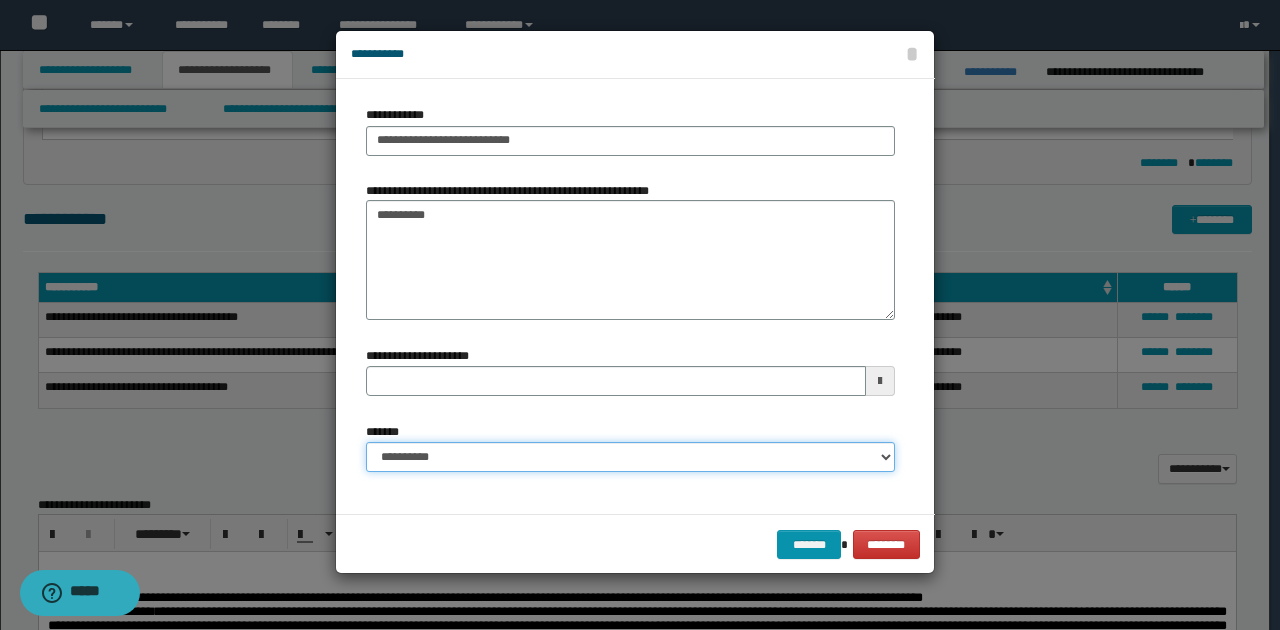 click on "**********" at bounding box center [630, 457] 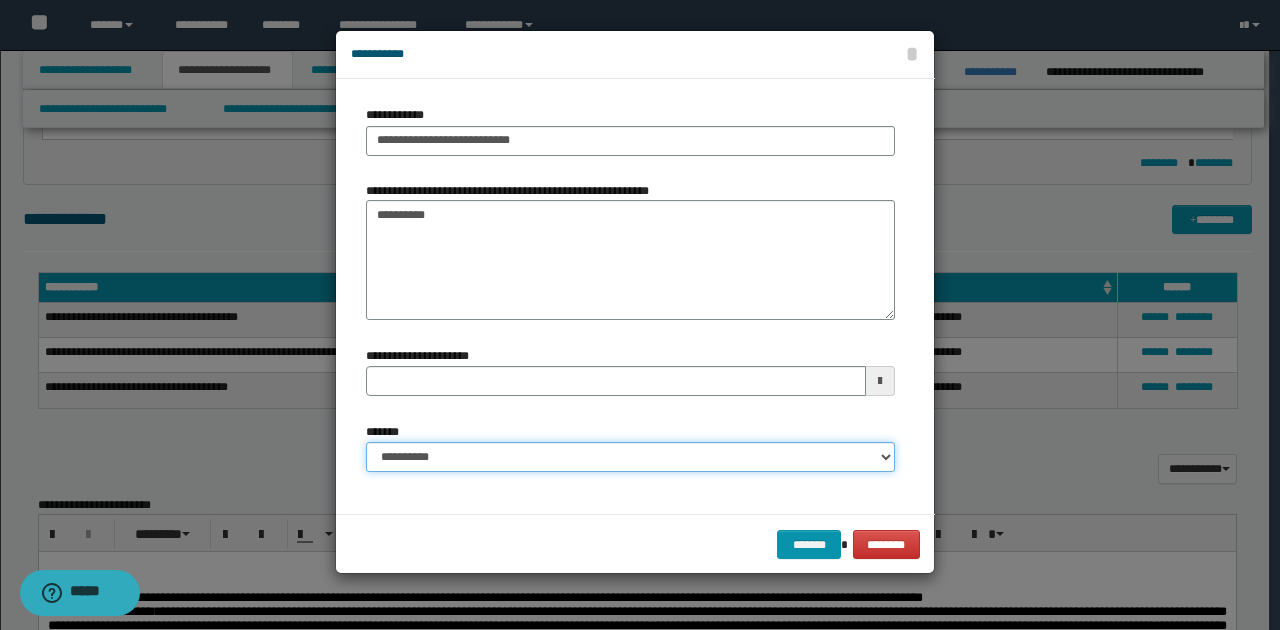 select on "*" 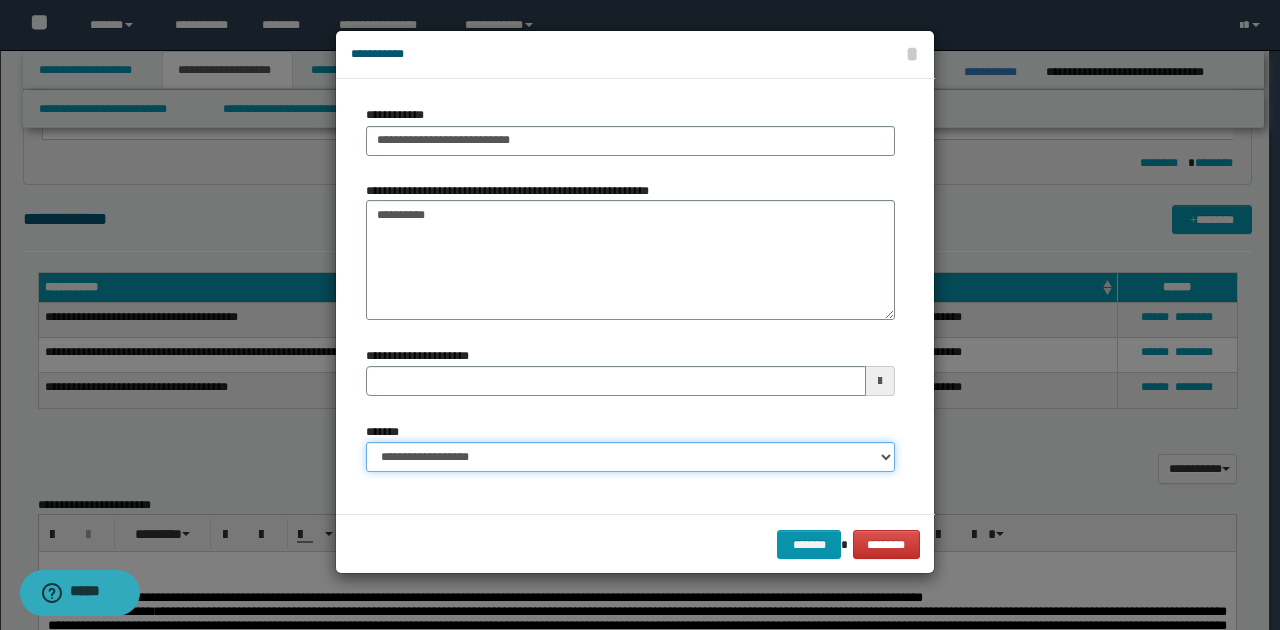 type 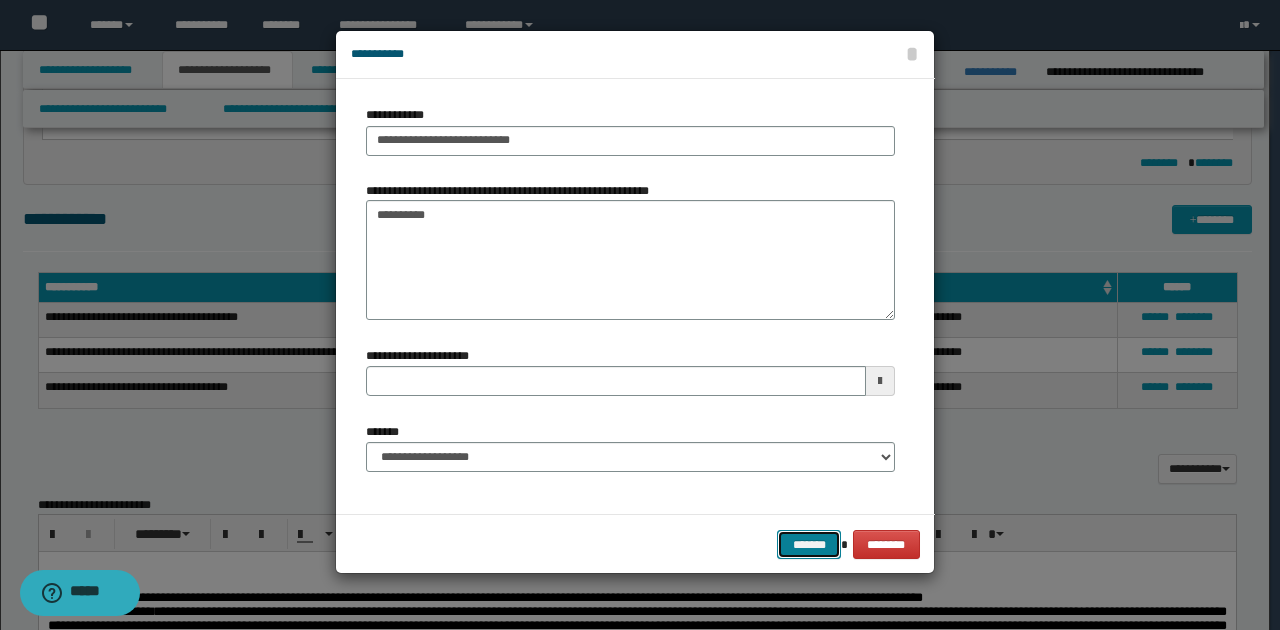 click on "*******" at bounding box center (809, 544) 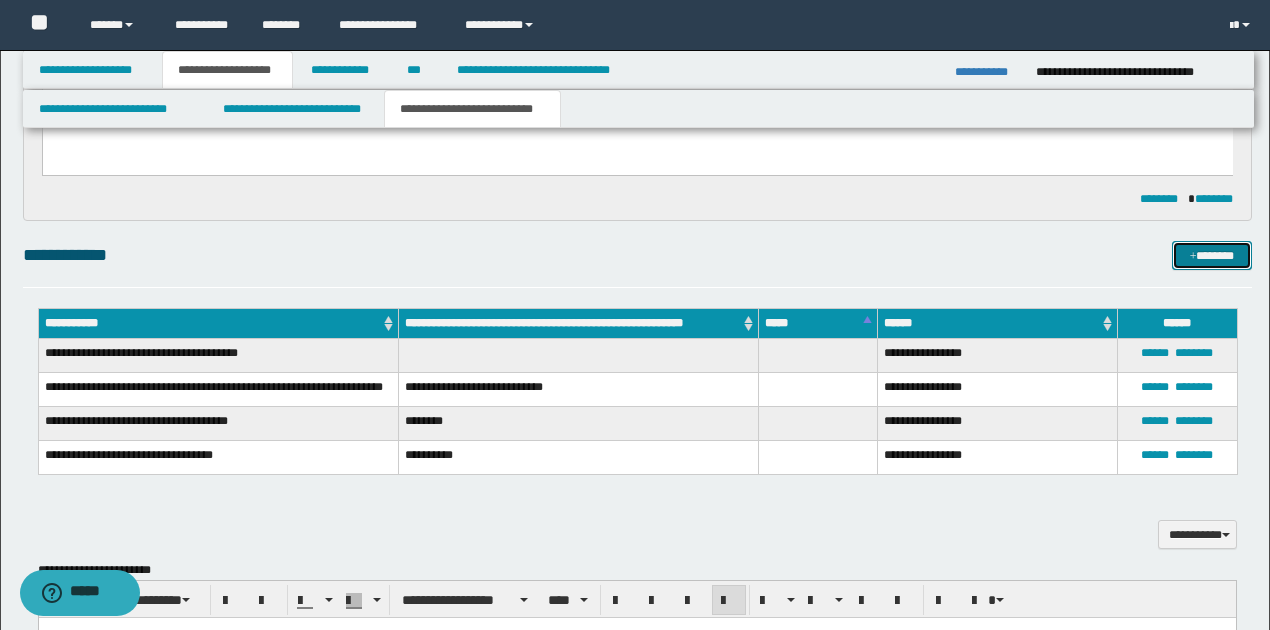 scroll, scrollTop: 866, scrollLeft: 0, axis: vertical 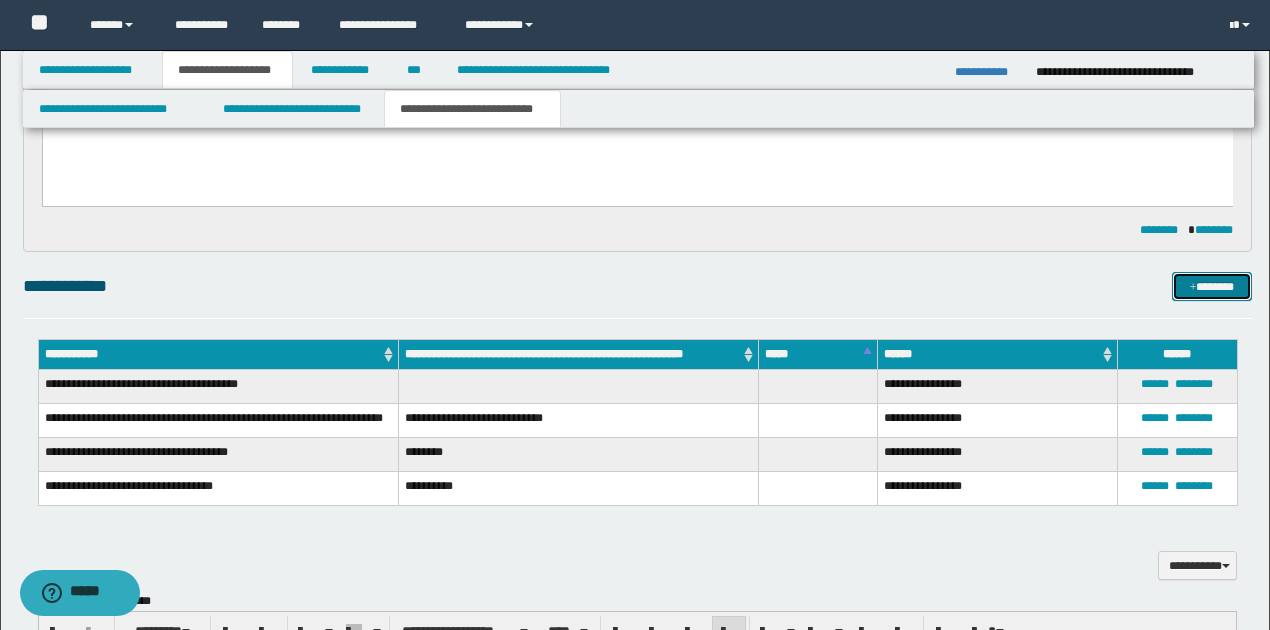 click on "*******" at bounding box center [1211, 286] 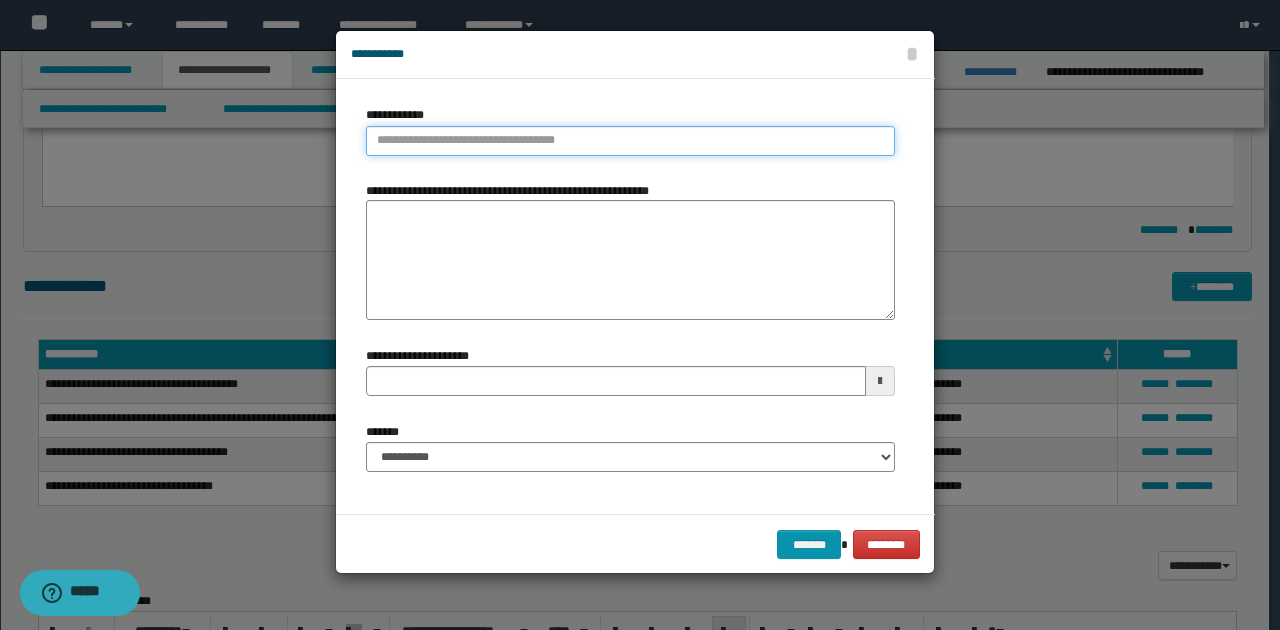 type on "**********" 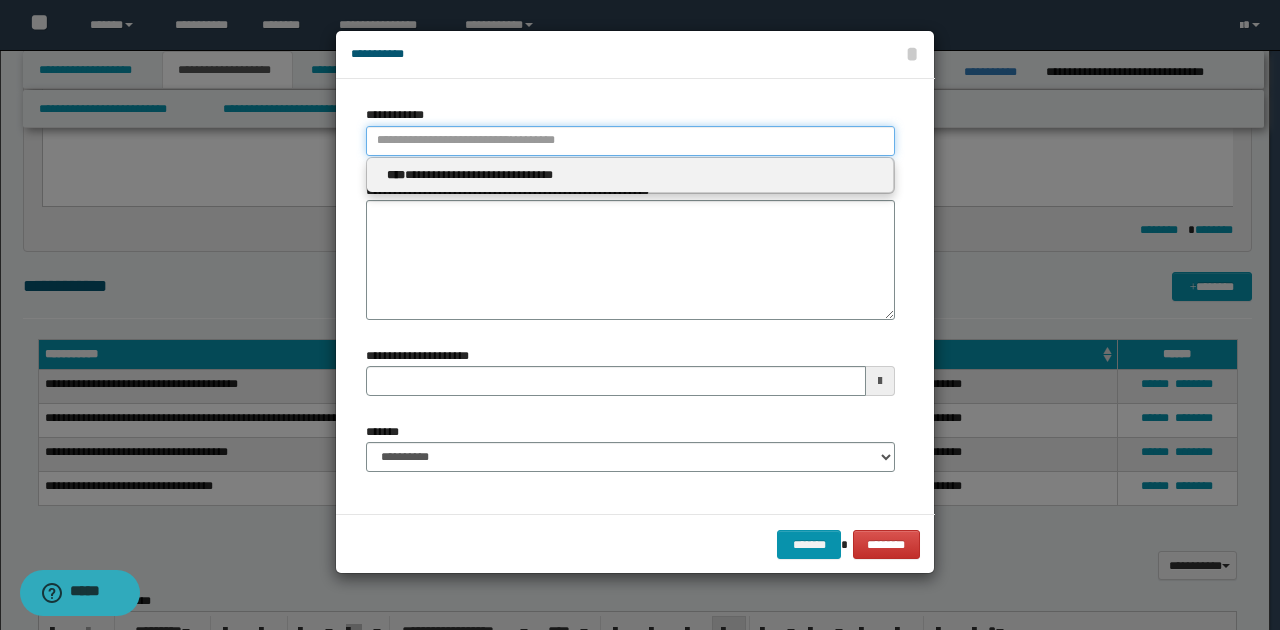 click on "**********" at bounding box center (630, 141) 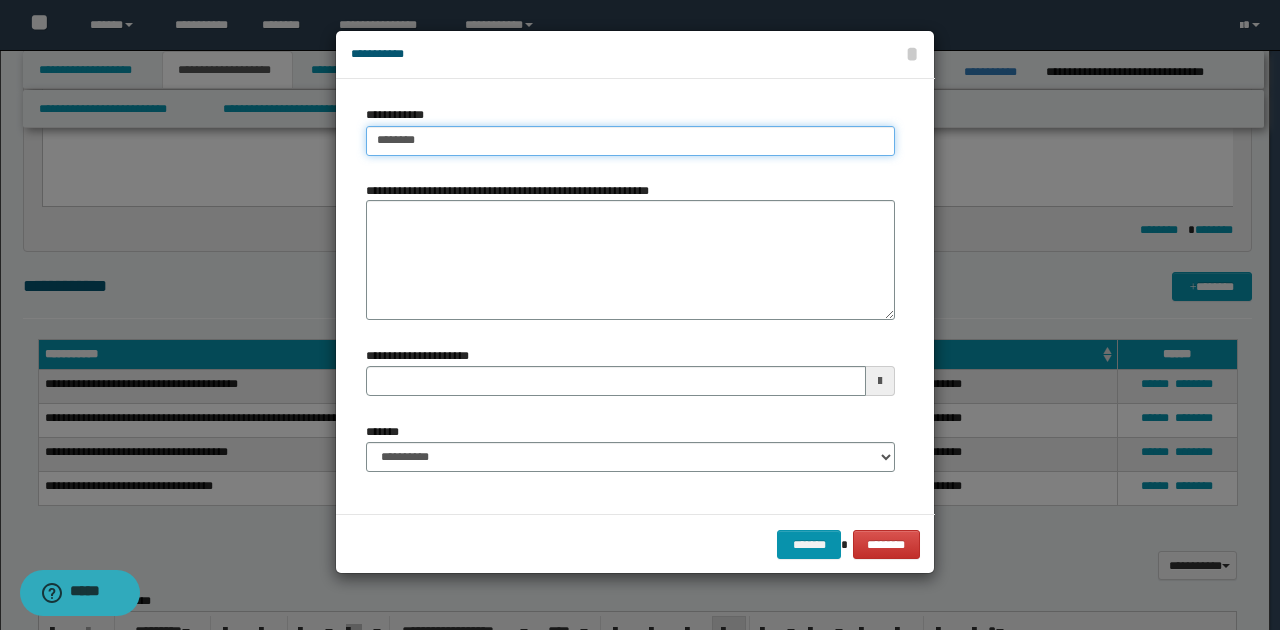 type on "*********" 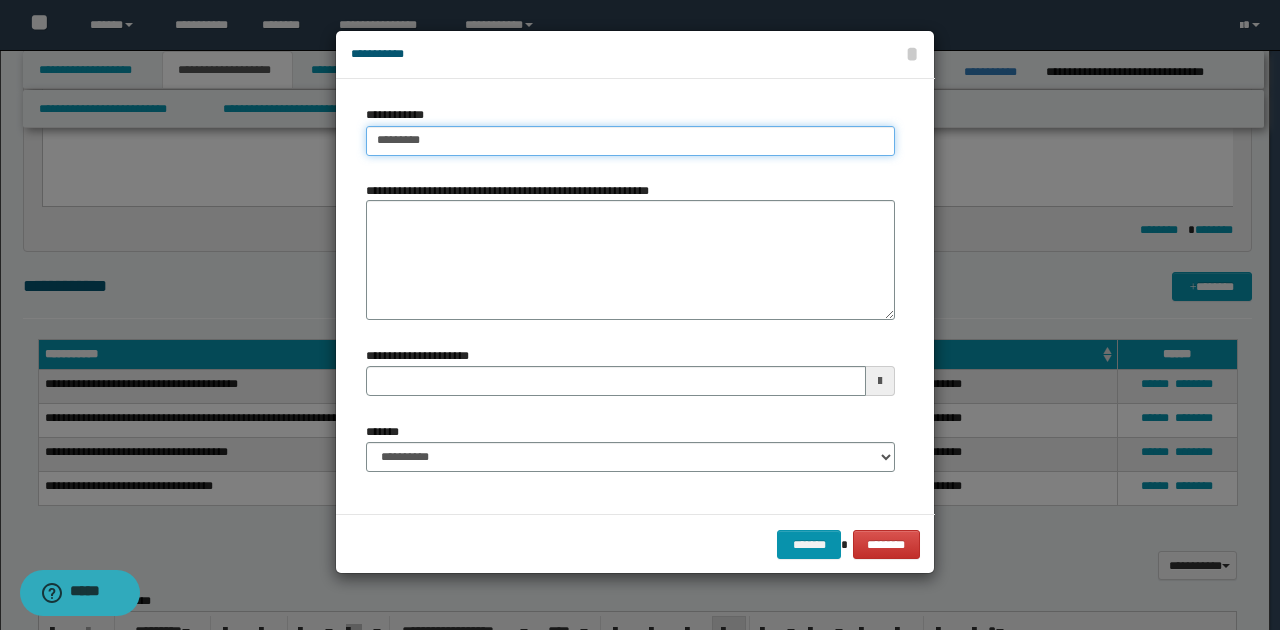 type on "**********" 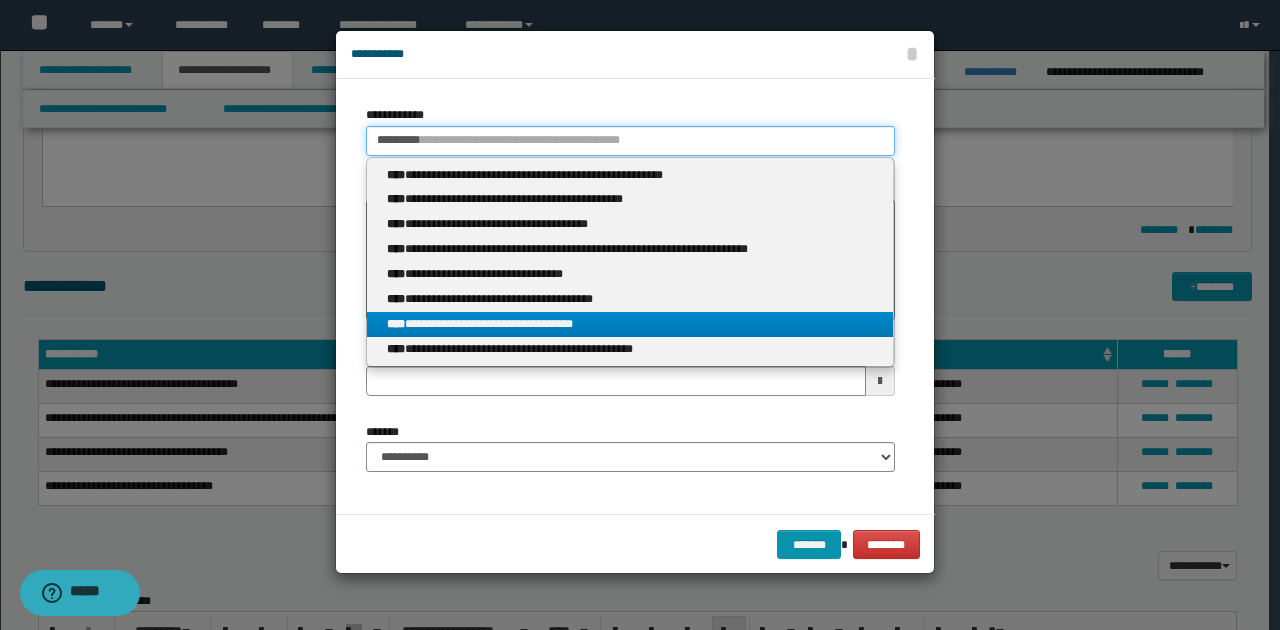 type on "*********" 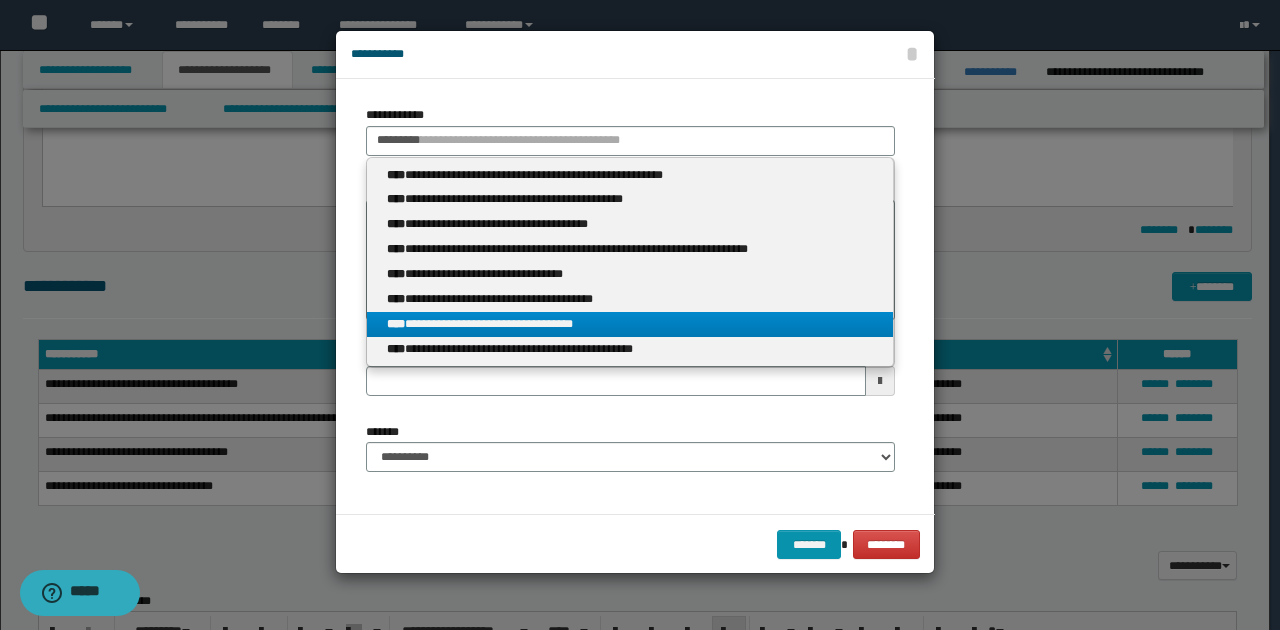 click on "**********" at bounding box center (630, 324) 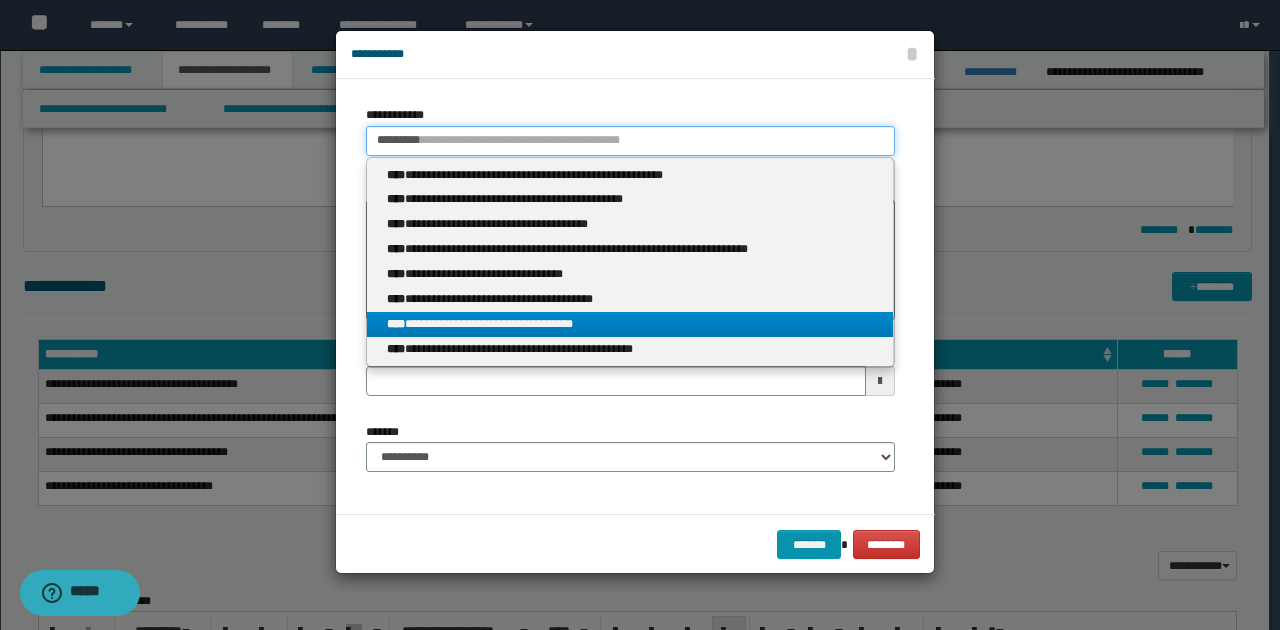 type 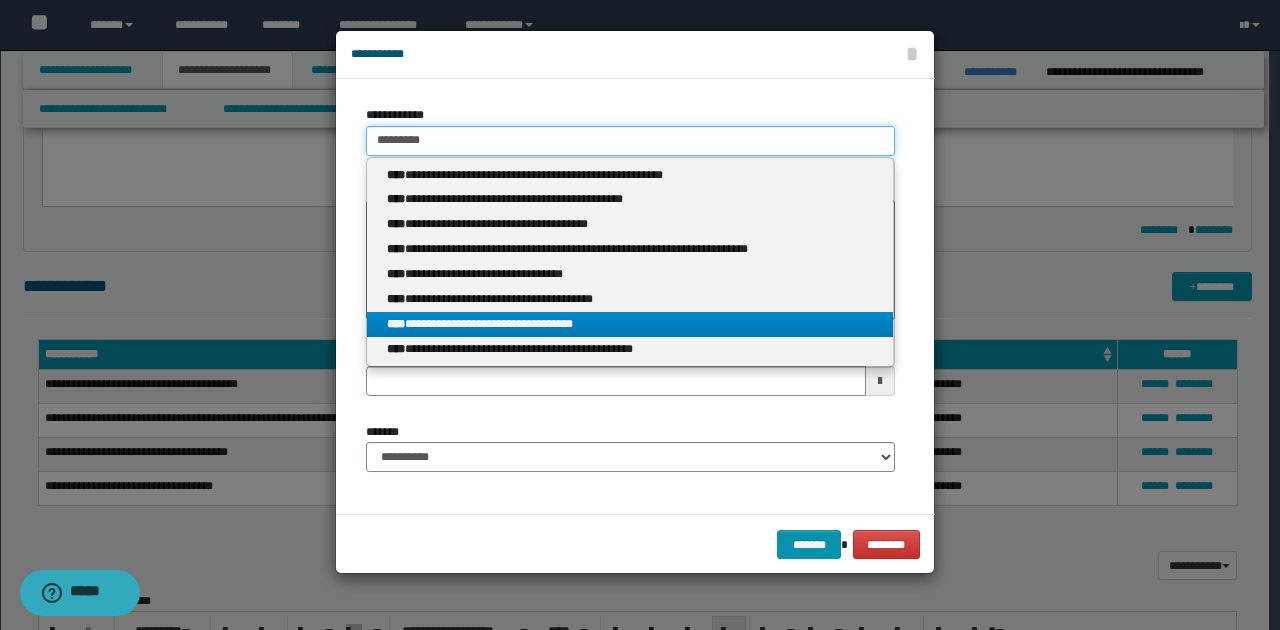 type on "**********" 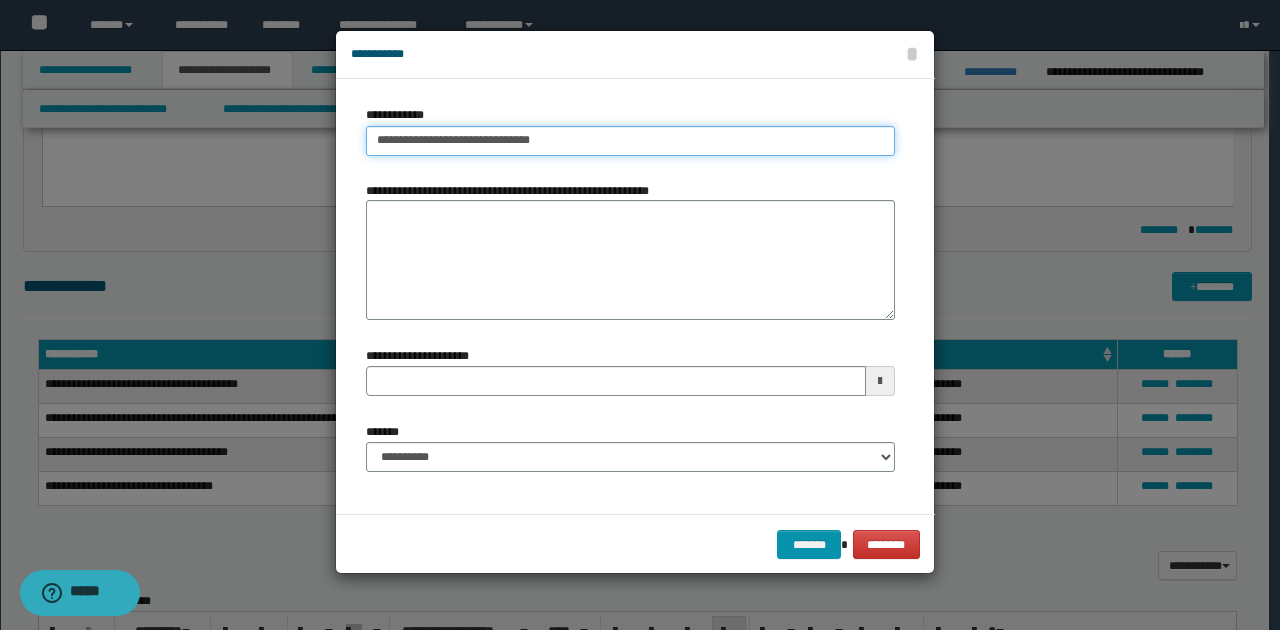 type 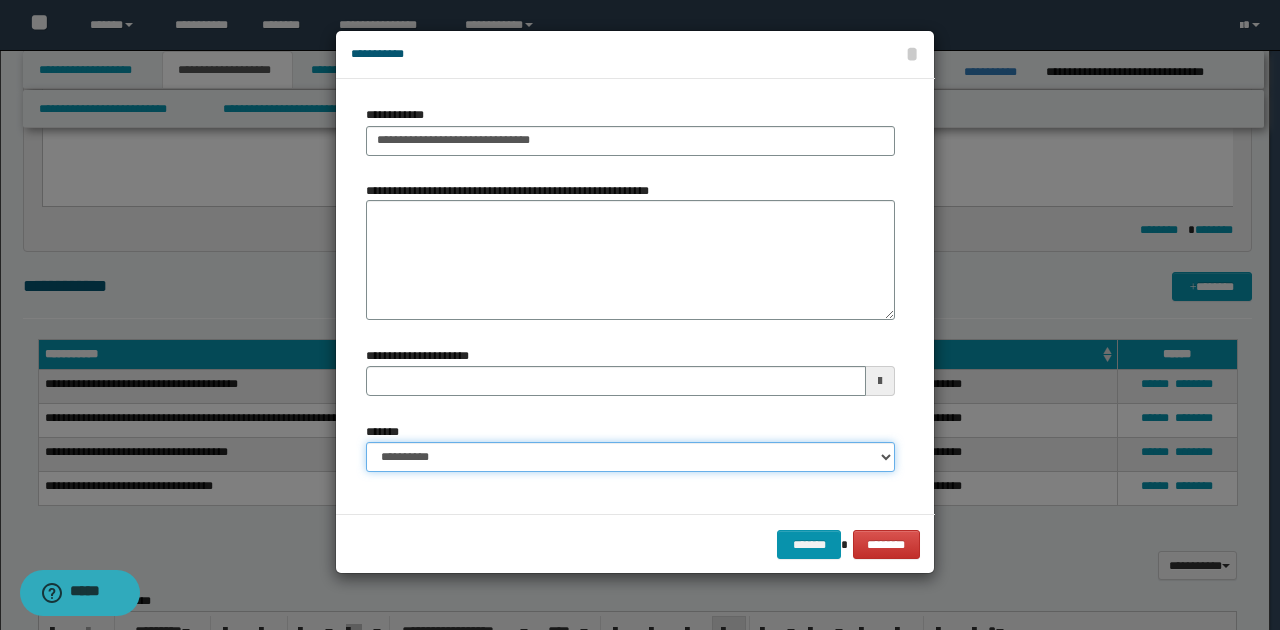 click on "**********" at bounding box center [630, 457] 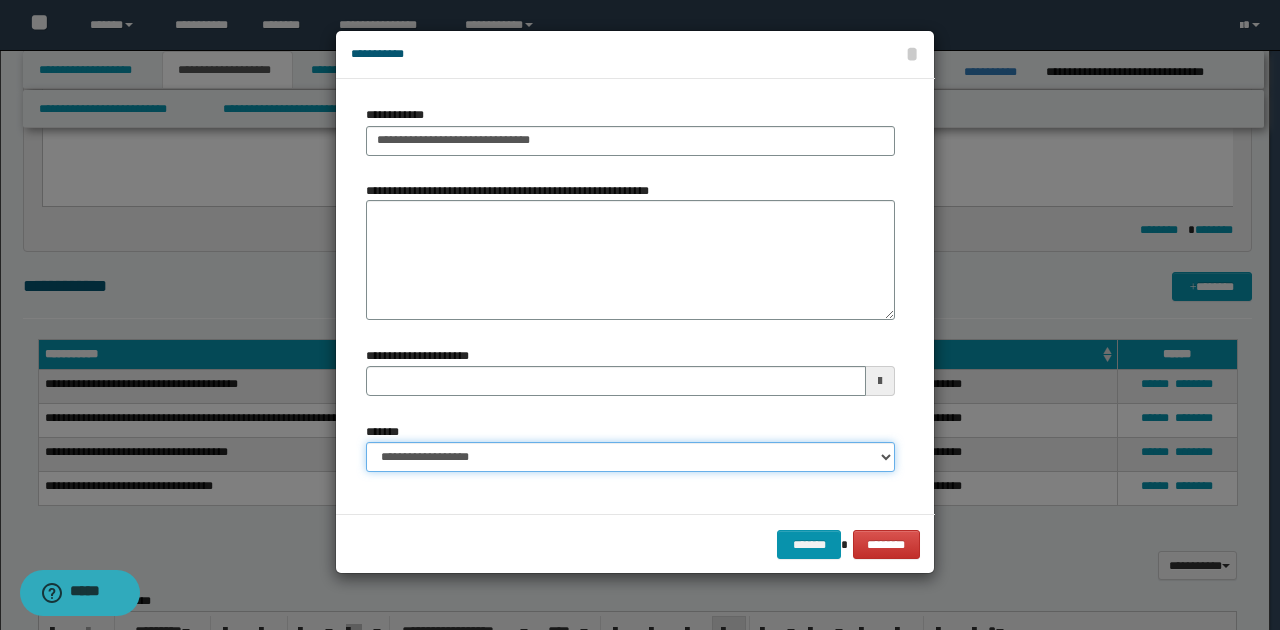 type 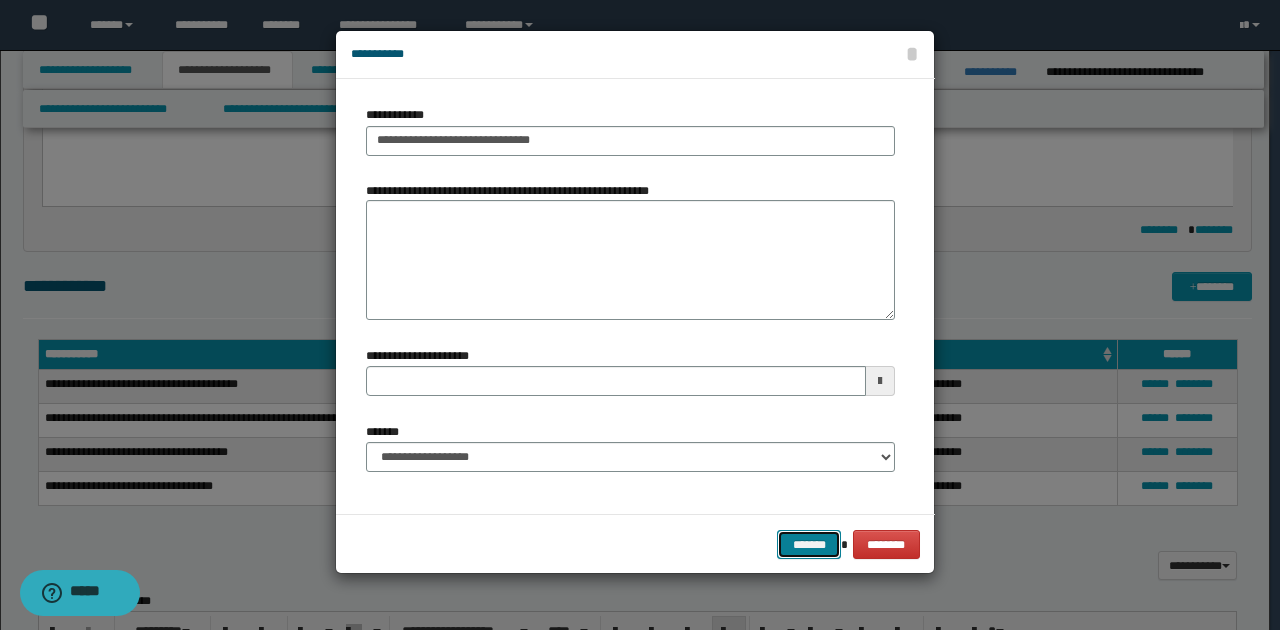 click on "*******" at bounding box center [809, 544] 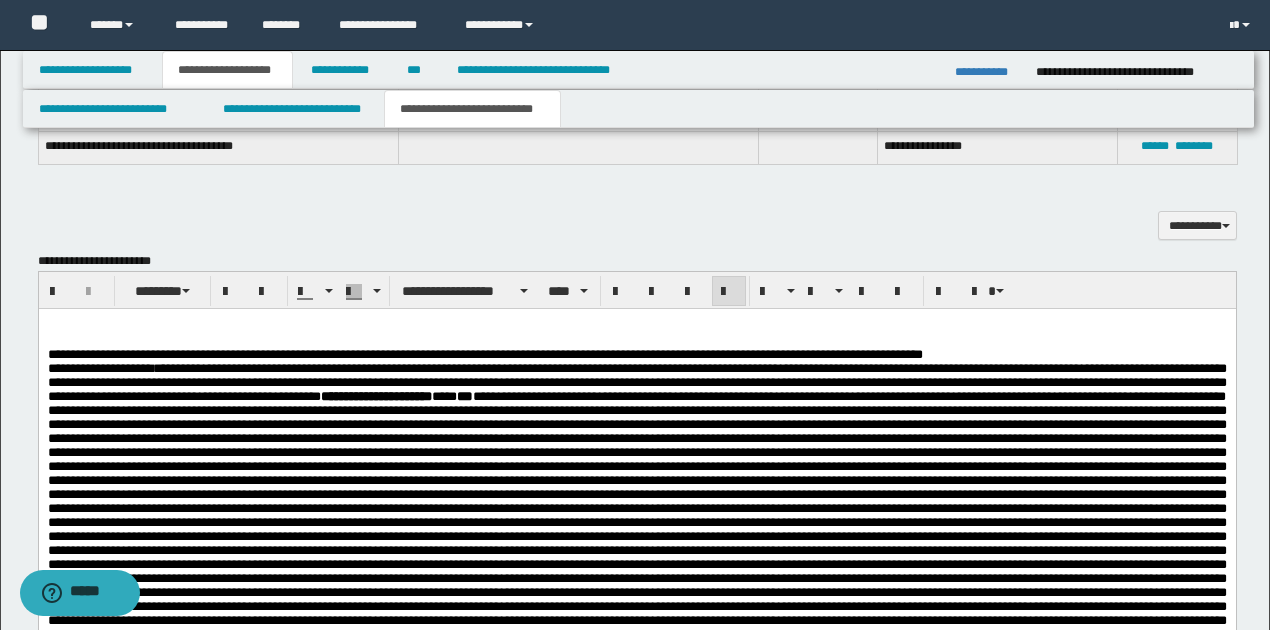 scroll, scrollTop: 1266, scrollLeft: 0, axis: vertical 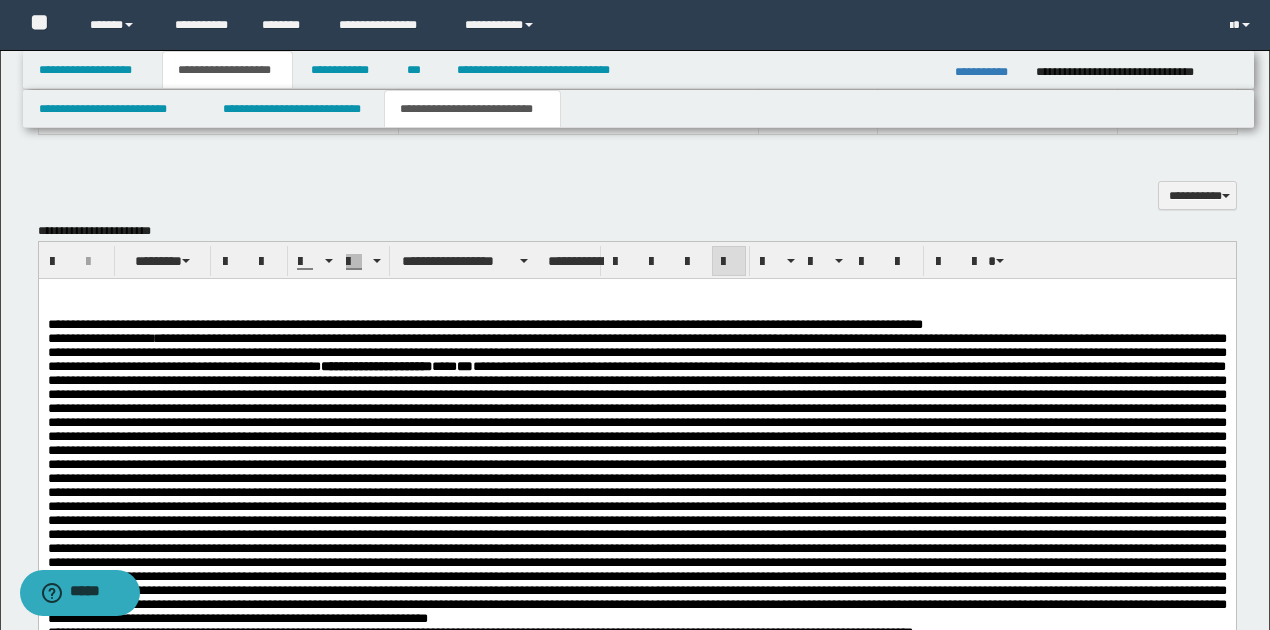 click at bounding box center [637, 309] 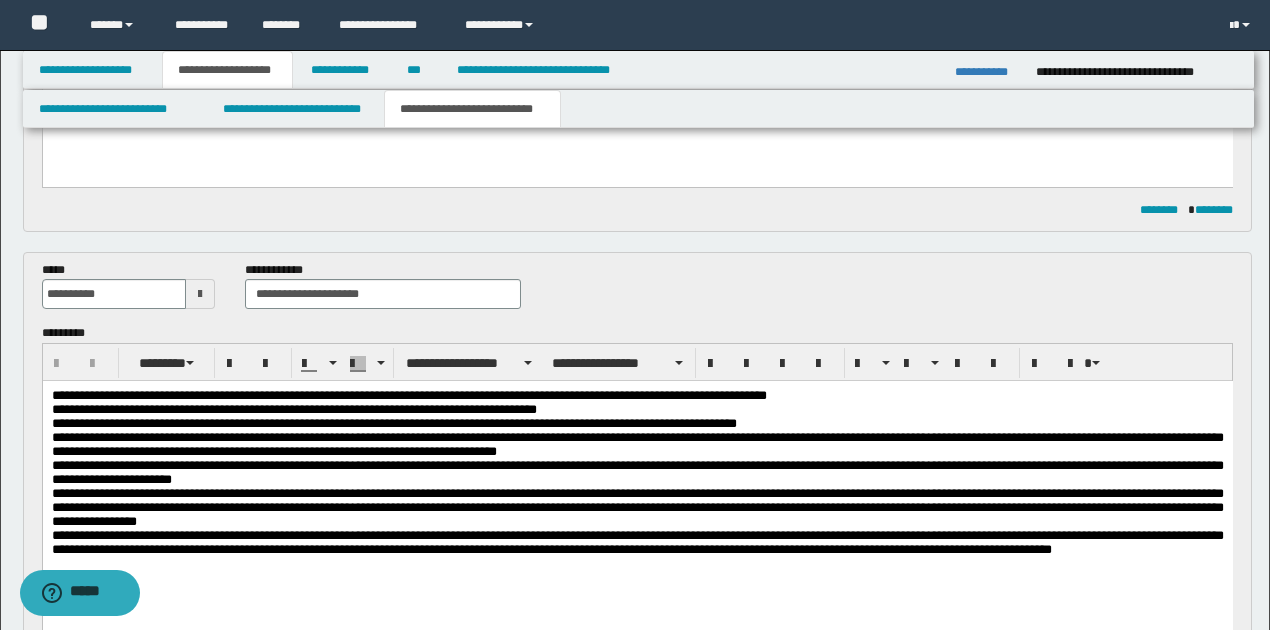 scroll, scrollTop: 333, scrollLeft: 0, axis: vertical 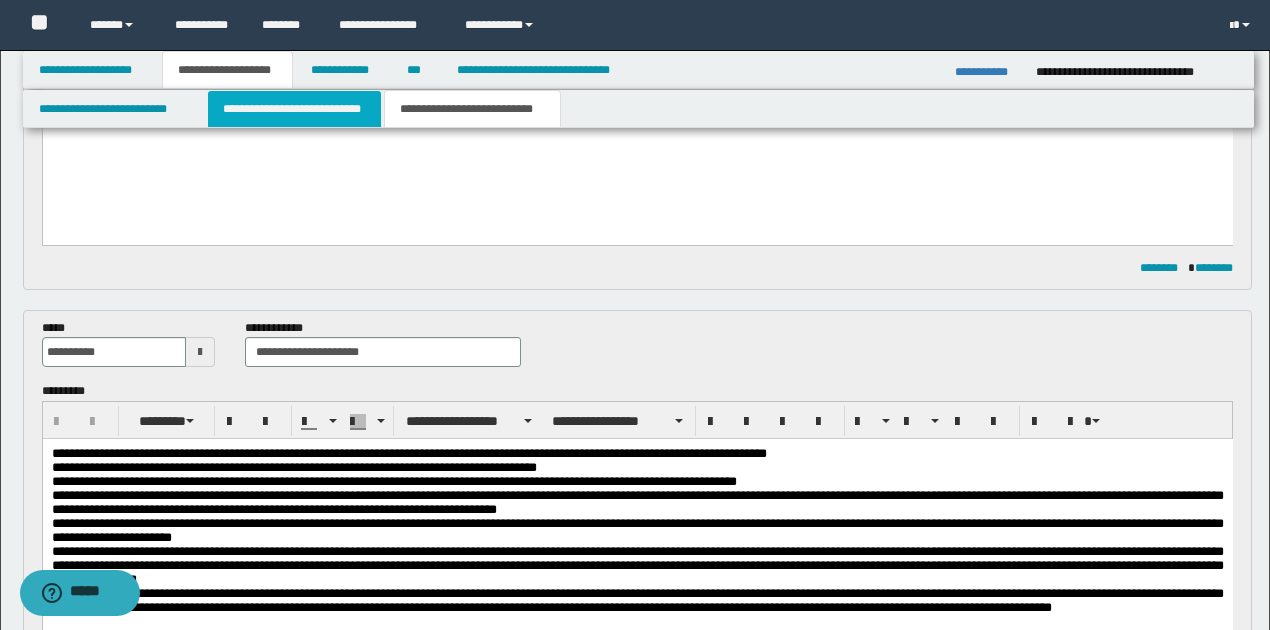 click on "**********" at bounding box center (294, 109) 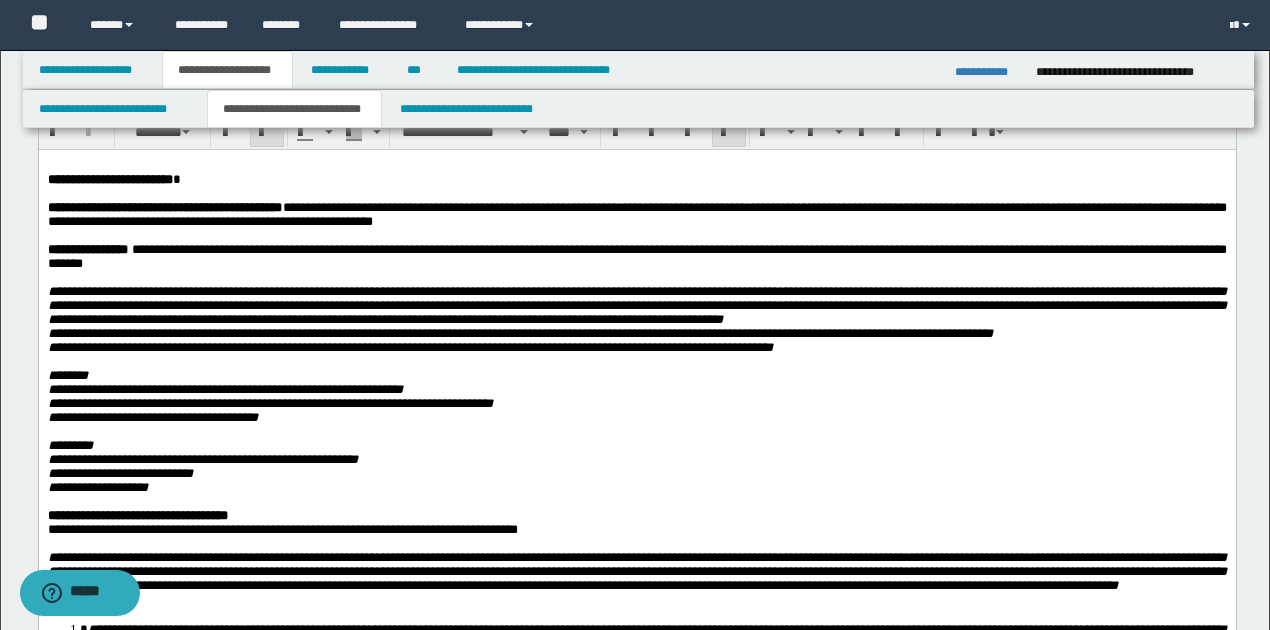 scroll, scrollTop: 0, scrollLeft: 0, axis: both 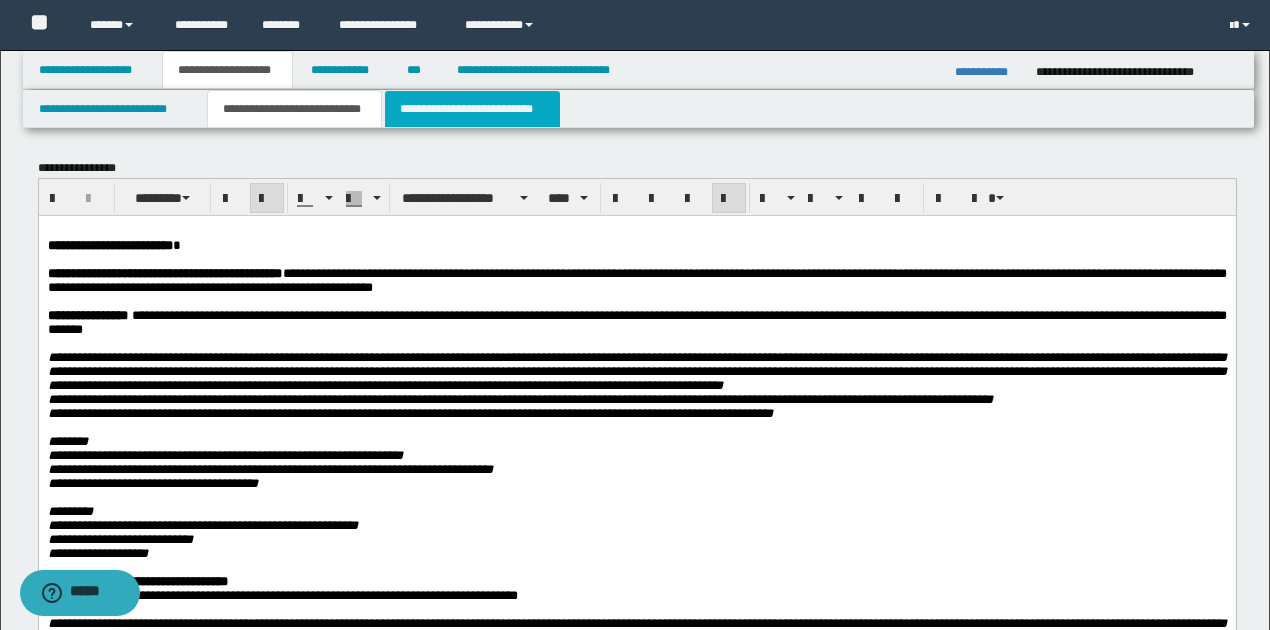 click on "**********" at bounding box center (472, 109) 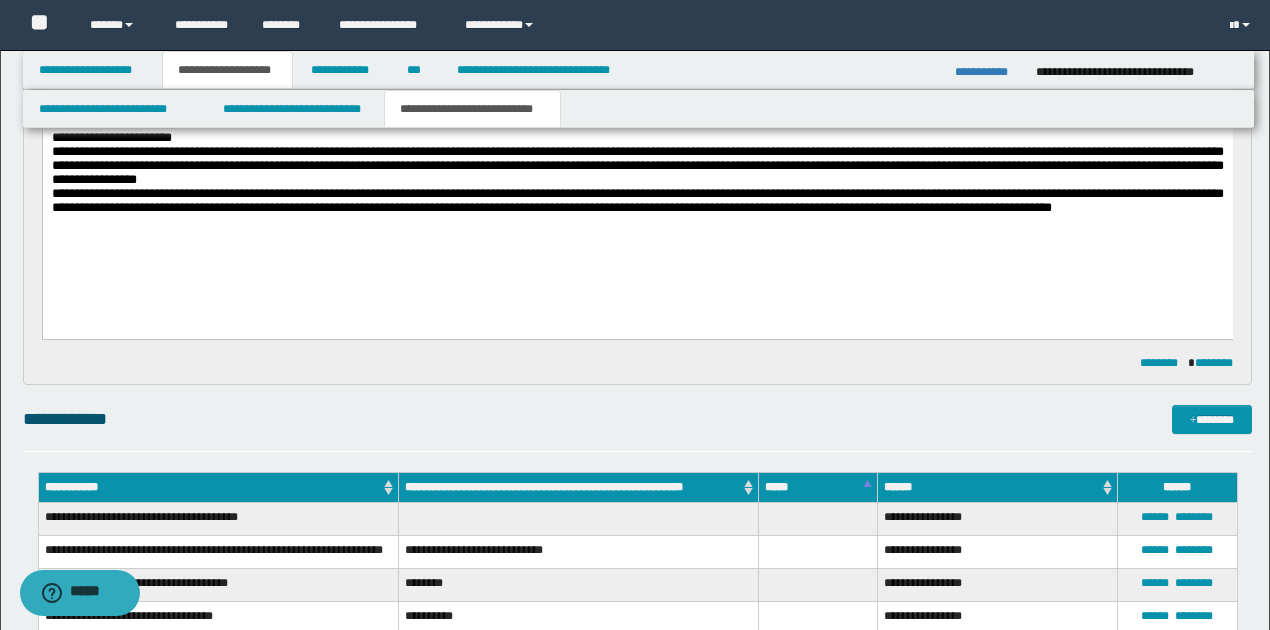 scroll, scrollTop: 400, scrollLeft: 0, axis: vertical 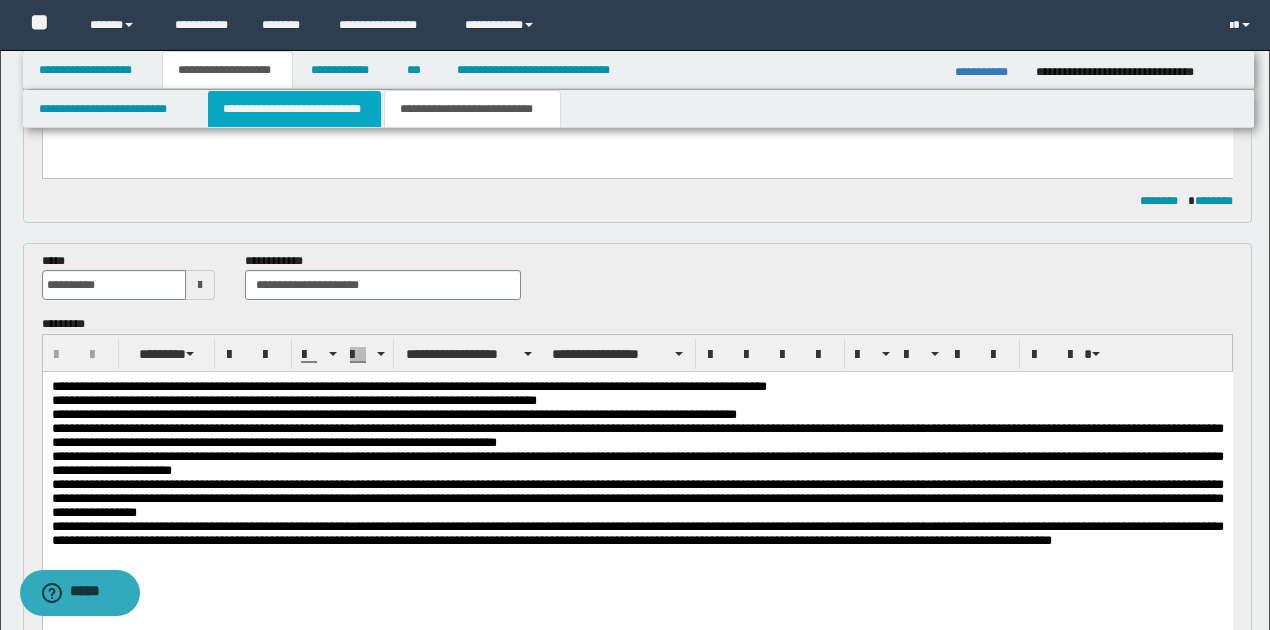 click on "**********" at bounding box center [294, 109] 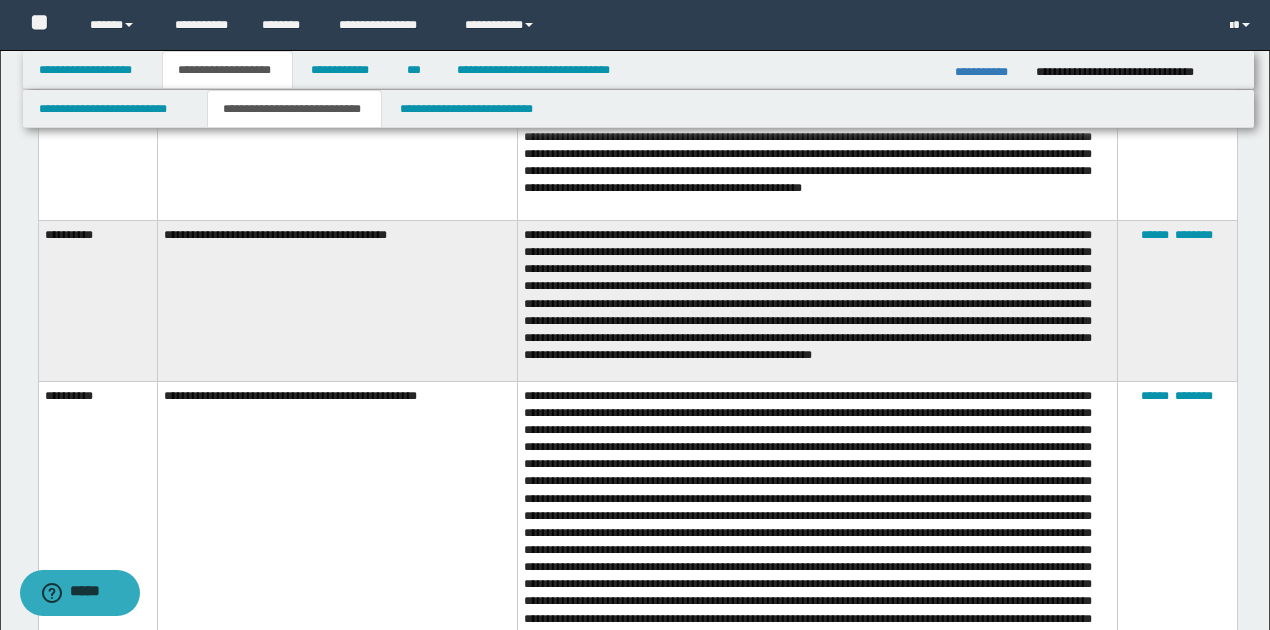 scroll, scrollTop: 2933, scrollLeft: 0, axis: vertical 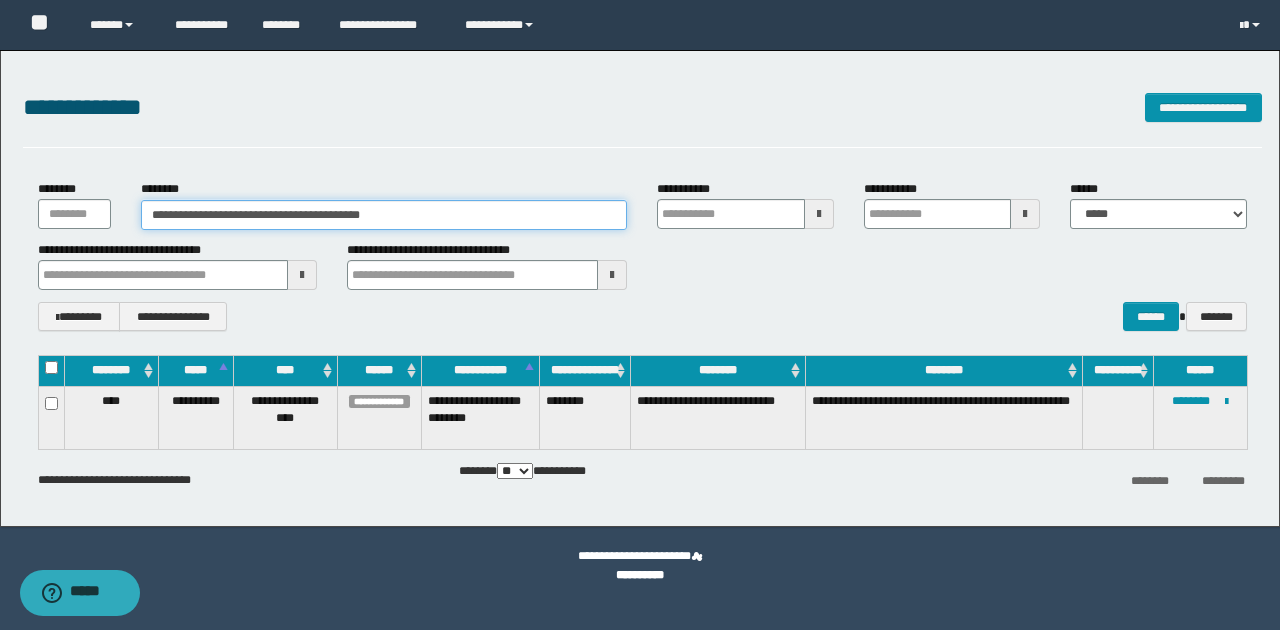 drag, startPoint x: 150, startPoint y: 211, endPoint x: 469, endPoint y: 211, distance: 319 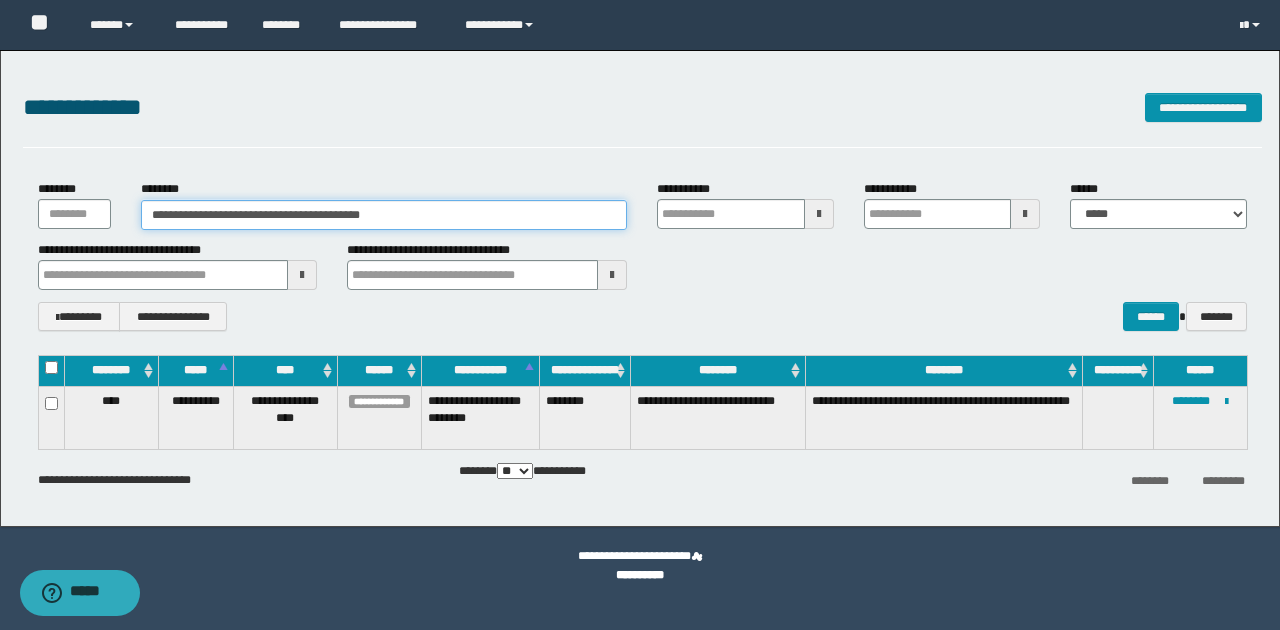 paste 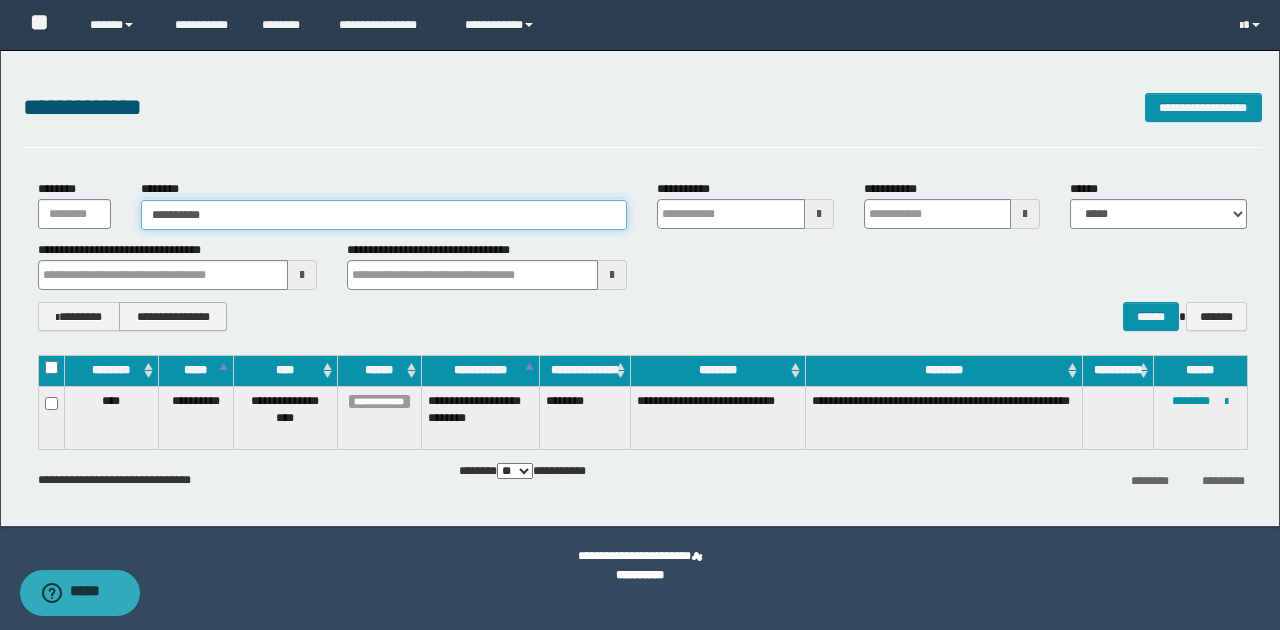 type on "**********" 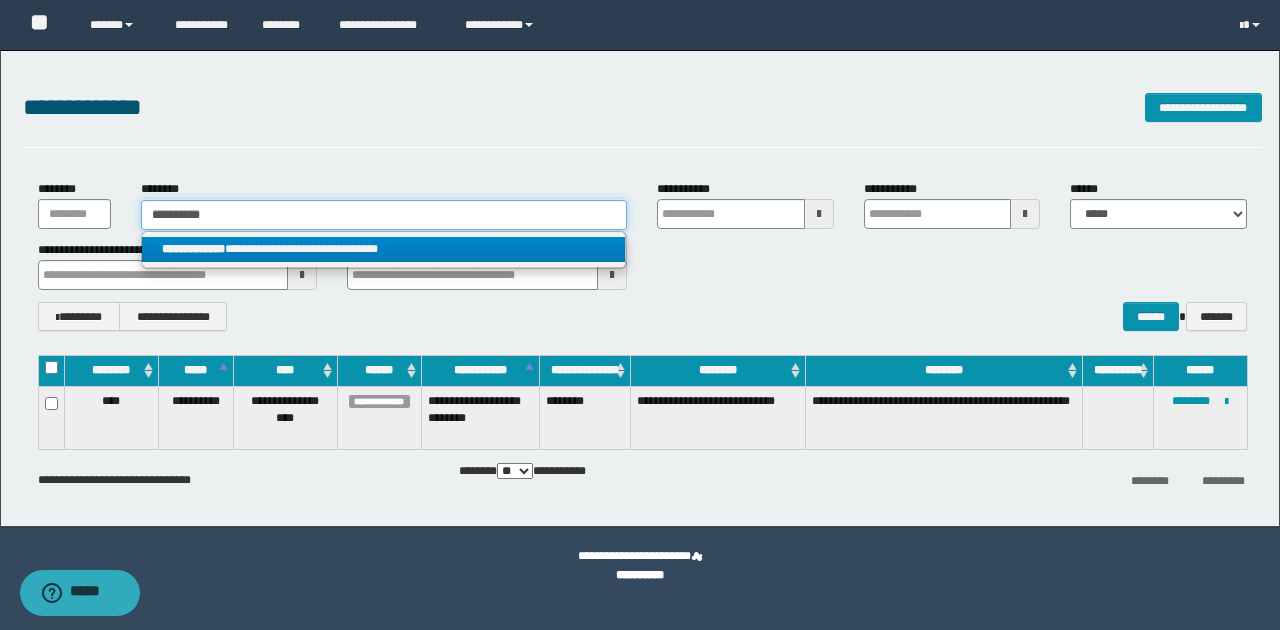type on "**********" 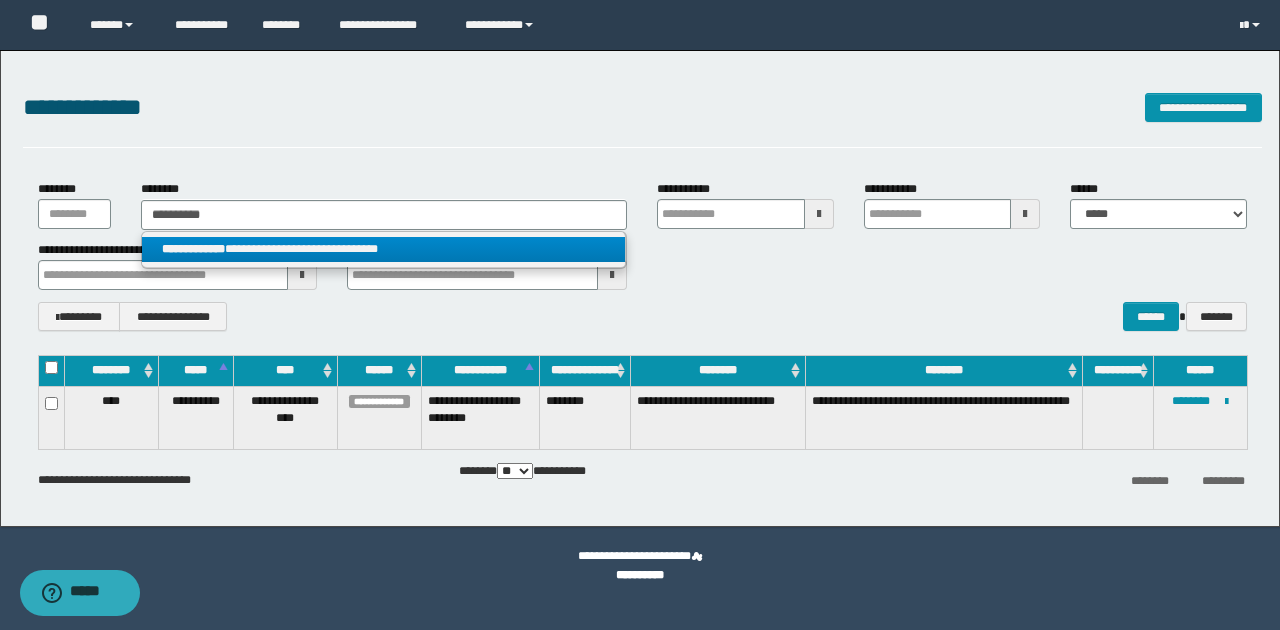 click on "**********" at bounding box center [384, 249] 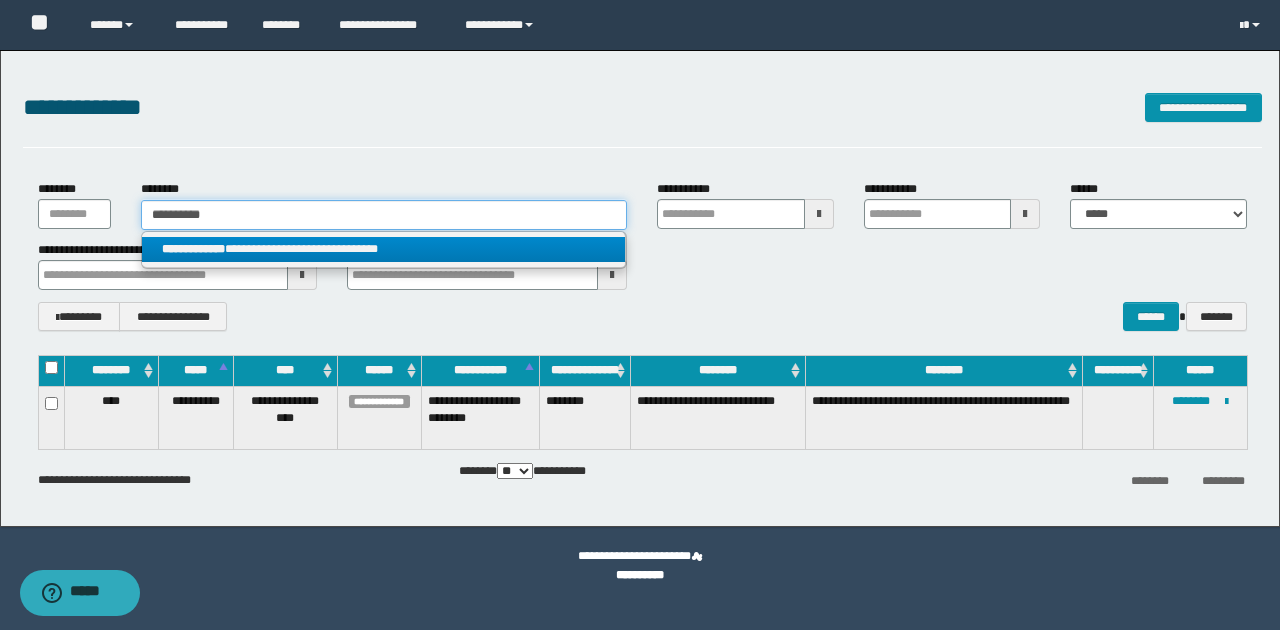type 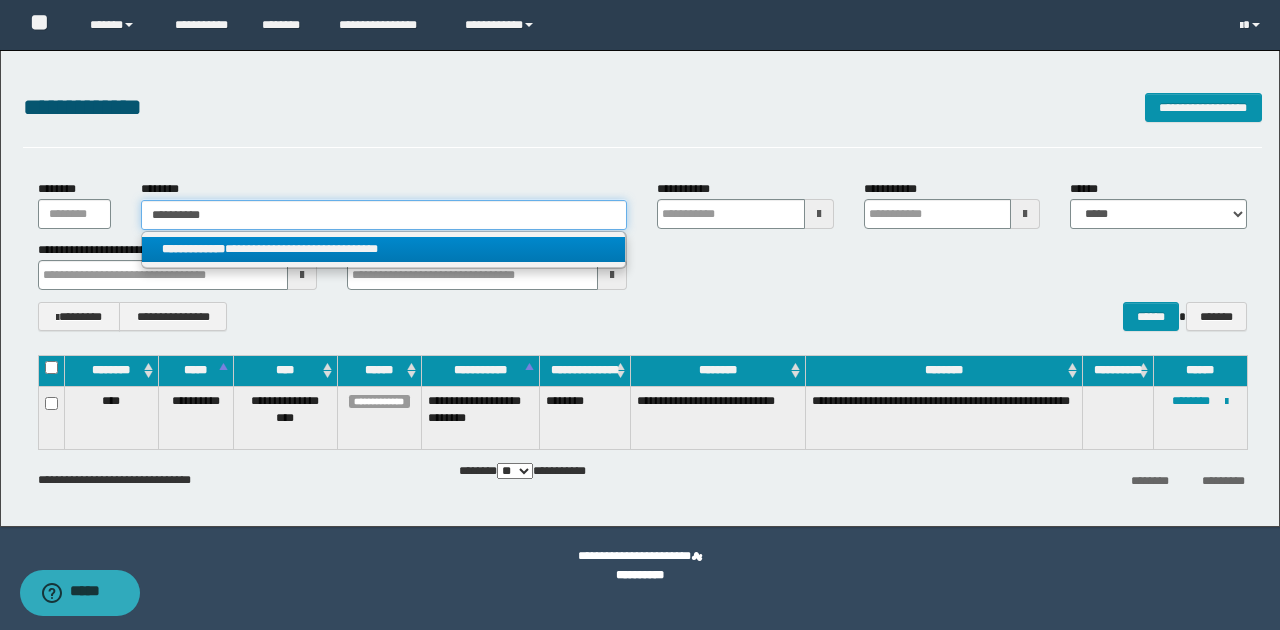type on "**********" 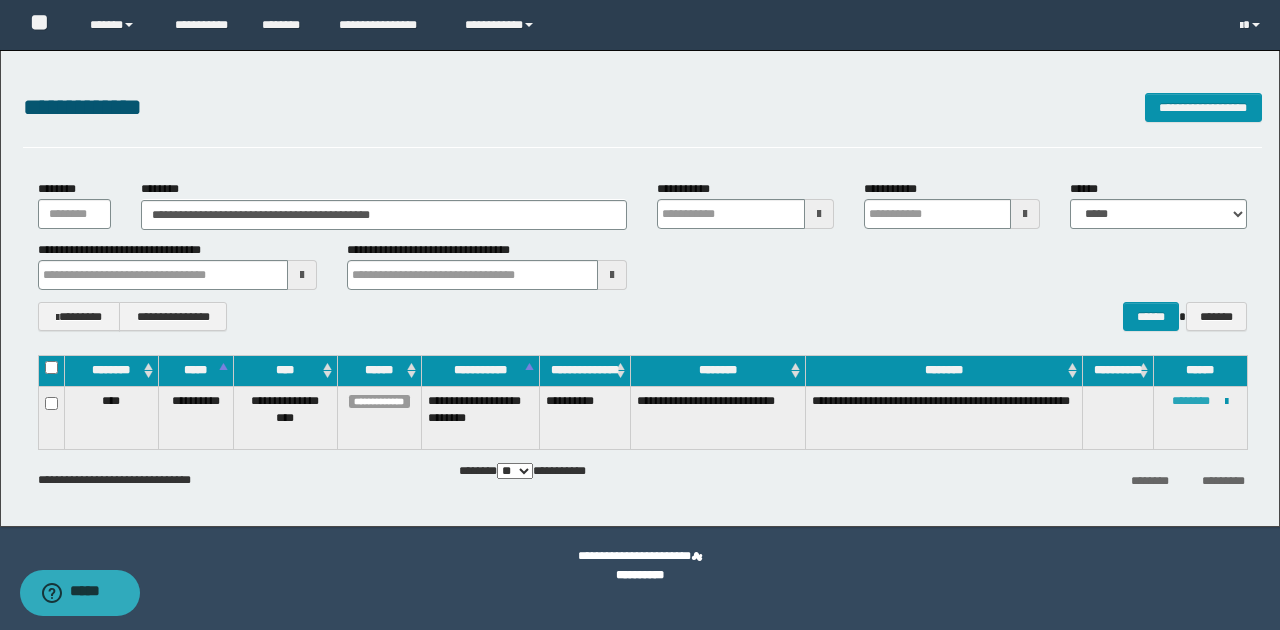 click on "********" at bounding box center (1191, 401) 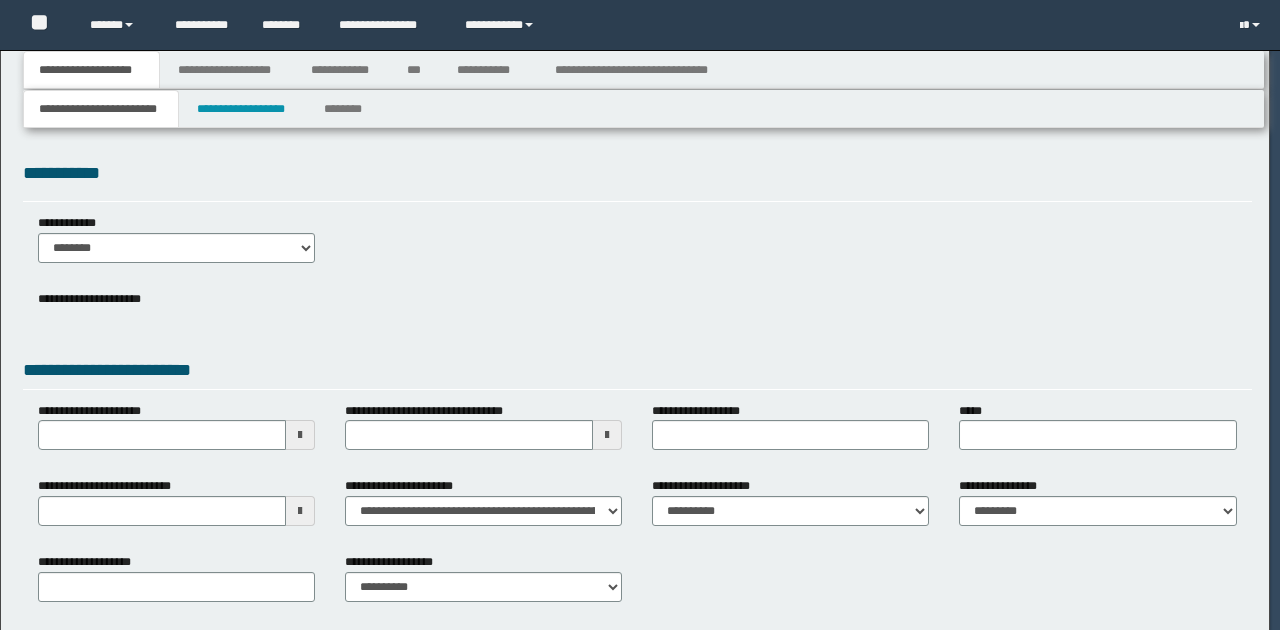 scroll, scrollTop: 0, scrollLeft: 0, axis: both 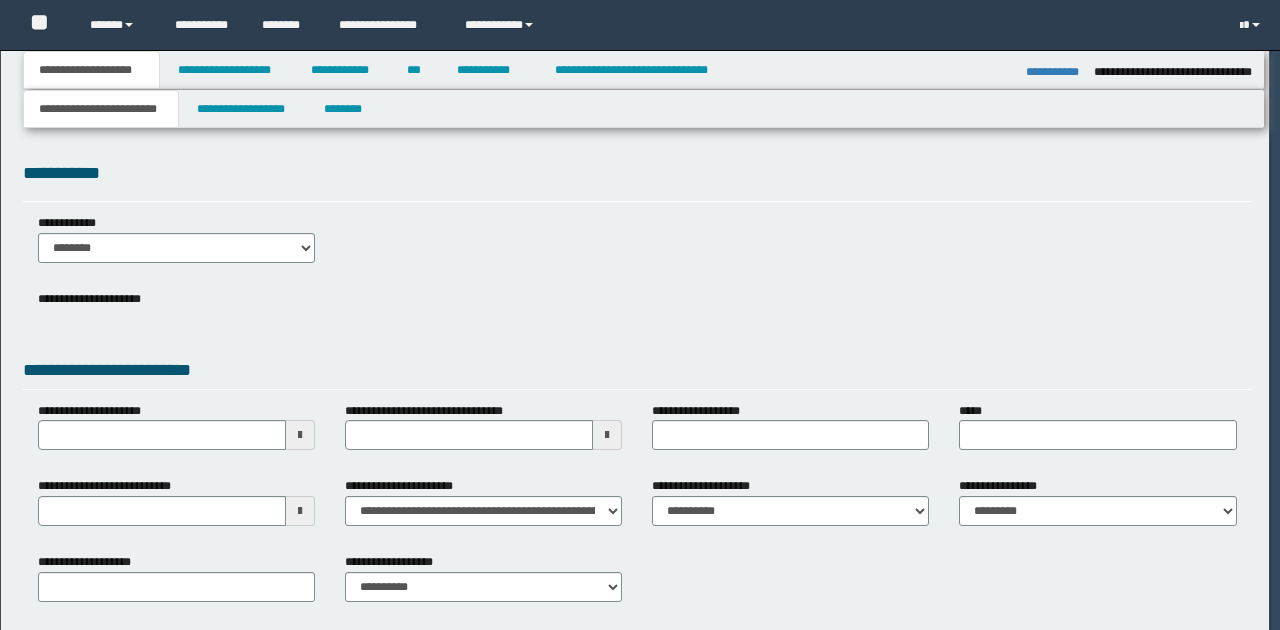type on "**********" 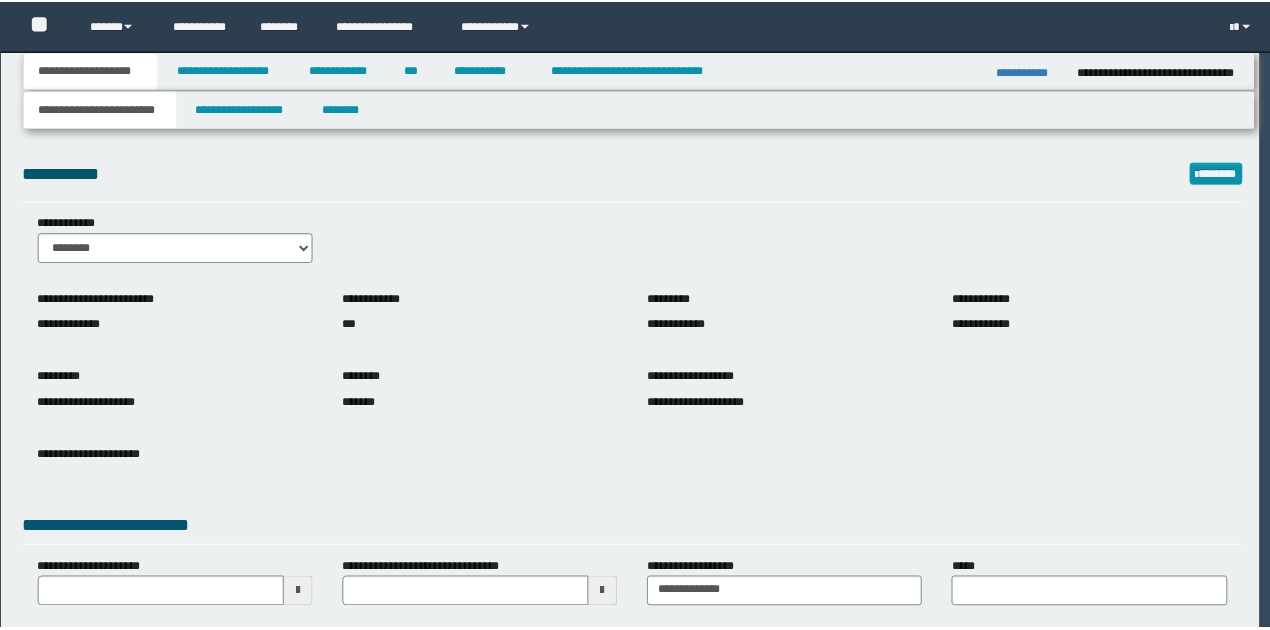 scroll, scrollTop: 0, scrollLeft: 0, axis: both 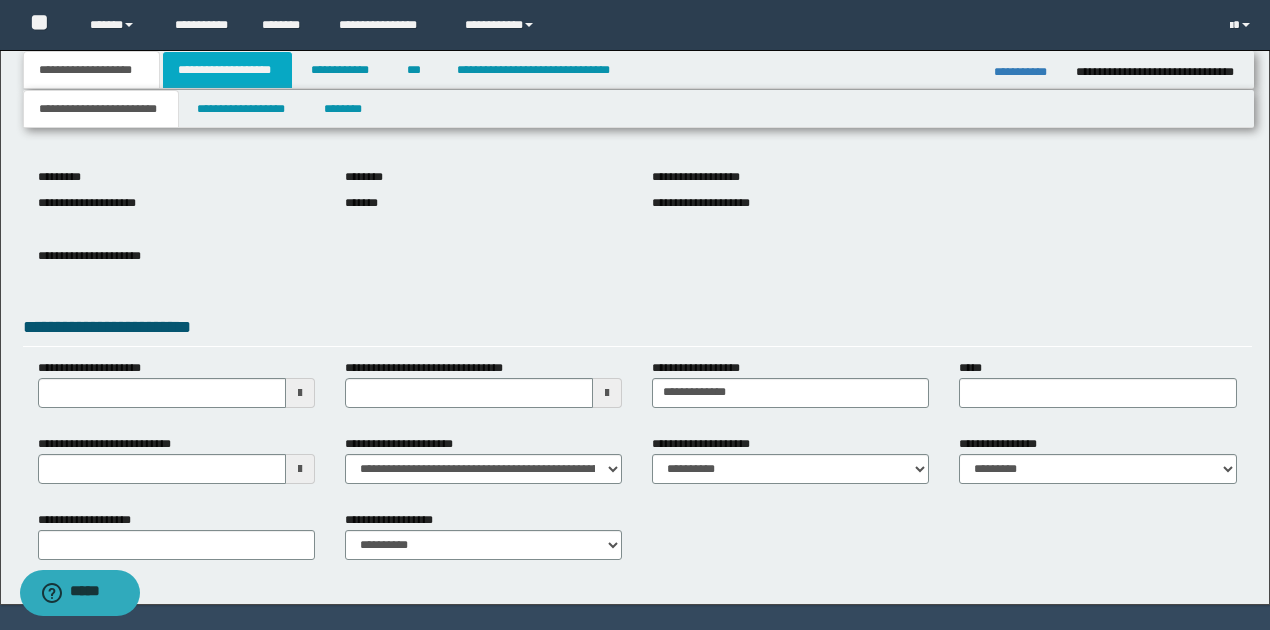 click on "**********" at bounding box center (227, 70) 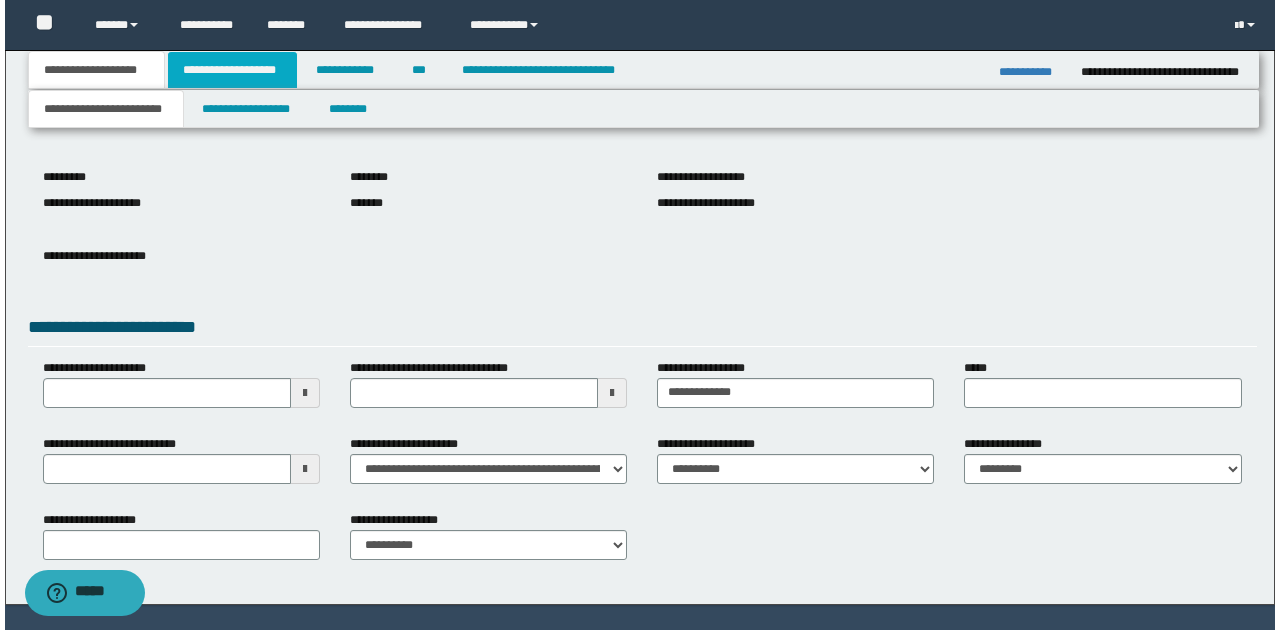 scroll, scrollTop: 0, scrollLeft: 0, axis: both 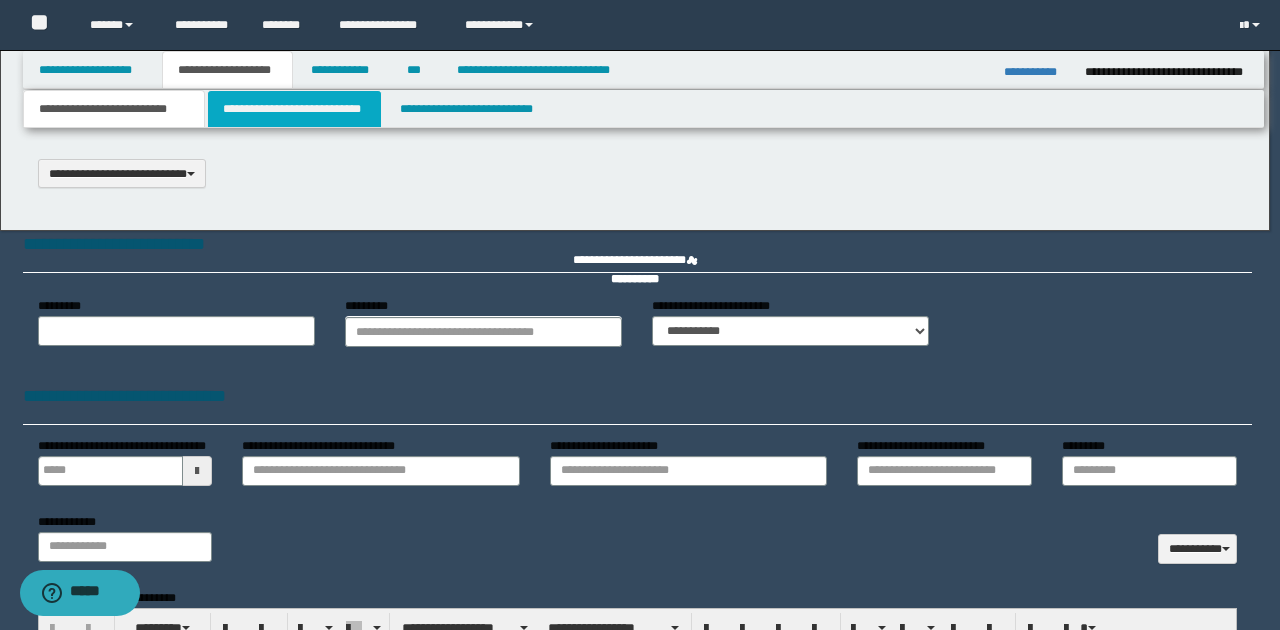 select on "*" 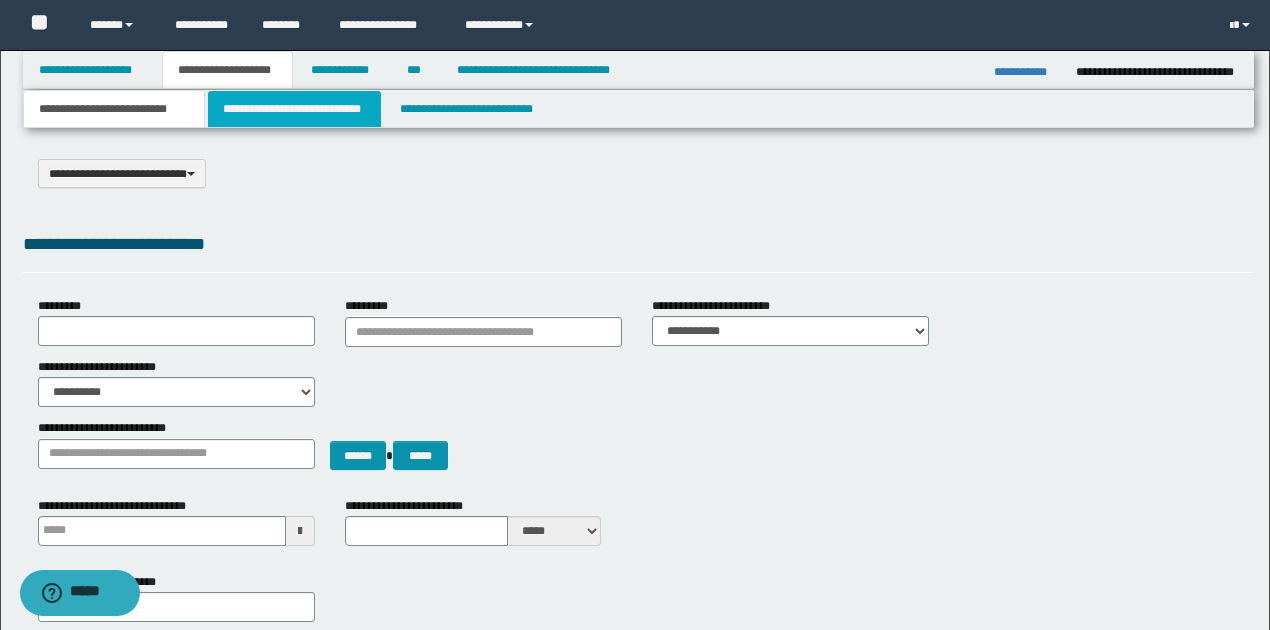 click on "**********" at bounding box center [294, 109] 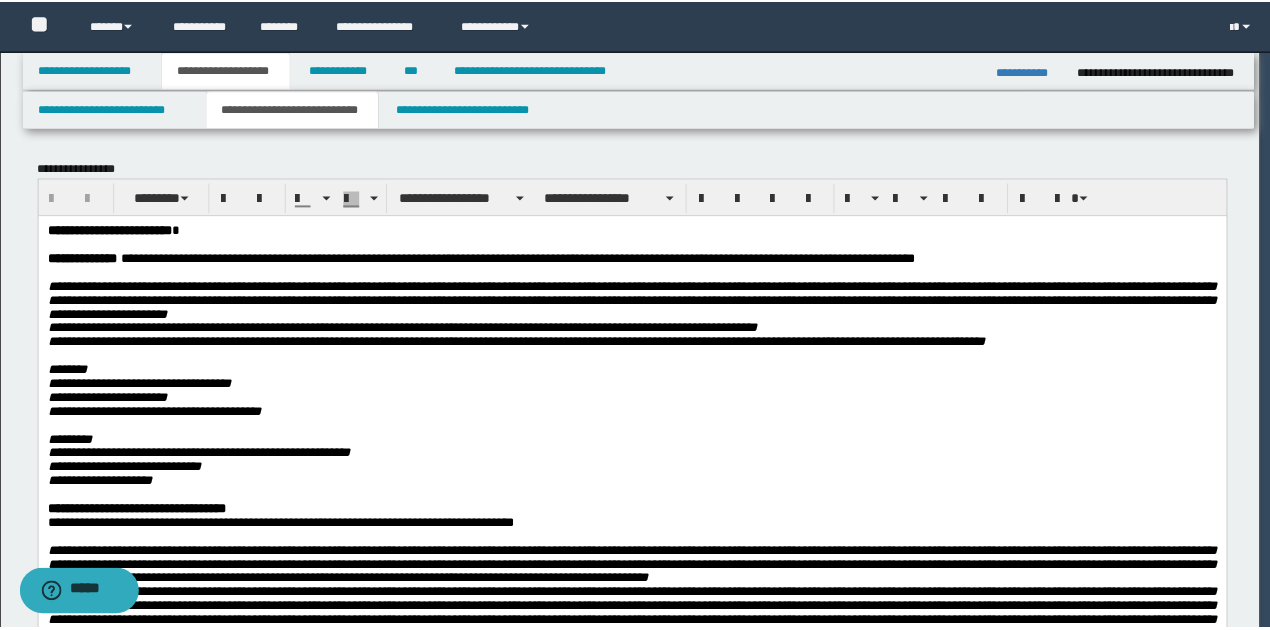 scroll, scrollTop: 0, scrollLeft: 0, axis: both 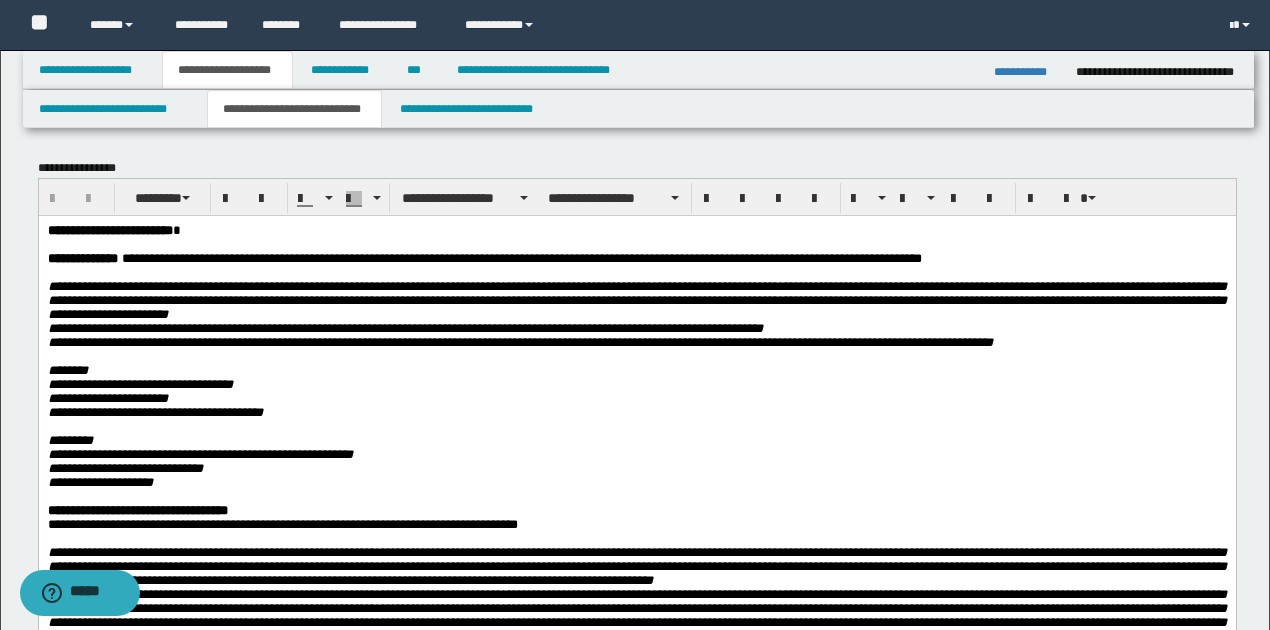 click on "**********" at bounding box center [636, 528] 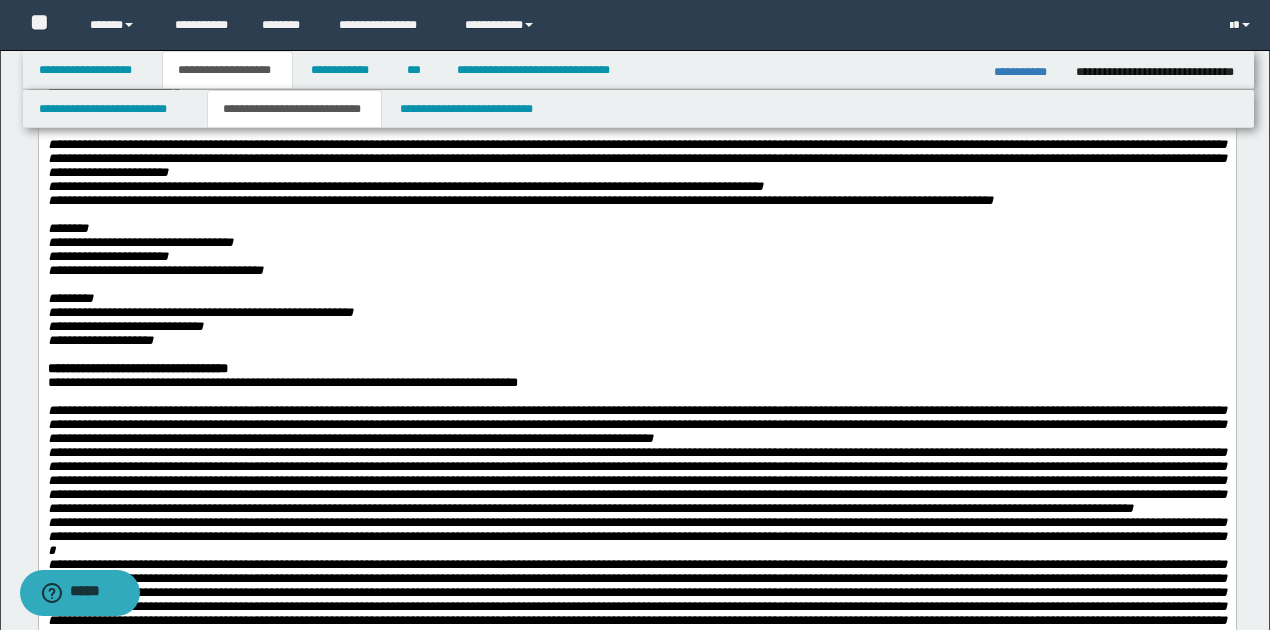 scroll, scrollTop: 133, scrollLeft: 0, axis: vertical 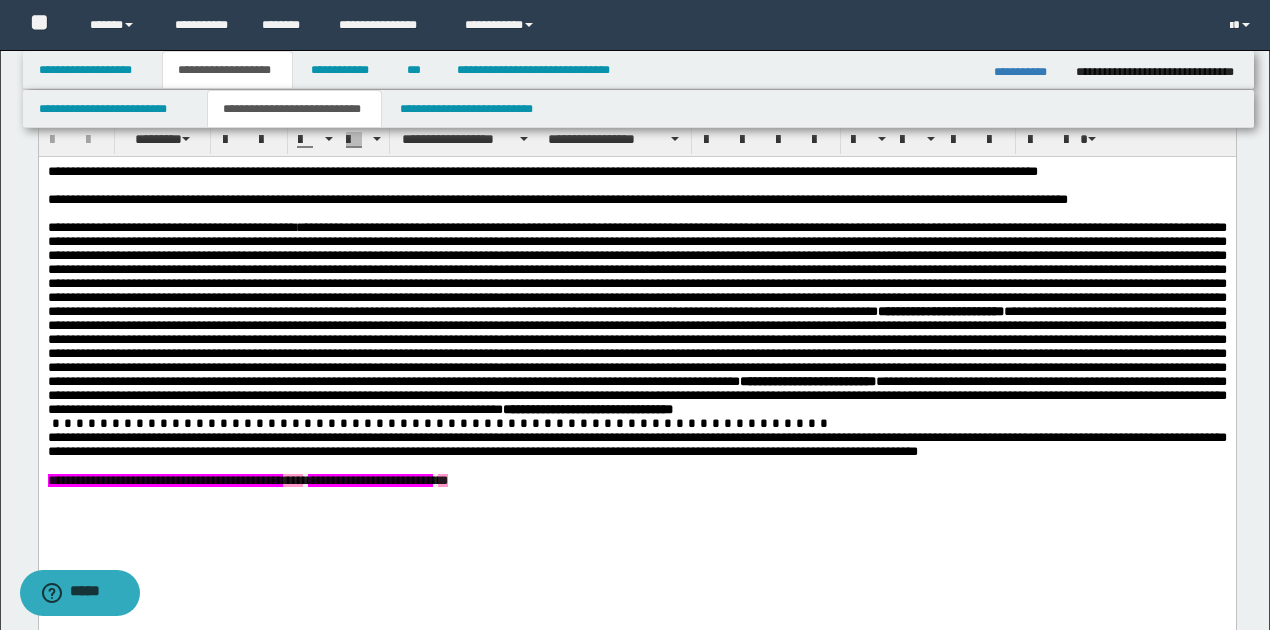 click at bounding box center [636, 269] 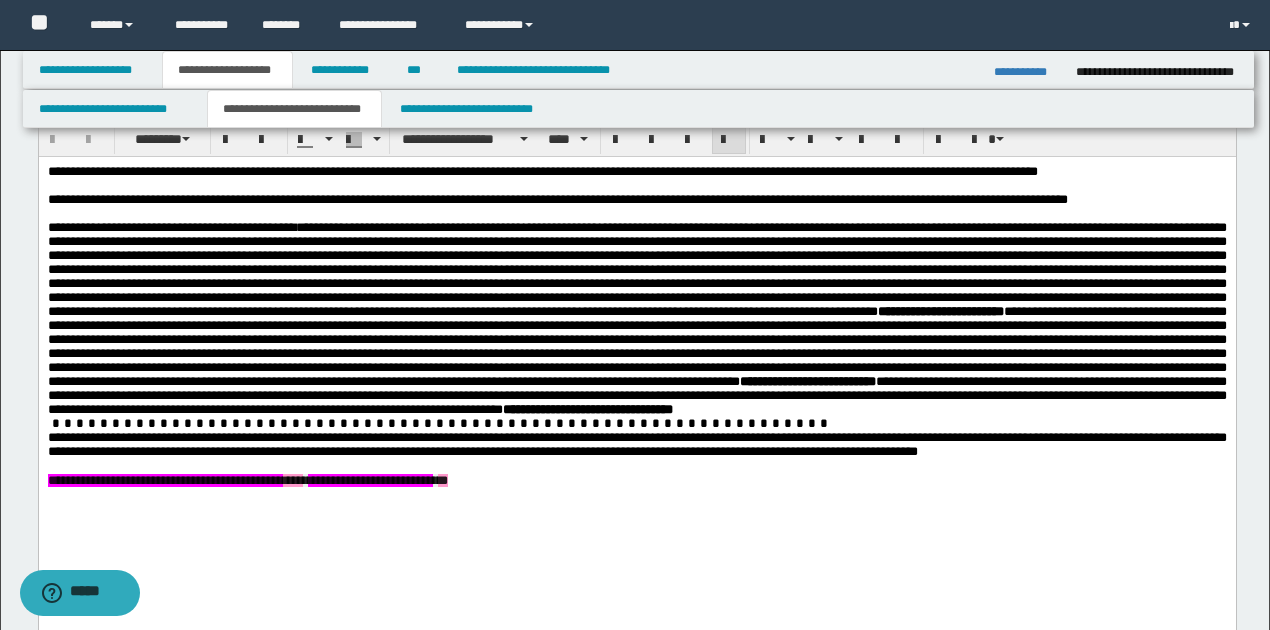 type 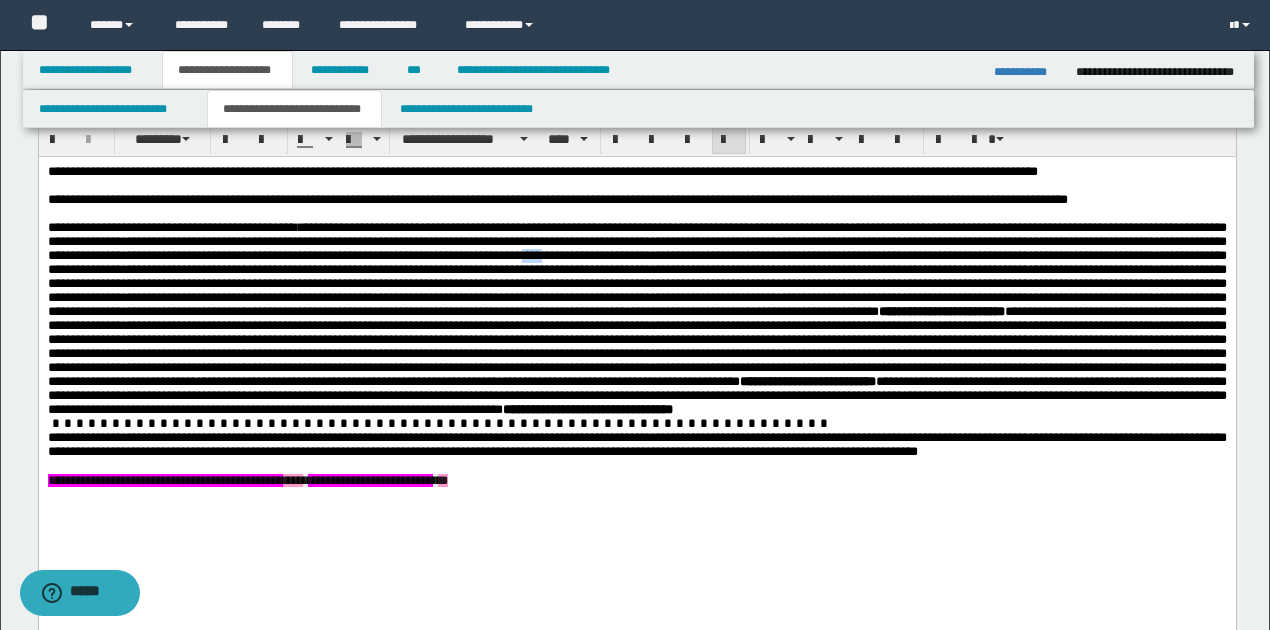 drag, startPoint x: 778, startPoint y: 264, endPoint x: 794, endPoint y: 262, distance: 16.124516 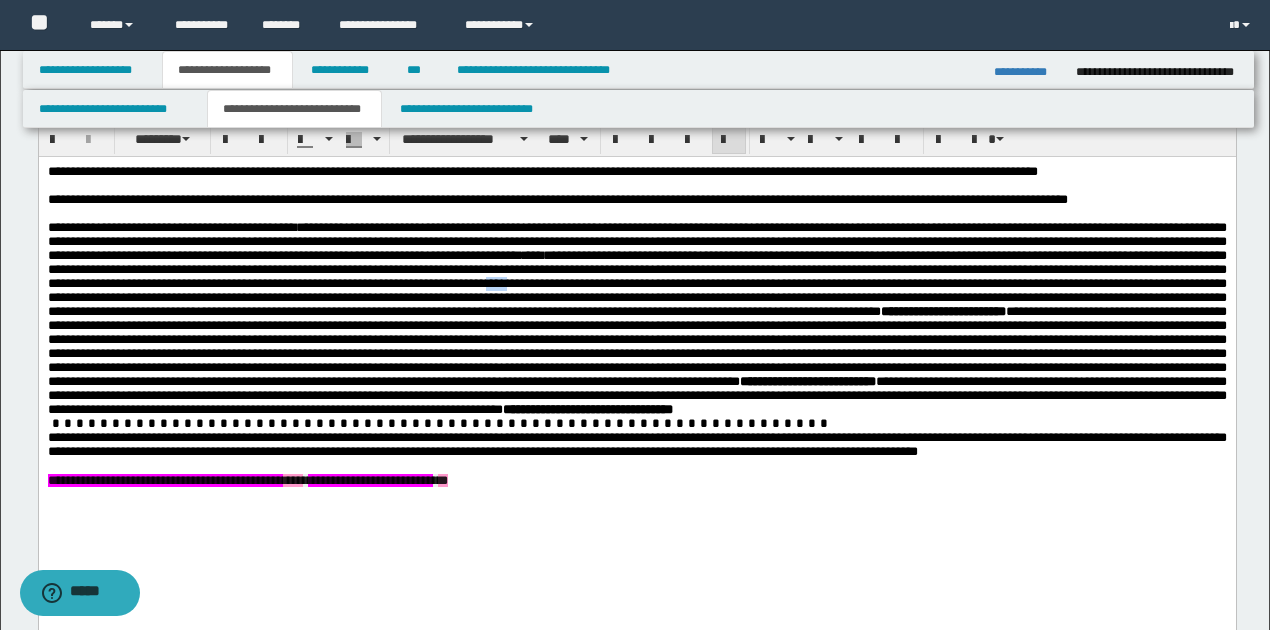 drag, startPoint x: 978, startPoint y: 293, endPoint x: 1002, endPoint y: 293, distance: 24 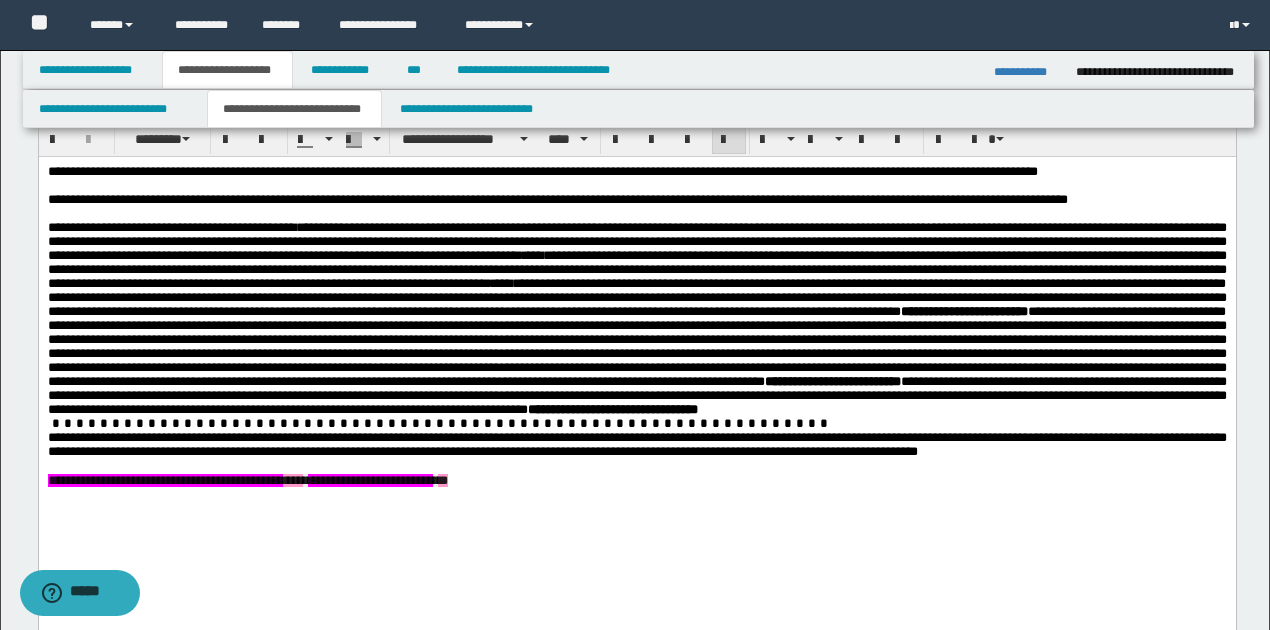 click on "**********" at bounding box center (636, 360) 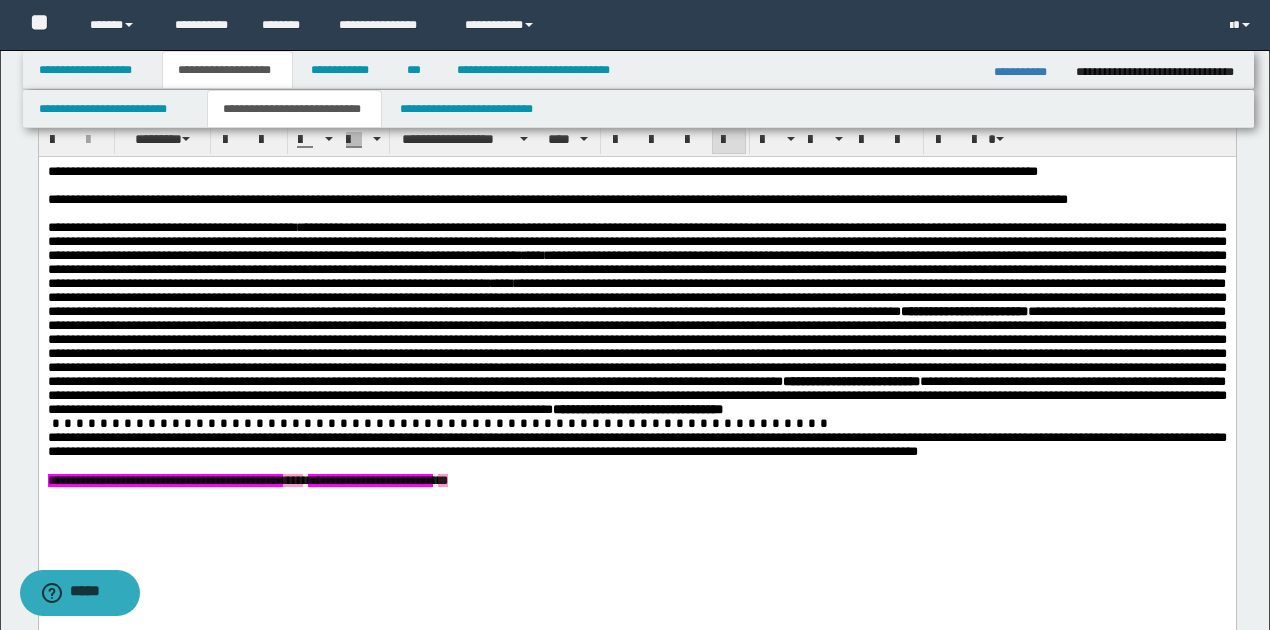 click on "**********" at bounding box center (636, 360) 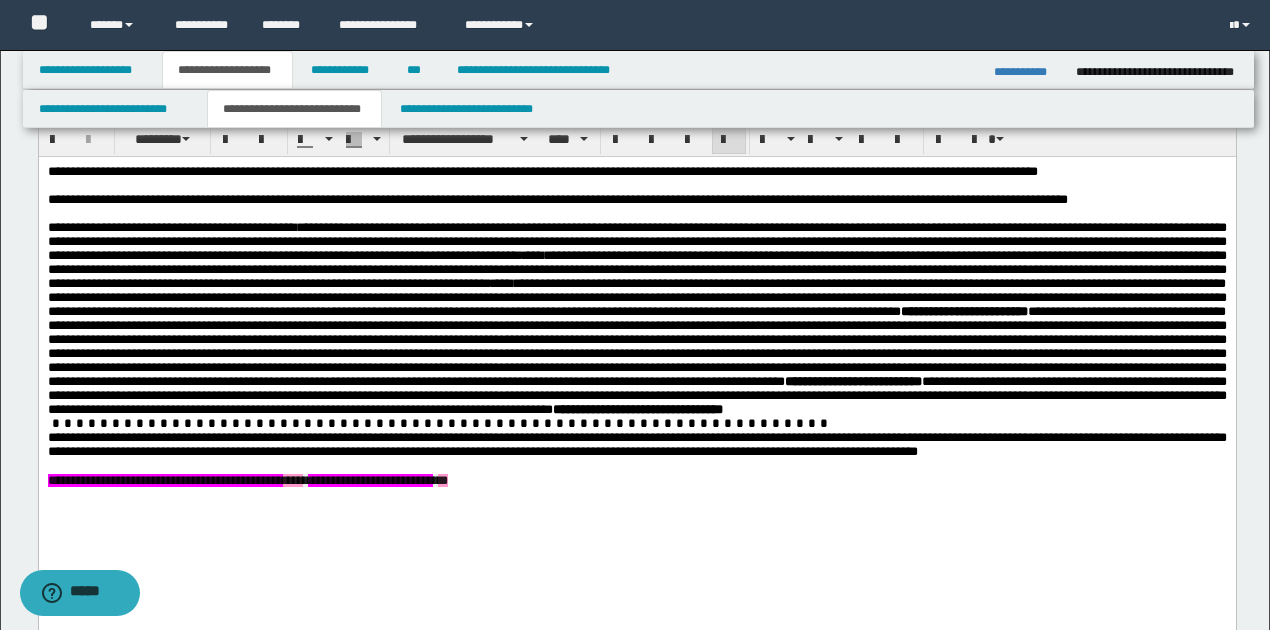 click on "**********" at bounding box center (636, 360) 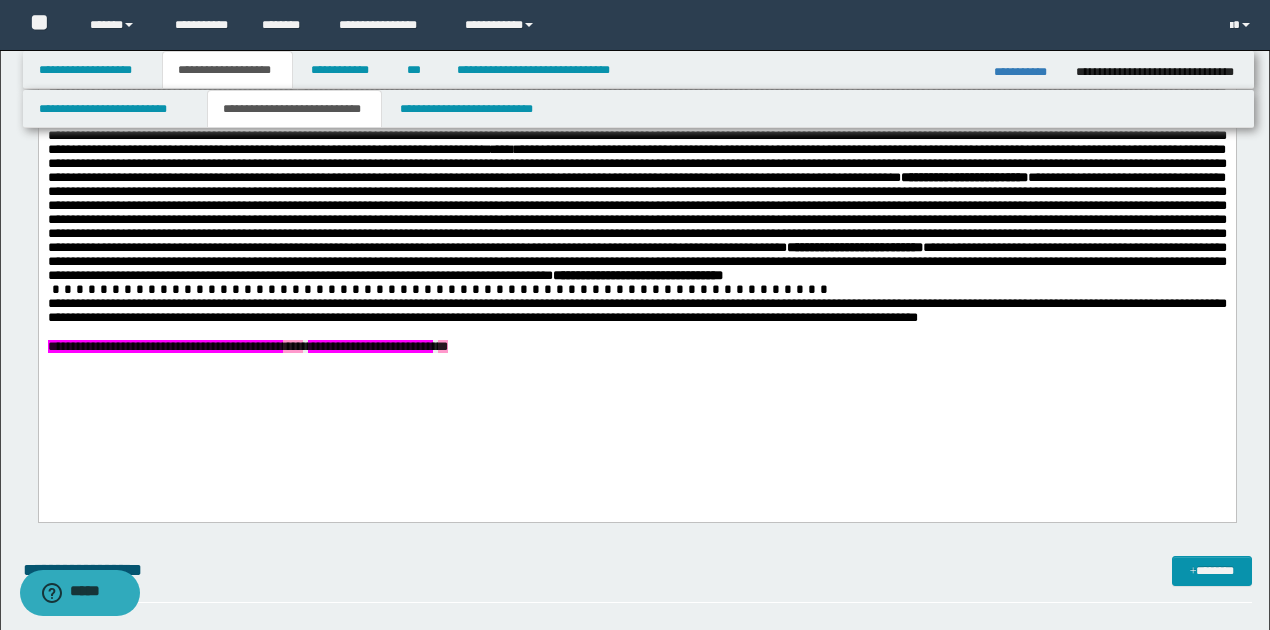 scroll, scrollTop: 1066, scrollLeft: 0, axis: vertical 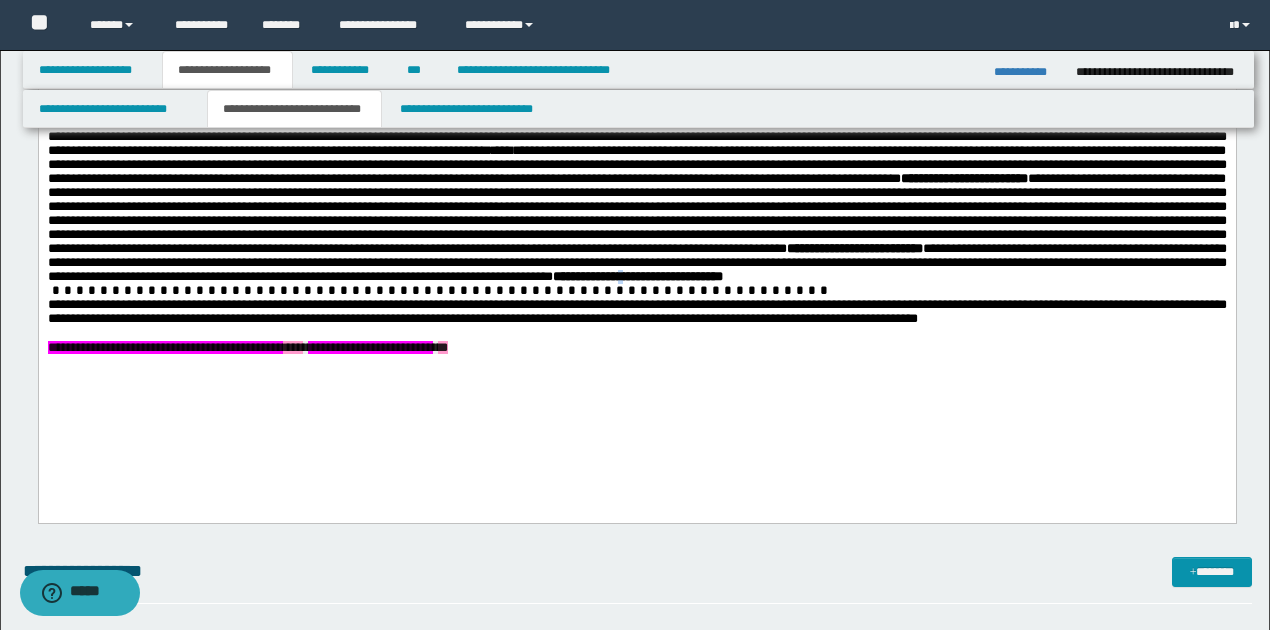 click on "**********" at bounding box center [637, 276] 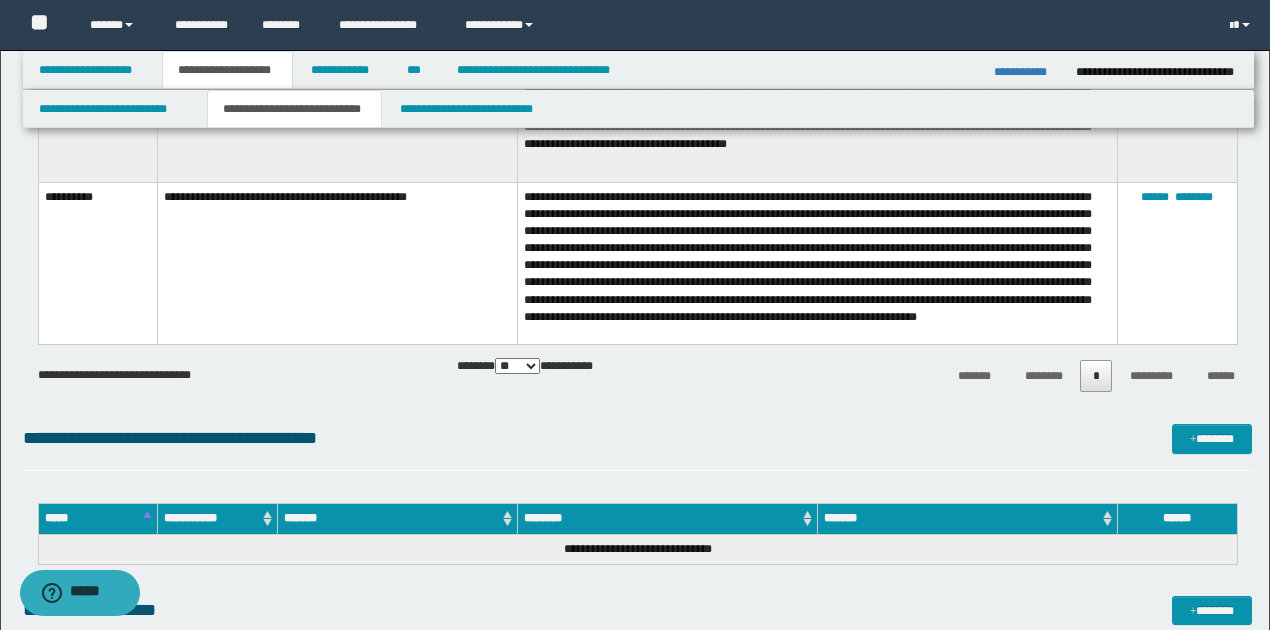 scroll, scrollTop: 2733, scrollLeft: 0, axis: vertical 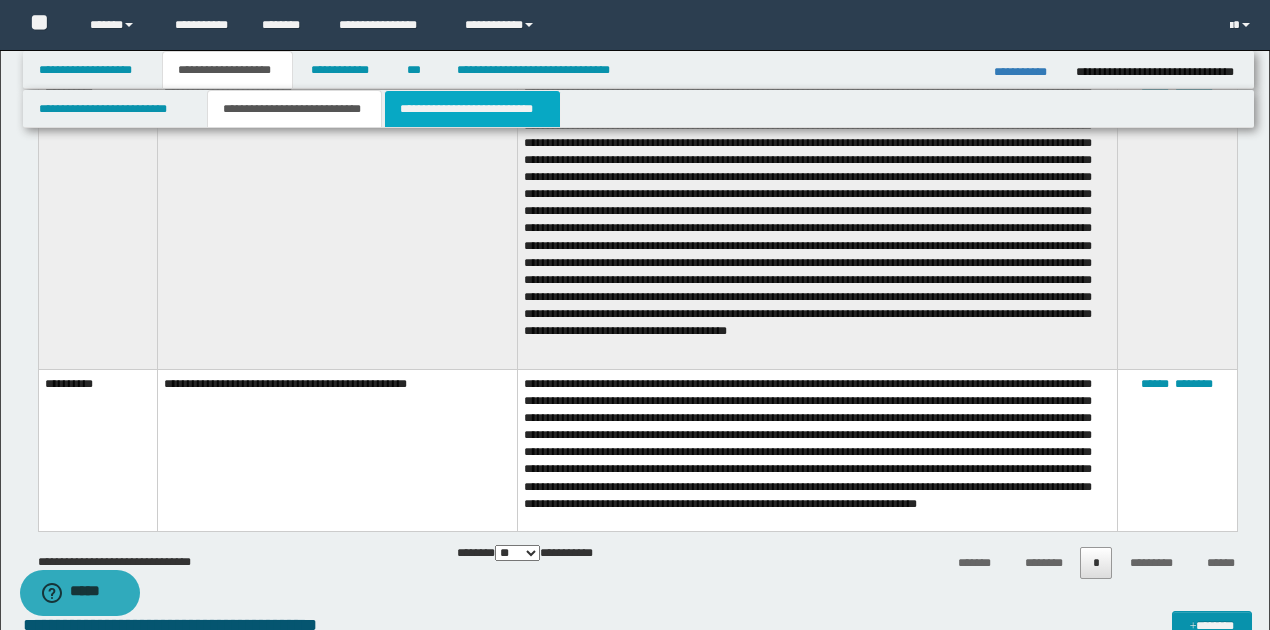 click on "**********" at bounding box center [472, 109] 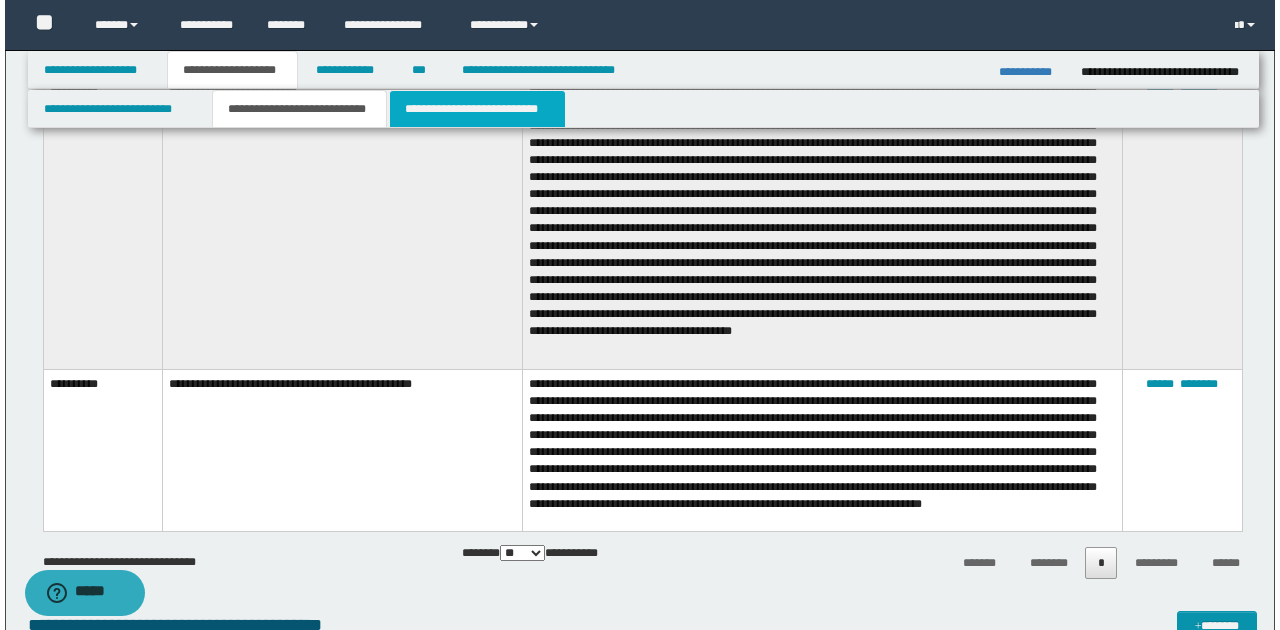 scroll, scrollTop: 0, scrollLeft: 0, axis: both 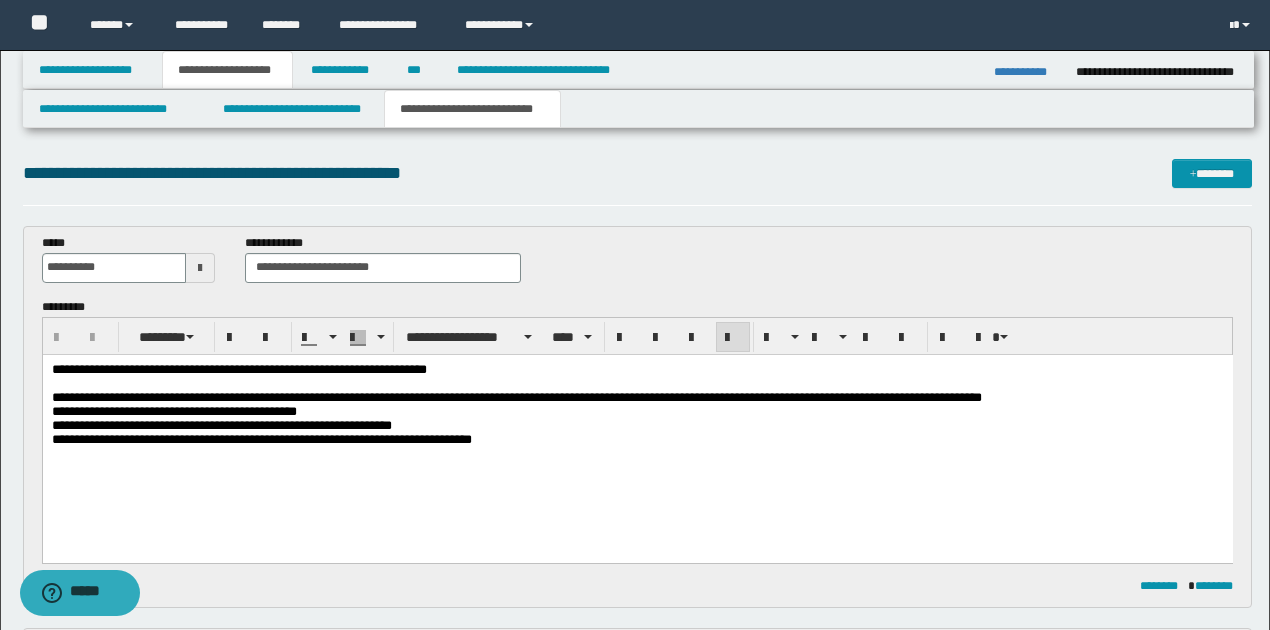 click on "**********" at bounding box center (516, 396) 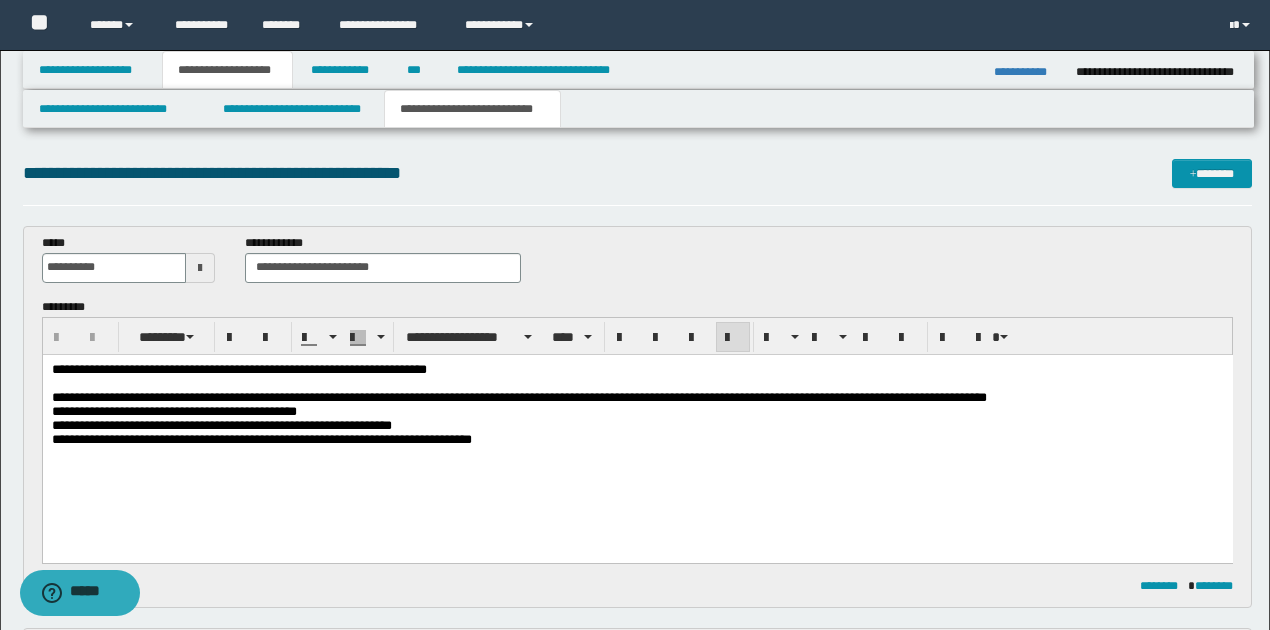 type 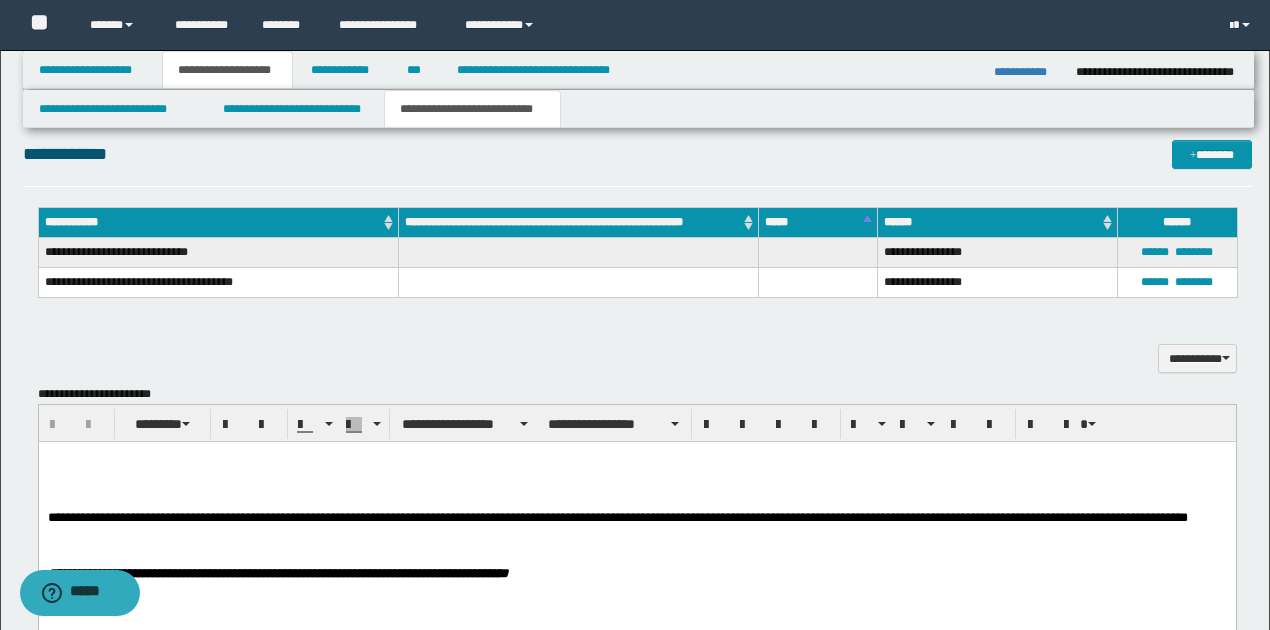 scroll, scrollTop: 1000, scrollLeft: 0, axis: vertical 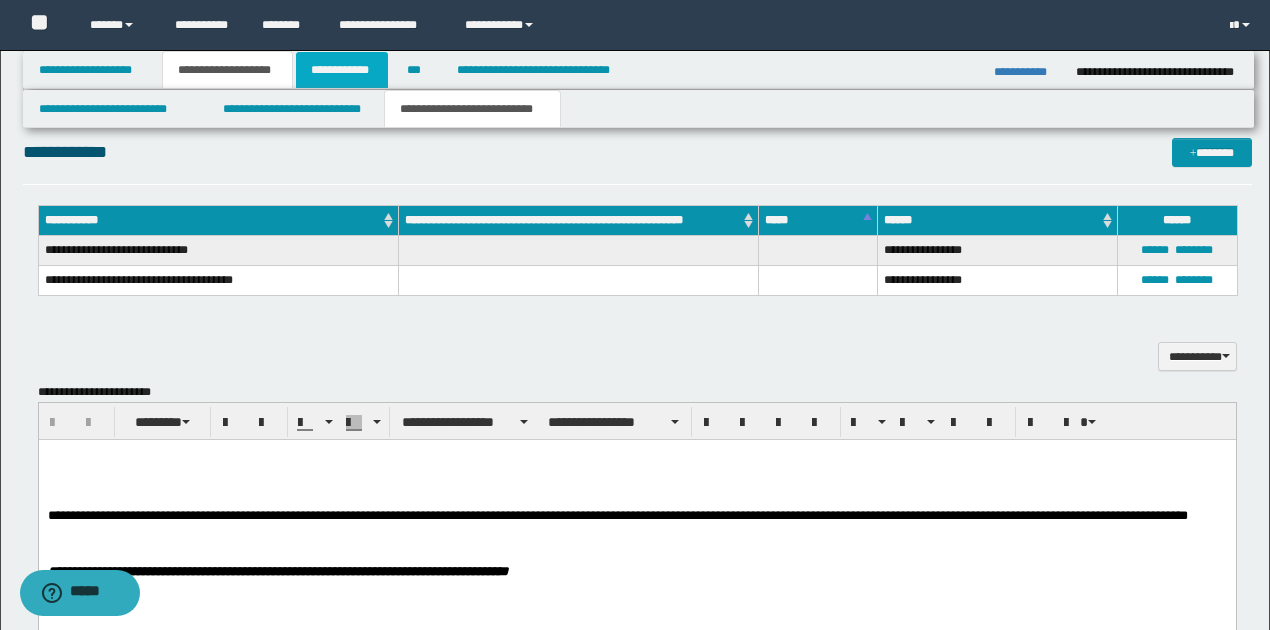click on "**********" at bounding box center (342, 70) 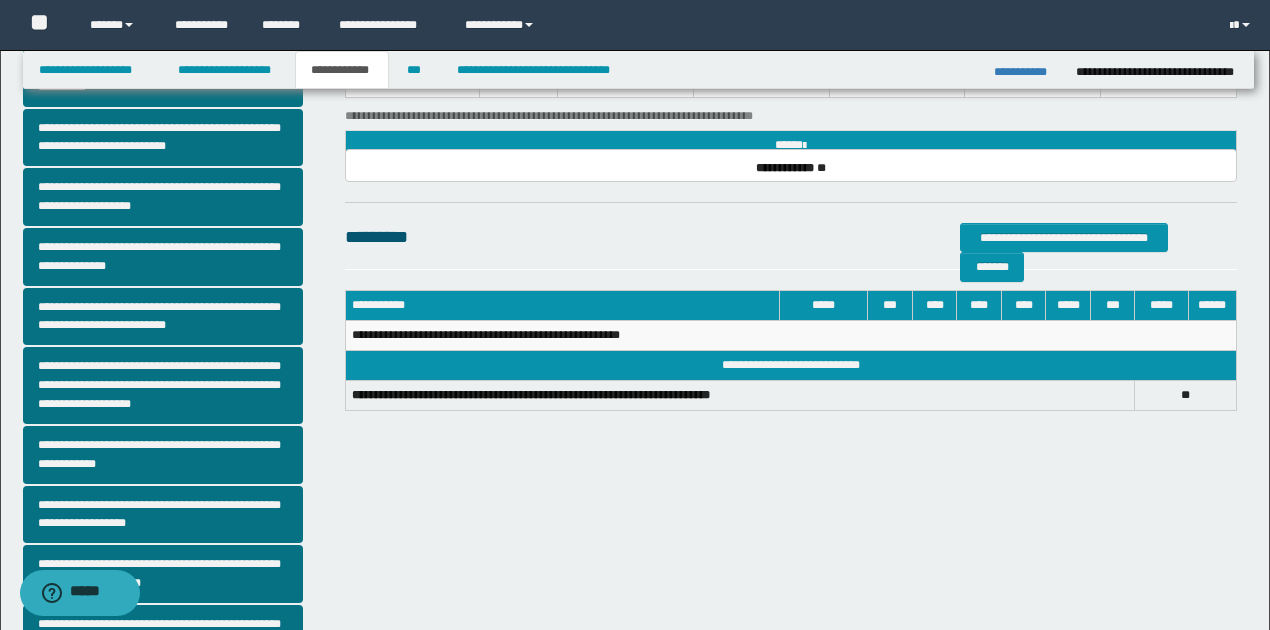 scroll, scrollTop: 0, scrollLeft: 0, axis: both 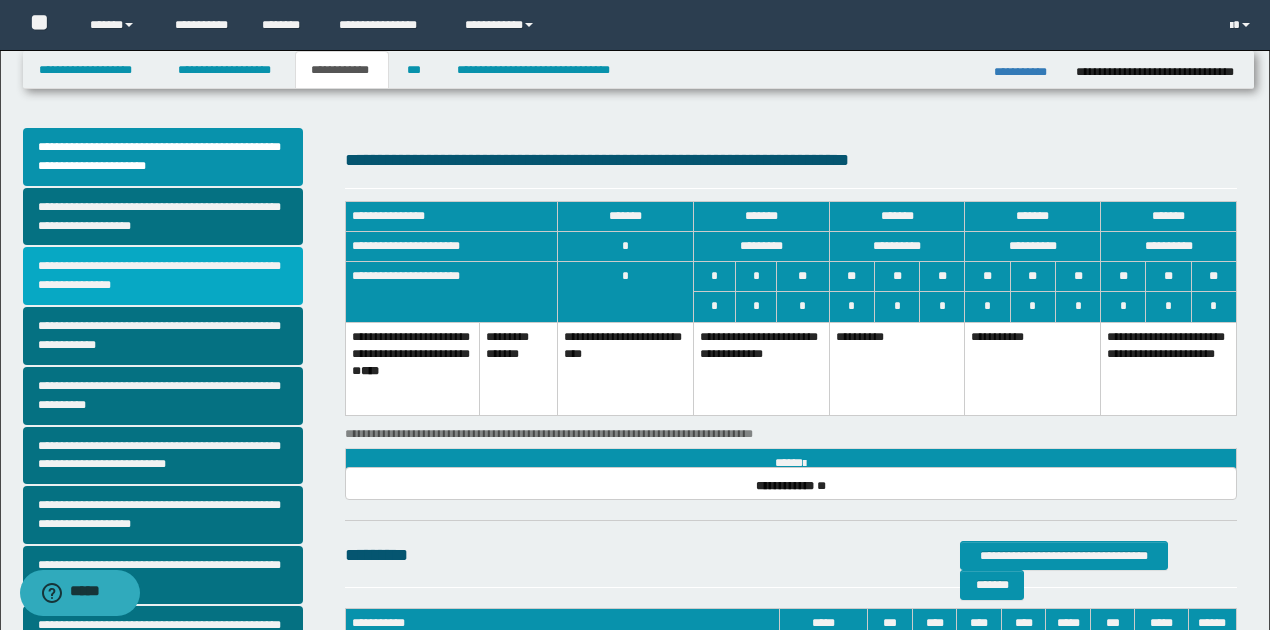 click on "**********" at bounding box center (163, 276) 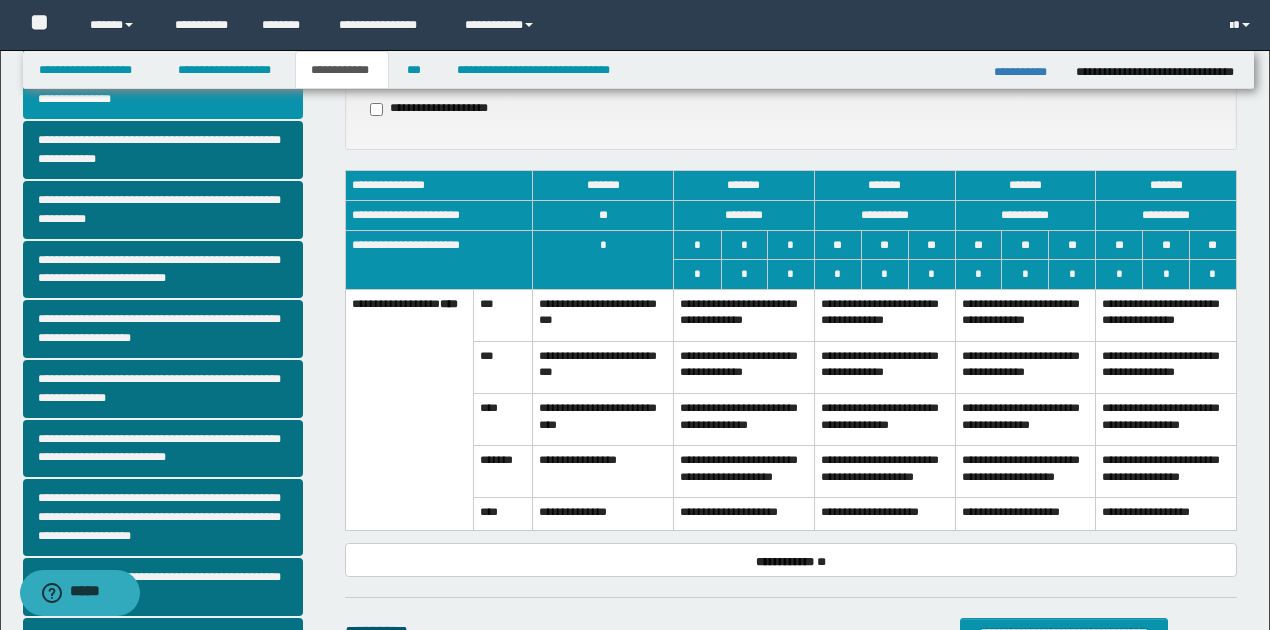 scroll, scrollTop: 185, scrollLeft: 0, axis: vertical 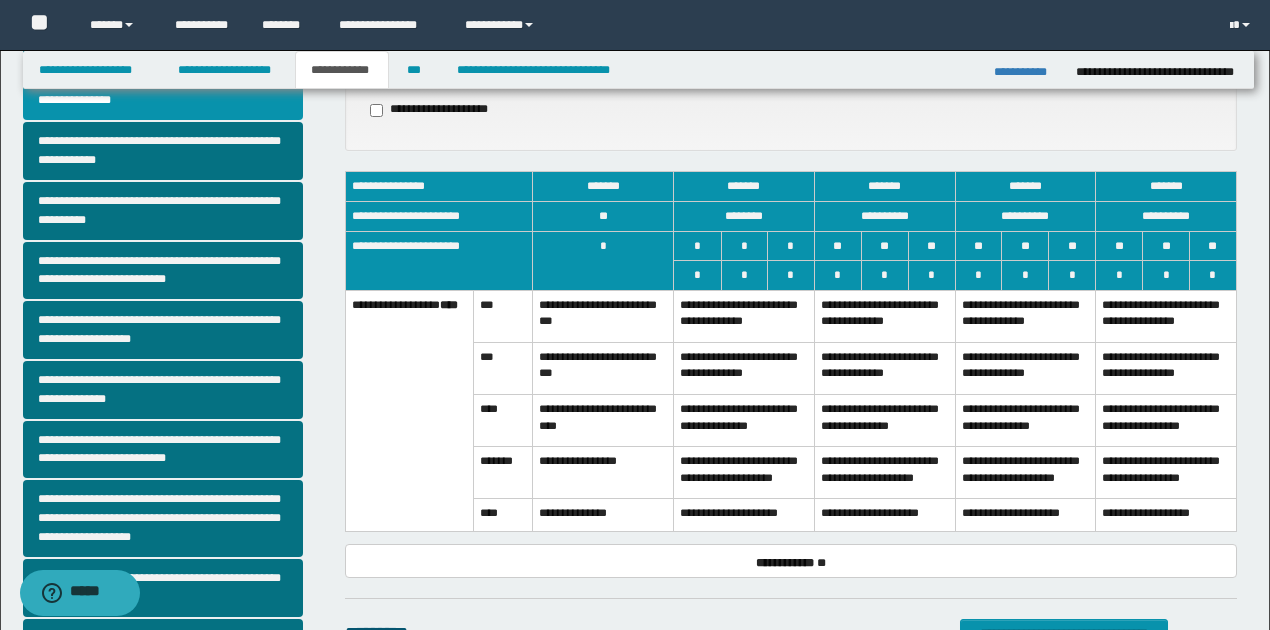 click on "**********" at bounding box center [884, 368] 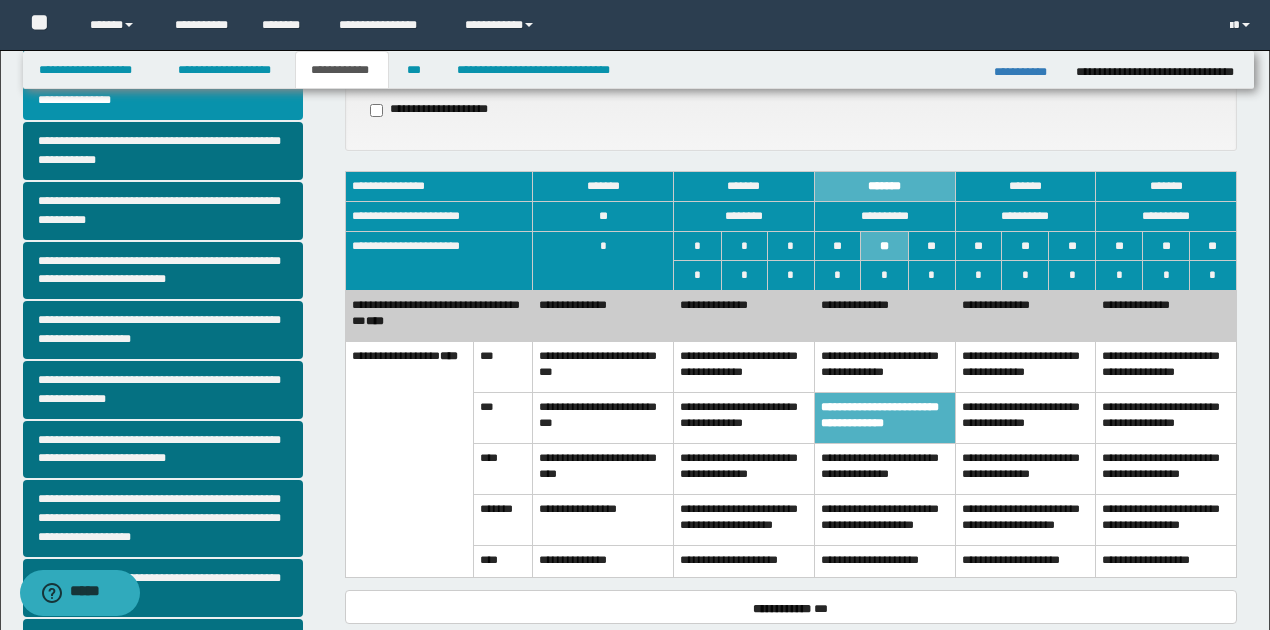 click on "**********" at bounding box center [1025, 315] 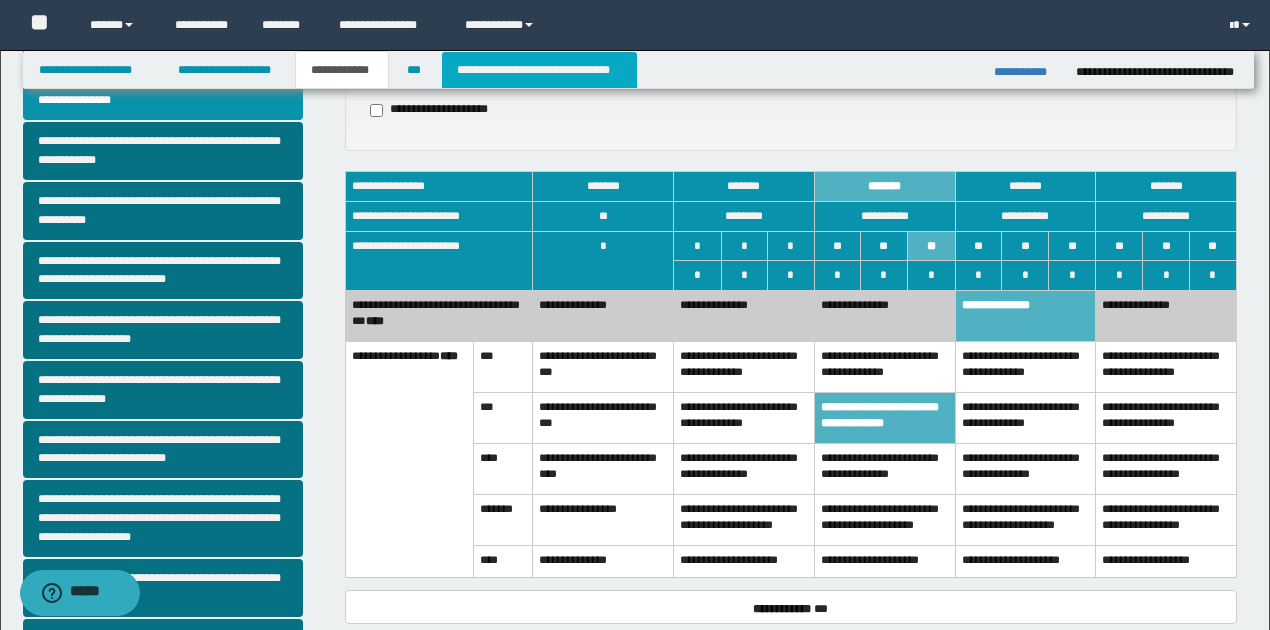 click on "**********" at bounding box center (539, 70) 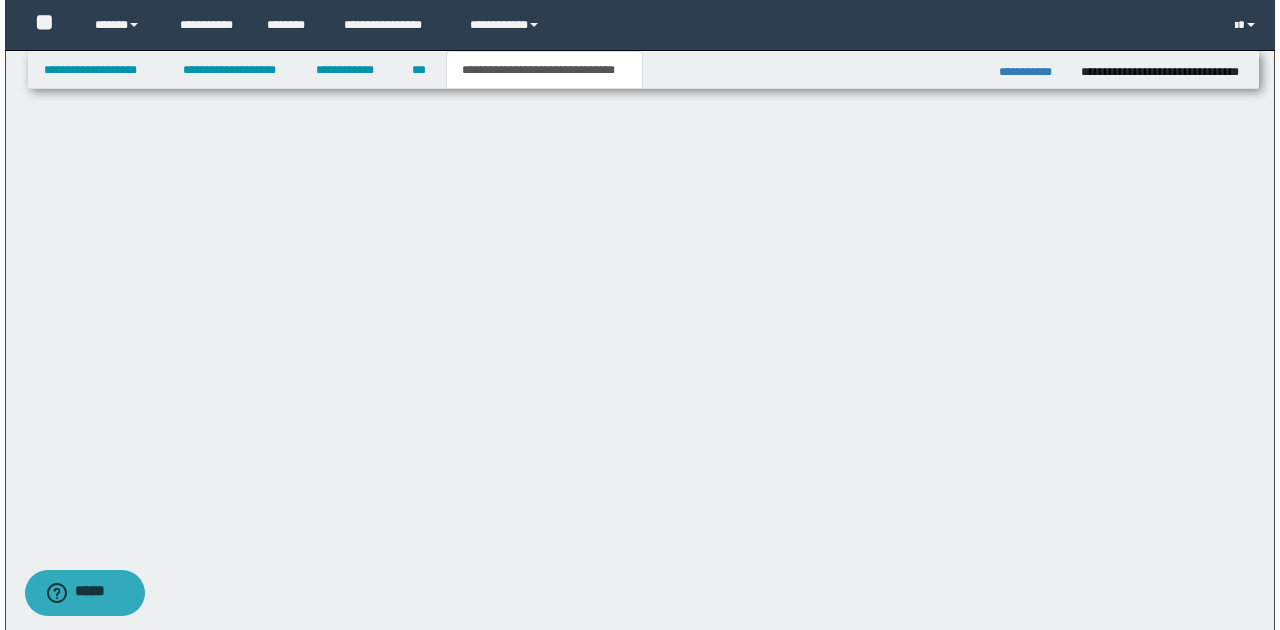 scroll, scrollTop: 0, scrollLeft: 0, axis: both 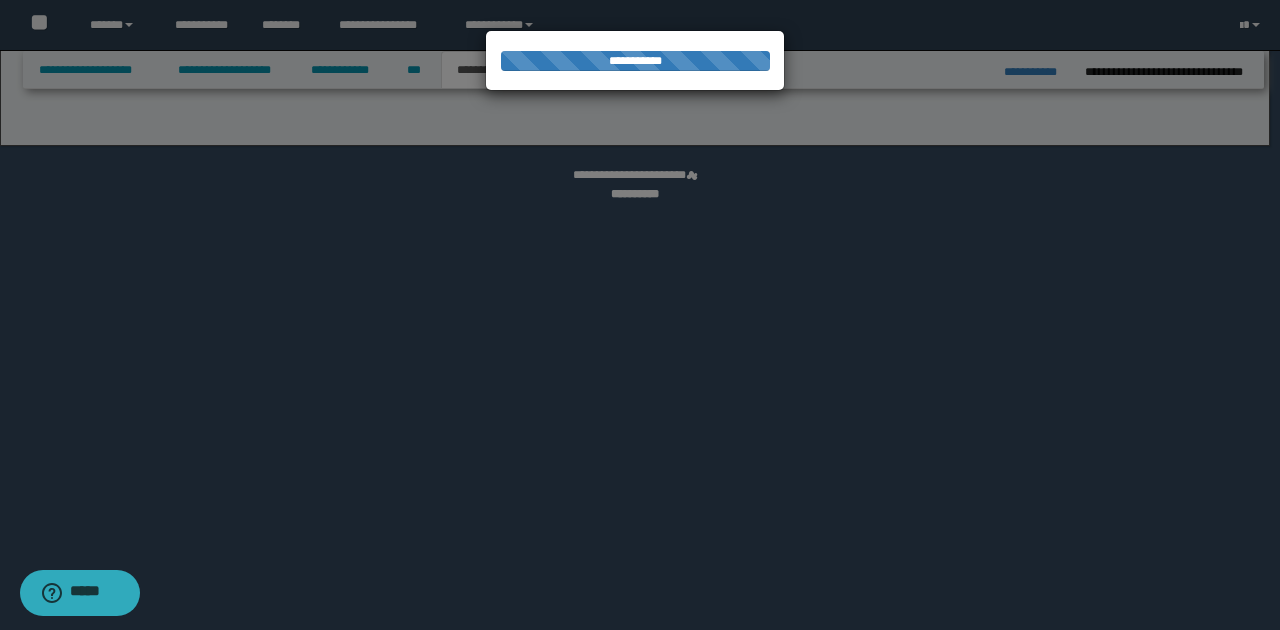 select on "*" 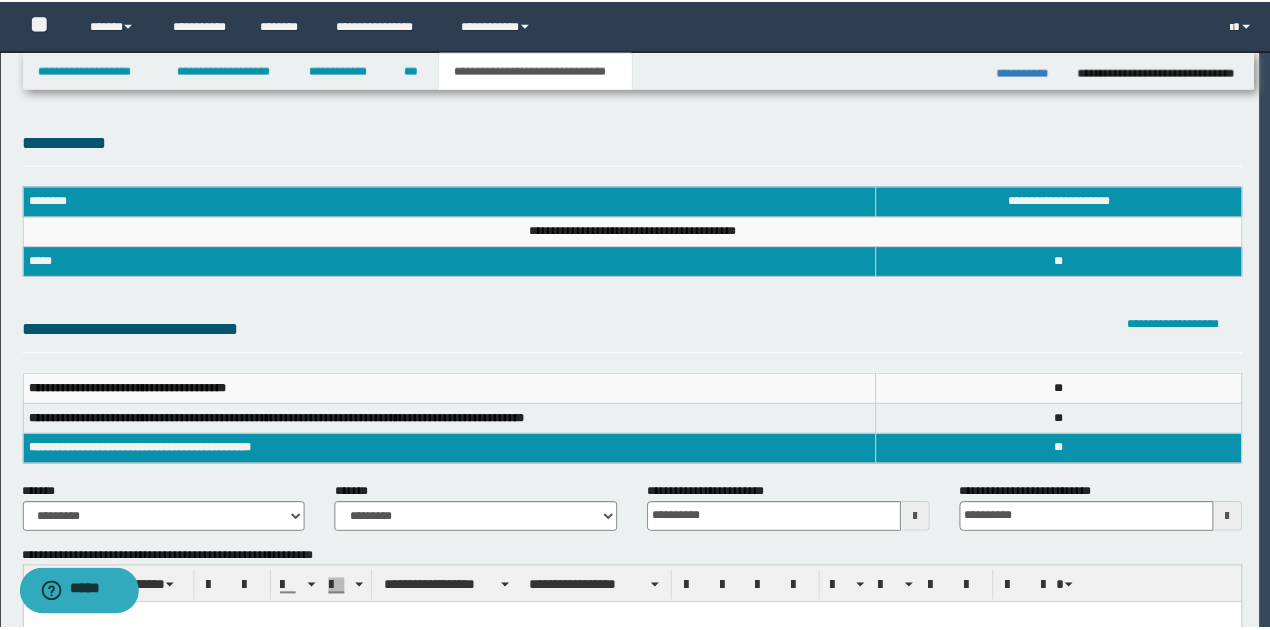 scroll, scrollTop: 0, scrollLeft: 0, axis: both 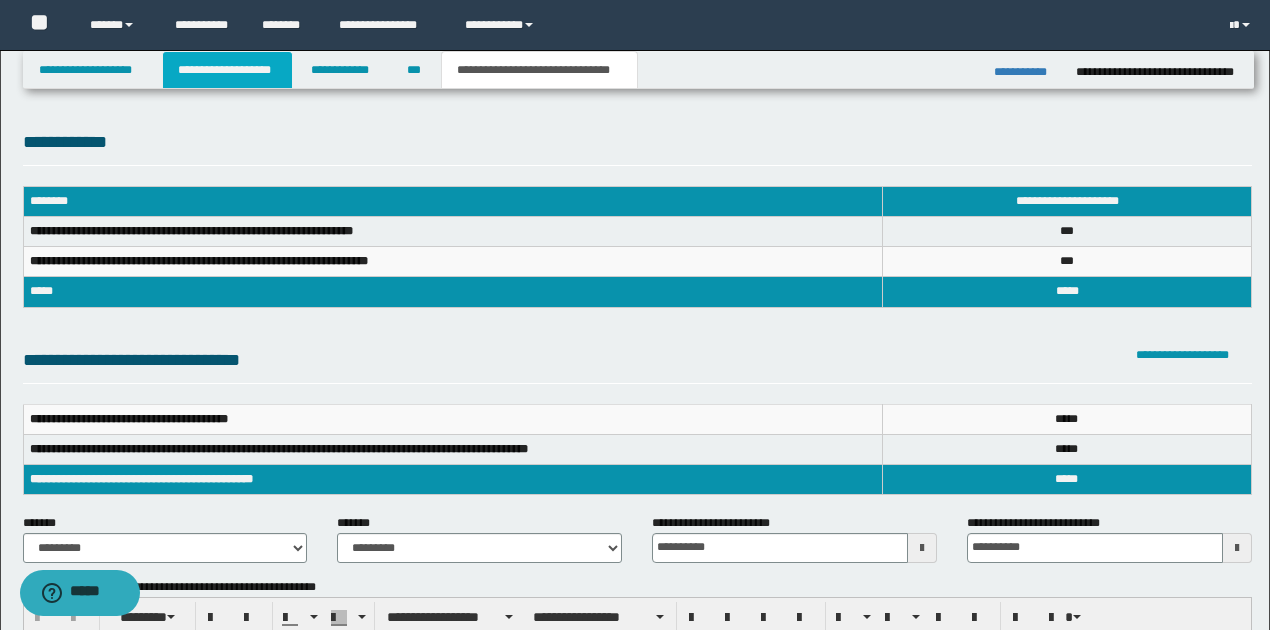 click on "**********" at bounding box center (227, 70) 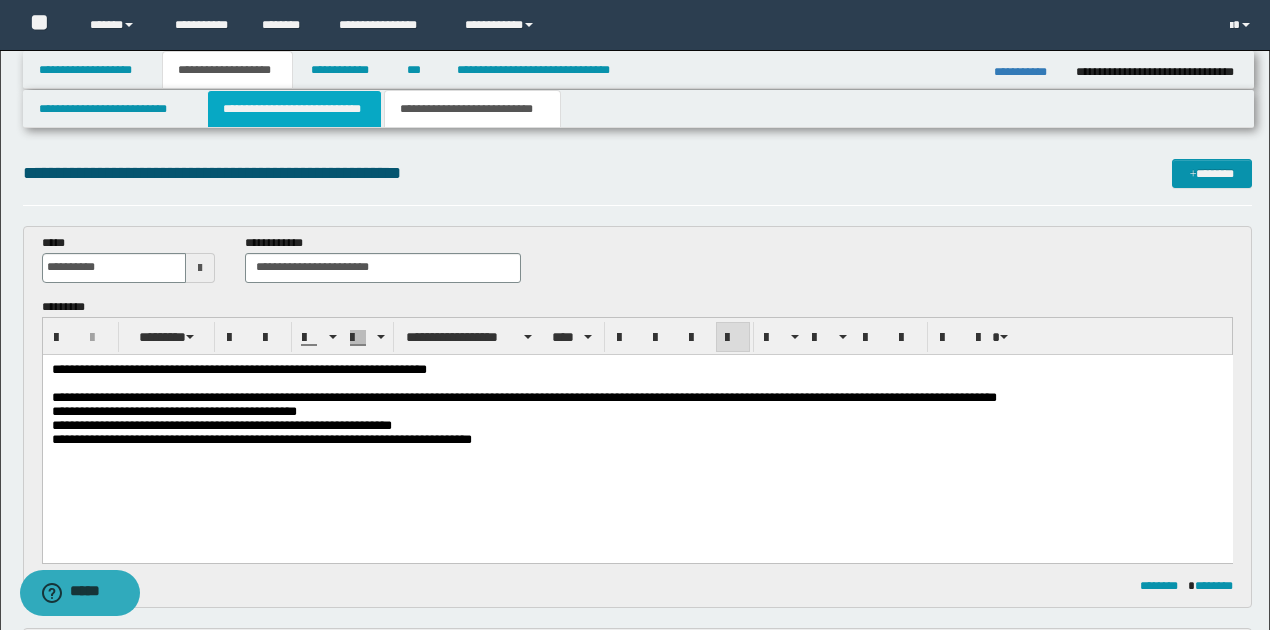 click on "**********" at bounding box center (294, 109) 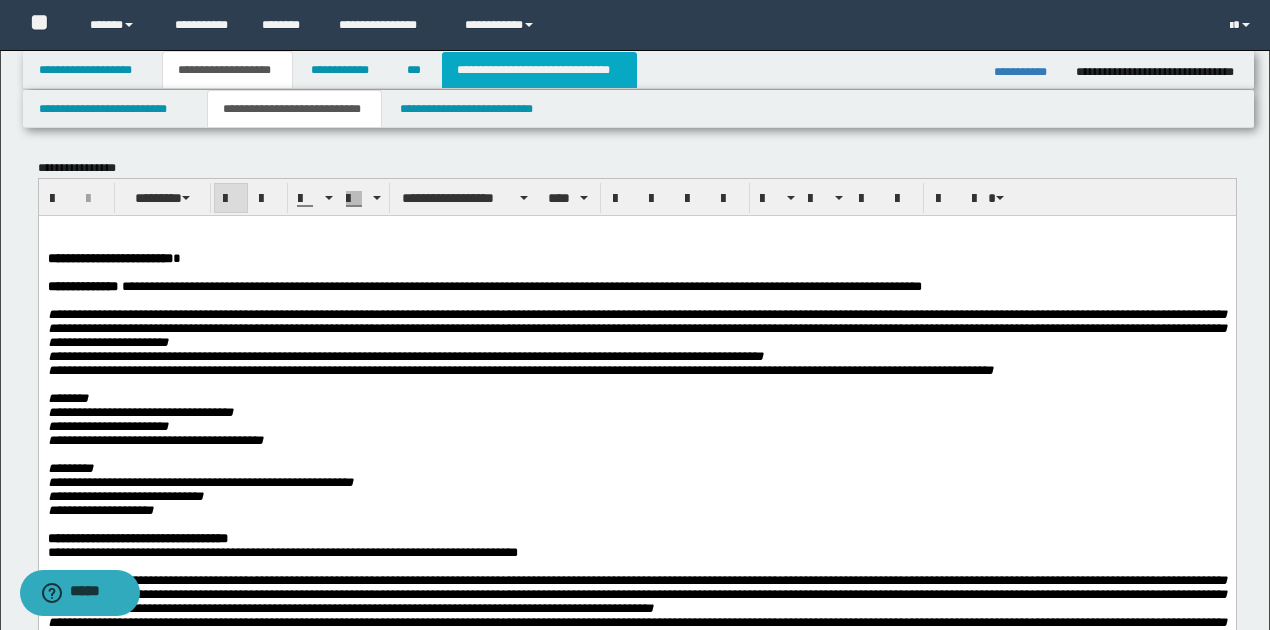 click on "**********" at bounding box center [539, 70] 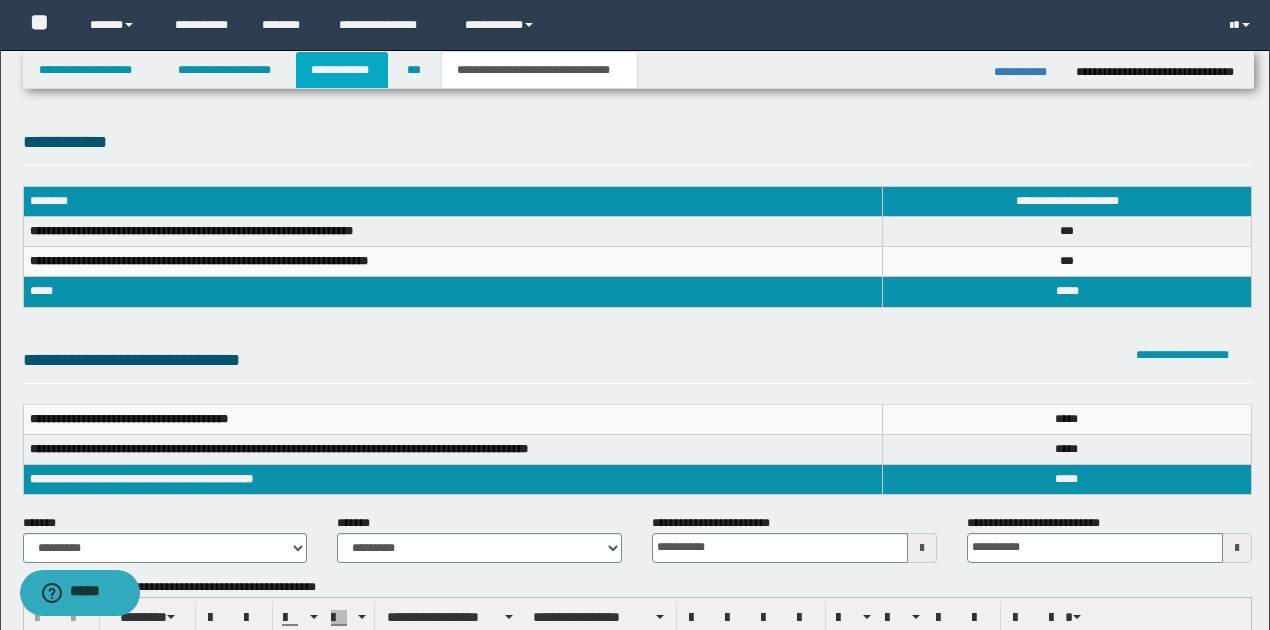 click on "**********" at bounding box center (342, 70) 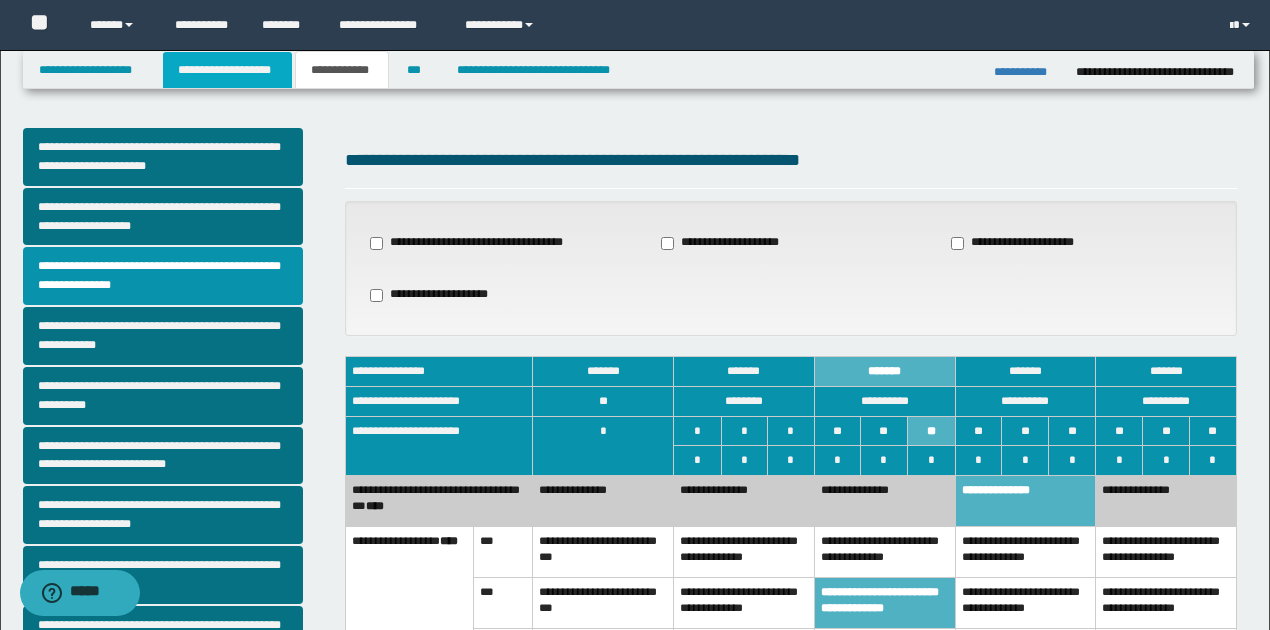 click on "**********" at bounding box center [227, 70] 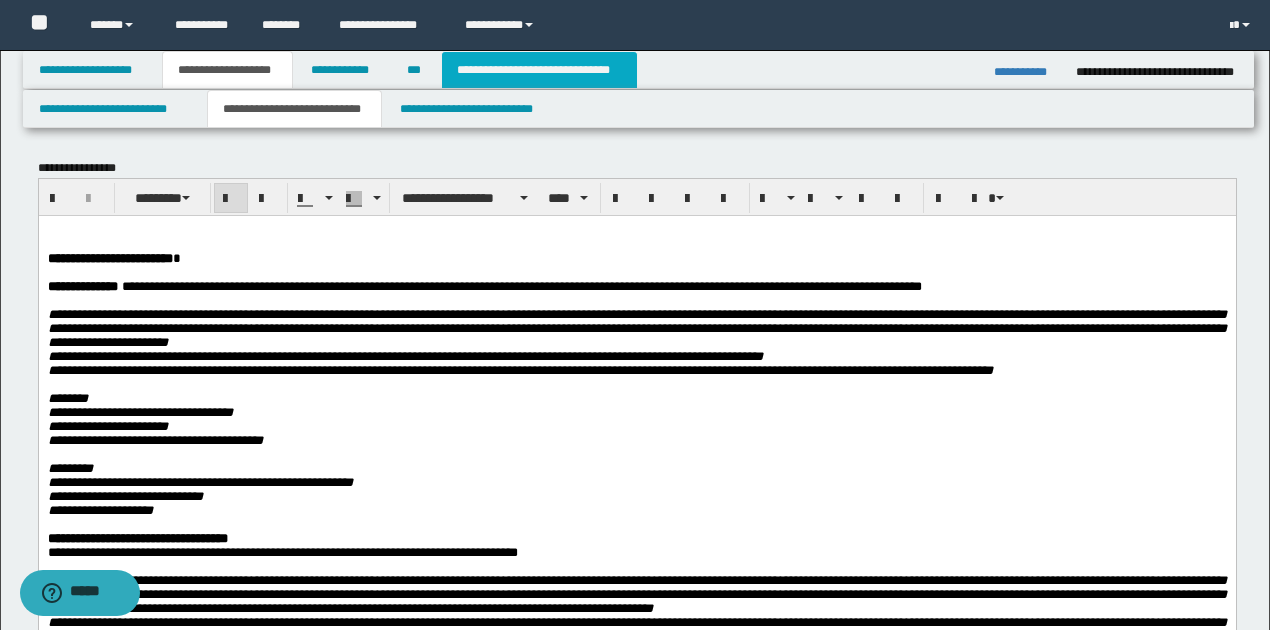click on "**********" at bounding box center [539, 70] 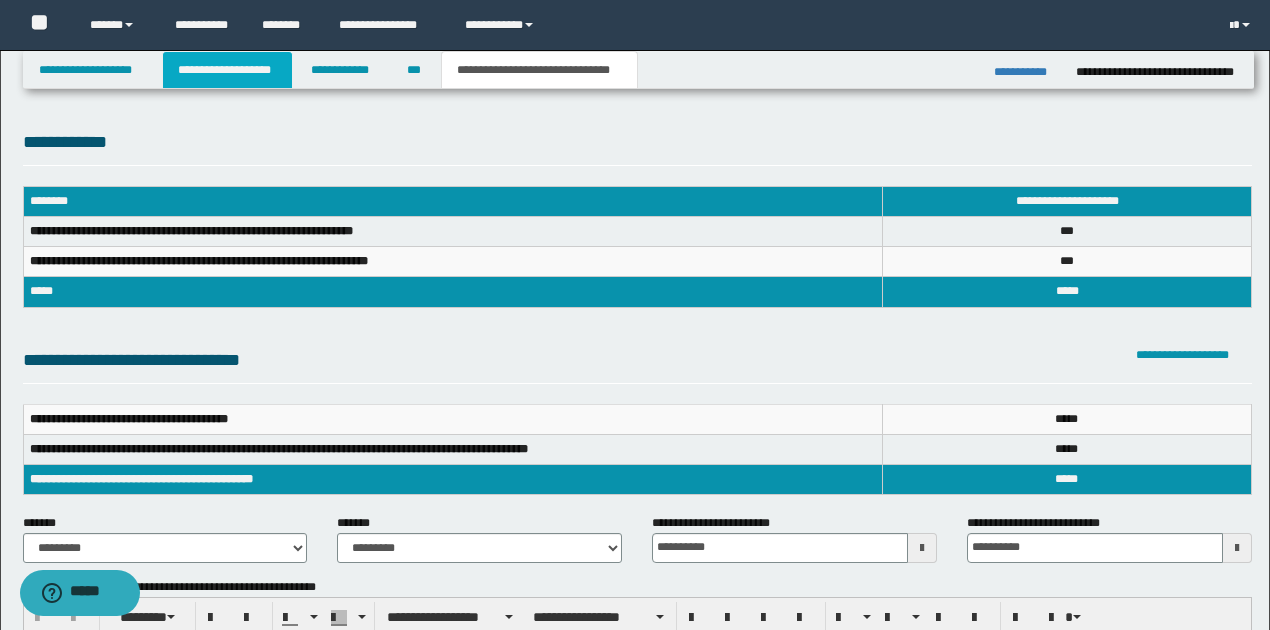 click on "**********" at bounding box center [227, 70] 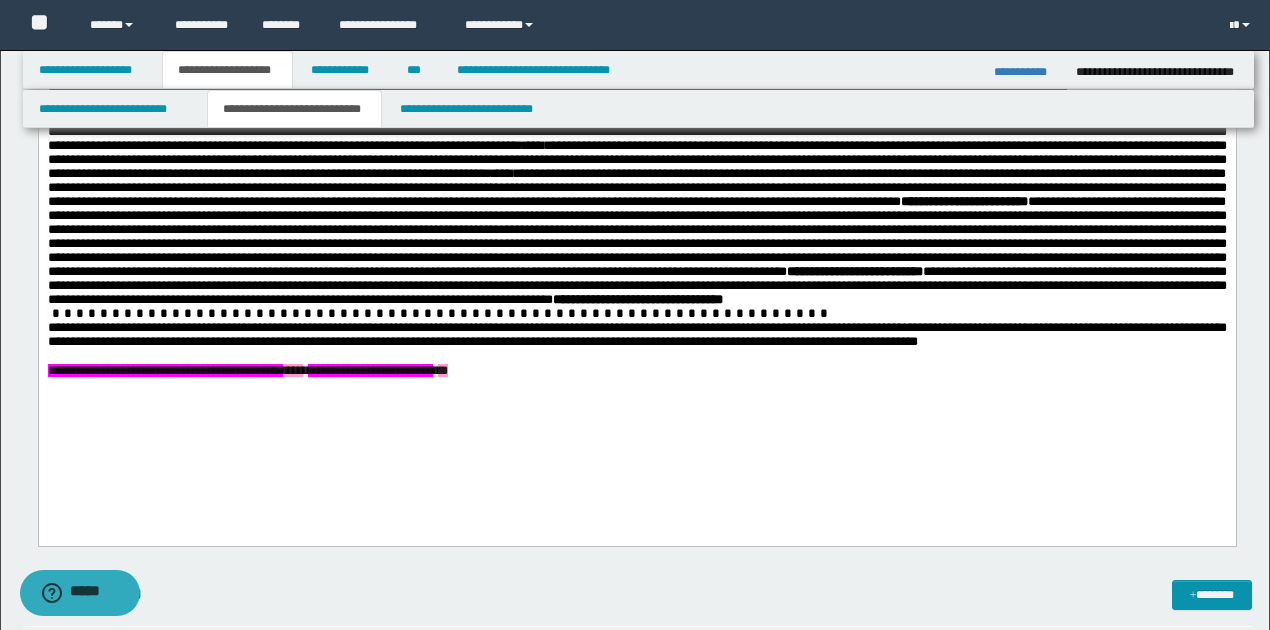scroll, scrollTop: 1066, scrollLeft: 0, axis: vertical 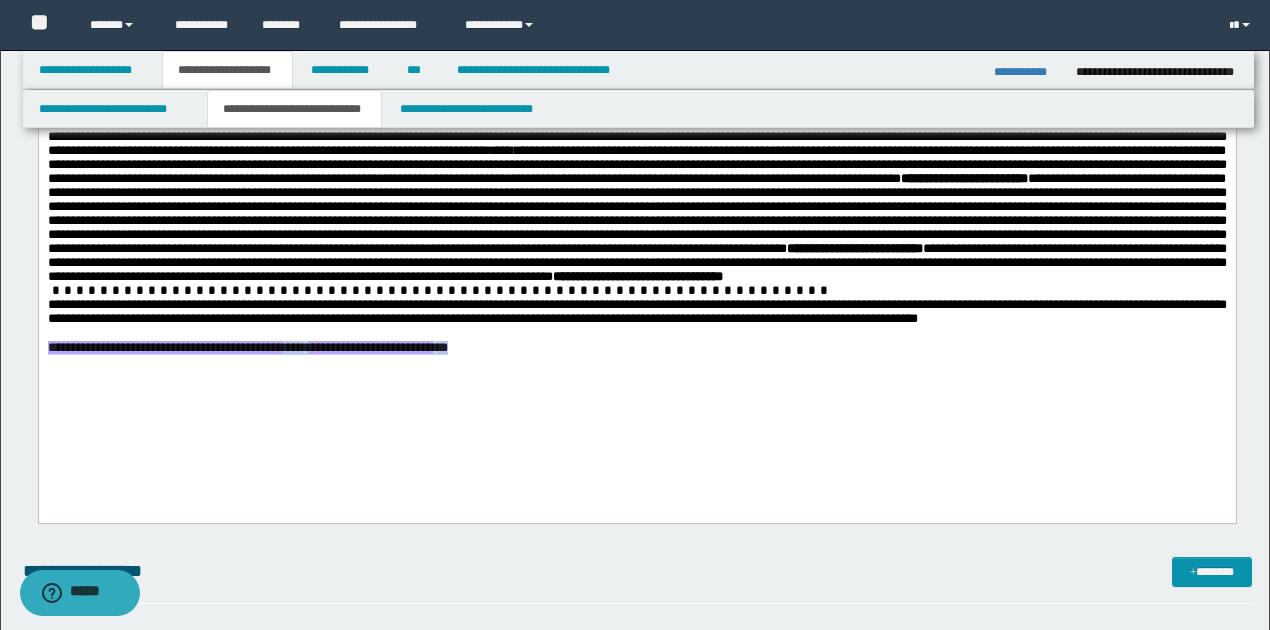 drag, startPoint x: 45, startPoint y: 409, endPoint x: 698, endPoint y: 458, distance: 654.8359 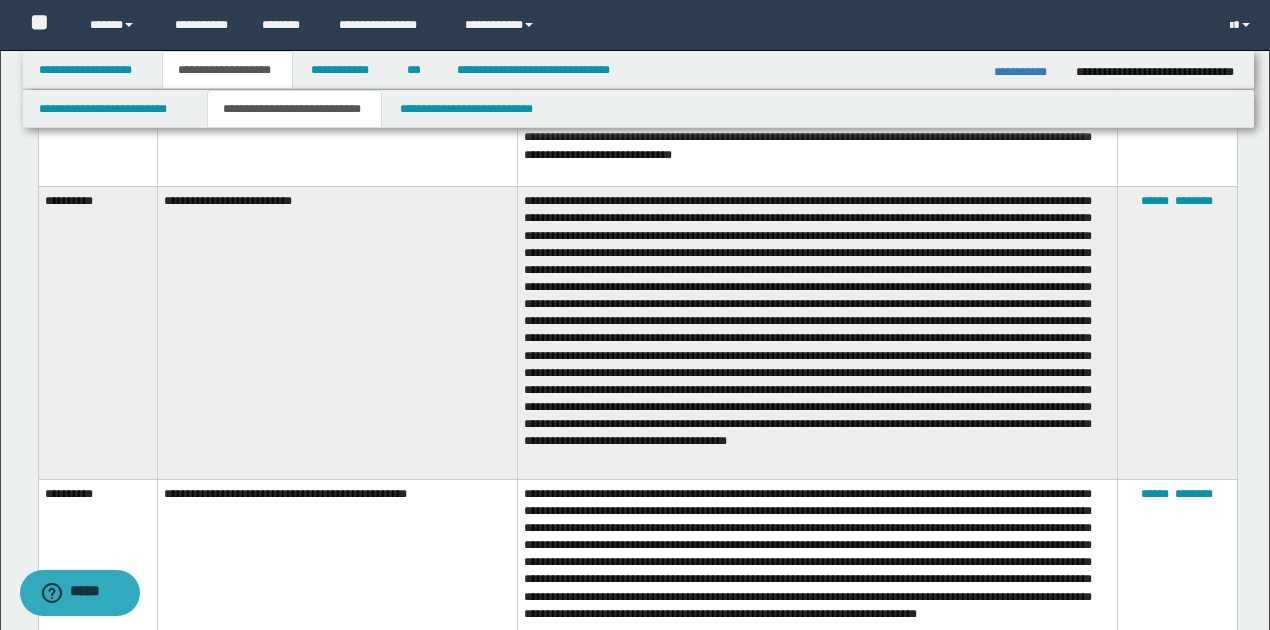 scroll, scrollTop: 2600, scrollLeft: 0, axis: vertical 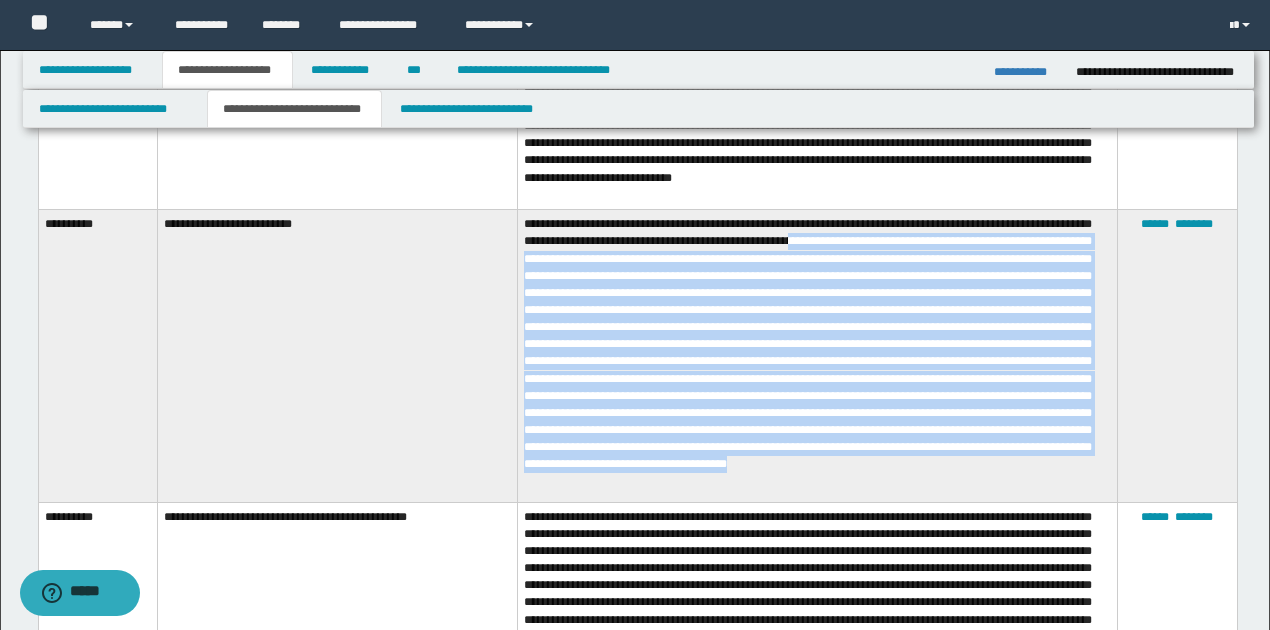 drag, startPoint x: 873, startPoint y: 246, endPoint x: 974, endPoint y: 488, distance: 262.2308 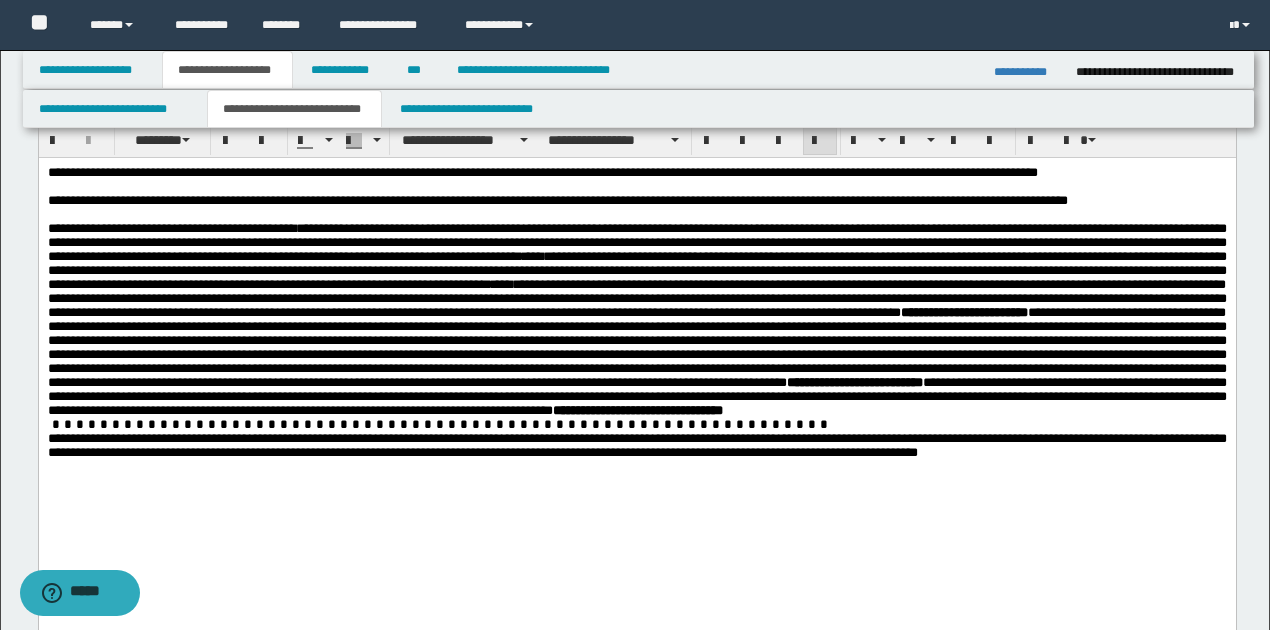 scroll, scrollTop: 933, scrollLeft: 0, axis: vertical 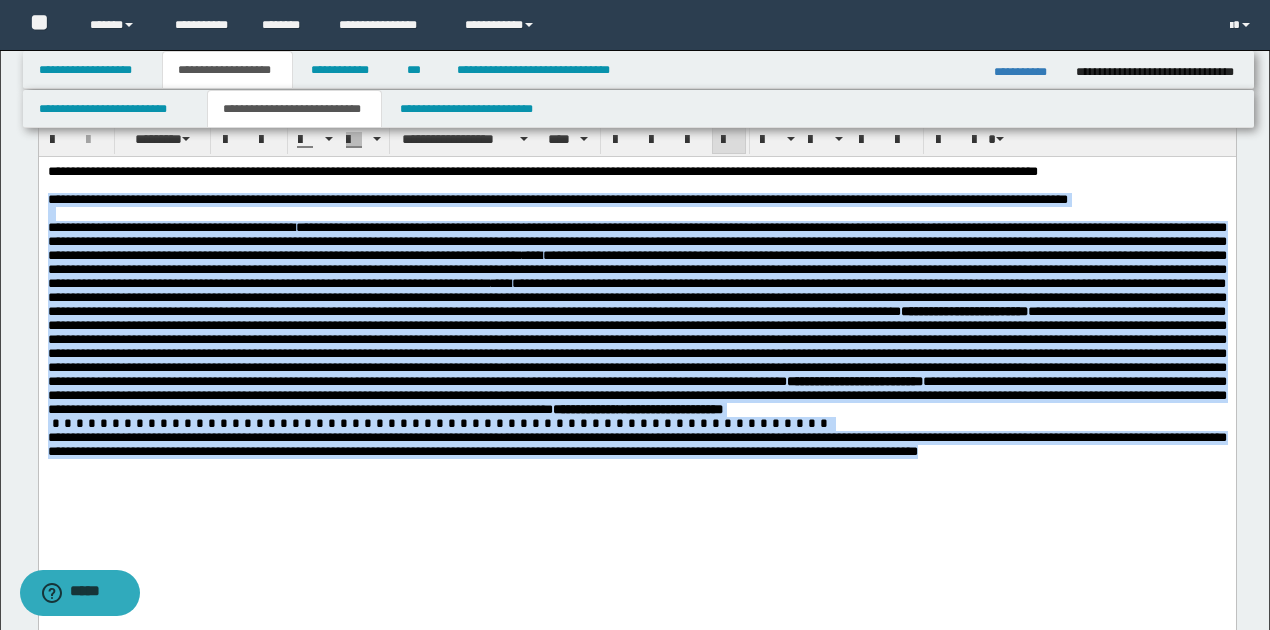 drag, startPoint x: 46, startPoint y: 203, endPoint x: 1121, endPoint y: 514, distance: 1119.0826 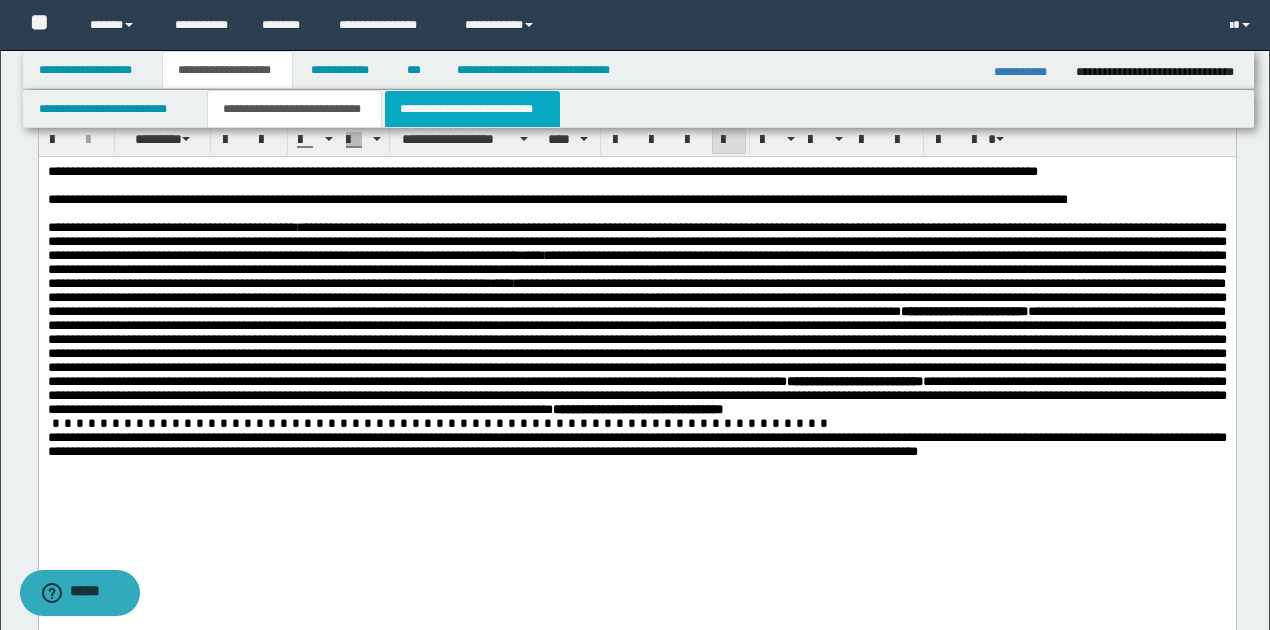 click on "**********" at bounding box center (472, 109) 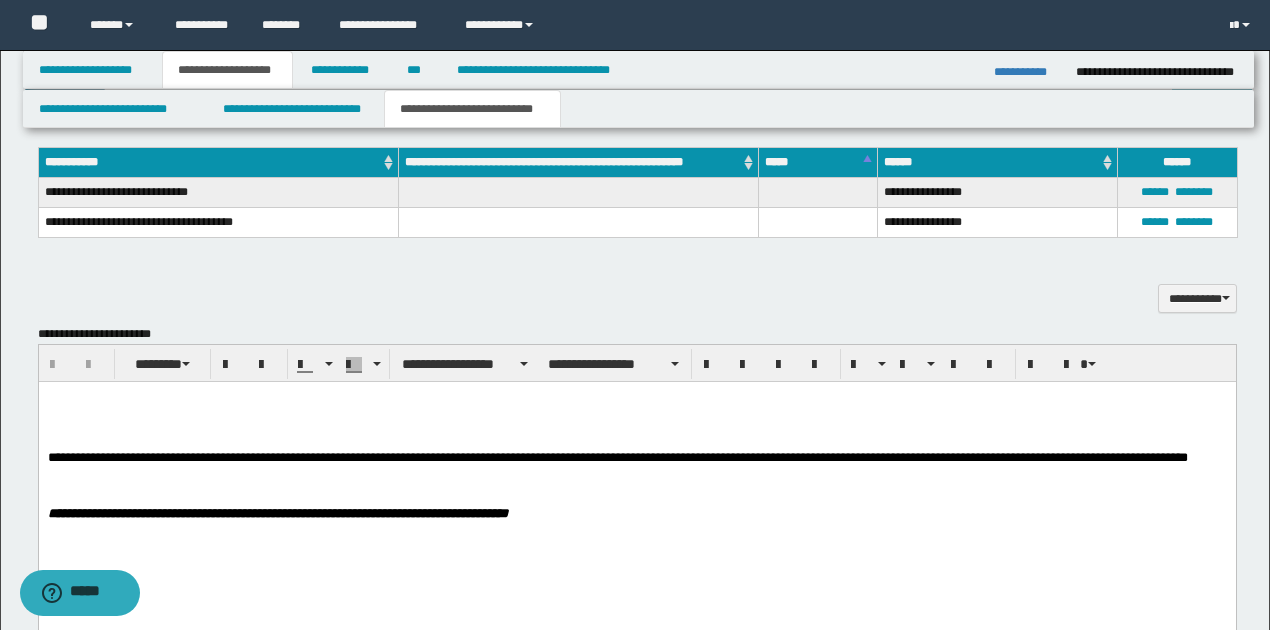 scroll, scrollTop: 1066, scrollLeft: 0, axis: vertical 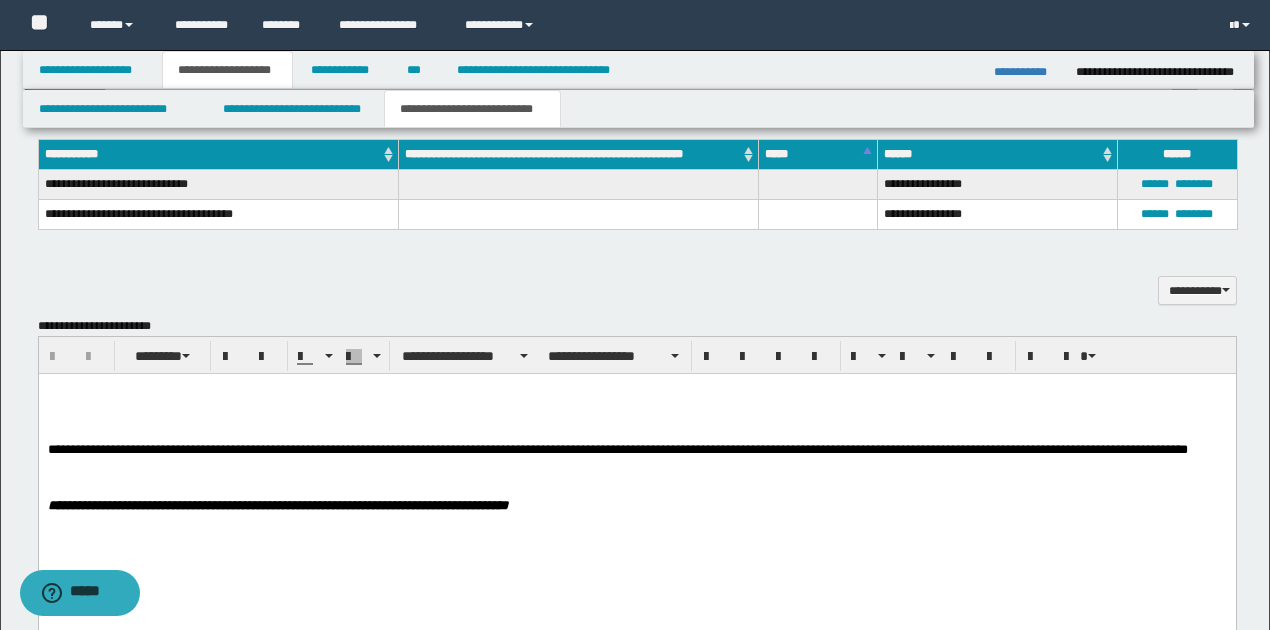 click at bounding box center [637, 403] 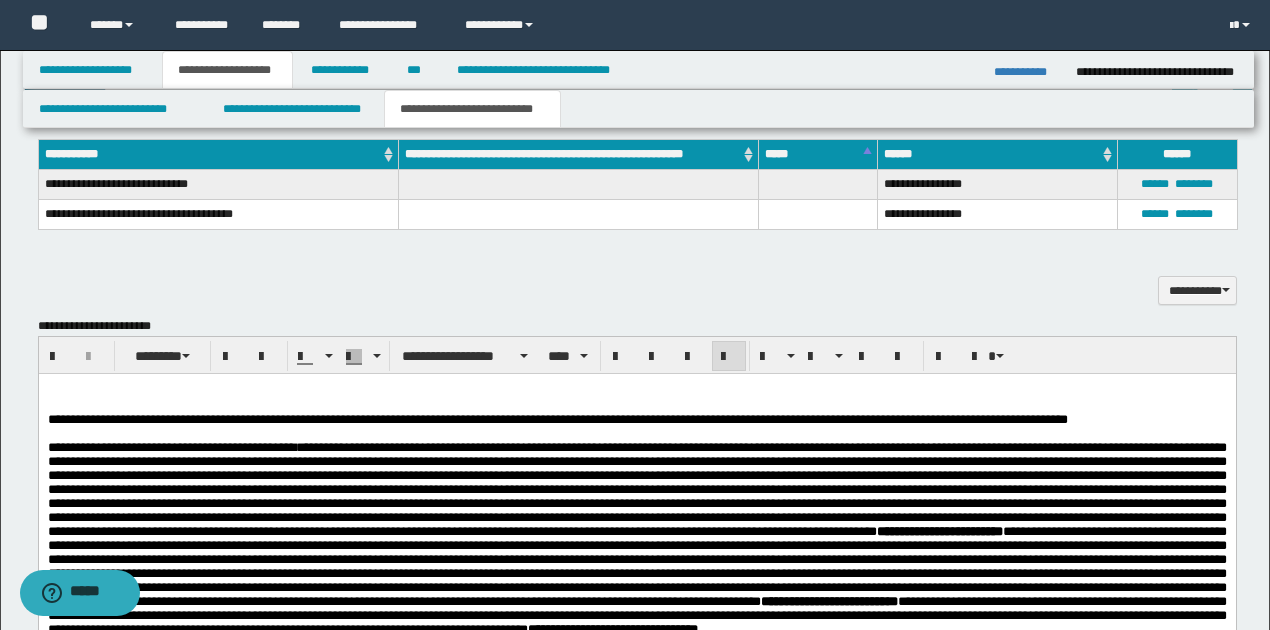 click on "**********" at bounding box center (557, 418) 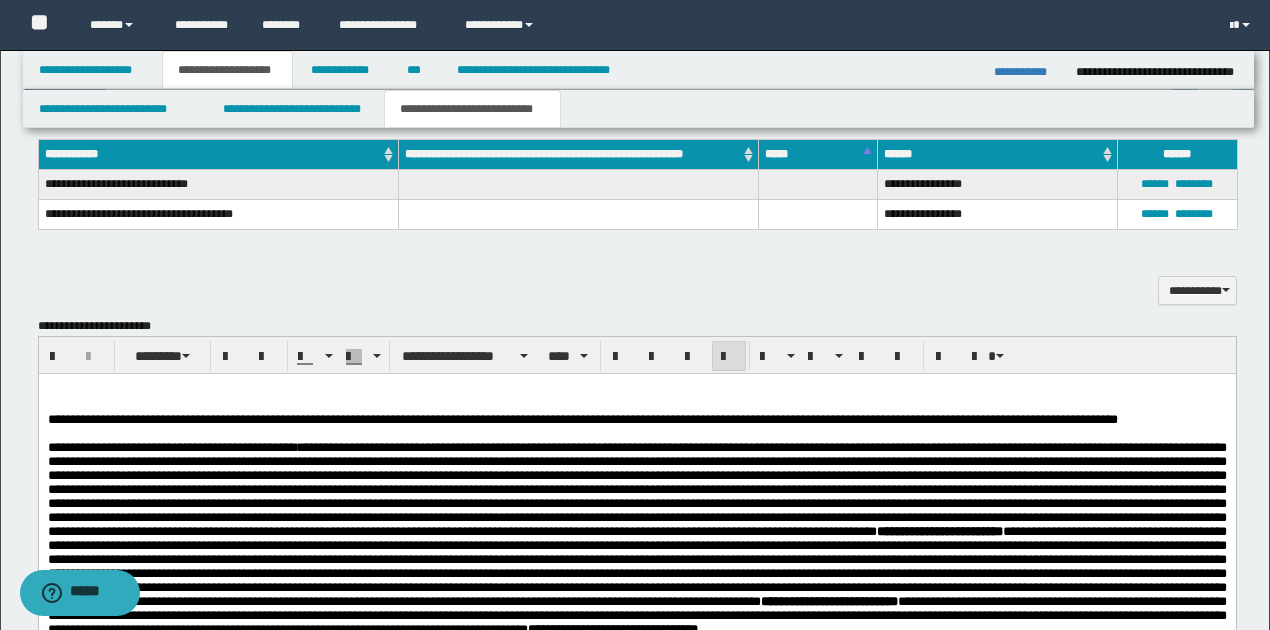 click on "**********" at bounding box center (582, 418) 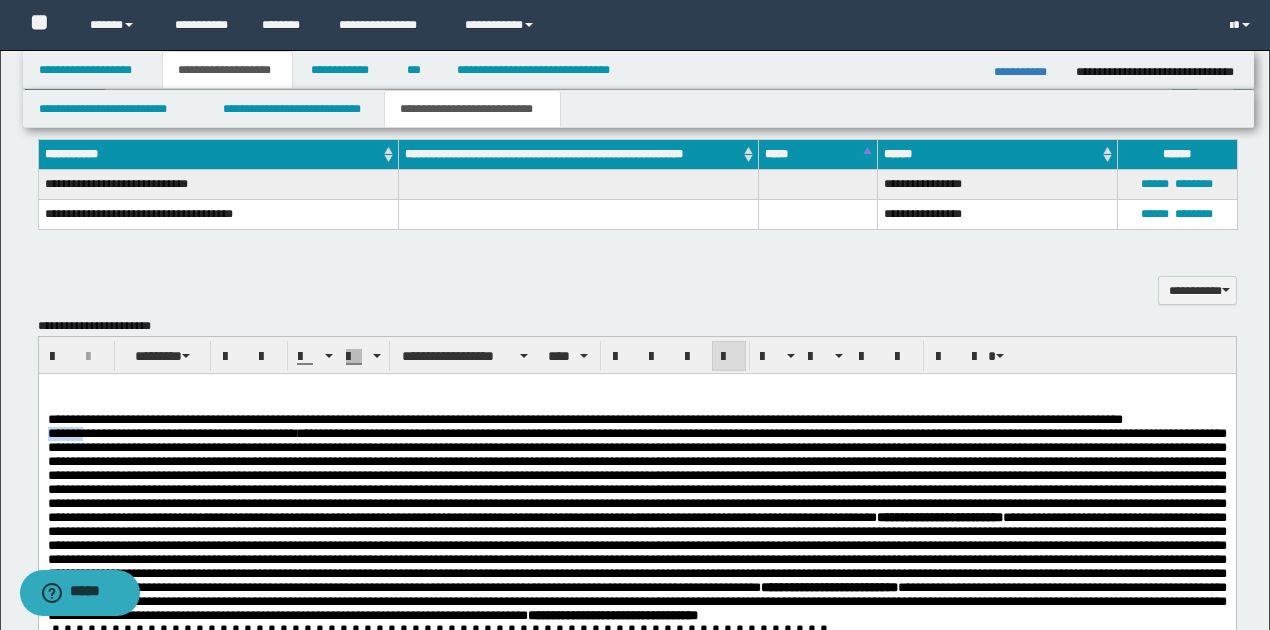 drag, startPoint x: 46, startPoint y: 437, endPoint x: 84, endPoint y: 432, distance: 38.327538 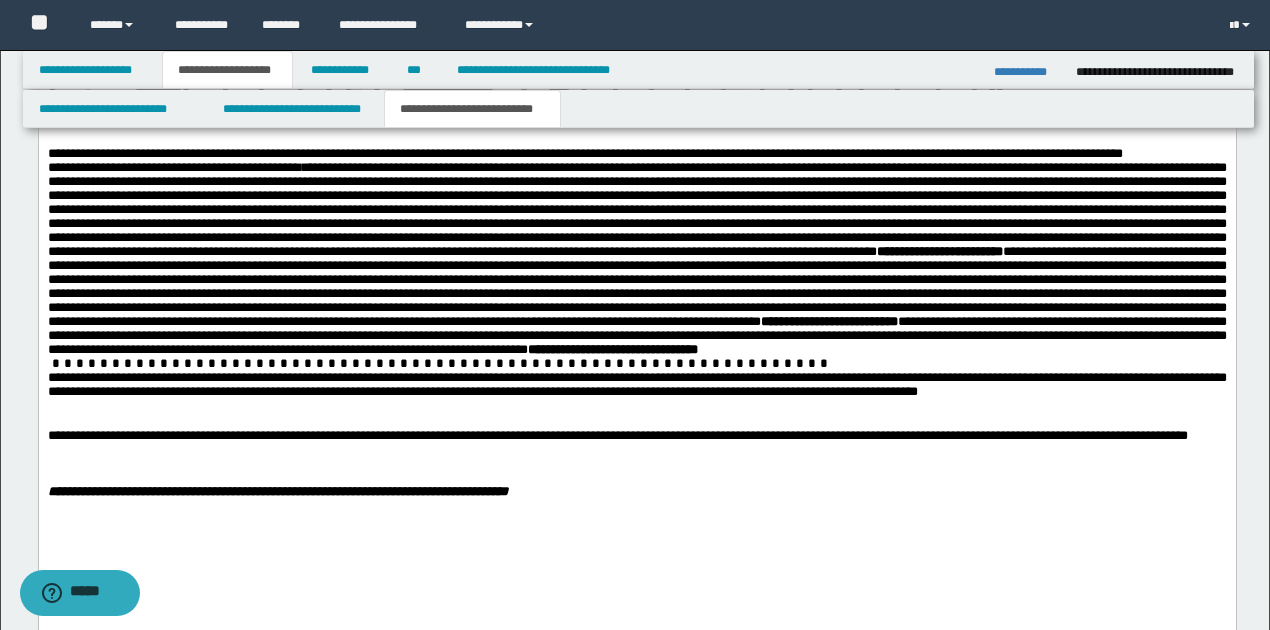 scroll, scrollTop: 1333, scrollLeft: 0, axis: vertical 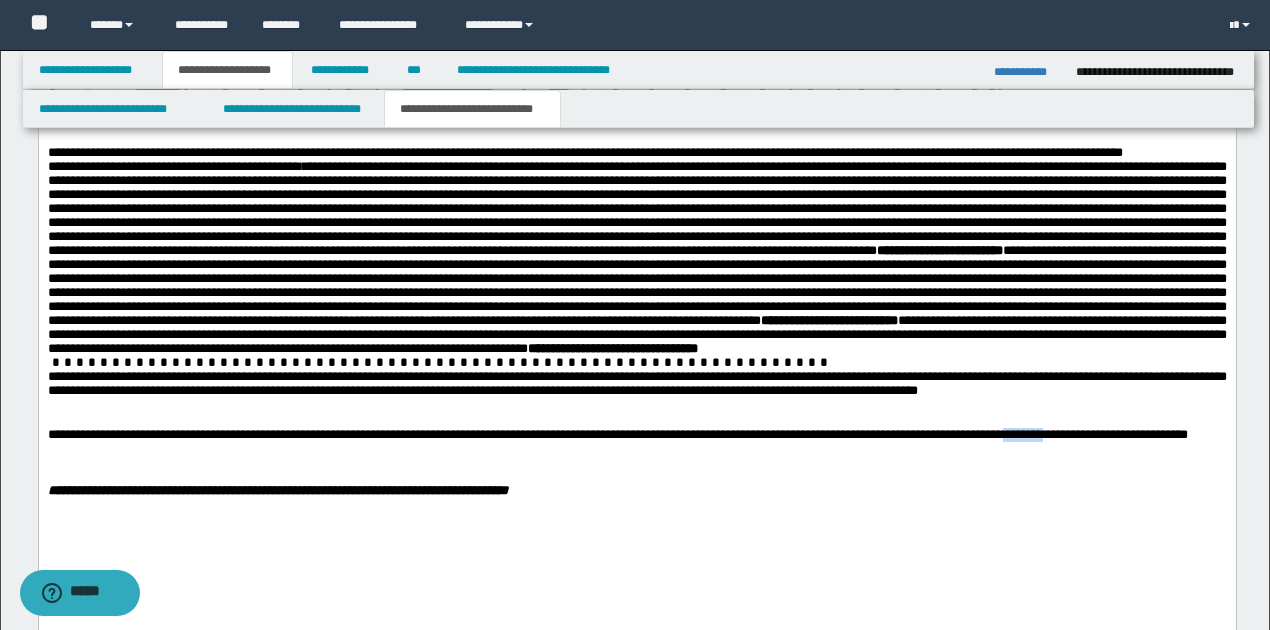 drag, startPoint x: 1089, startPoint y: 490, endPoint x: 1132, endPoint y: 490, distance: 43 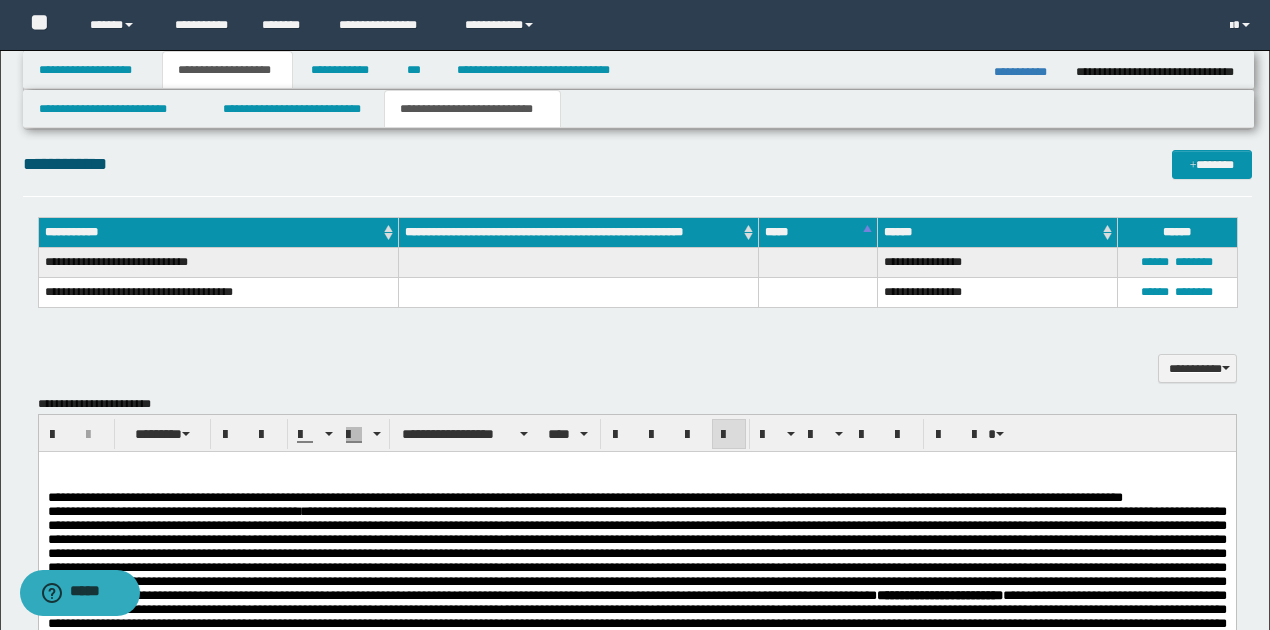 scroll, scrollTop: 933, scrollLeft: 0, axis: vertical 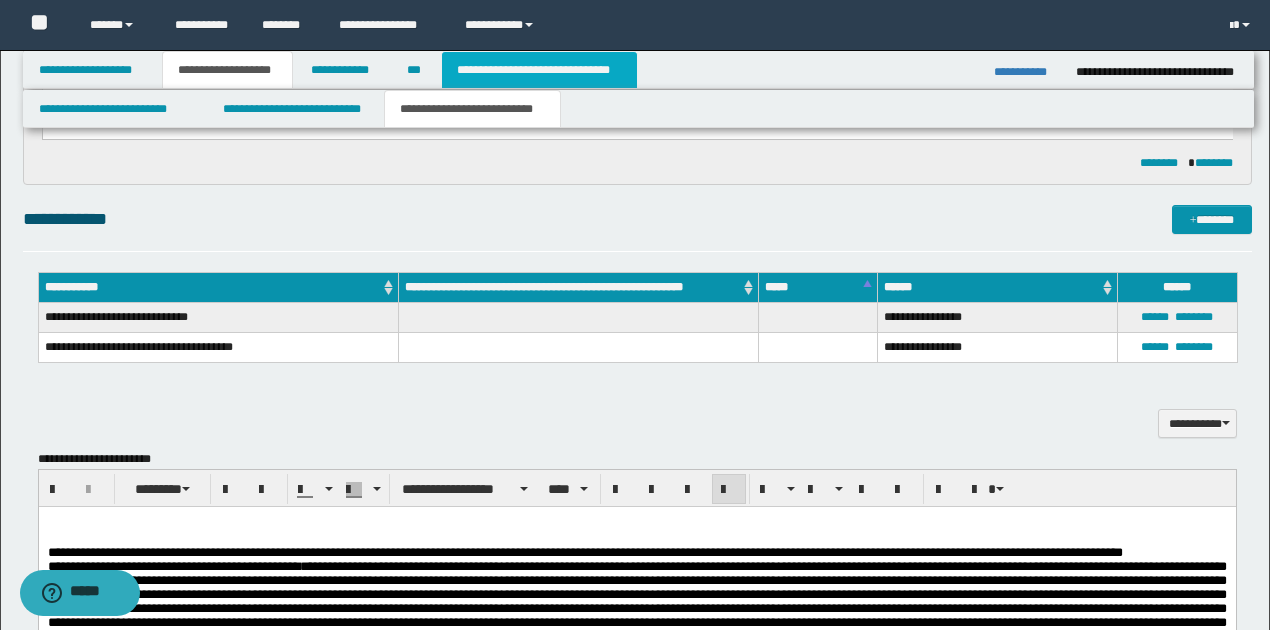 click on "**********" at bounding box center (539, 70) 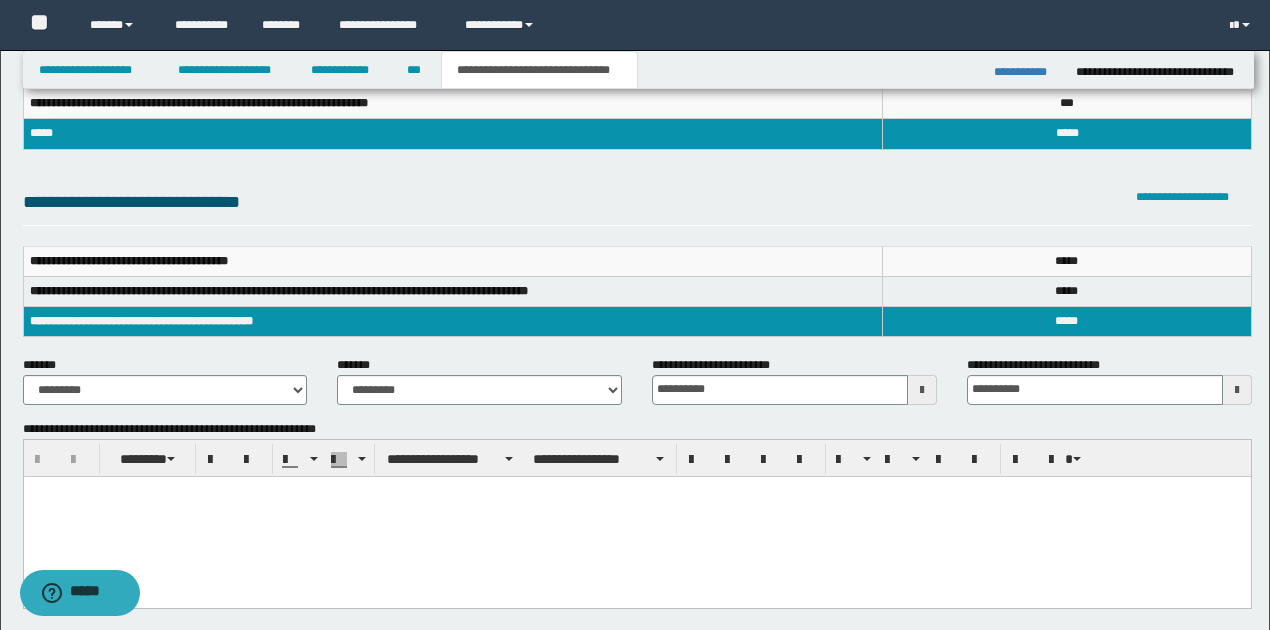 scroll, scrollTop: 158, scrollLeft: 0, axis: vertical 